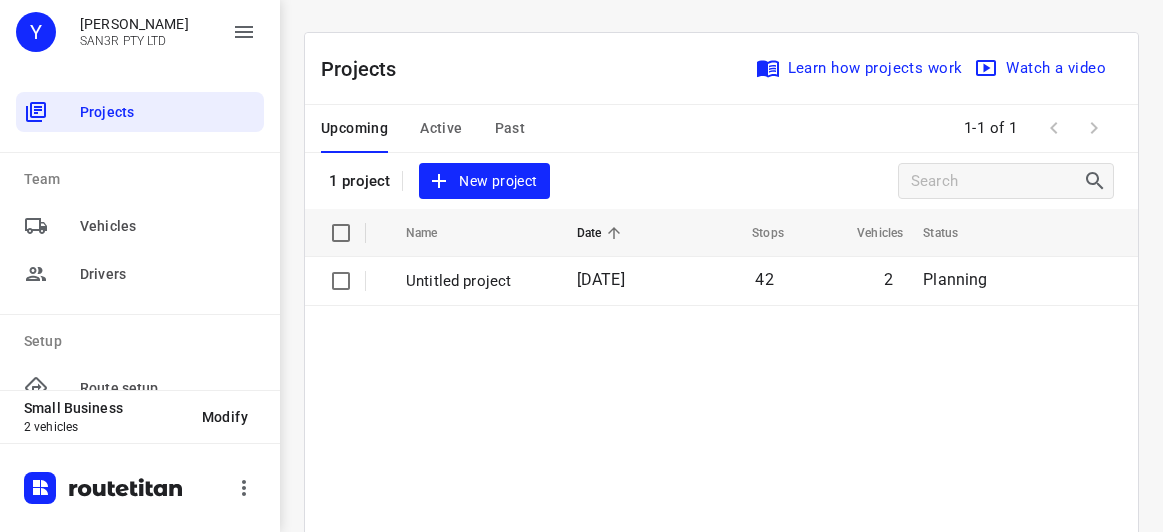 scroll, scrollTop: 0, scrollLeft: 0, axis: both 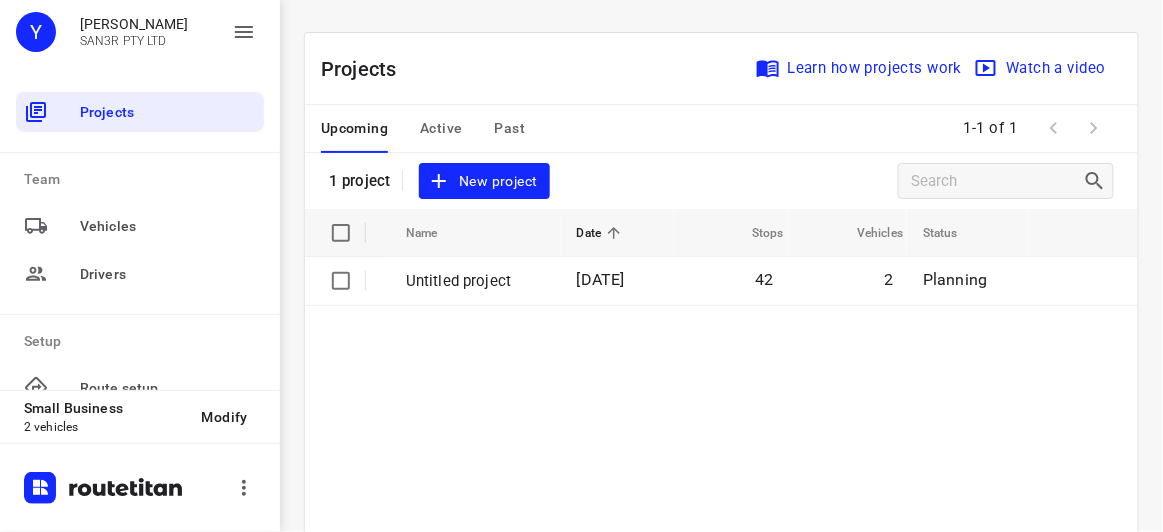 click on "New project" at bounding box center [484, 181] 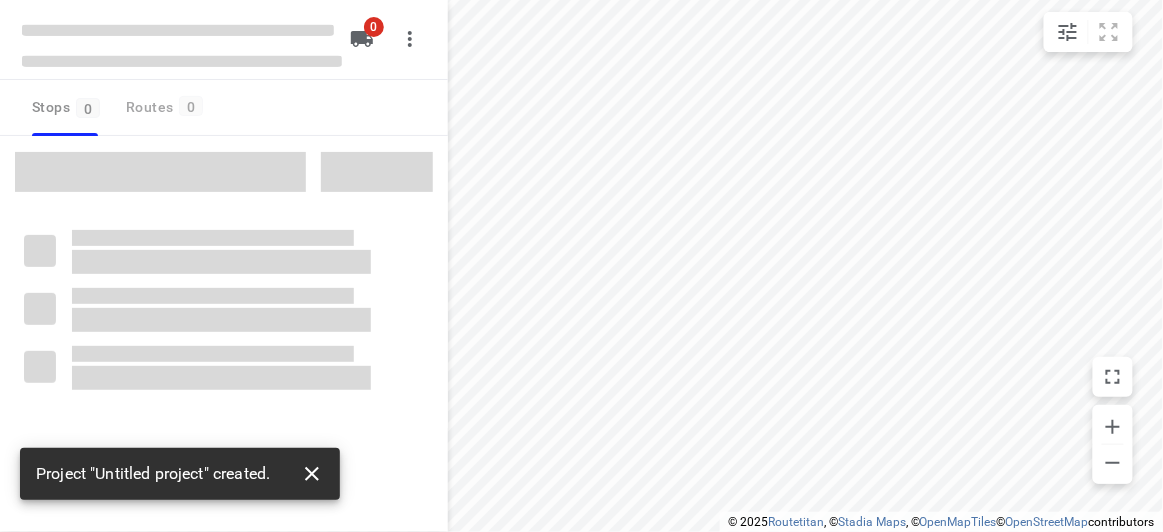 click 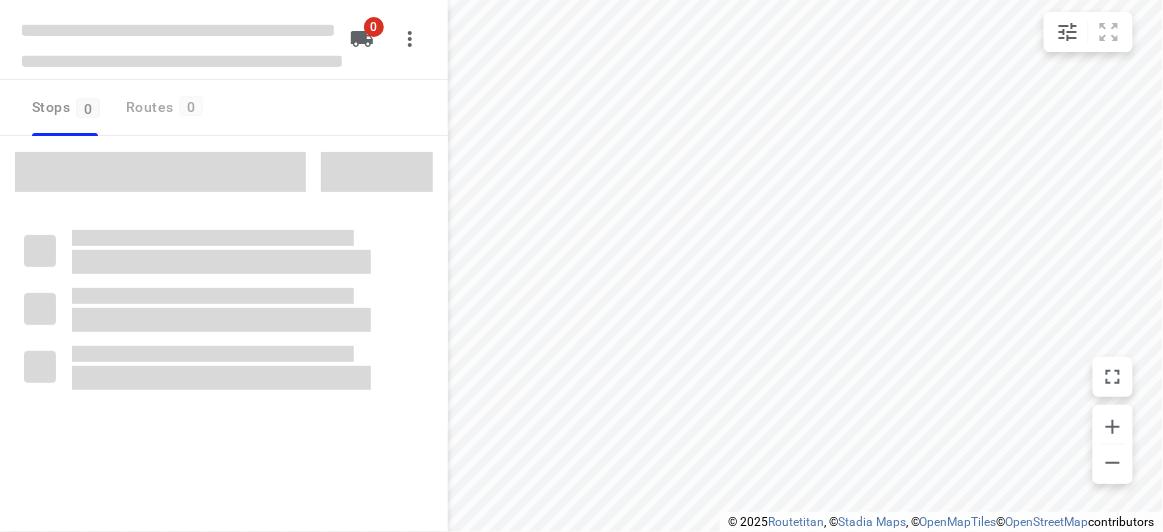 click at bounding box center [160, 172] 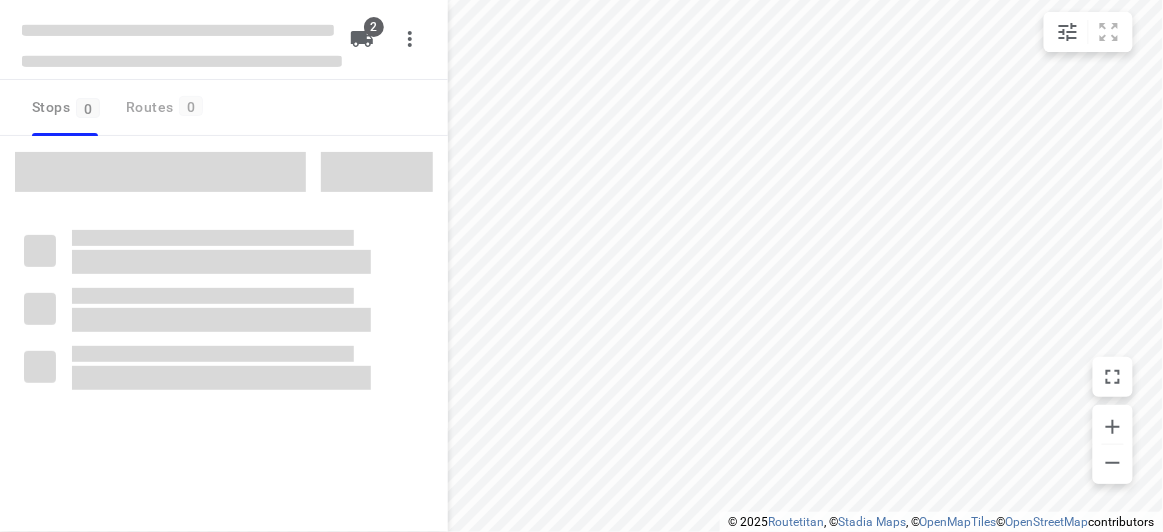 type on "distance" 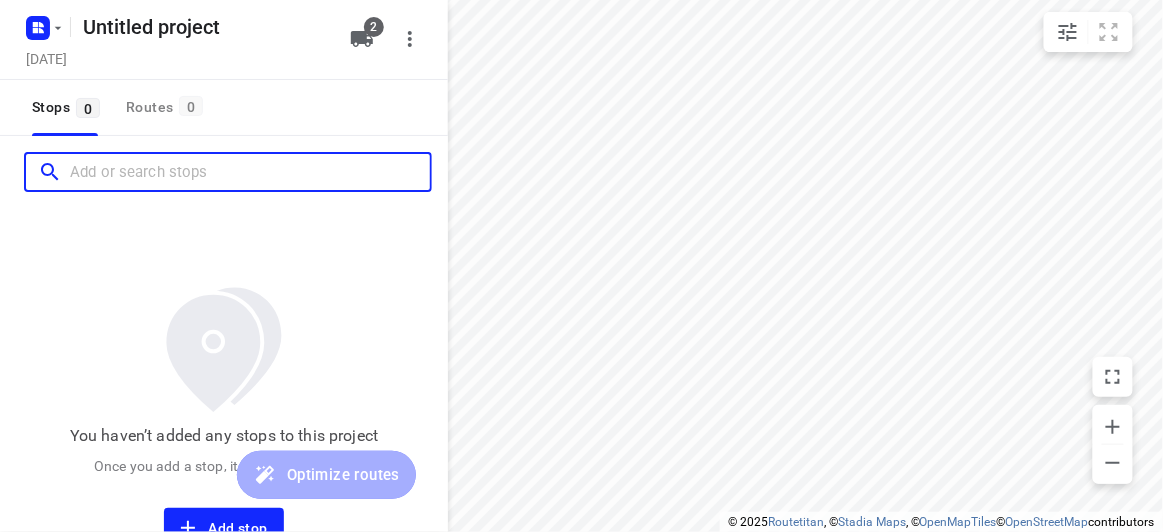 click at bounding box center [250, 172] 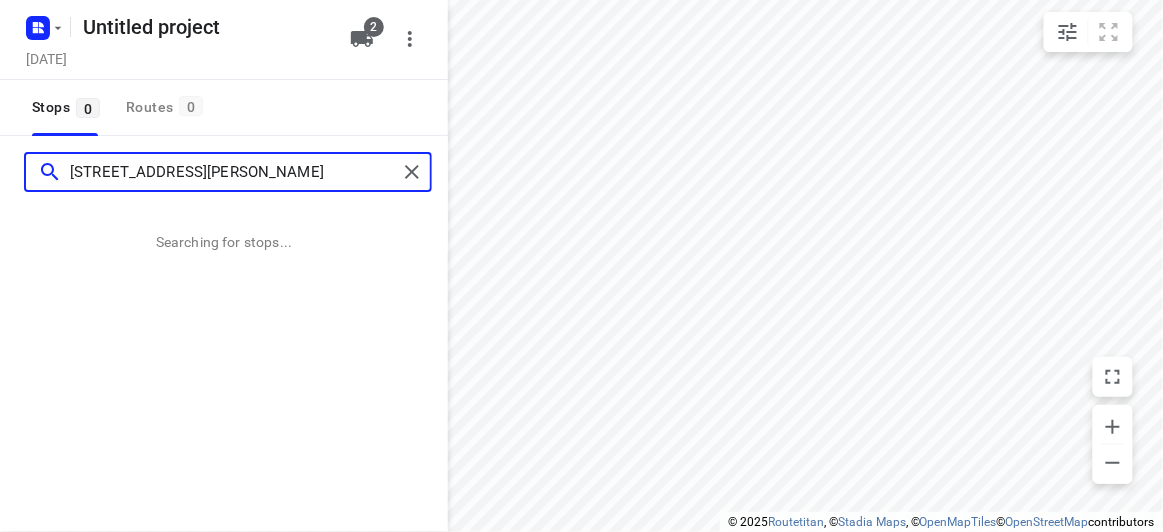 type on "4 blake street Blackburn north 3130" 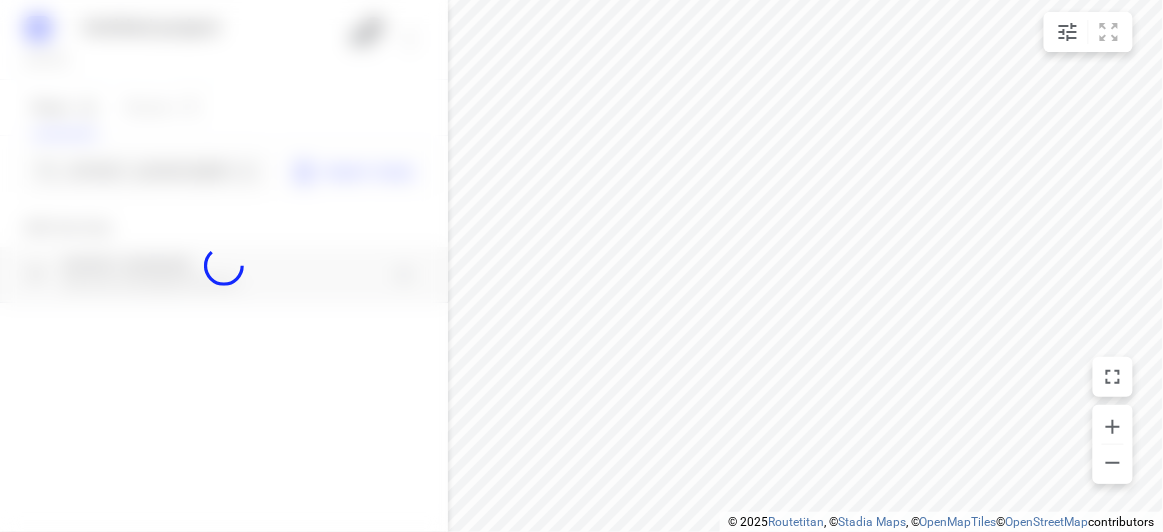 click at bounding box center [224, 266] 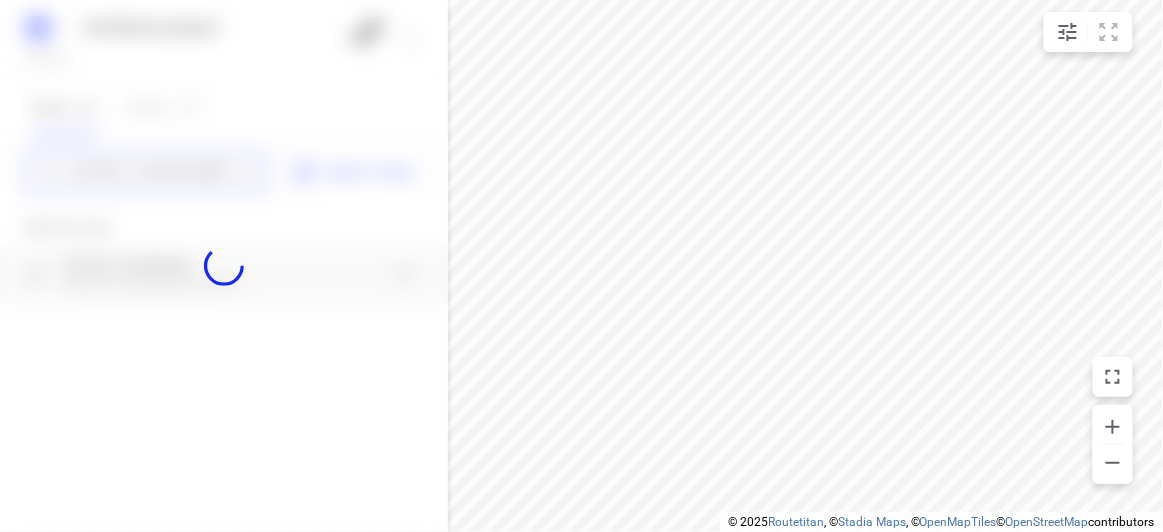 click on "Untitled project Sunday, Jul 13 2 Stops 0 Routes 0 4 blake street Blackburn north 3130 Import stops Add new stop 4 Blake Street  Blackburn North VIC 3130, Australia Routing Settings Optimization preference Shortest distance distance Optimization preference Distance Format KM km Distance Format Default stop duration 5 minutes Default stop duration Default stop load 1 units Default stop load Allow late stops   Maximum amount of time drivers may be late at a stop Allow reloads BETA   Vehicles may return to the depot to load more stops. Fixed departure time   Vehicles must depart at the start of their working hours Cancel Save" at bounding box center (224, 266) 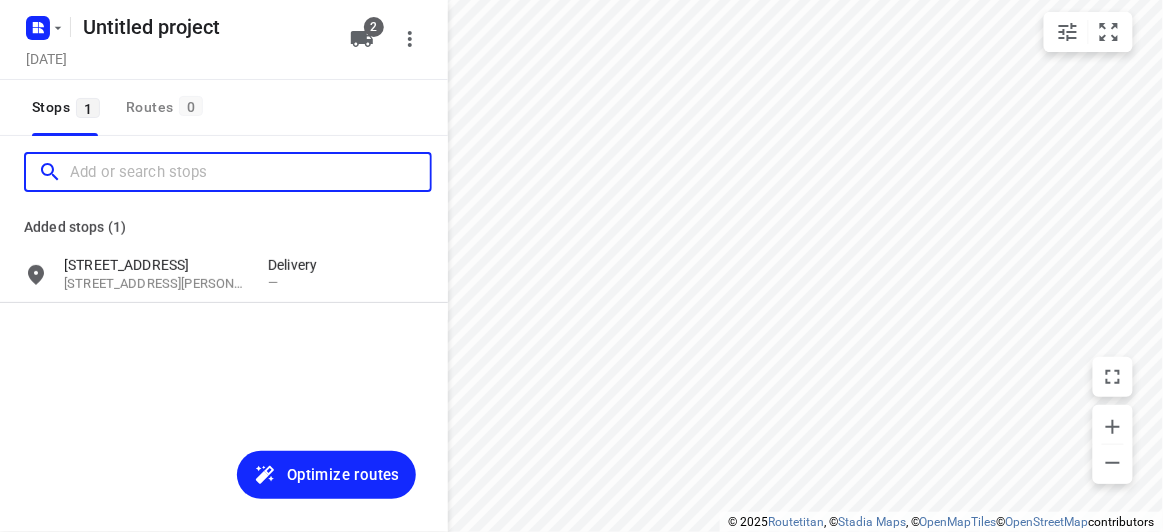 scroll, scrollTop: 0, scrollLeft: 0, axis: both 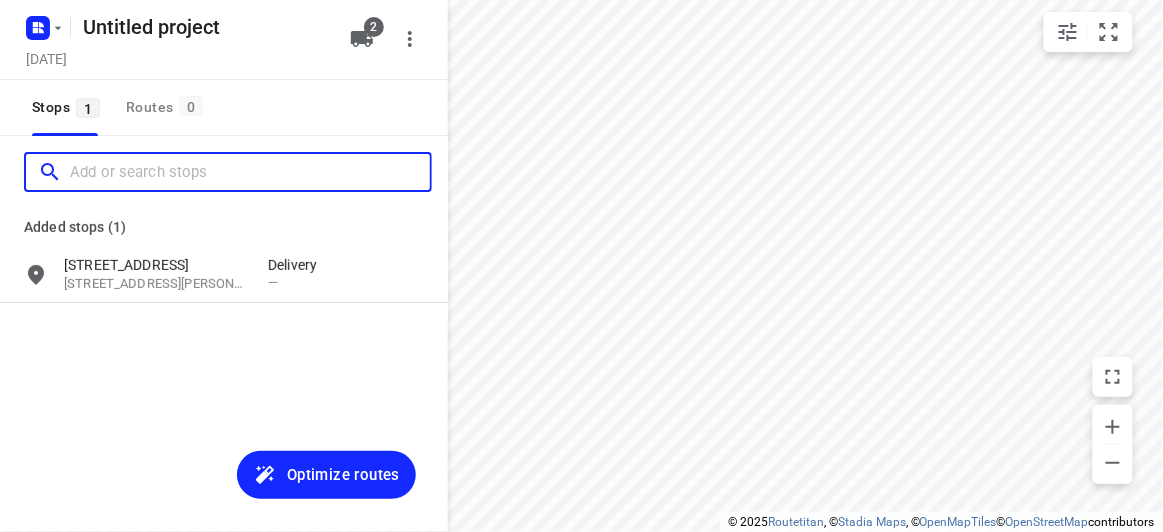 click at bounding box center [250, 172] 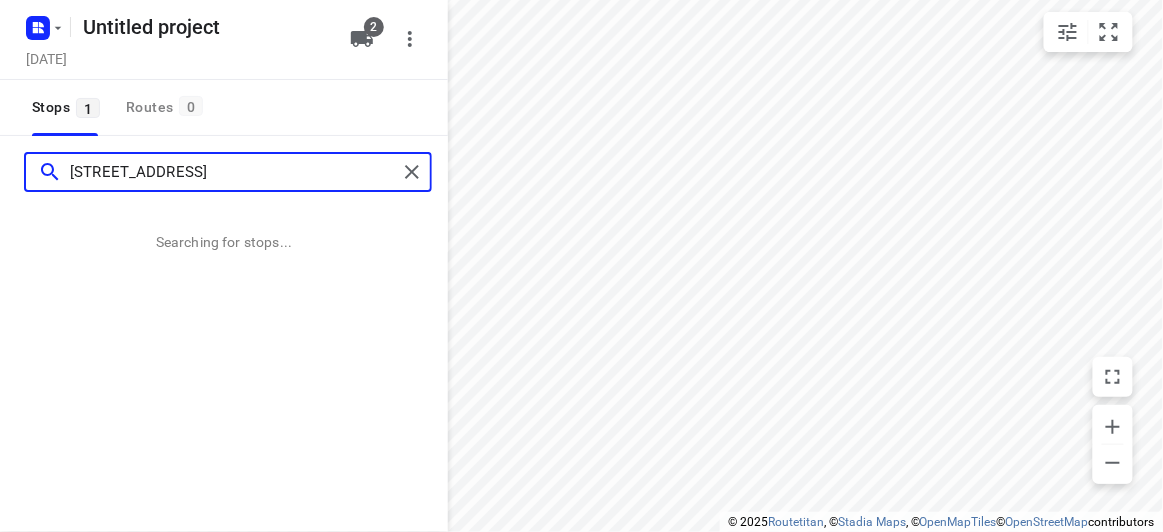 type on "10 Mountview Rd Malvern 3144" 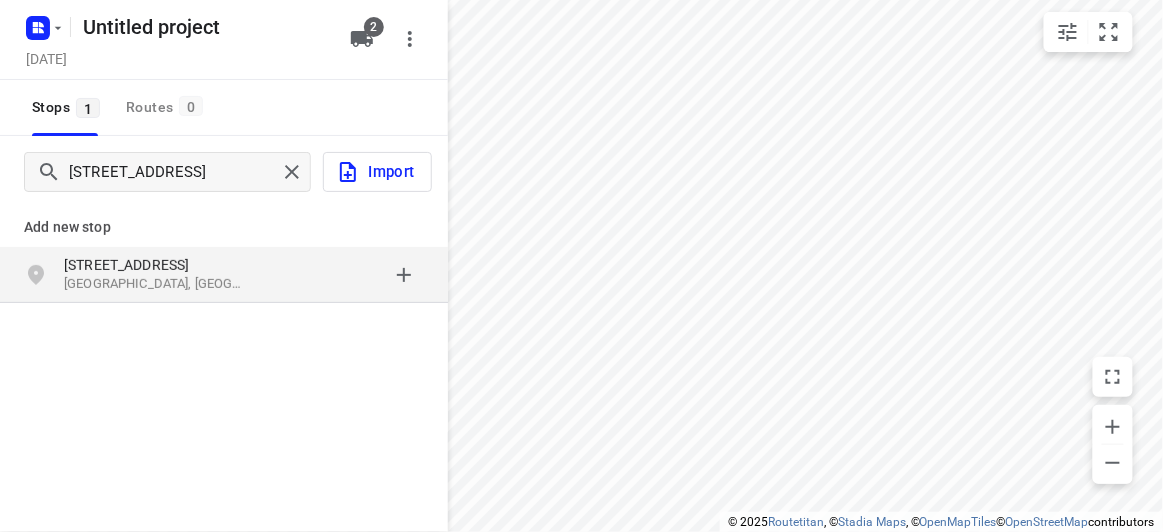 click on "Malvern VIC 3144, Australia" at bounding box center (156, 284) 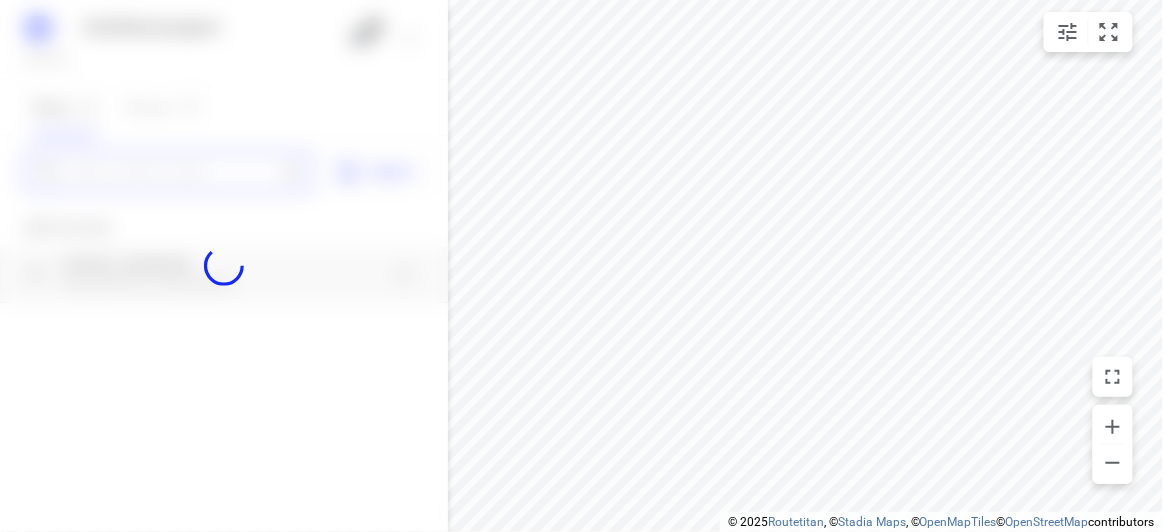 click at bounding box center (173, 172) 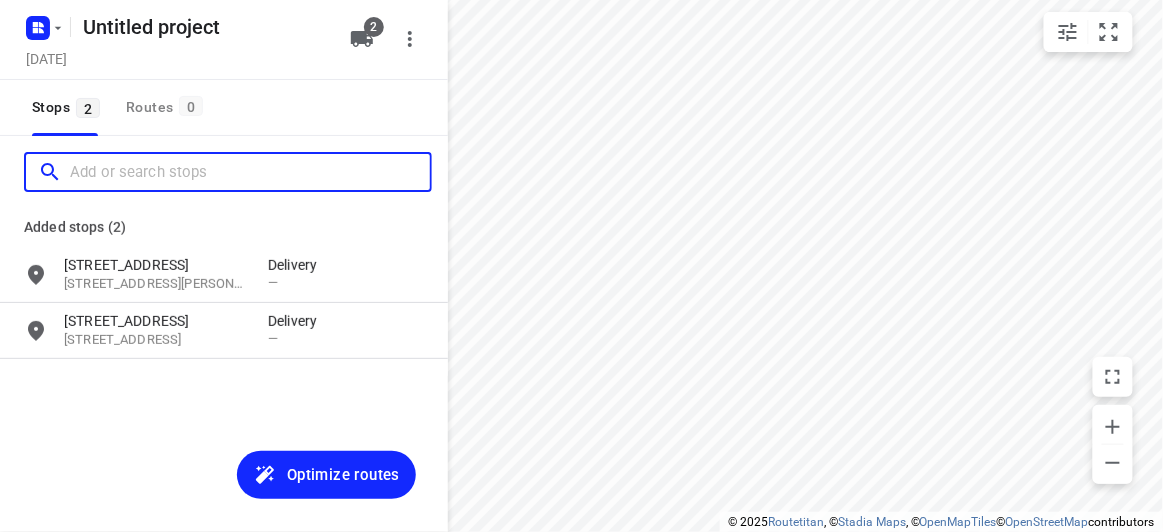 paste on "44 Blackwood Street, Carnegie 3163" 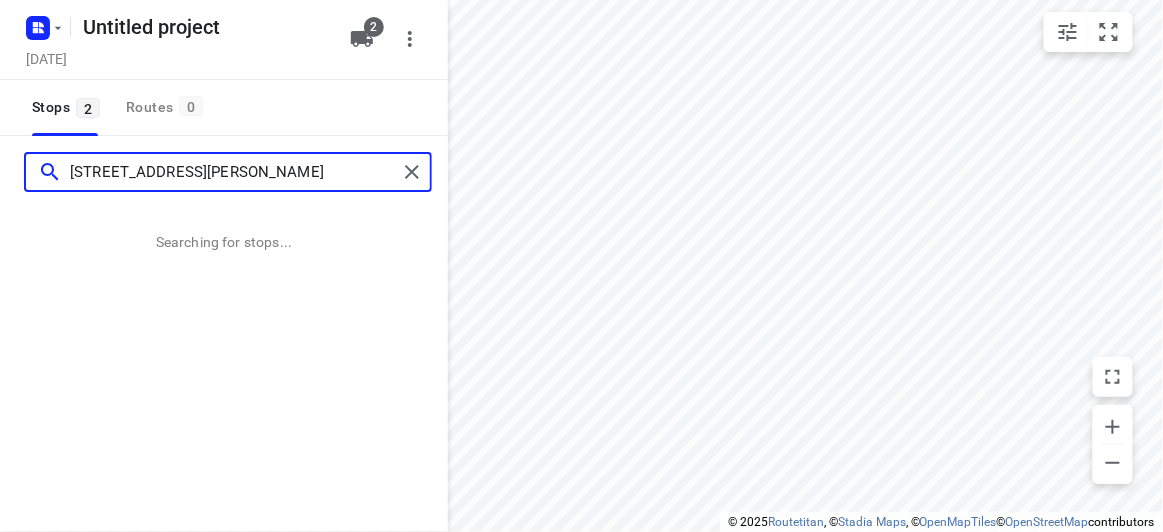 type on "44 Blackwood Street, Carnegie 3163" 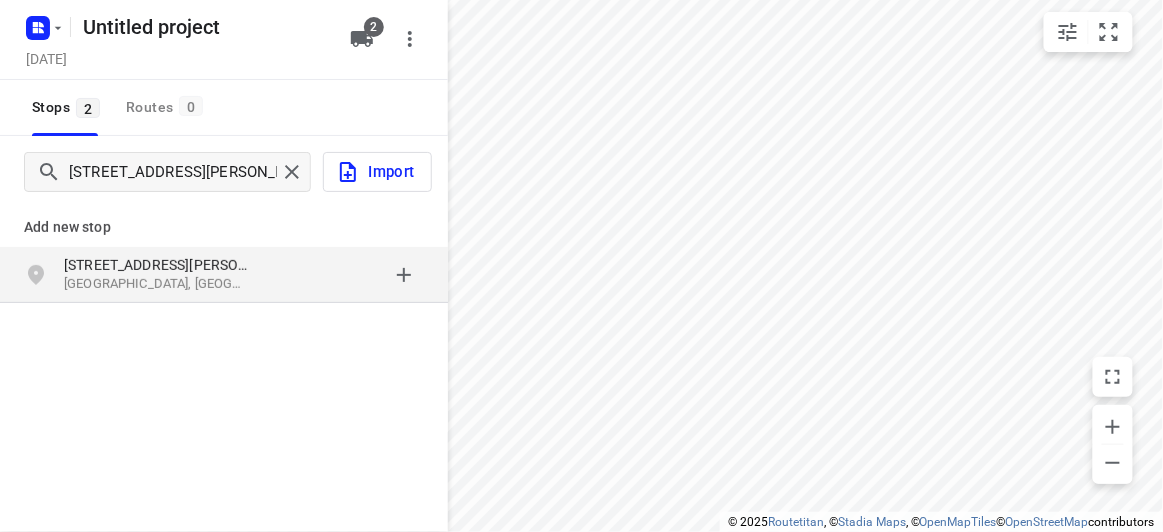 click on "[GEOGRAPHIC_DATA][STREET_ADDRESS][PERSON_NAME]" at bounding box center (156, 265) 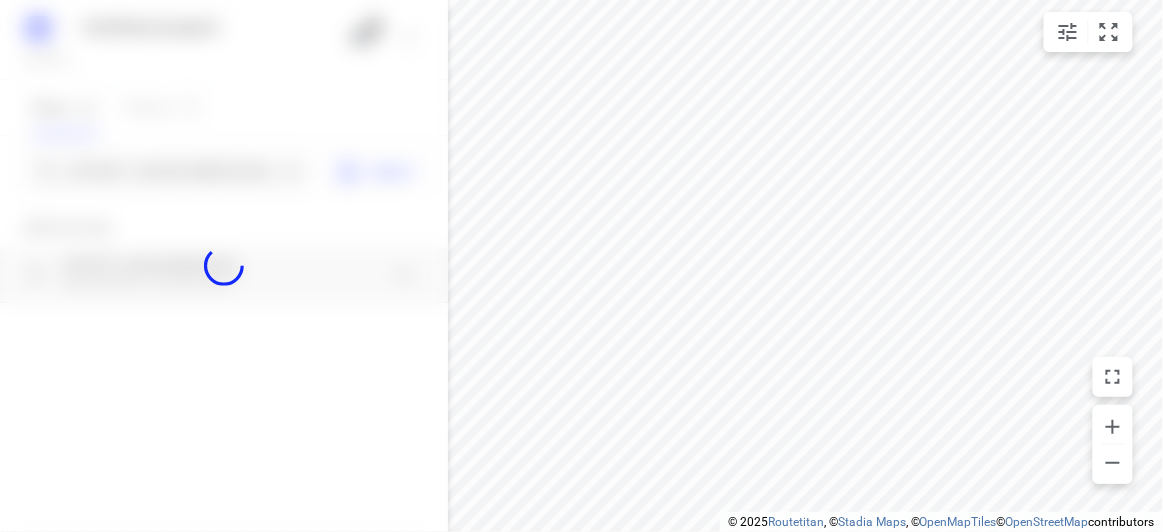 click at bounding box center [224, 266] 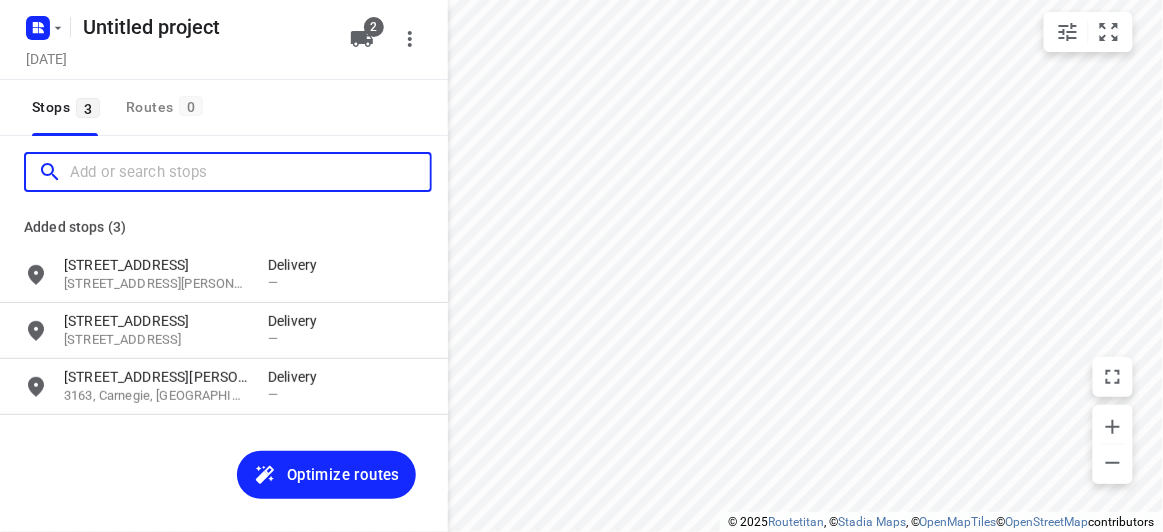 scroll, scrollTop: 0, scrollLeft: 0, axis: both 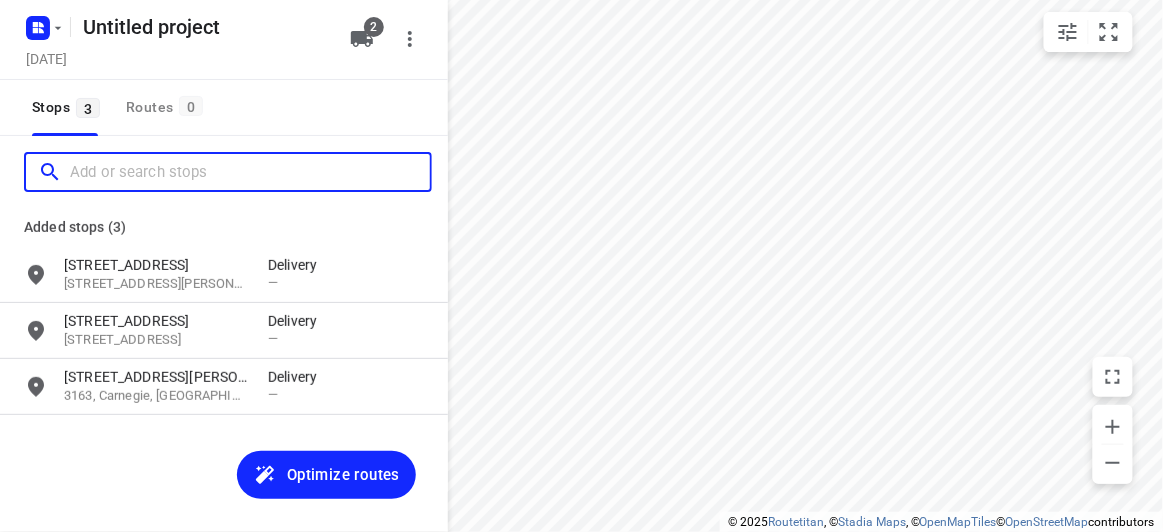 paste on "104 Beverley street Doncaster East 3109" 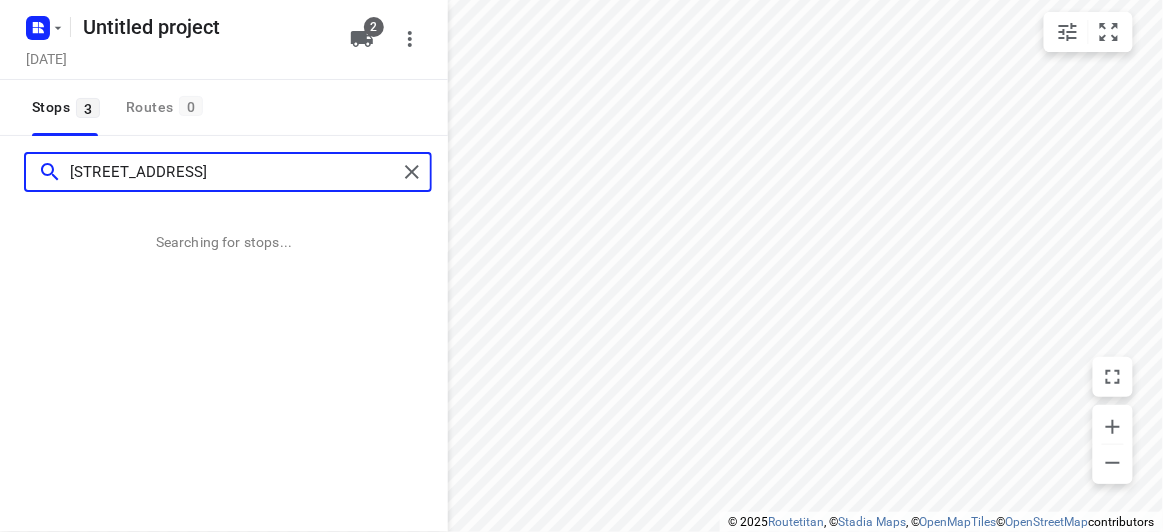 type on "104 Beverley street Doncaster East 3109" 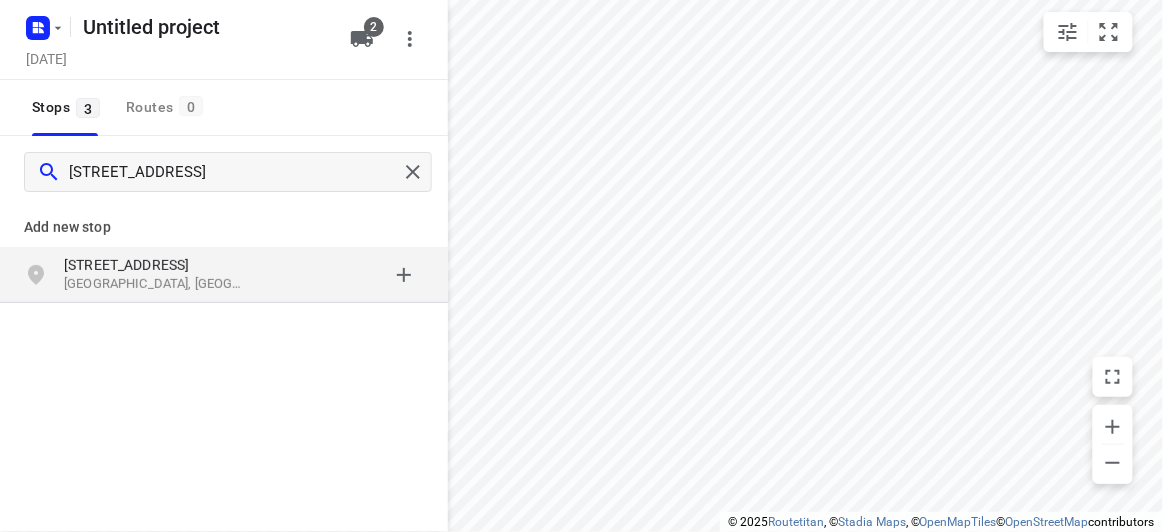 click on "[STREET_ADDRESS]" at bounding box center (166, 265) 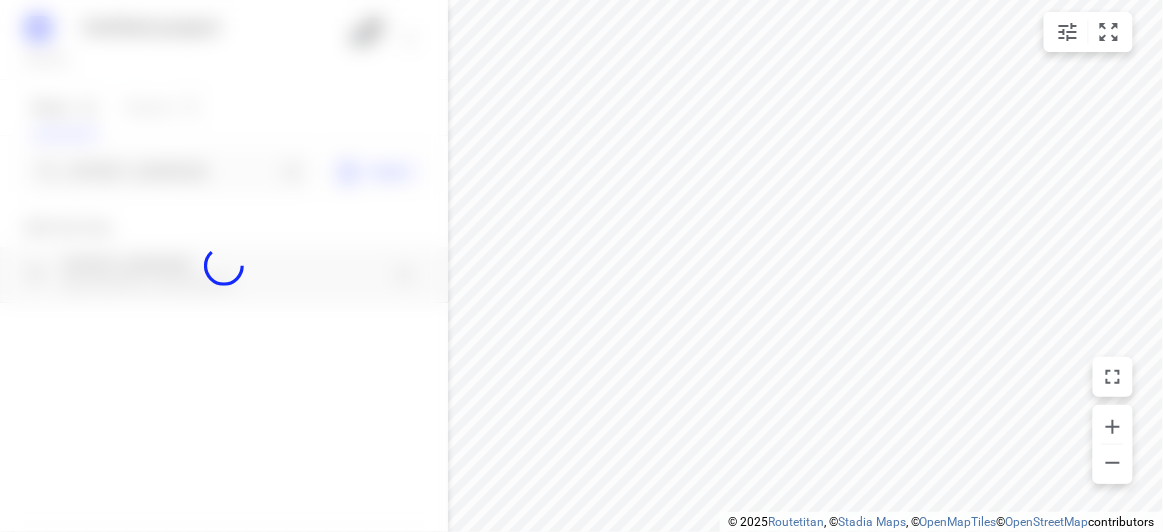 click at bounding box center (224, 266) 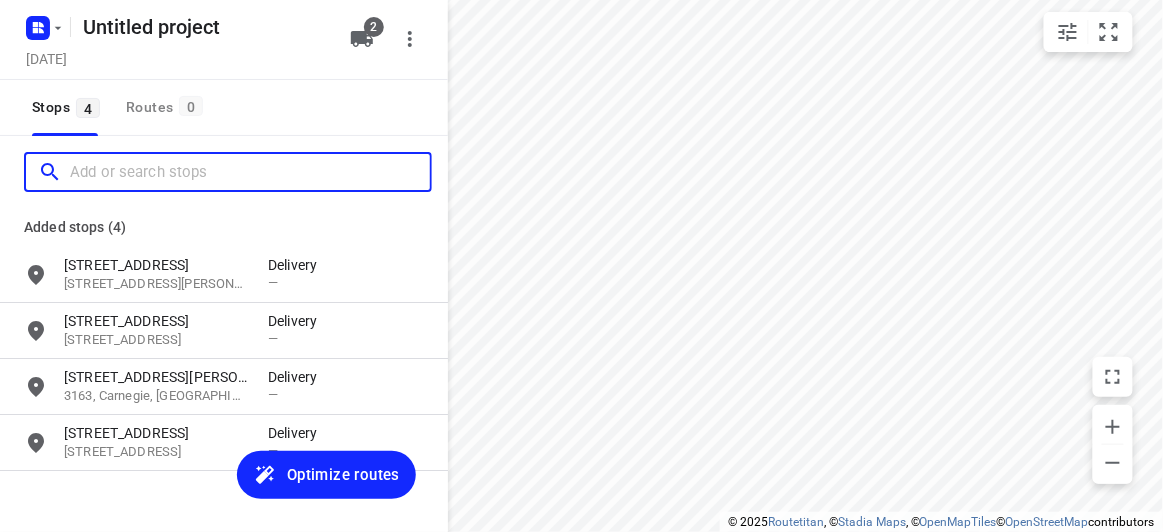scroll, scrollTop: 0, scrollLeft: 0, axis: both 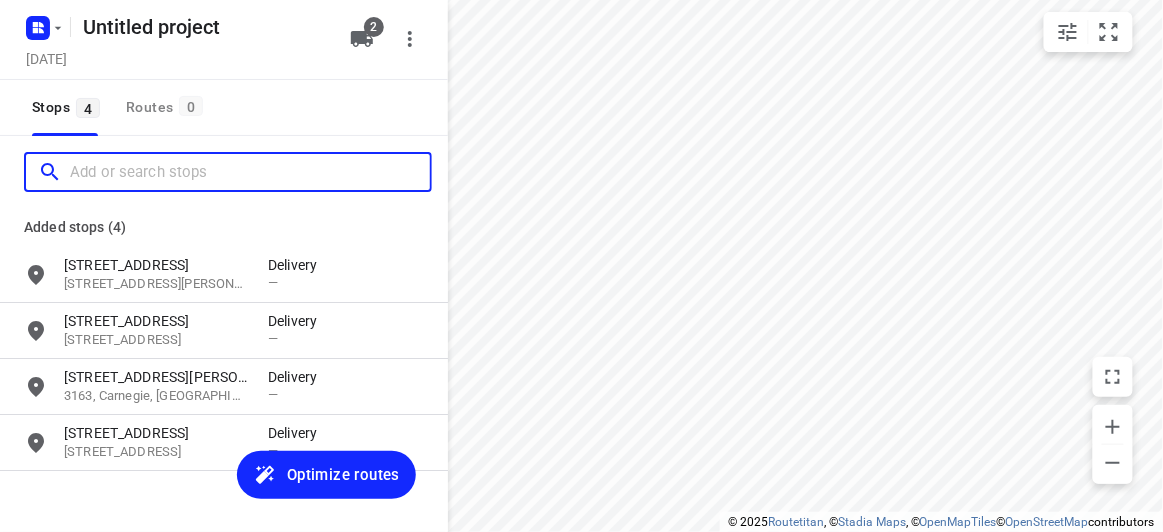 paste on "1b Witken Avenue Wantirna South 3152" 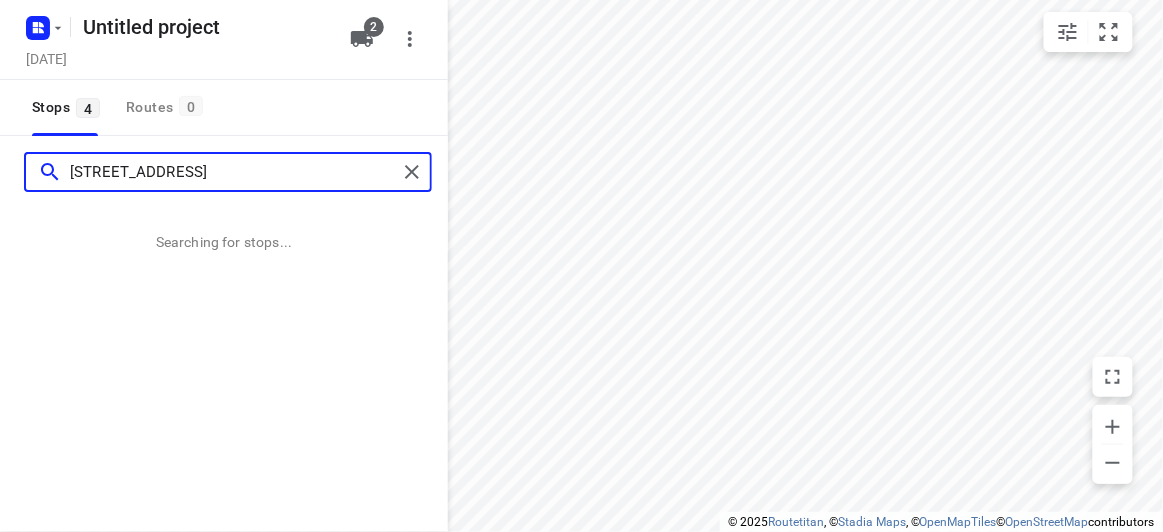 type on "1b Witken Avenue Wantirna South 3152" 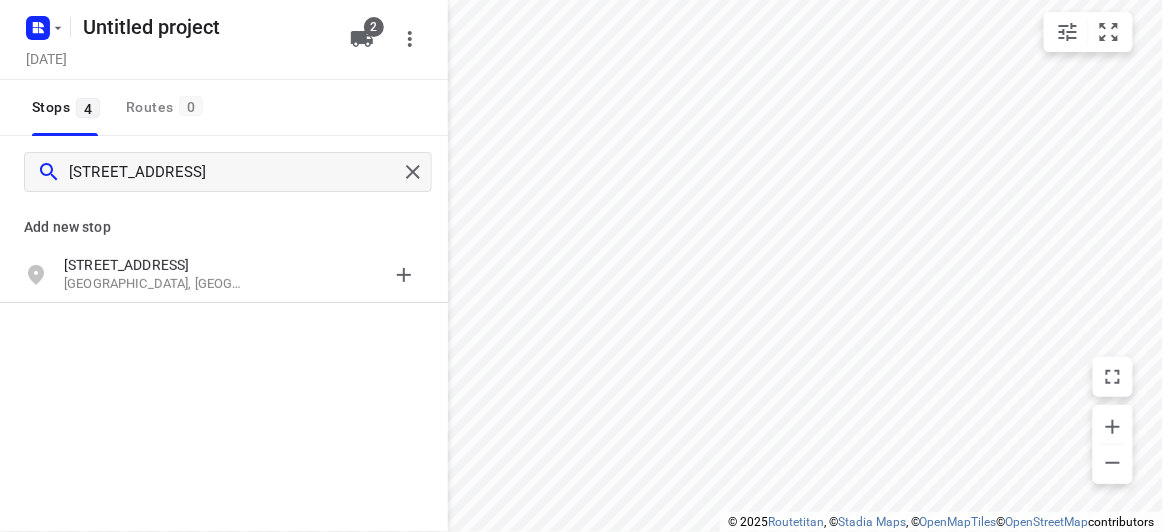 click on "Add new stop" at bounding box center (224, 227) 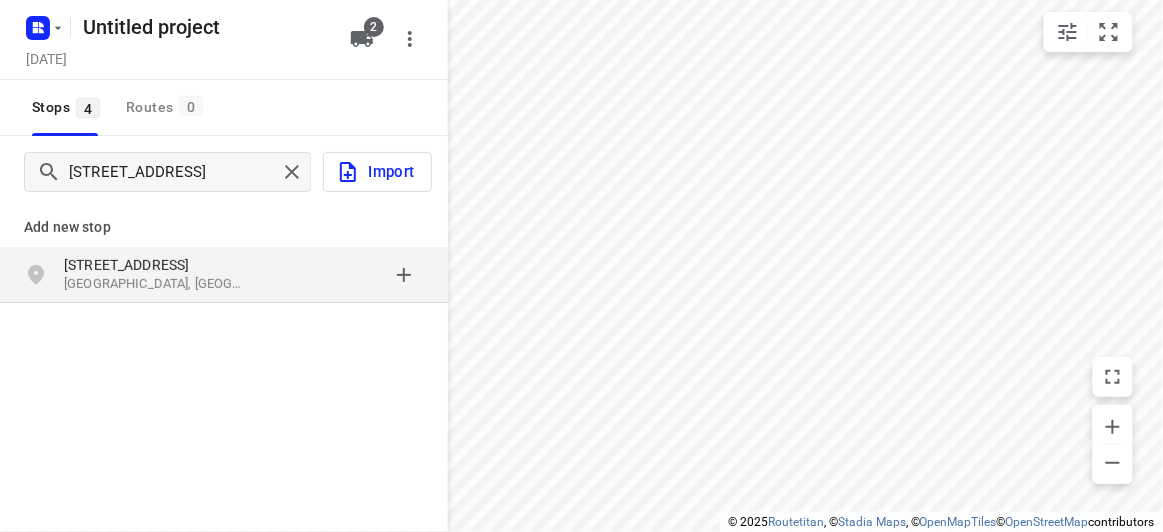 click on "[STREET_ADDRESS]" at bounding box center [156, 265] 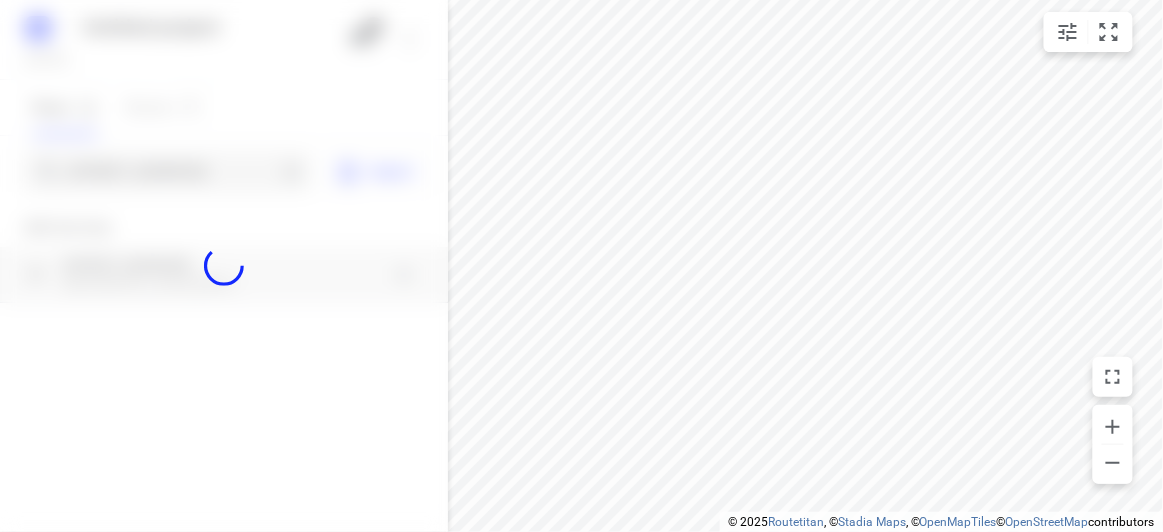 click at bounding box center [224, 266] 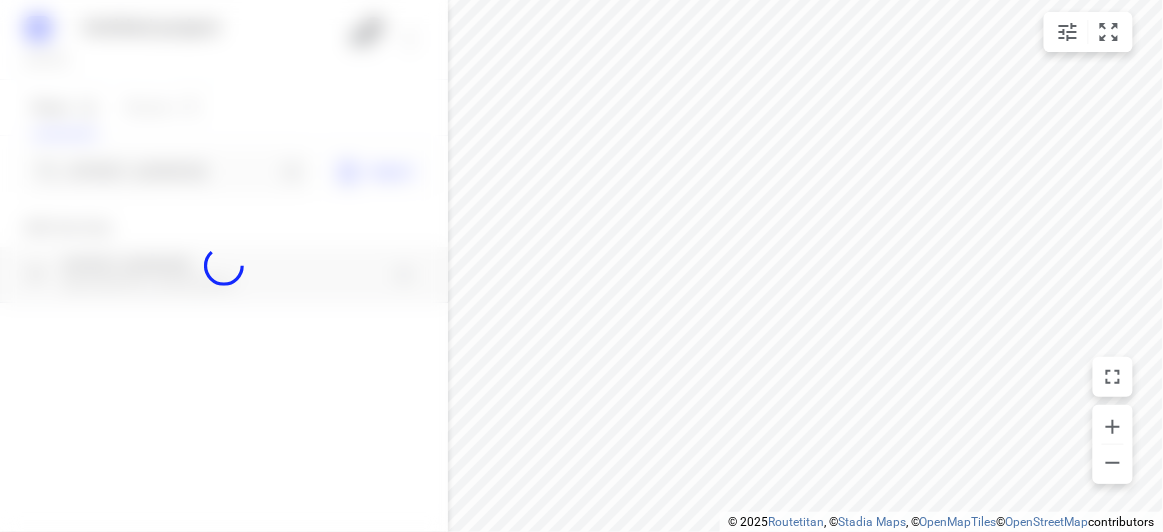 click at bounding box center (224, 266) 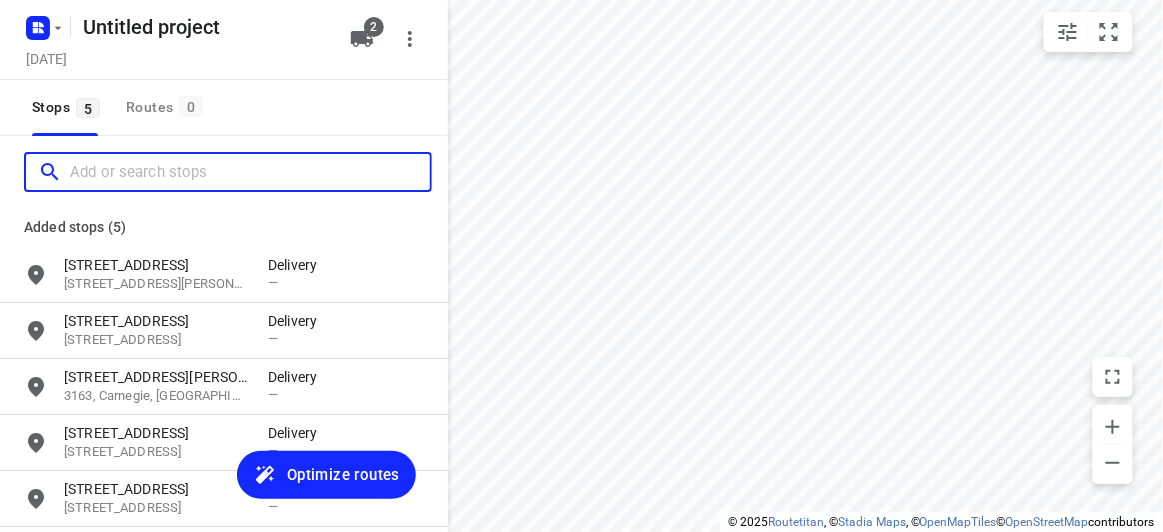 paste on "37 Southampton Drive, Mulgrave VIC 3170" 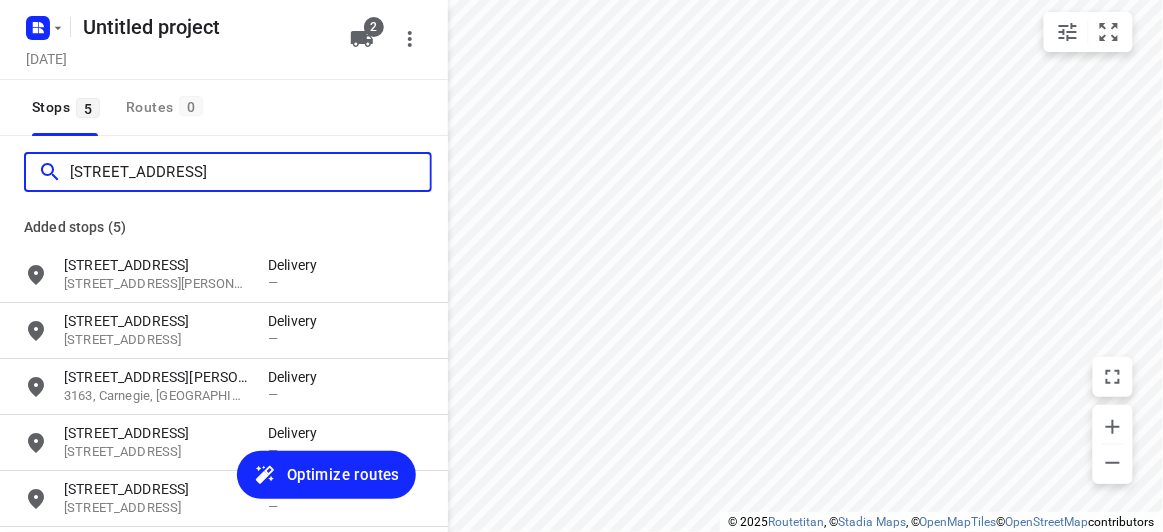 scroll, scrollTop: 0, scrollLeft: 0, axis: both 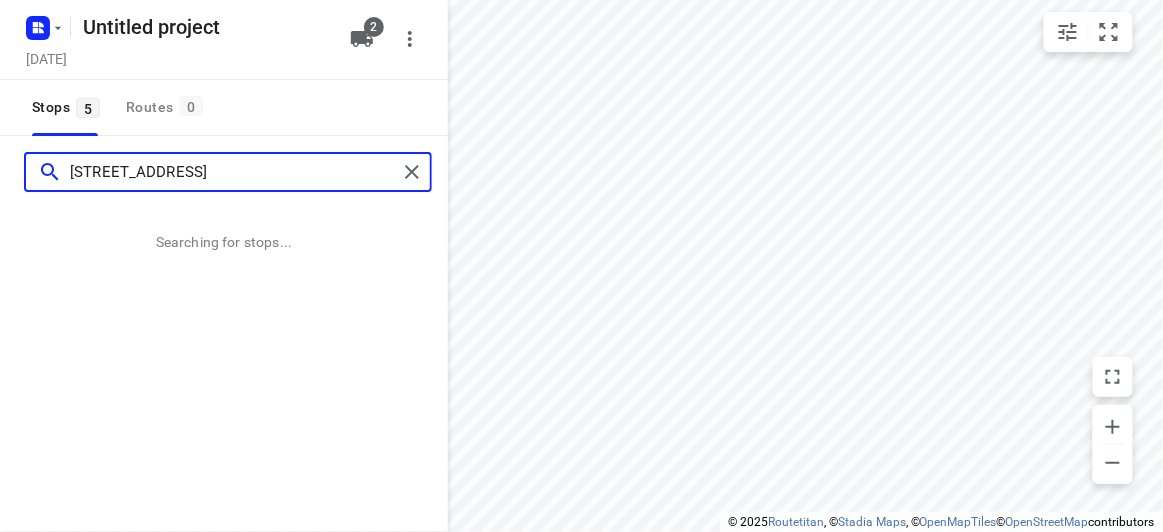 type on "37 Southampton Drive, Mulgrave VIC 3170" 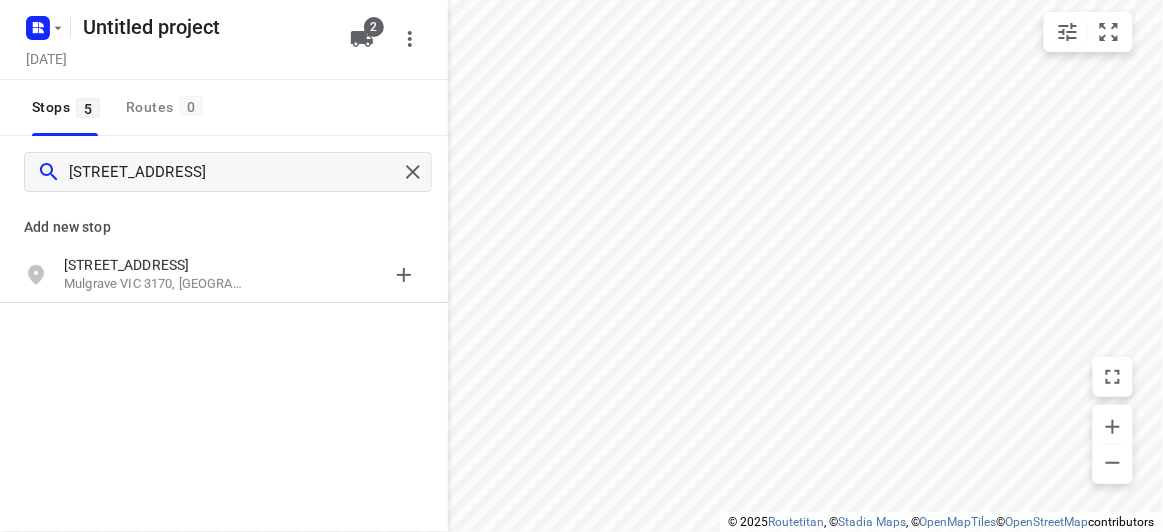 click on "Add new stop" at bounding box center [224, 227] 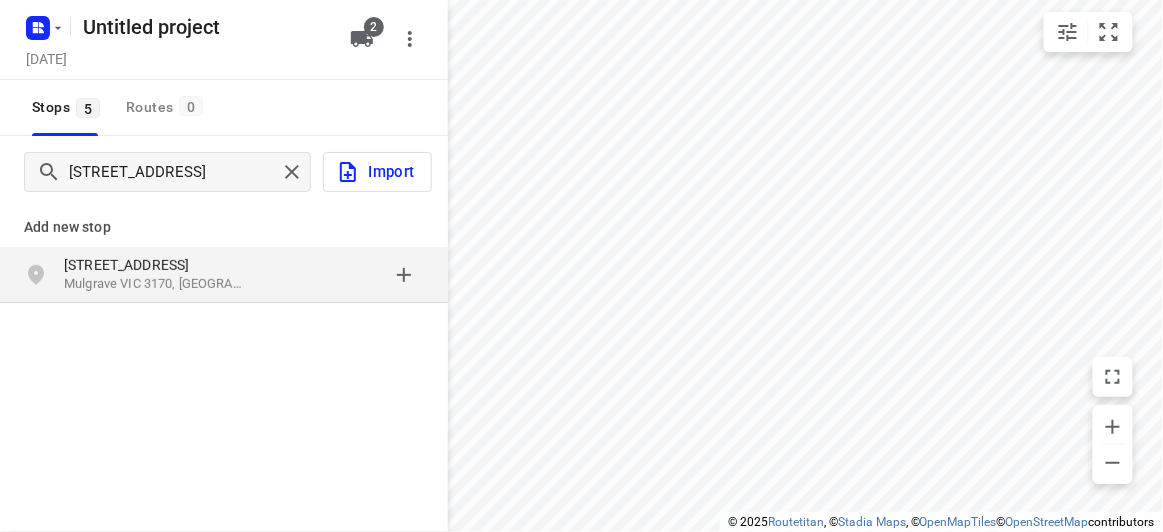 click on "[STREET_ADDRESS]" at bounding box center [156, 265] 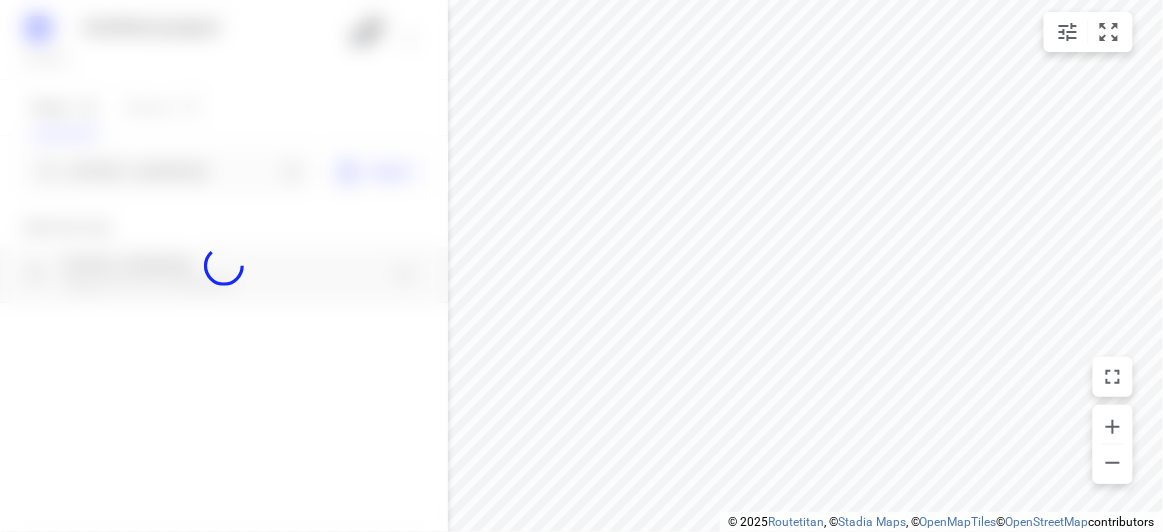 click at bounding box center [224, 266] 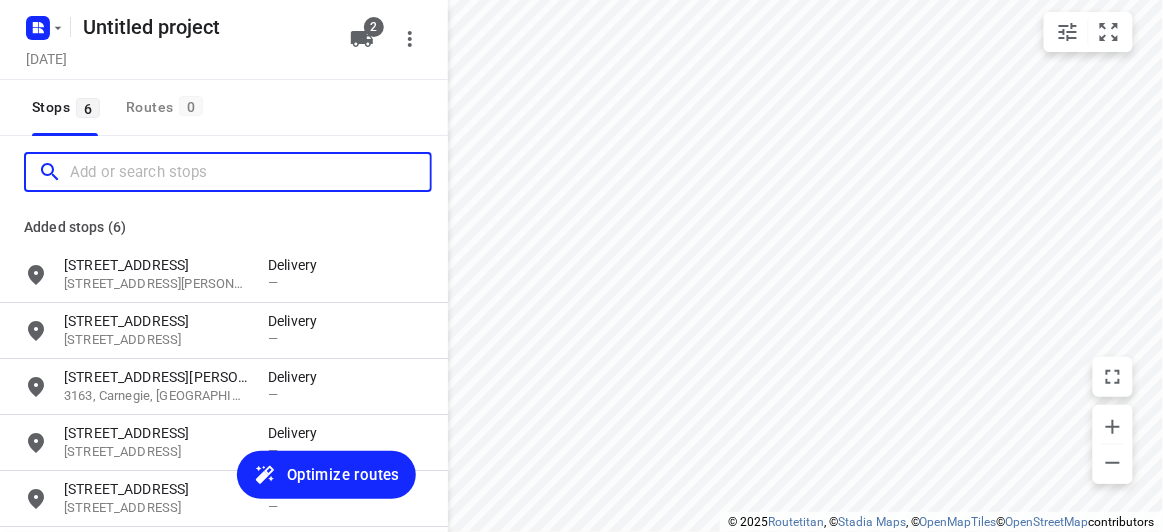 scroll, scrollTop: 0, scrollLeft: 0, axis: both 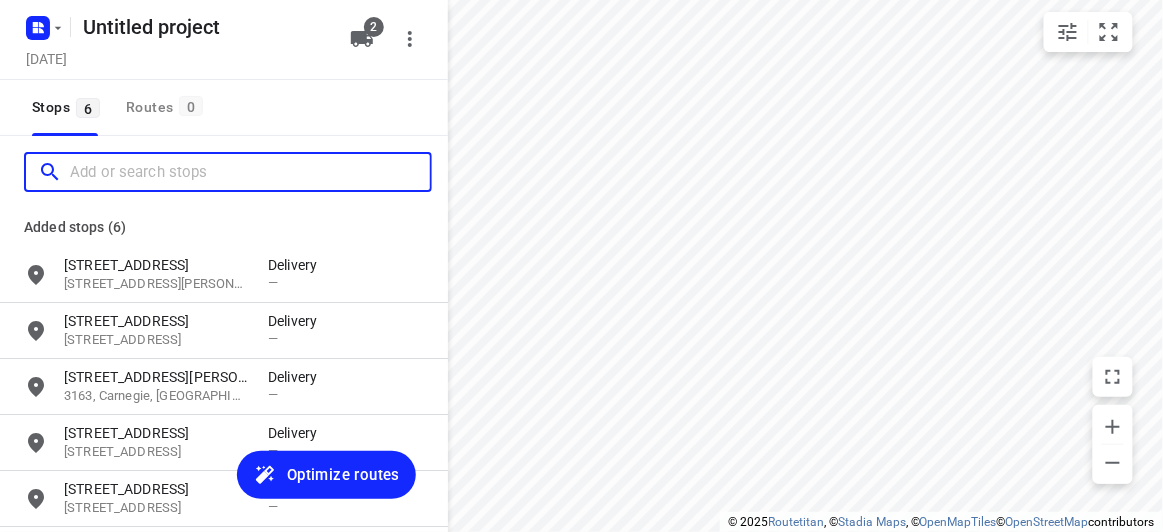 paste on "2-4 Blair Road, Glen Waverley, VIC 3150" 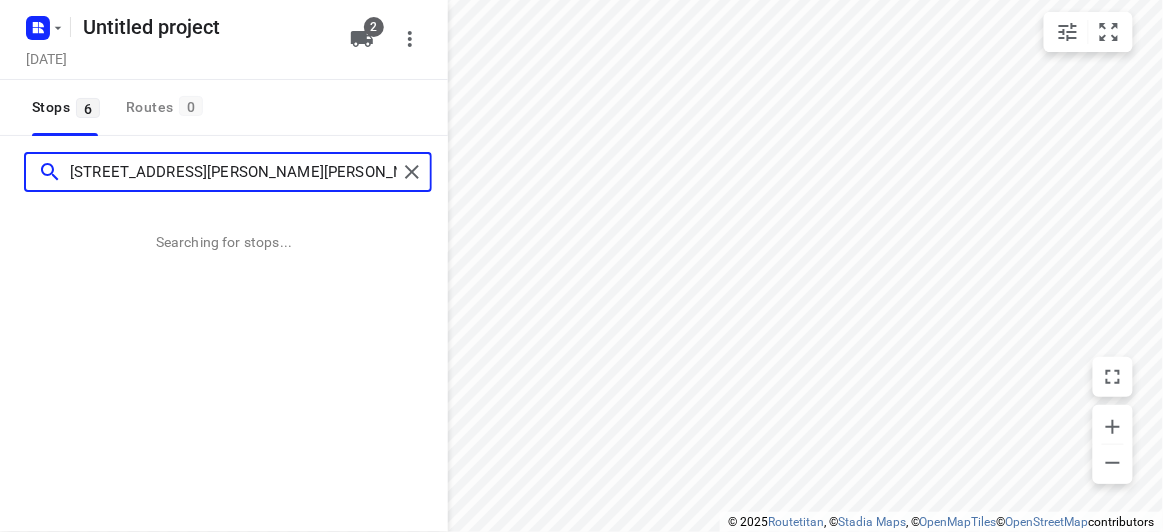 type on "2-4 Blair Road, Glen Waverley, VIC 3150" 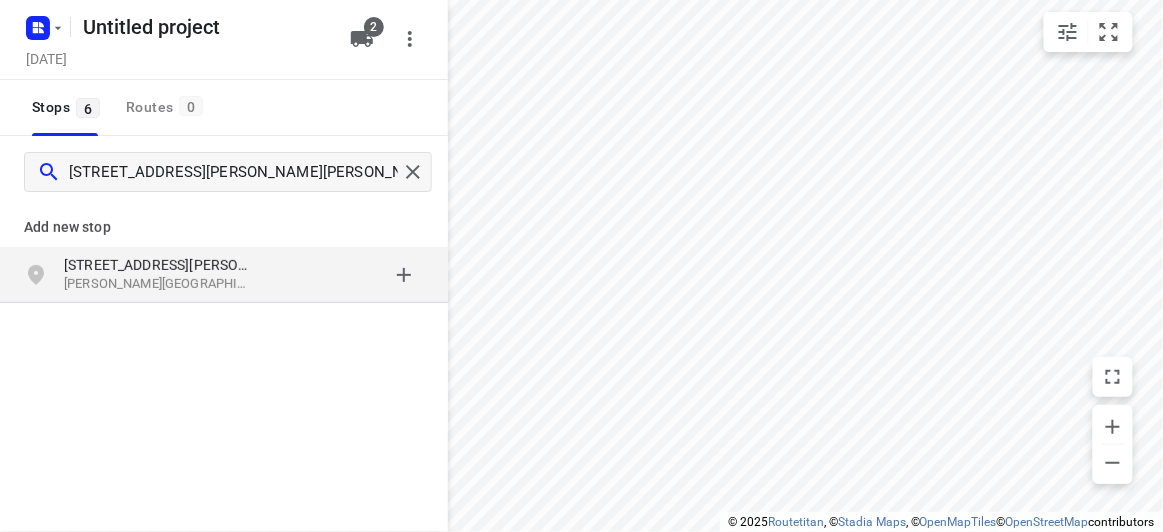 click on "Add new stop 2-4 Blair Road  Glen Waverley VIC 3150, Australia" at bounding box center [224, 320] 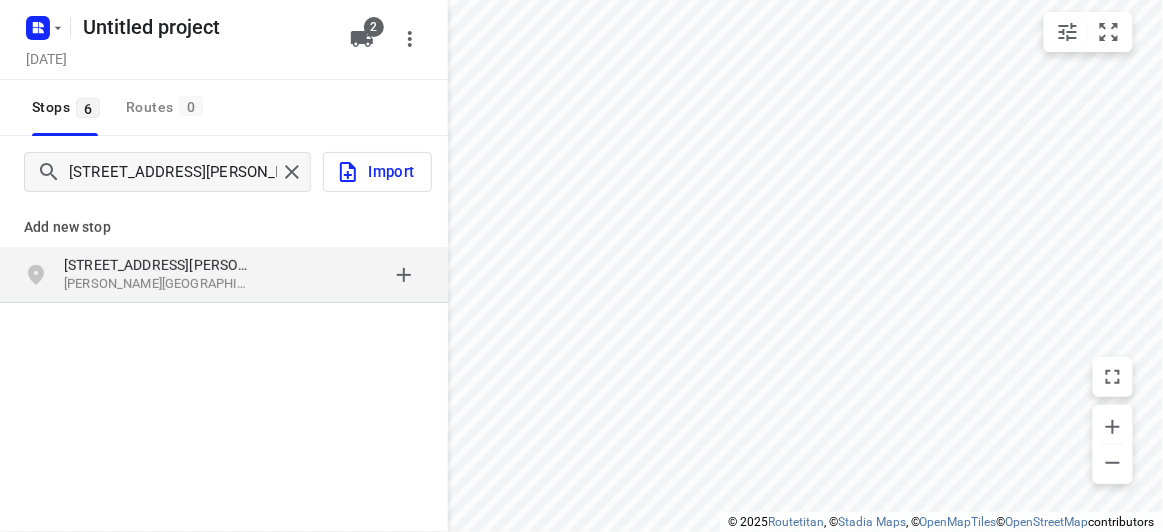 click on "2-4 Blair Road  Glen Waverley VIC 3150, Australia" at bounding box center [166, 275] 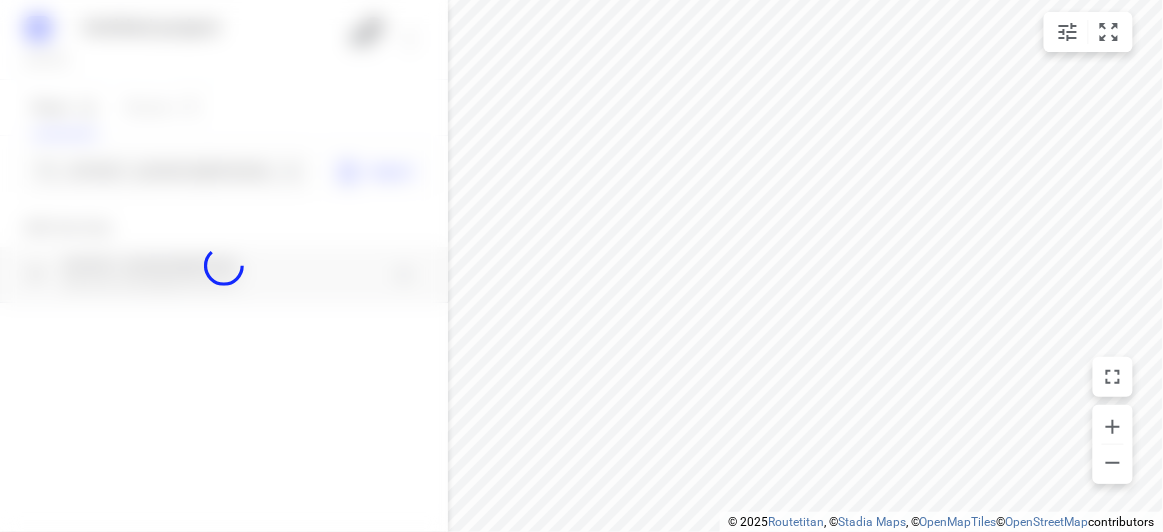 click at bounding box center (224, 266) 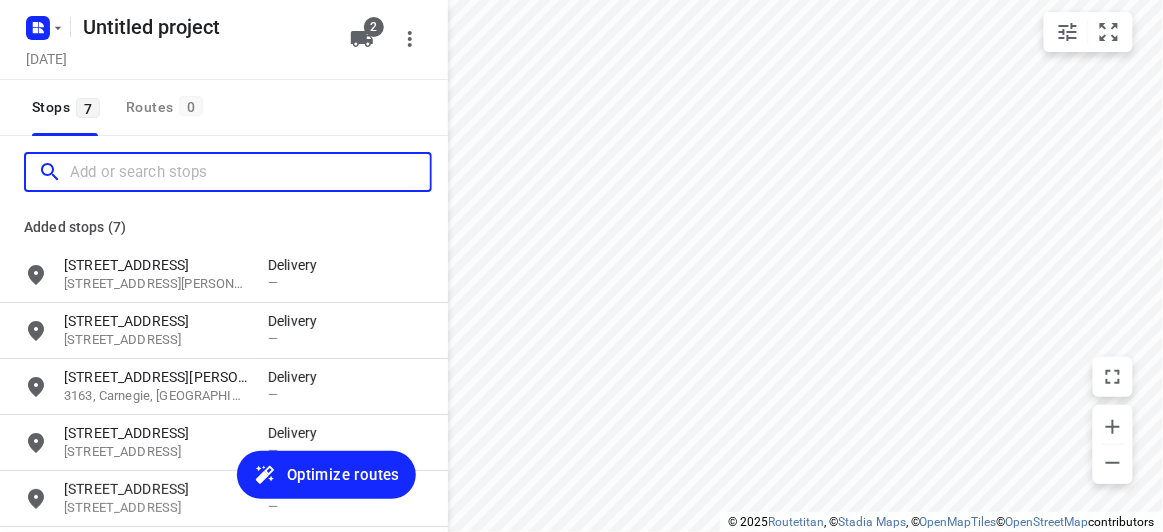 scroll, scrollTop: 0, scrollLeft: 0, axis: both 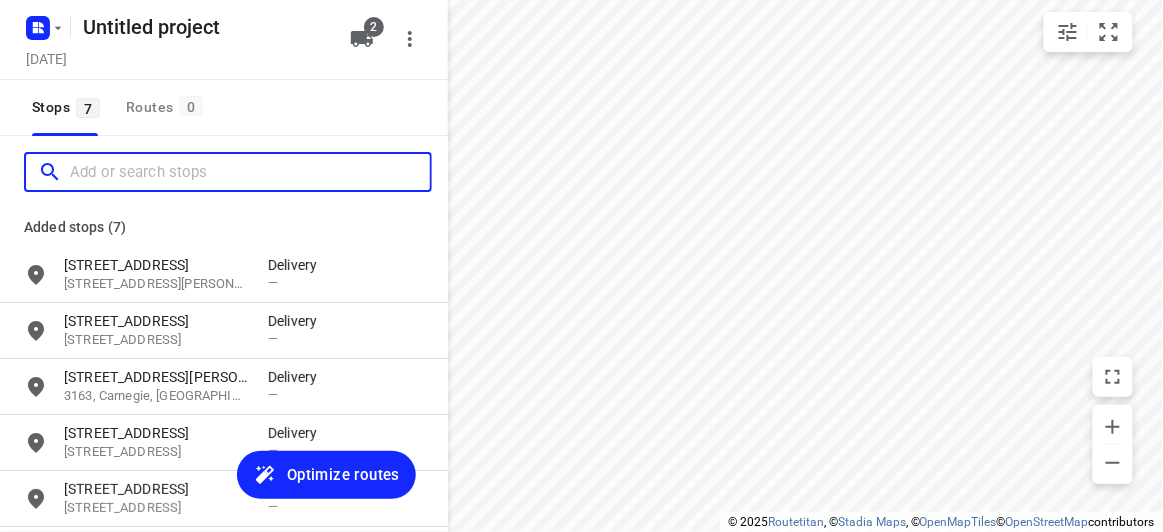 paste on "12 Oxley Close Glen Waverley 3150" 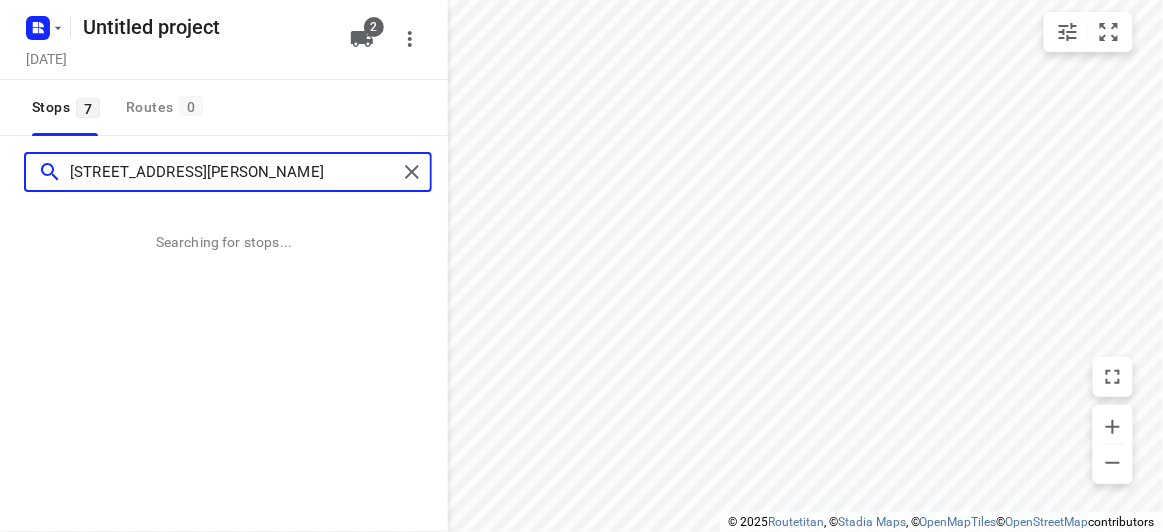 type on "12 Oxley Close Glen Waverley 3150" 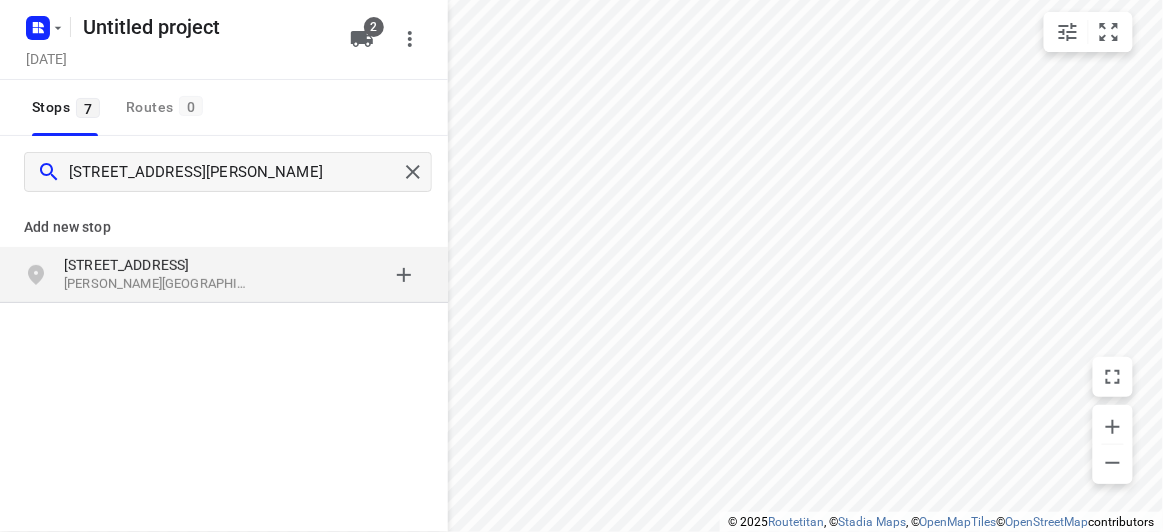 click on "12 Oxley Close  Glen Waverley VIC 3150, Australia" at bounding box center (224, 275) 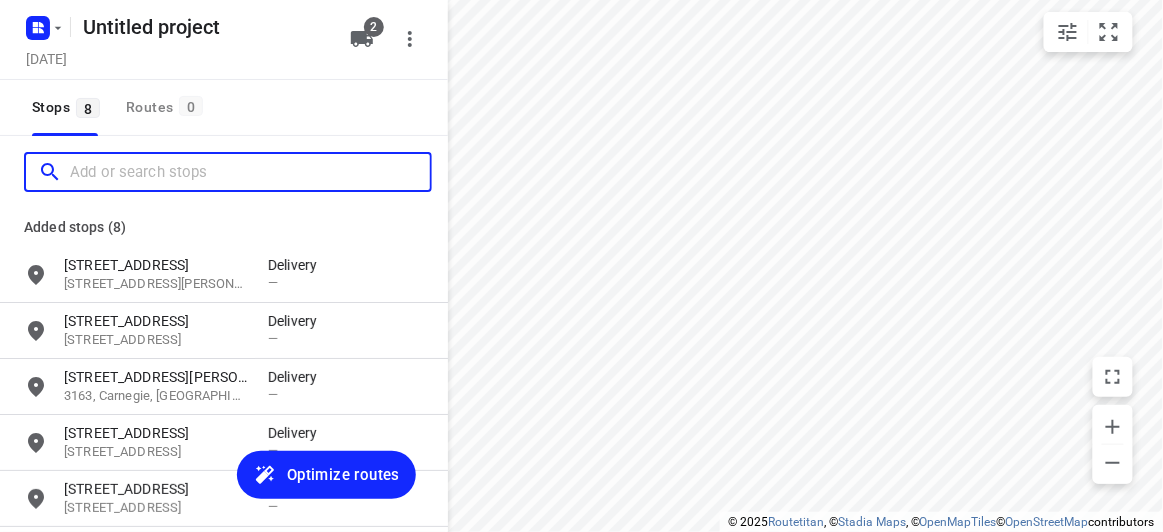 scroll, scrollTop: 0, scrollLeft: 0, axis: both 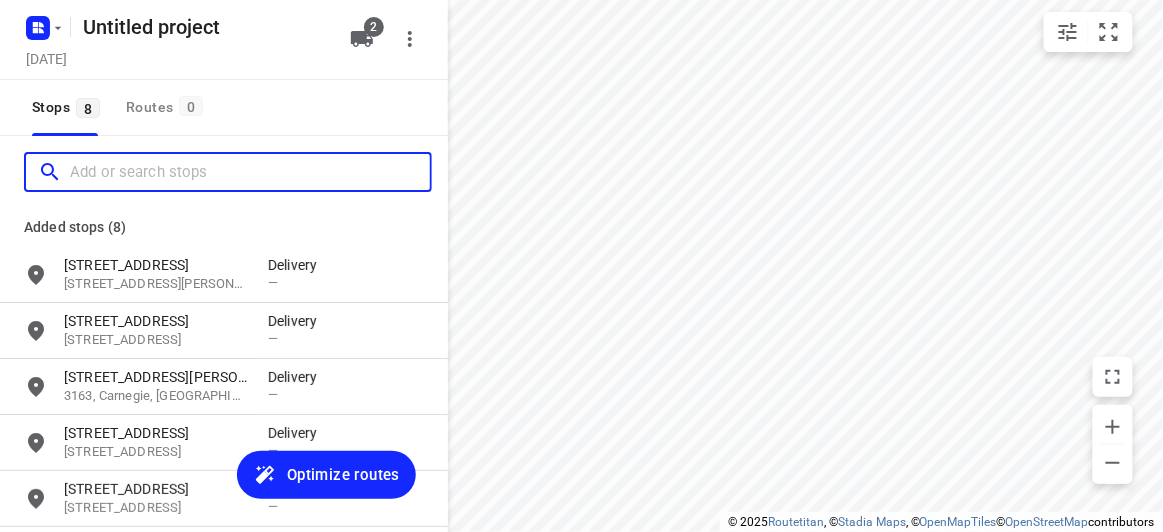 click at bounding box center [250, 172] 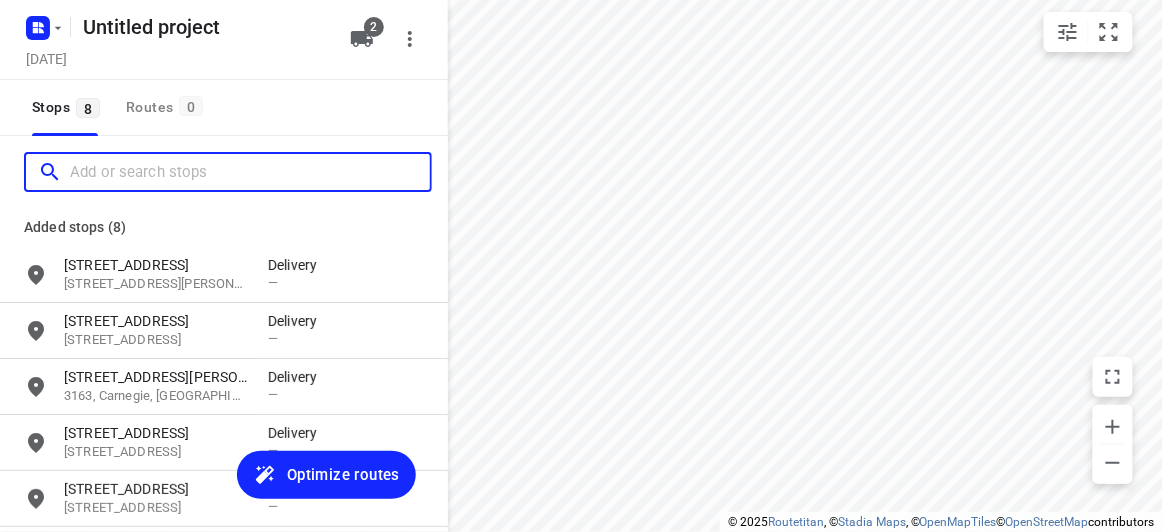 paste on "573B Burke Road, Camberwell 3124" 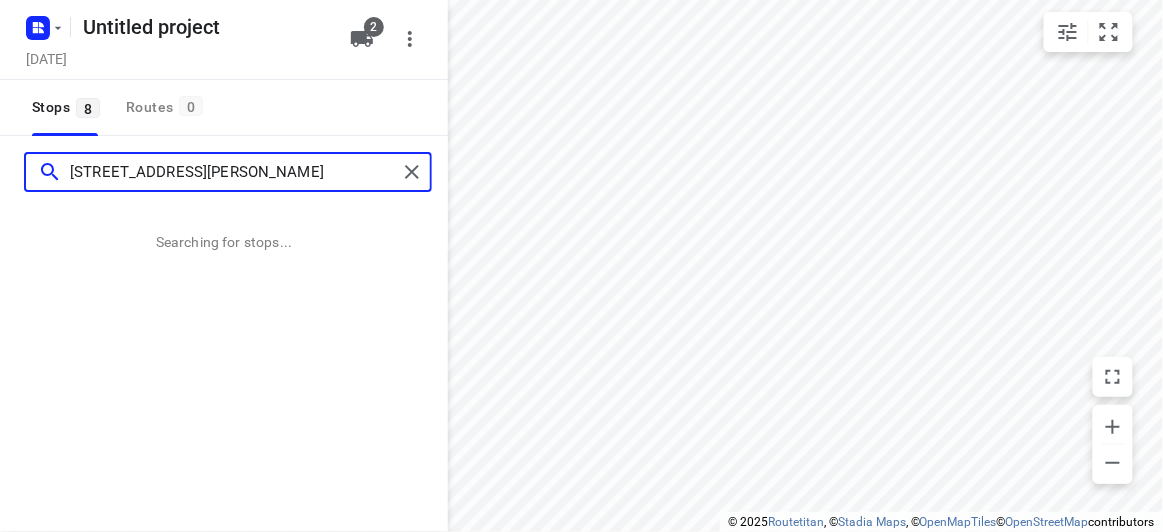 type on "573B Burke Road, Camberwell 3124" 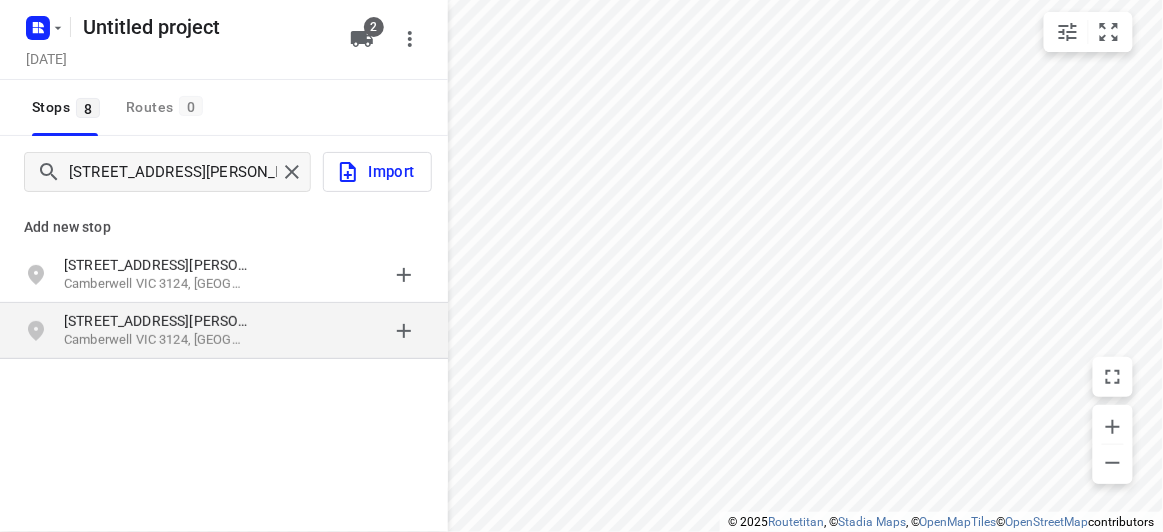 click at bounding box center [346, 331] 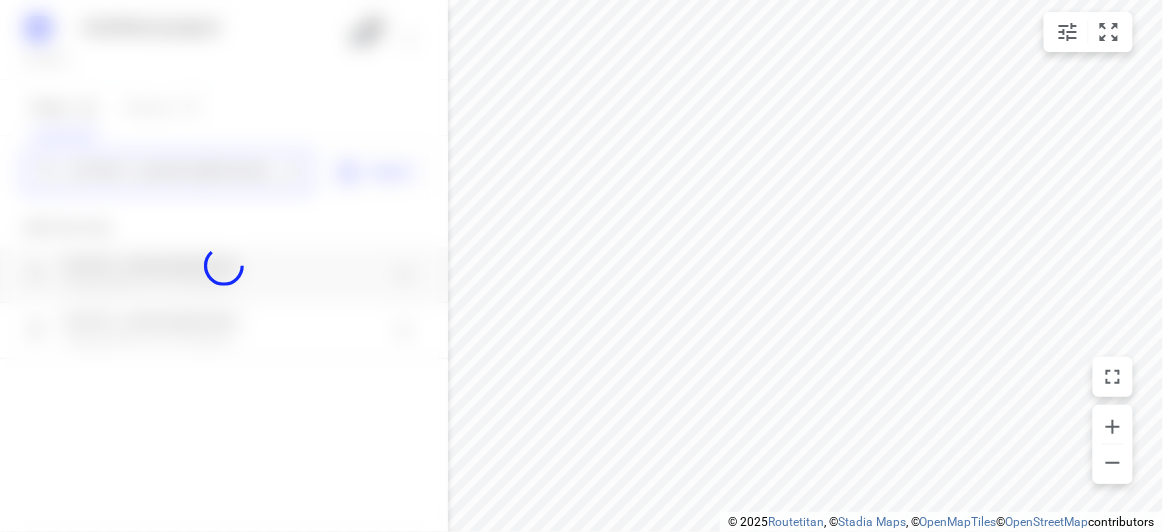 type 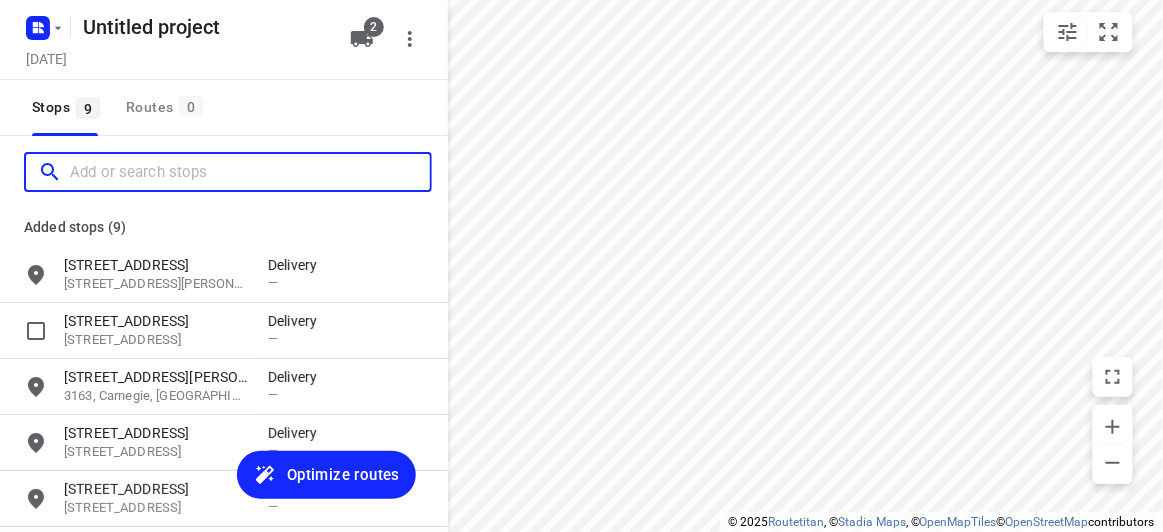 scroll, scrollTop: 0, scrollLeft: 0, axis: both 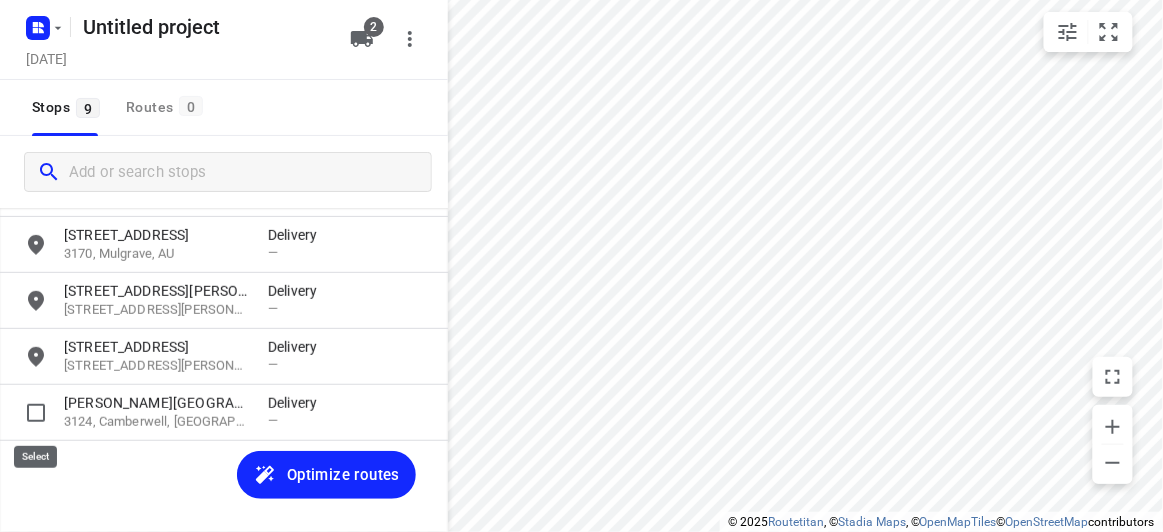 click at bounding box center [36, 413] 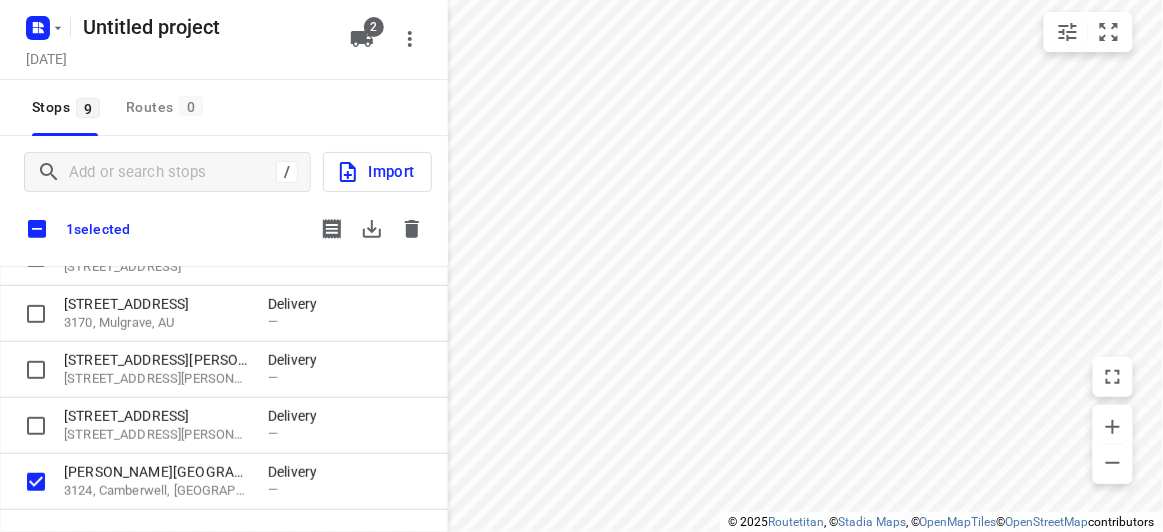 scroll, scrollTop: 298, scrollLeft: 0, axis: vertical 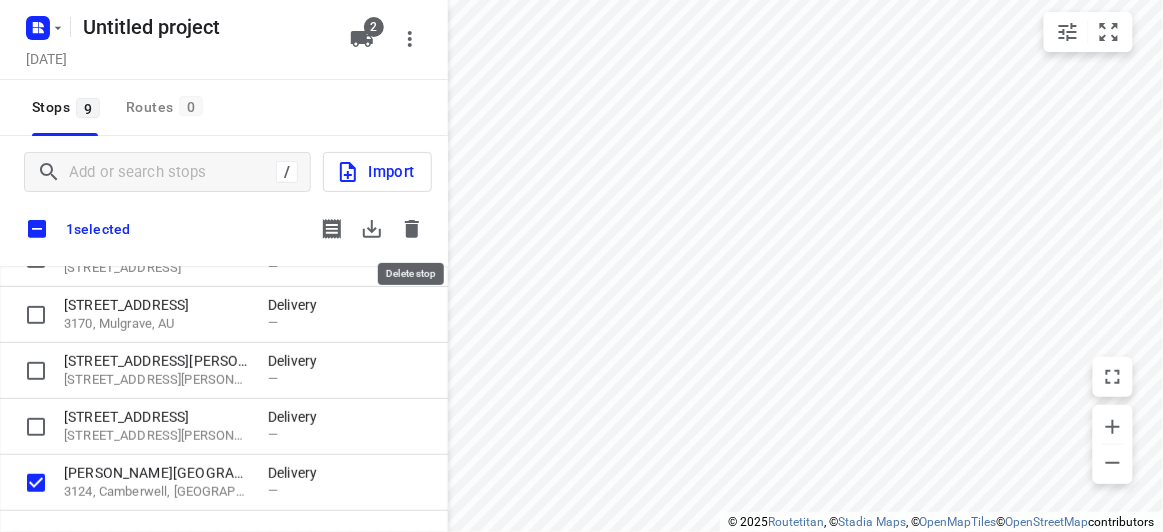 click 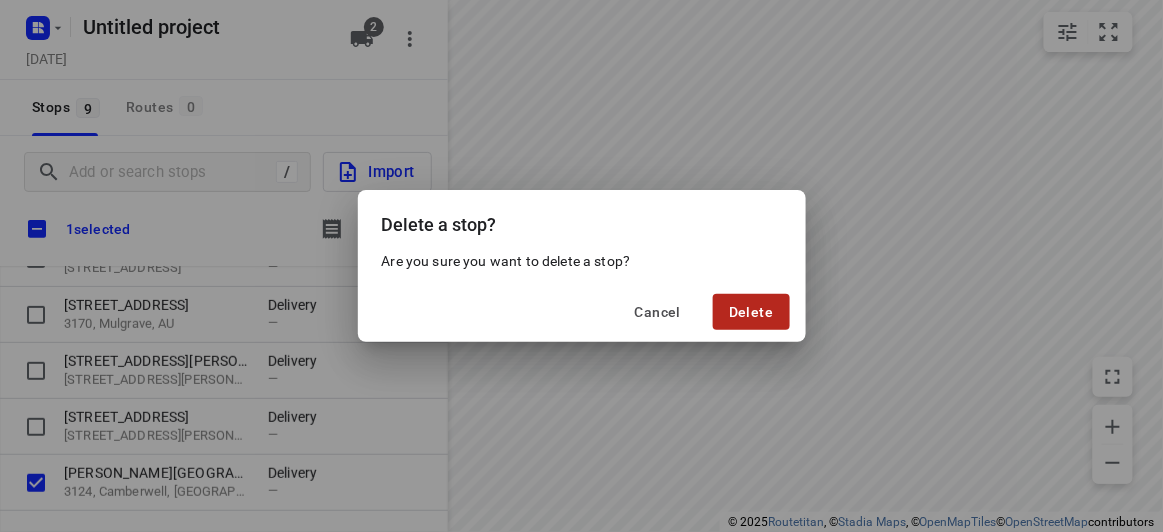 click on "Delete" at bounding box center (751, 312) 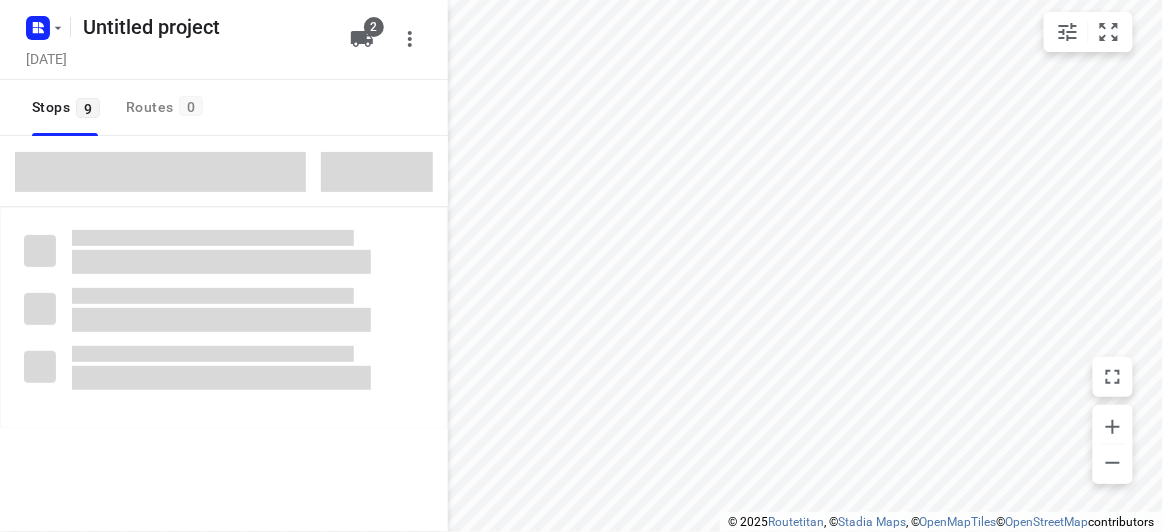 drag, startPoint x: 118, startPoint y: 148, endPoint x: 121, endPoint y: 174, distance: 26.172504 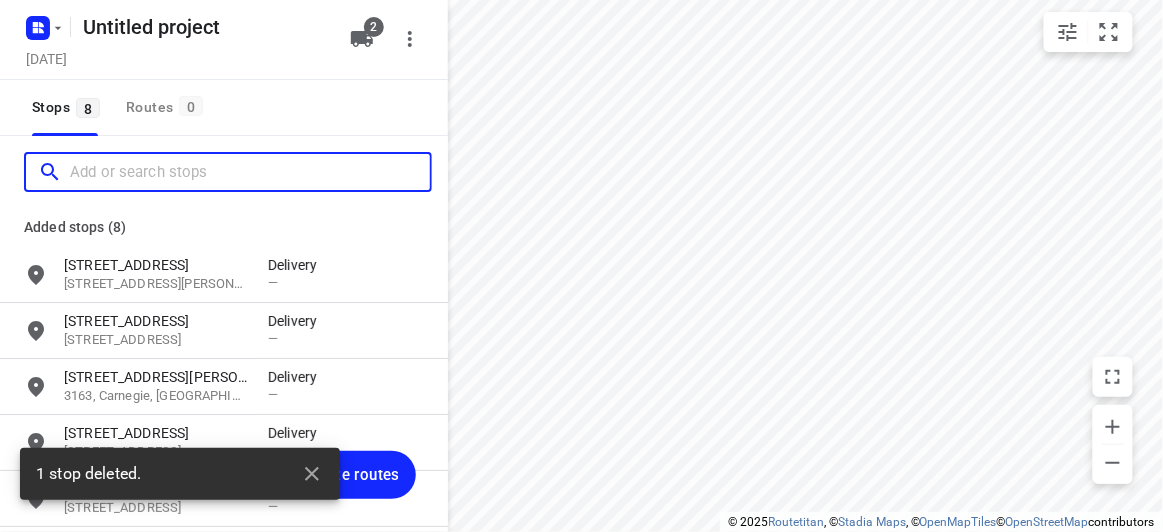 click at bounding box center (250, 172) 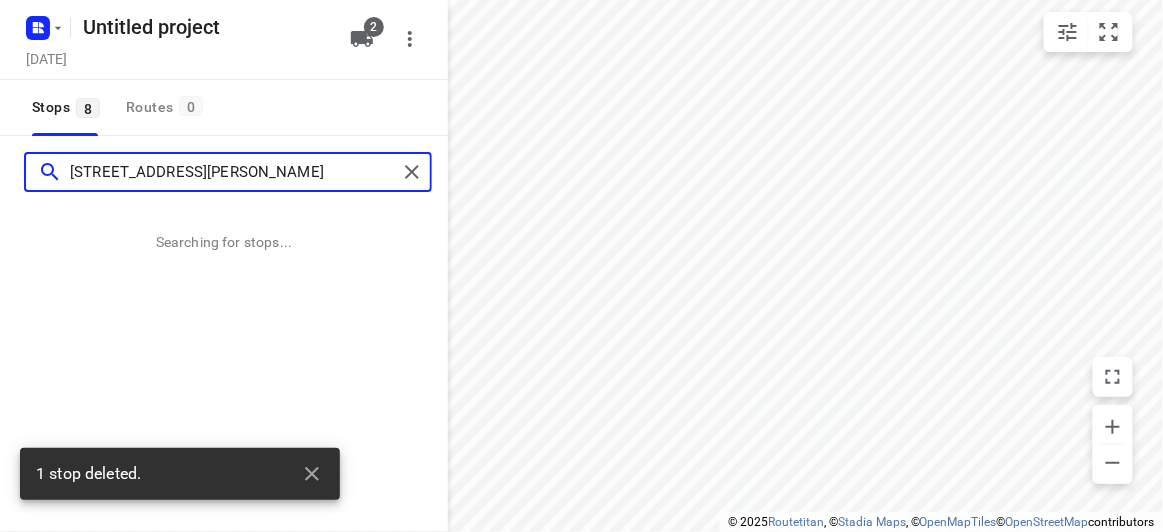 type on "573B Burke Road, Camberwell 3124" 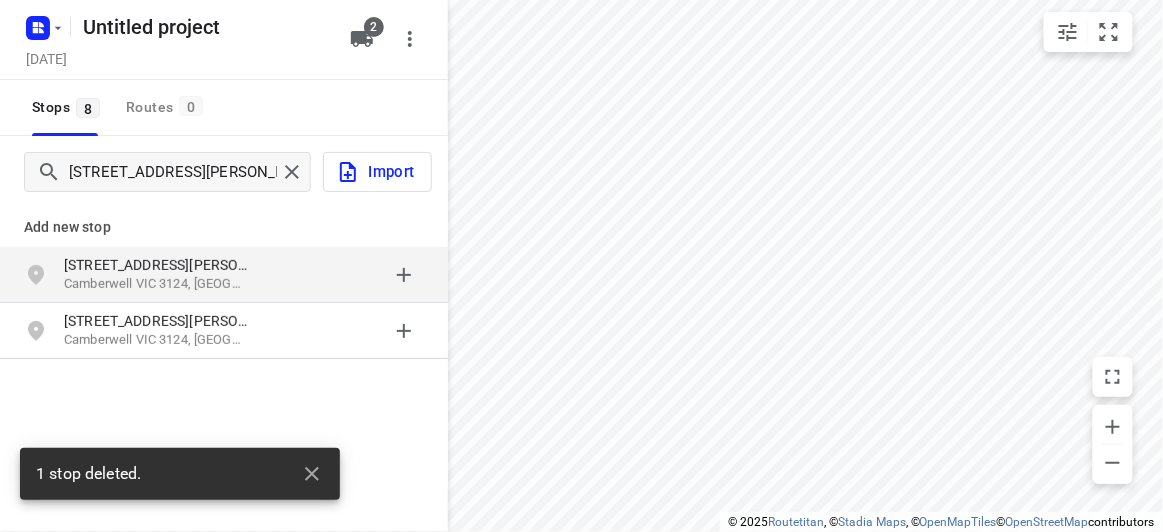 click on "573B Burke Road  Camberwell VIC 3124, Australia" at bounding box center [224, 275] 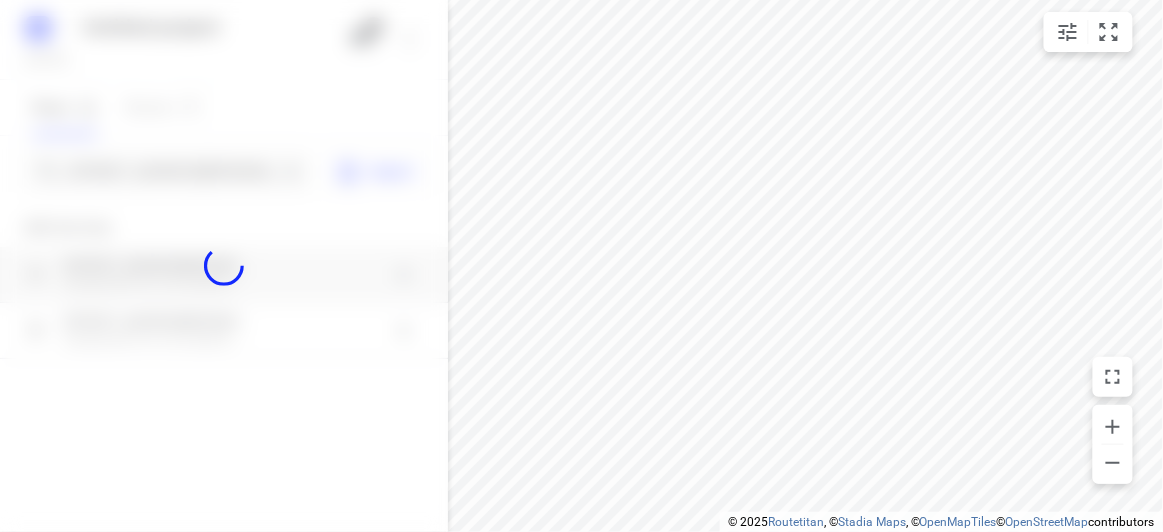 click at bounding box center [224, 266] 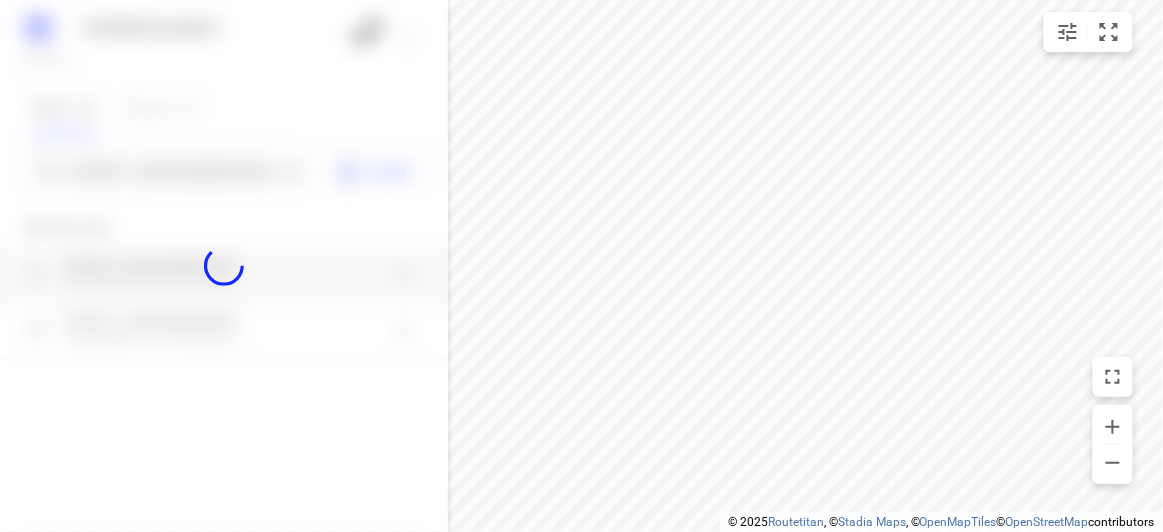 click at bounding box center [224, 266] 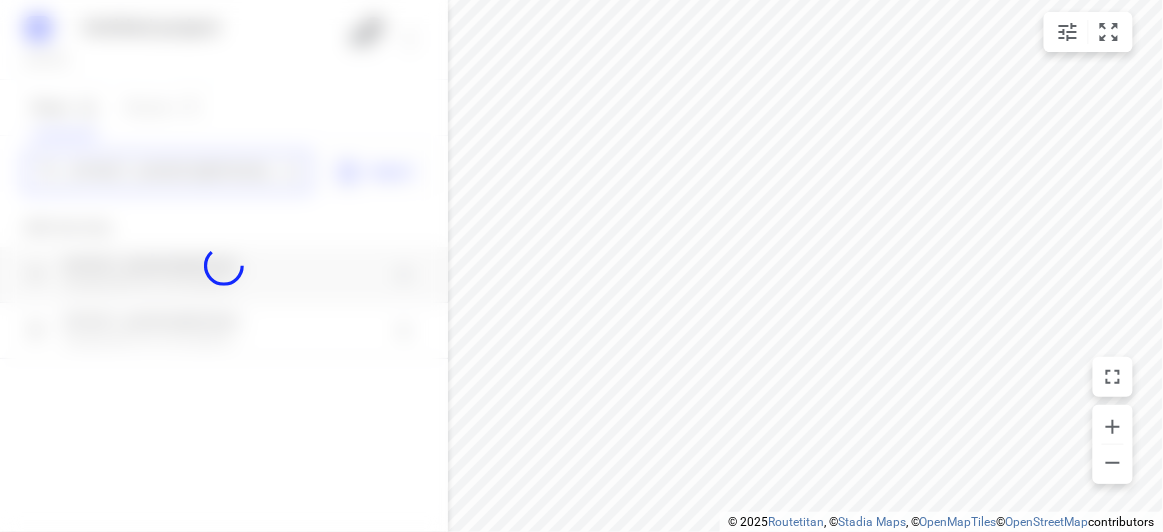 click on "Untitled project Sunday, Jul 13 2 Stops 8 Routes 0 573B Burke Road, Camberwell 3124 Import Add new stop 573B Burke Road  Camberwell VIC 3124, Australia 573b Burke Avenue  Camberwell VIC 3124, Australia Routing Settings Optimization preference Shortest distance distance Optimization preference Distance Format KM km Distance Format Default stop duration 5 minutes Default stop duration Default stop load 1 units Default stop load Allow late stops   Maximum amount of time drivers may be late at a stop Allow reloads BETA   Vehicles may return to the depot to load more stops. Fixed departure time   Vehicles must depart at the start of their working hours Cancel Save" at bounding box center [224, 266] 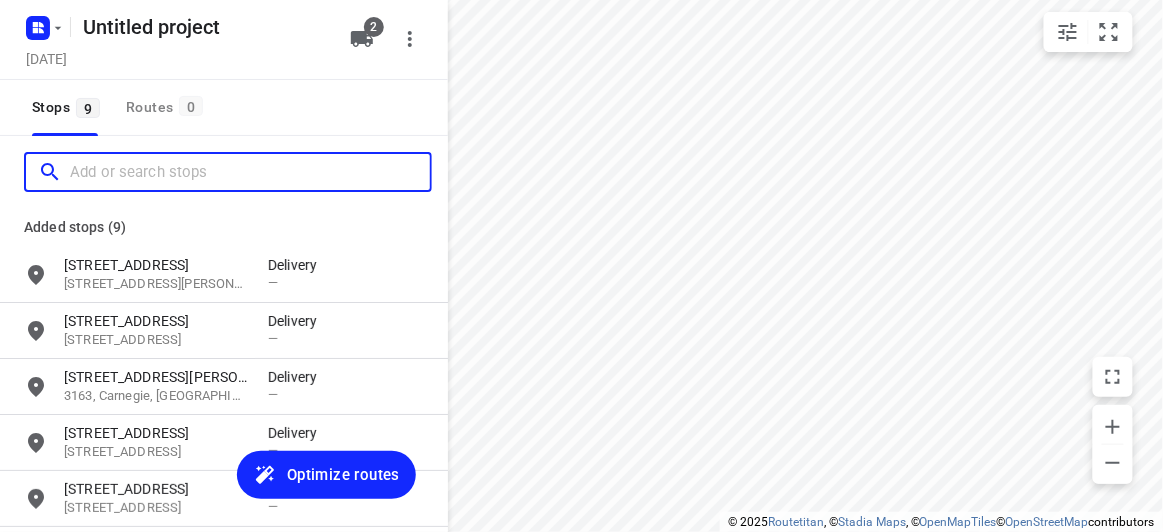 scroll, scrollTop: 0, scrollLeft: 0, axis: both 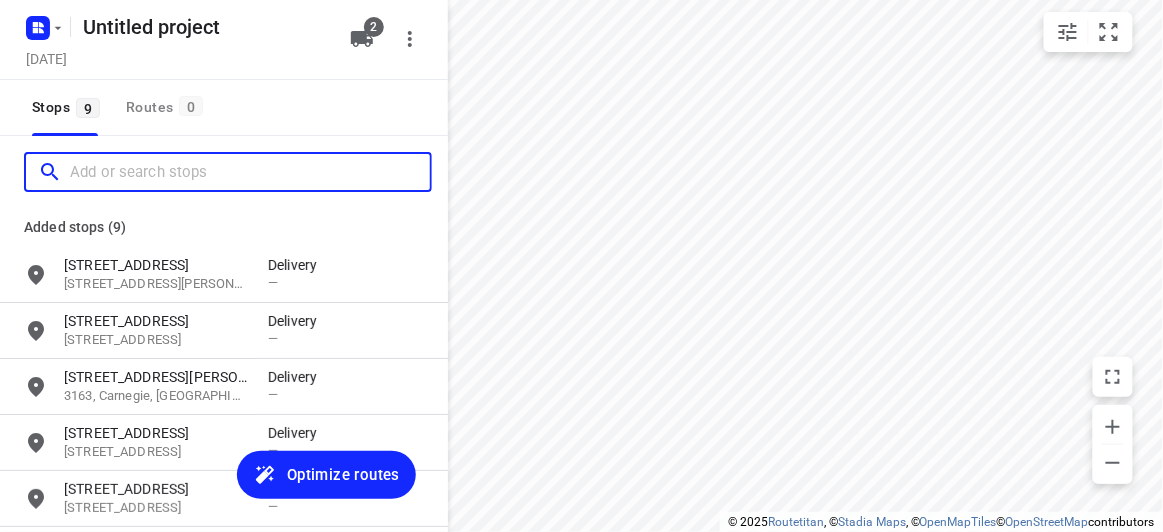 paste on "19 panorama court Bulleen 3105" 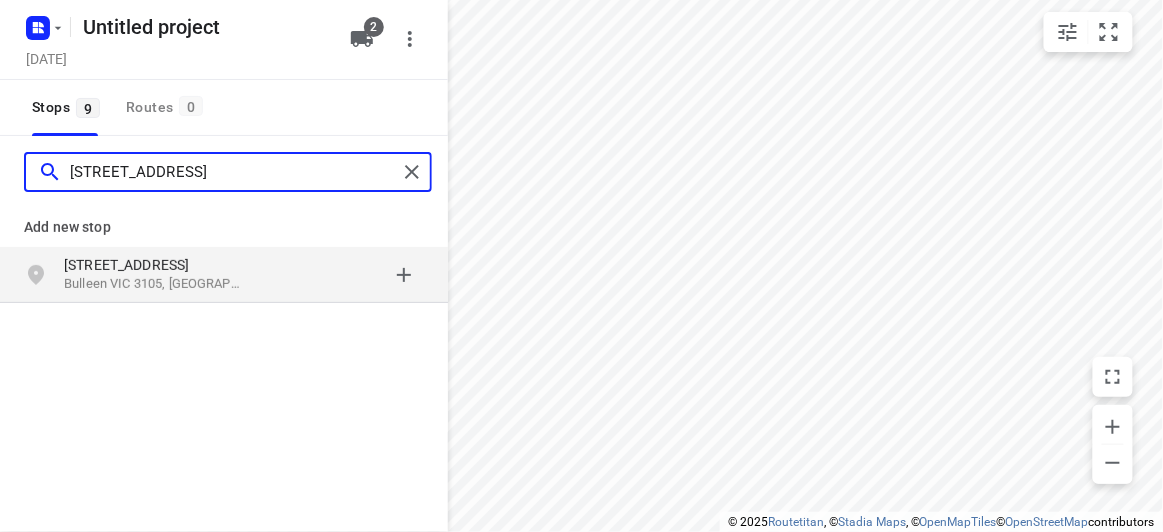 type on "19 panorama court Bulleen 3105" 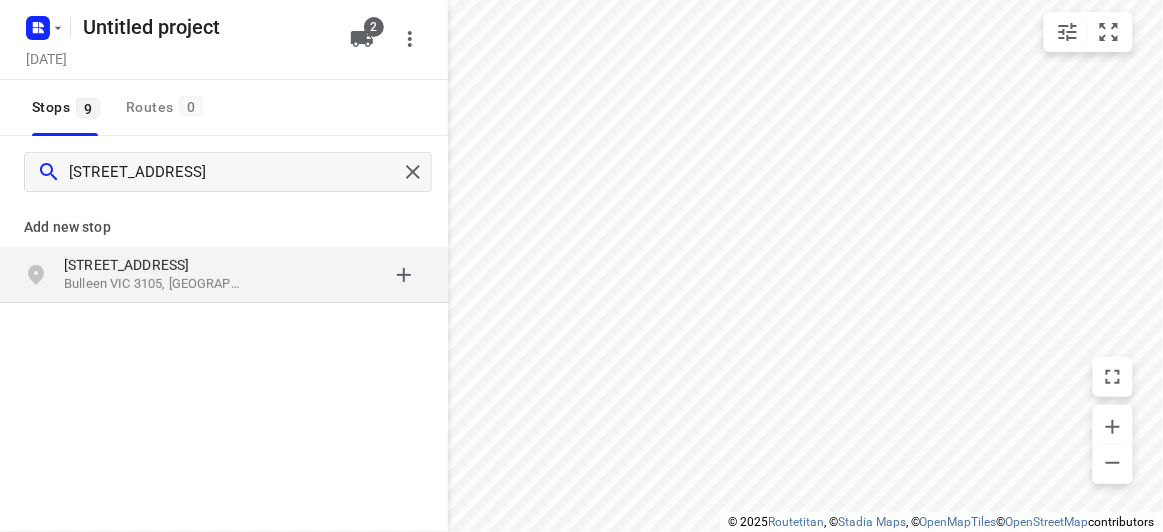 click on "Add new stop 19 Panorama Court  Bulleen VIC 3105, Australia" at bounding box center [224, 320] 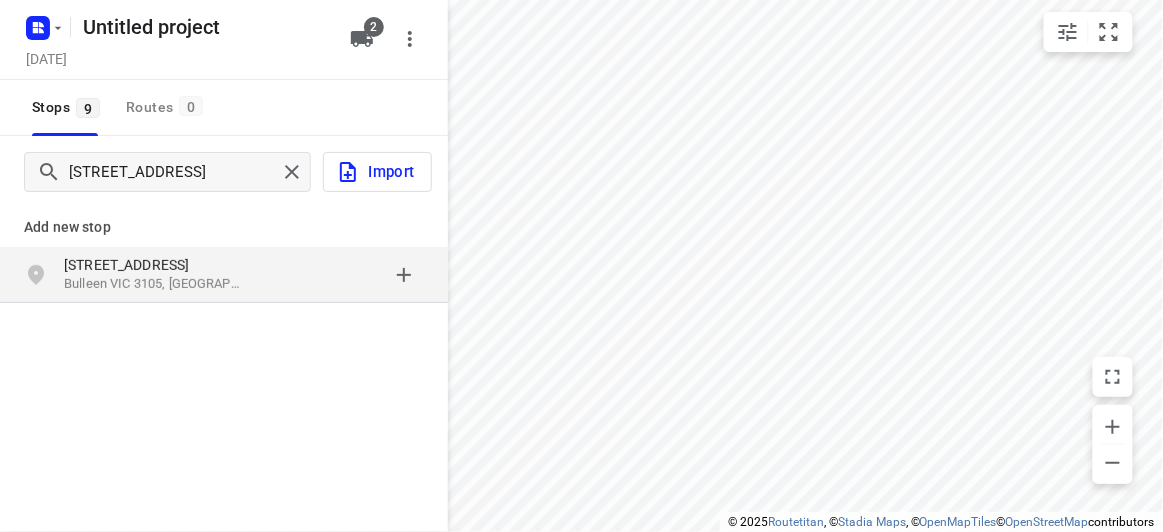 click on "19 Panorama Court  Bulleen VIC 3105, Australia" at bounding box center (166, 275) 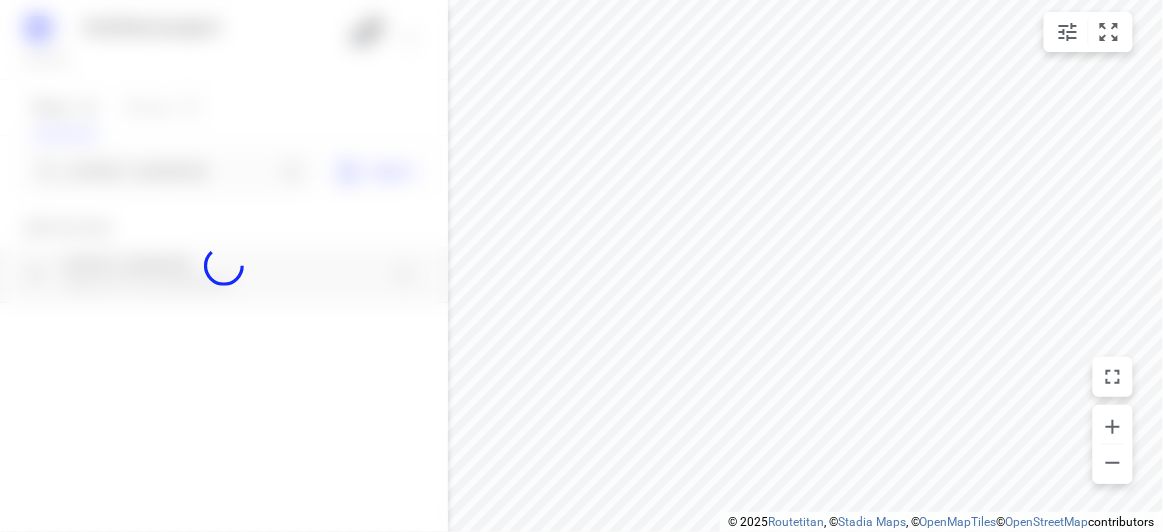click at bounding box center (224, 266) 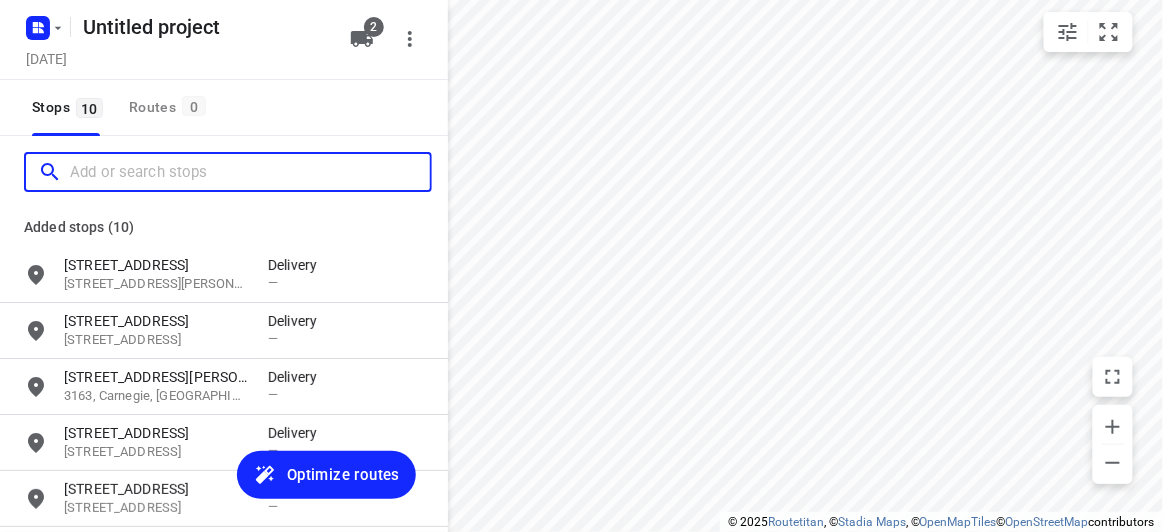 scroll, scrollTop: 0, scrollLeft: 0, axis: both 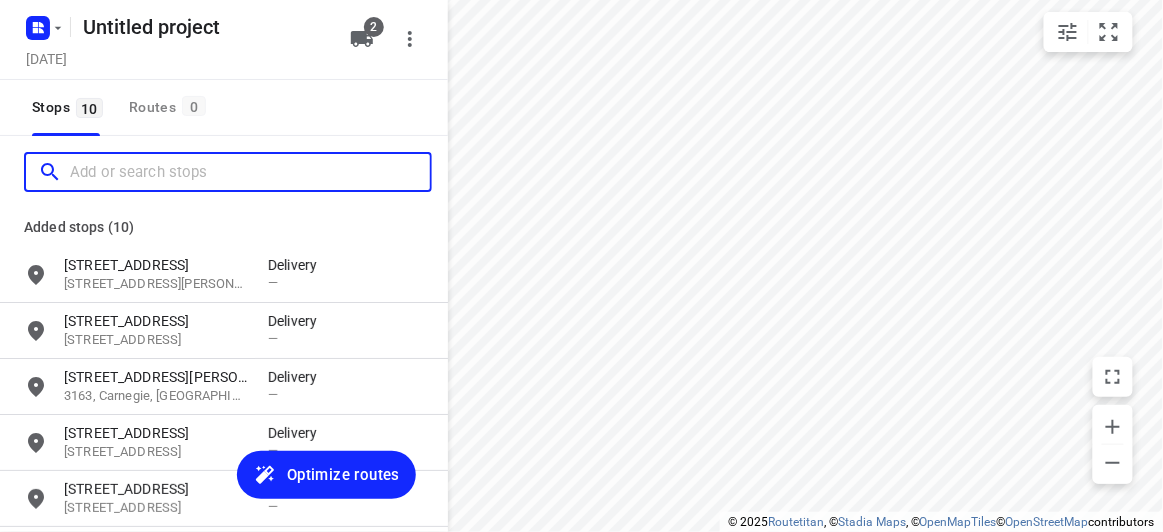 paste on "26A, Derreck Ave BULLEEN 3105" 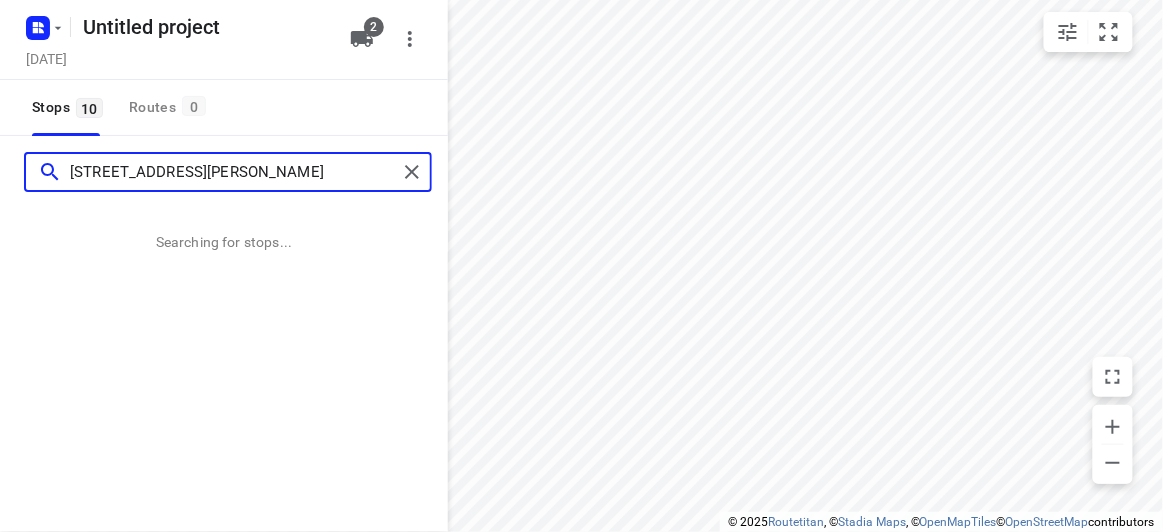 type on "26A, Derreck Ave BULLEEN 3105" 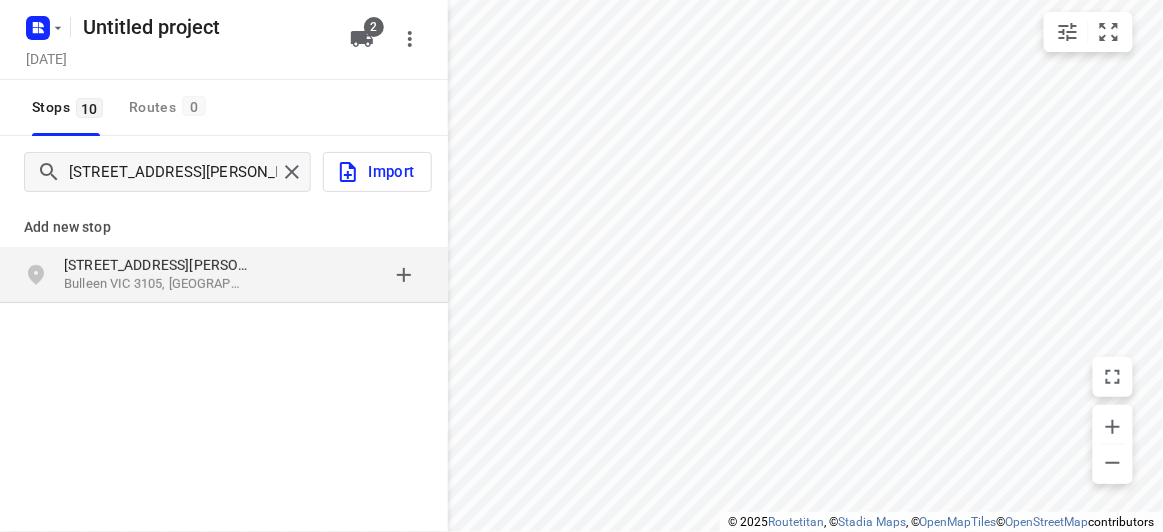 click at bounding box center (346, 275) 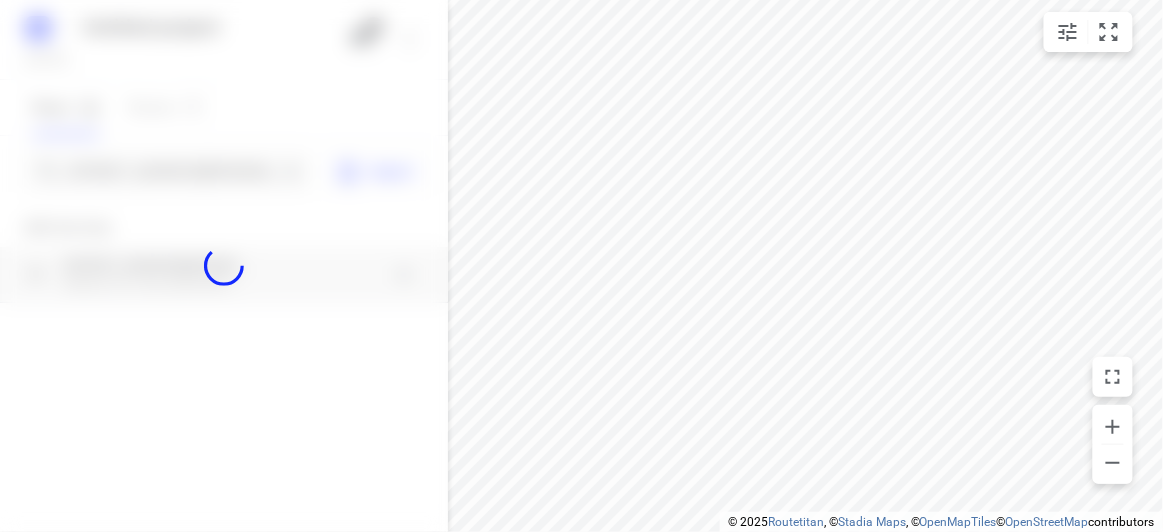 click at bounding box center (224, 266) 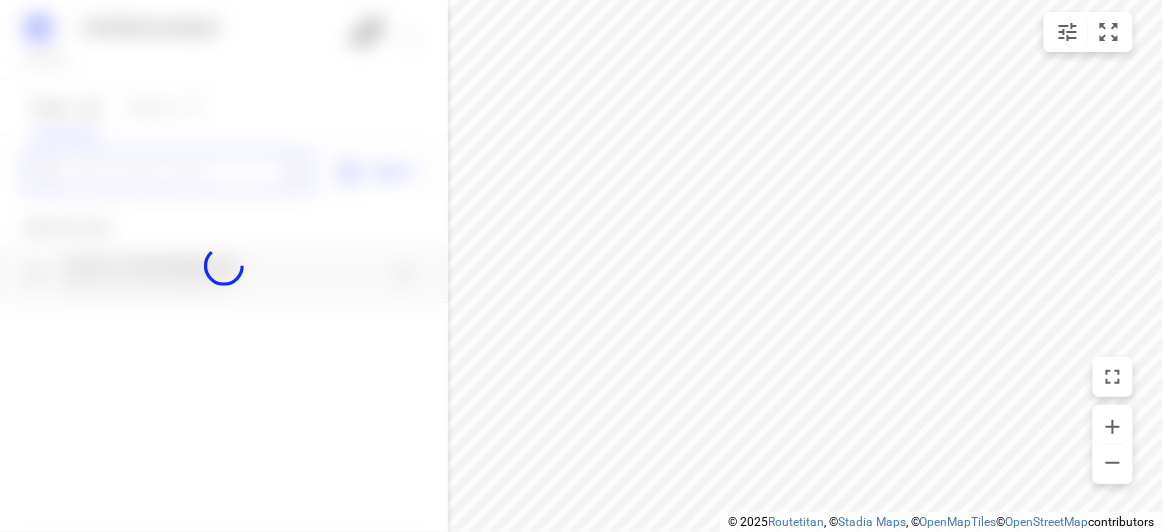 paste on "13 Egret Walk Rowville 3178" 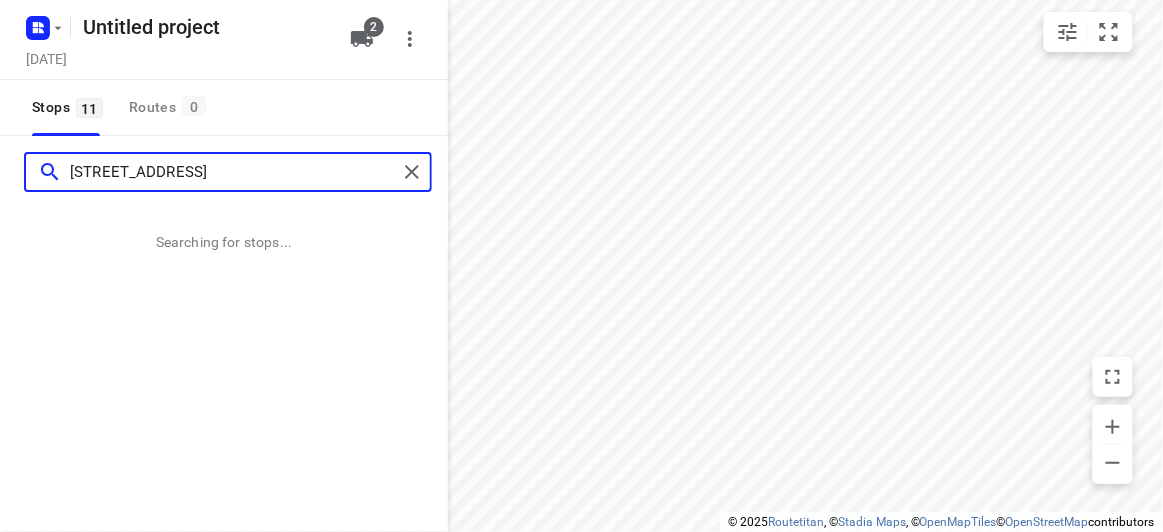 scroll, scrollTop: 0, scrollLeft: 0, axis: both 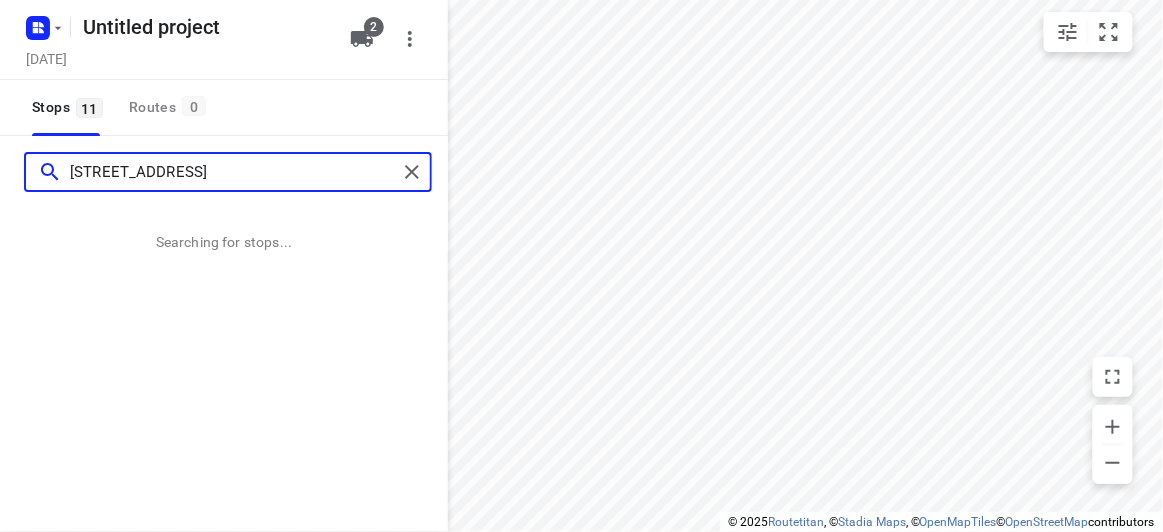 type on "13 Egret Walk Rowville 3178" 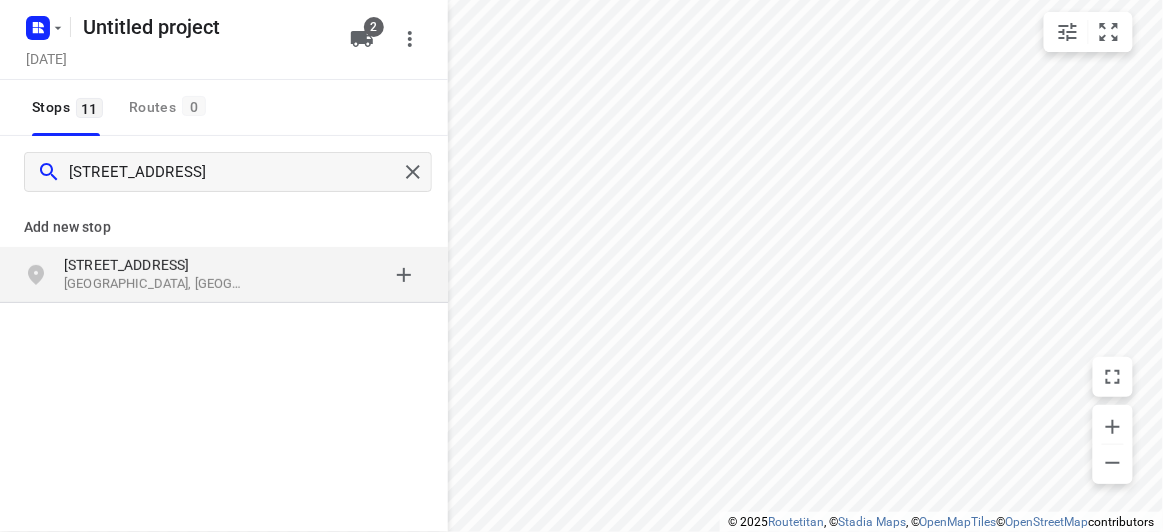 click on "13 Egret Walk  Rowville VIC 3178, Australia" at bounding box center [224, 275] 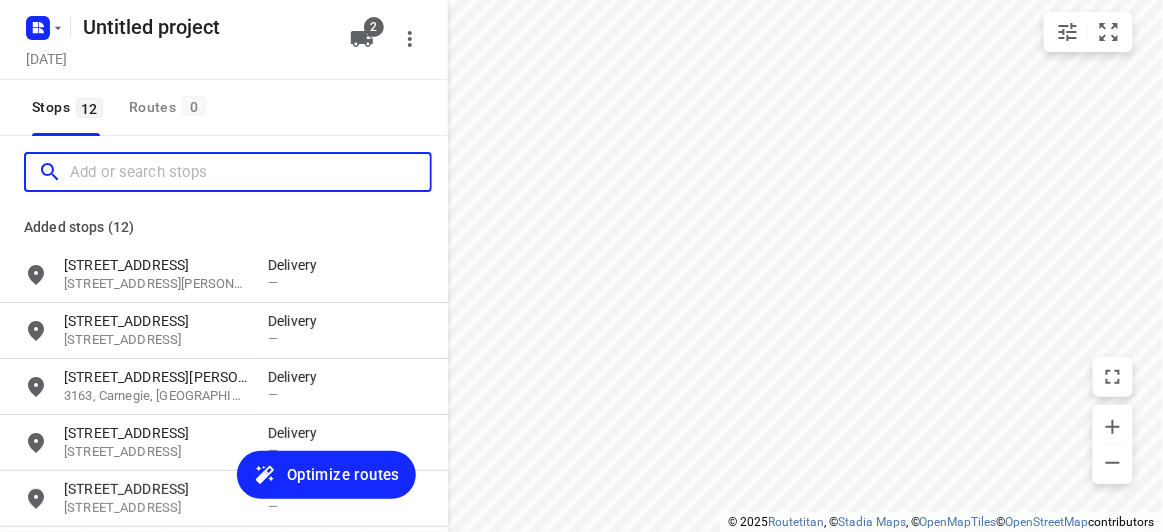 click at bounding box center (250, 172) 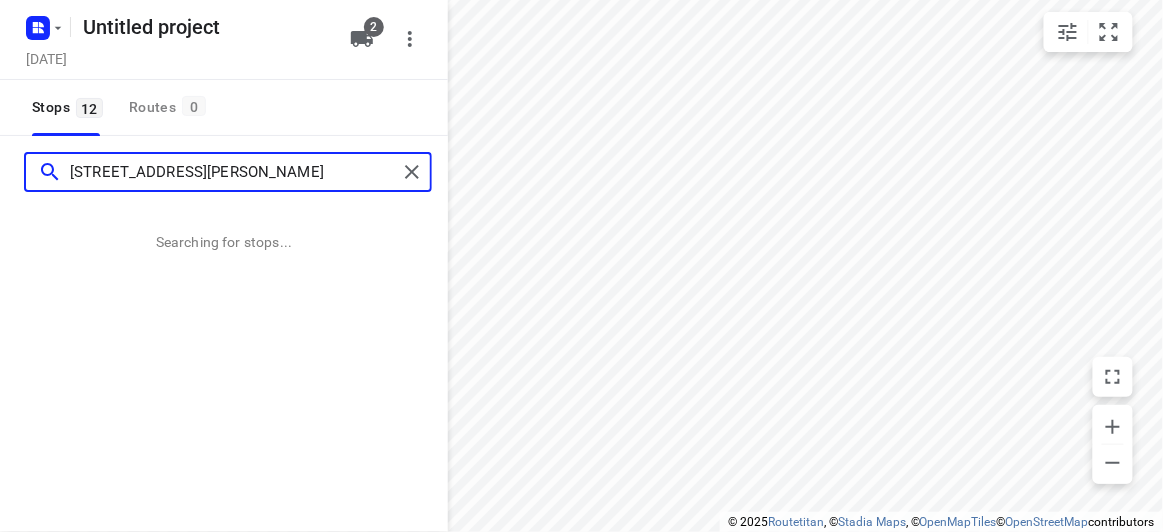 type on "56 Albert Street Mount Waverley 3149" 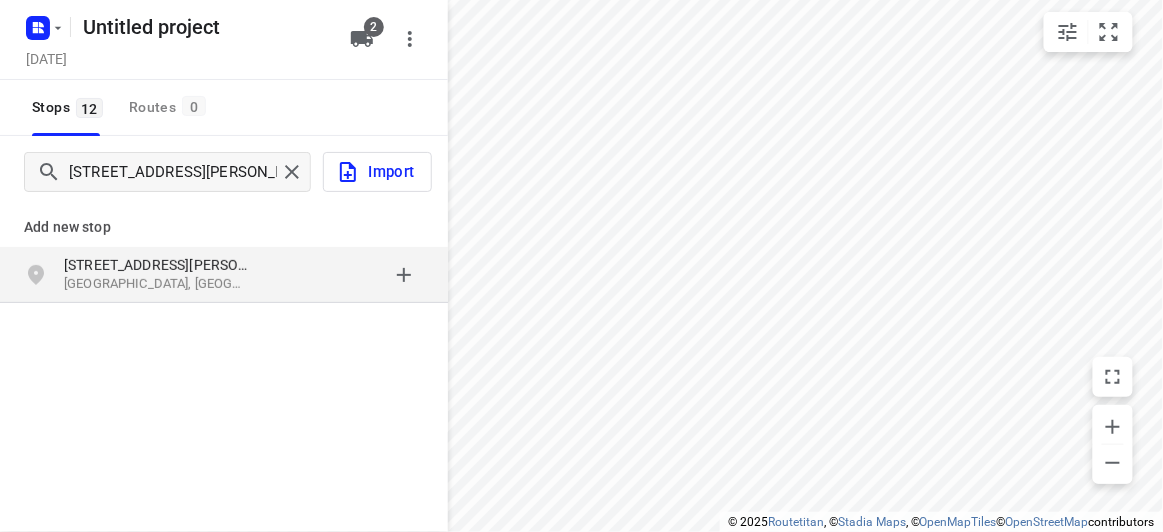 click on "Add new stop 56 Albert Street  Mount Waverley VIC 3149, Australia" at bounding box center (224, 320) 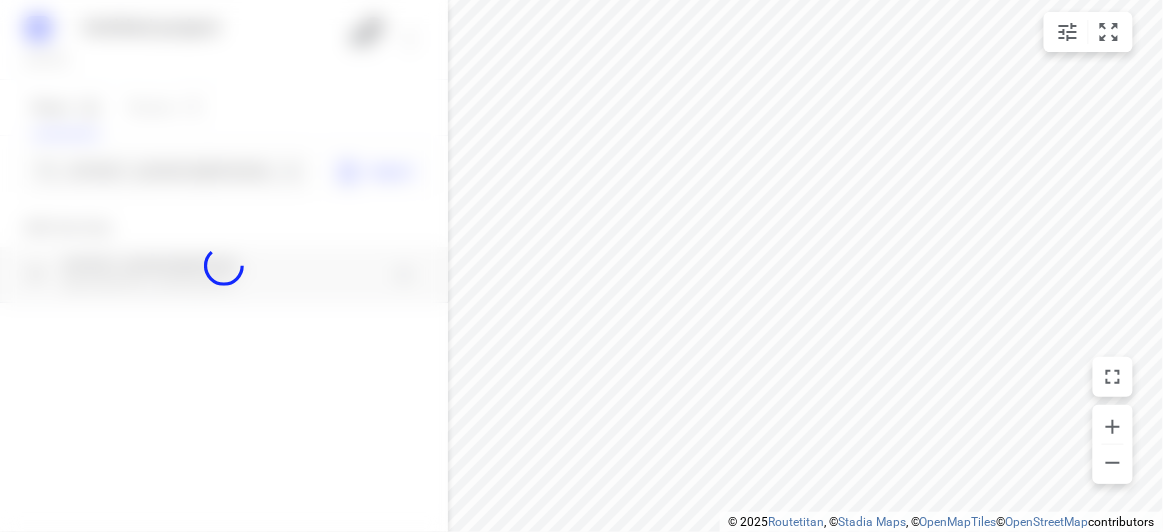 click at bounding box center (224, 266) 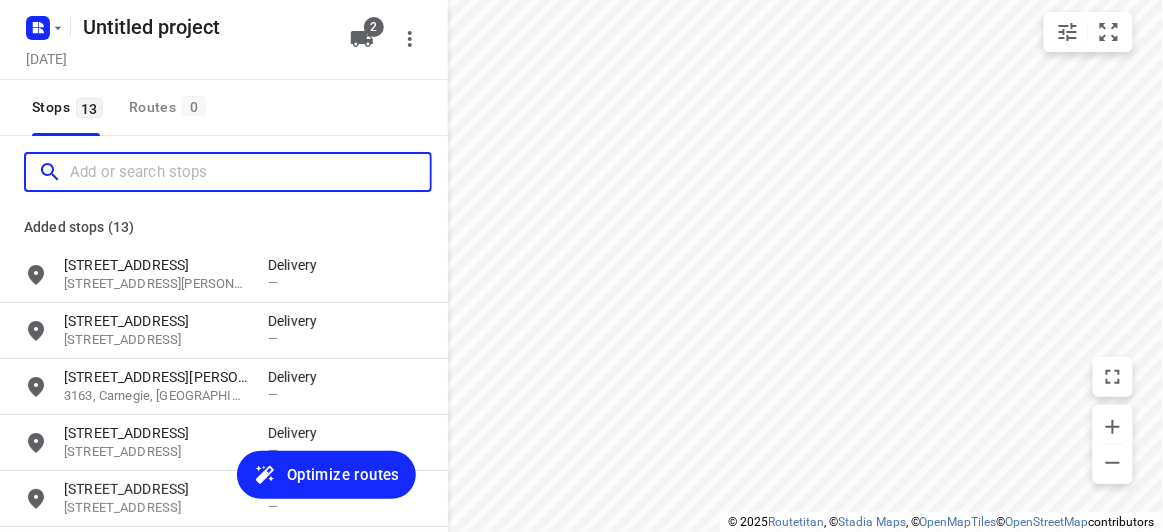 scroll, scrollTop: 0, scrollLeft: 0, axis: both 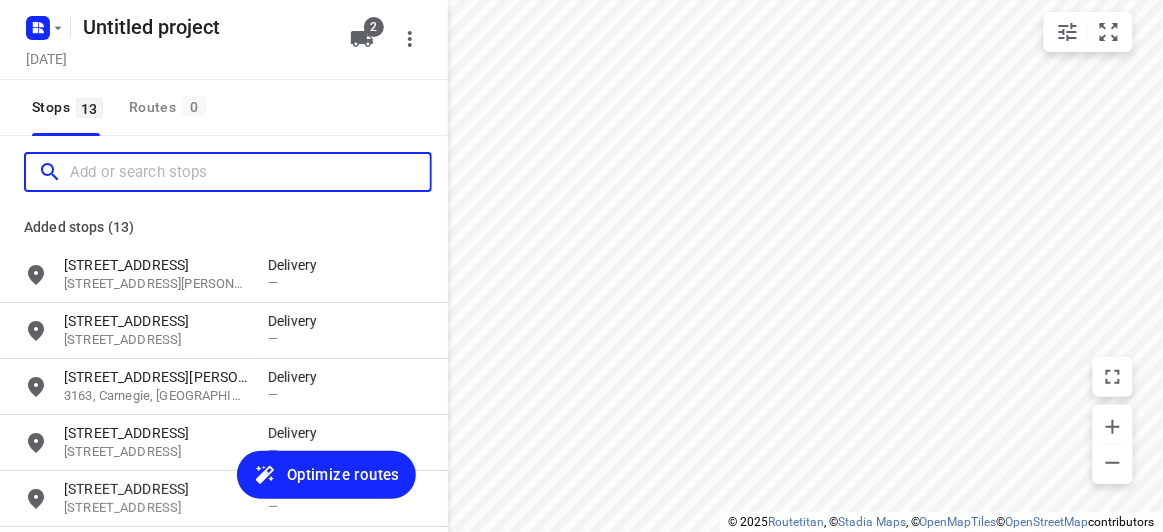 paste on "2/8 Newman Rd Nunawading 3131" 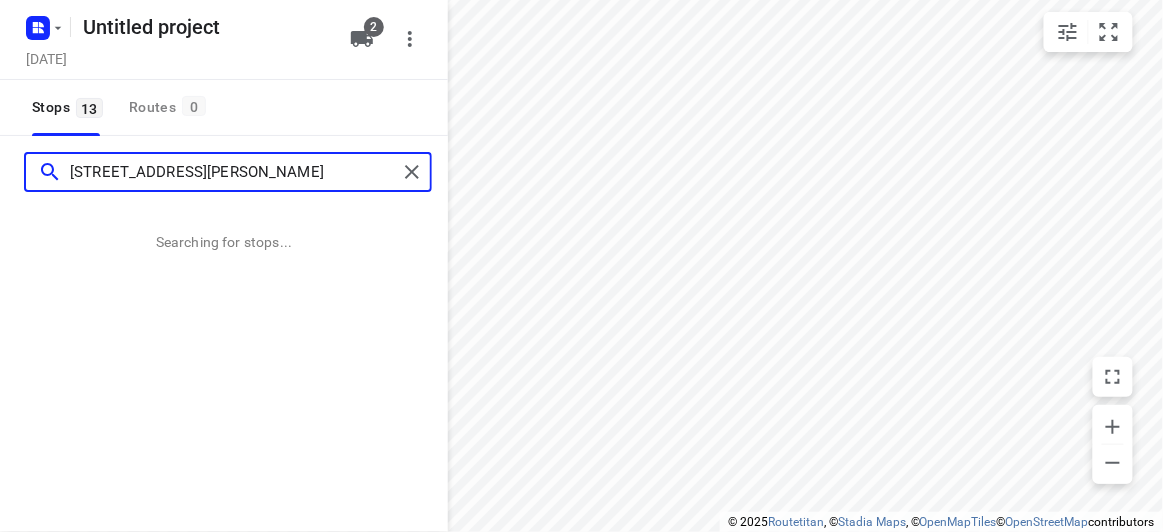click on "2/8 Newman Rd Nunawading 3131" at bounding box center (233, 172) 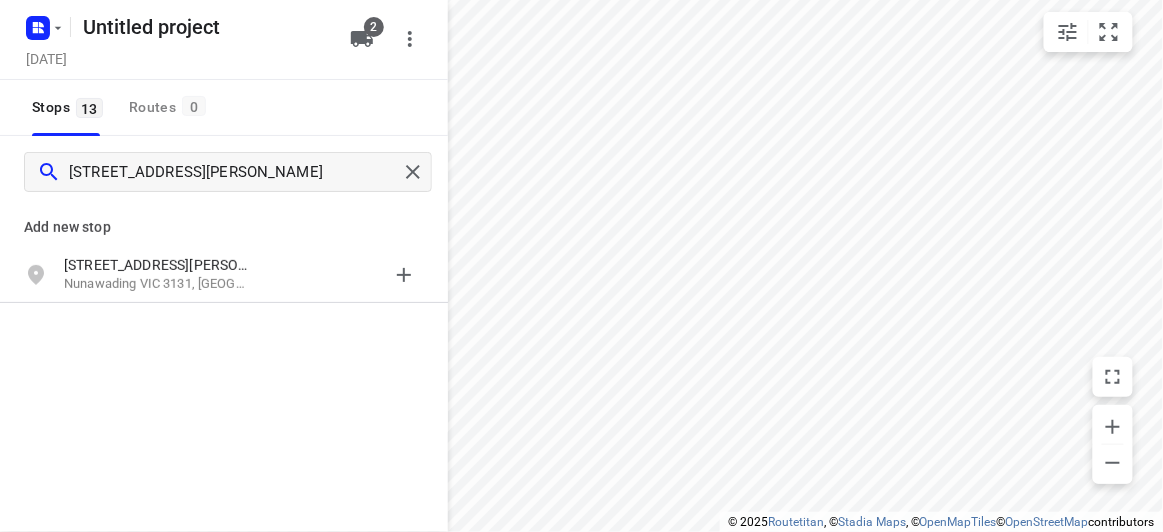 click on "8 Newman Rd Nunawading 3131" at bounding box center (224, 172) 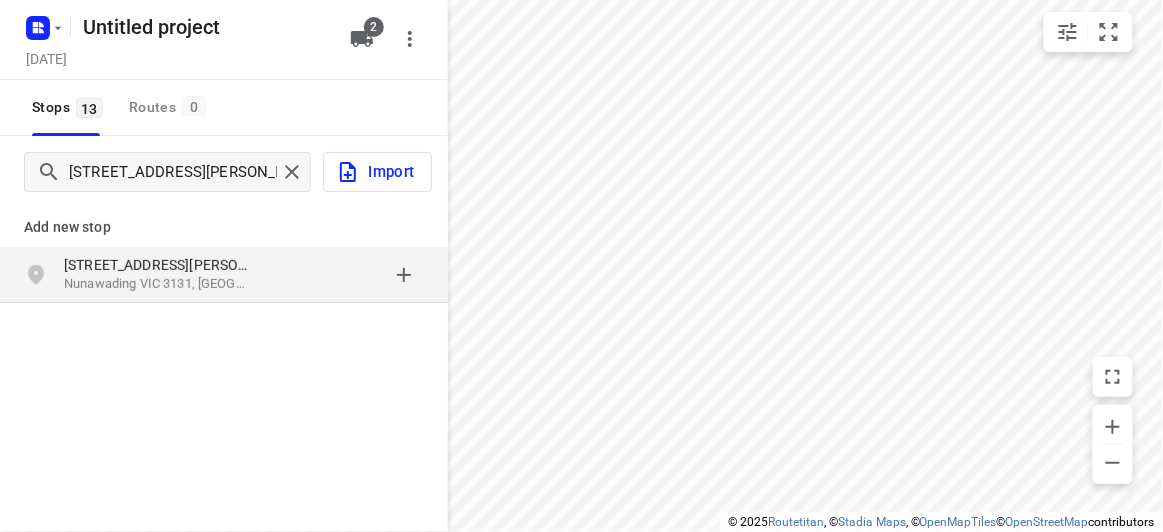 click on "8 Newman Rd" at bounding box center (156, 265) 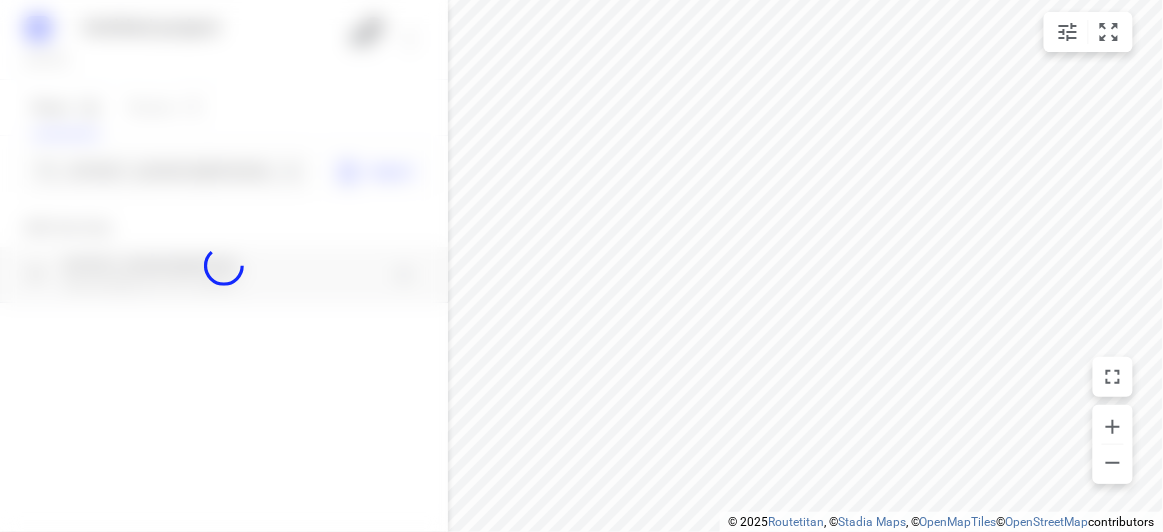 click at bounding box center [224, 266] 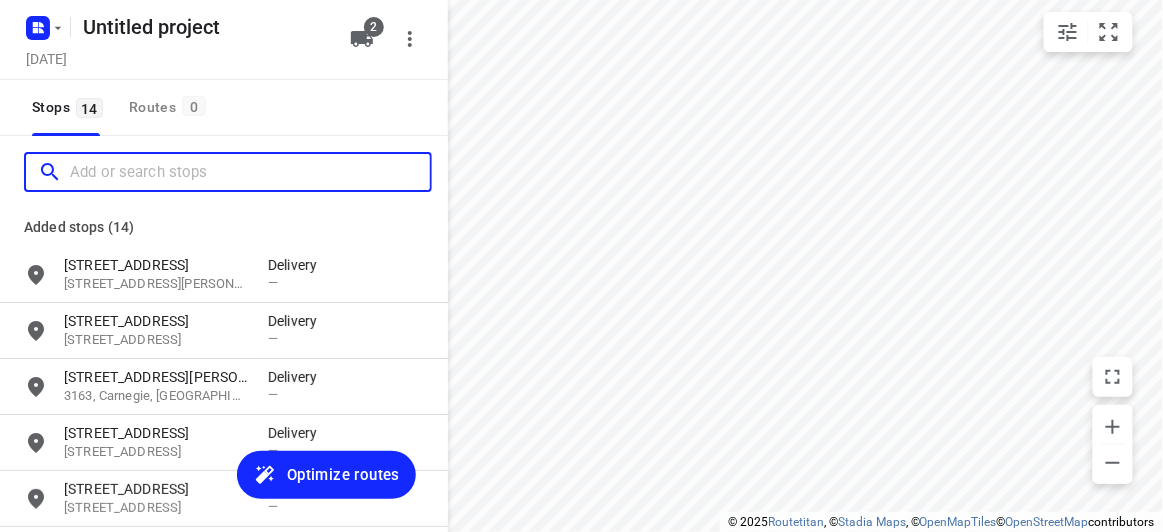 paste on "16 O’Brien Crescent Blackburn South 3130" 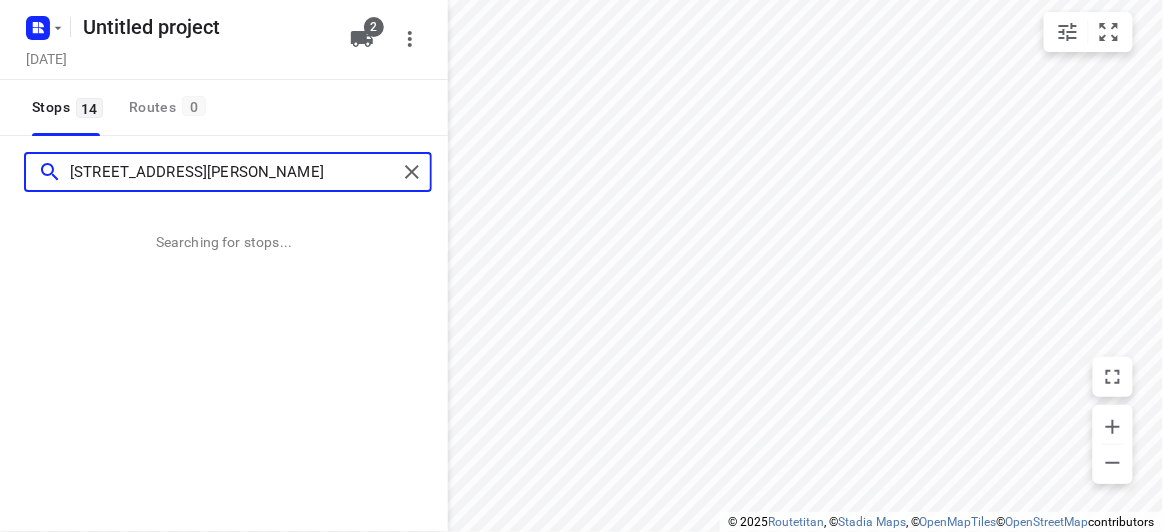 type on "16 O’Brien Crescent Blackburn South 3130" 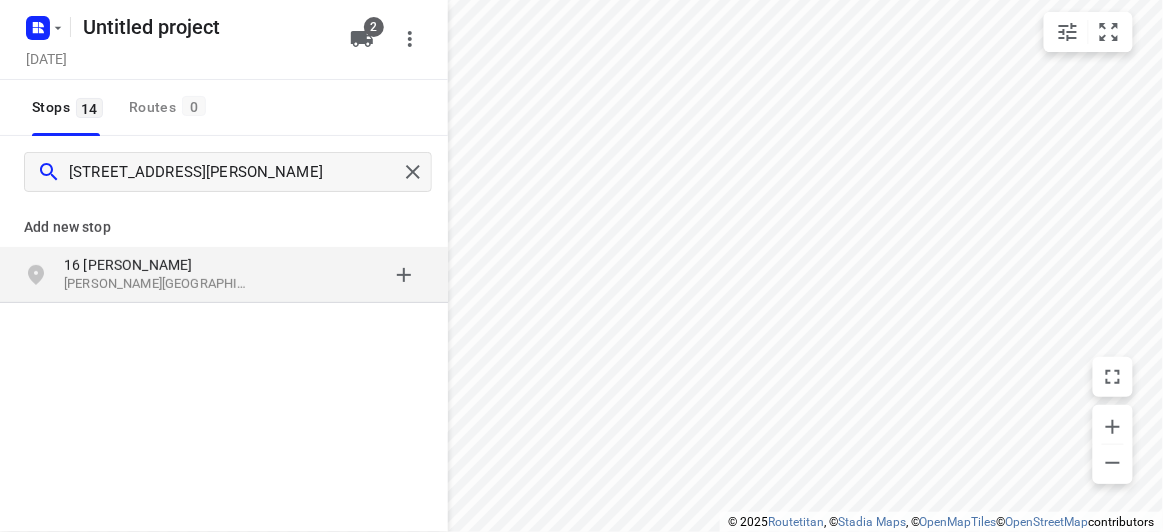 click on "16 Obrien Cres" at bounding box center [156, 265] 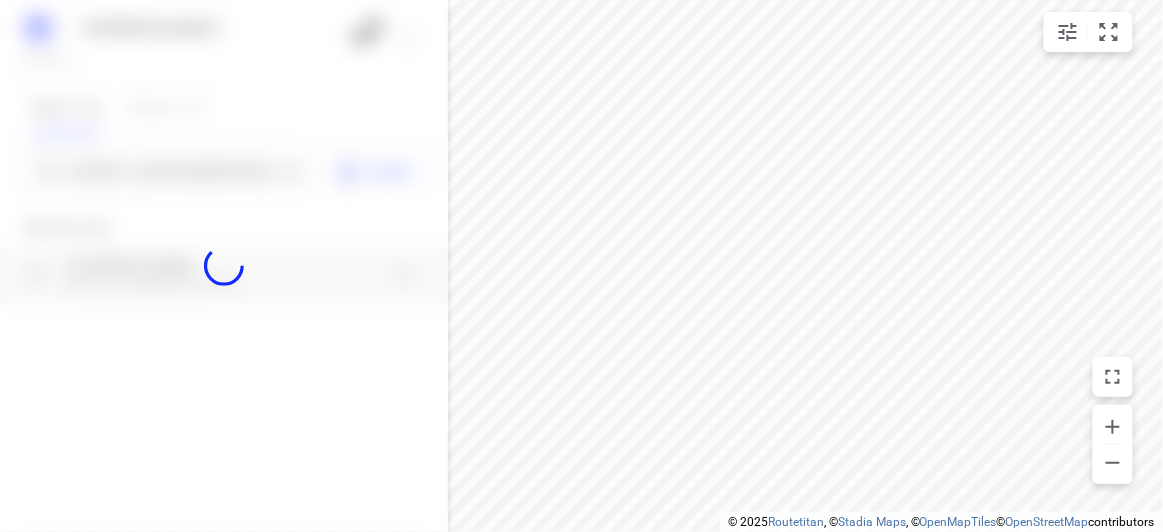 click at bounding box center [224, 266] 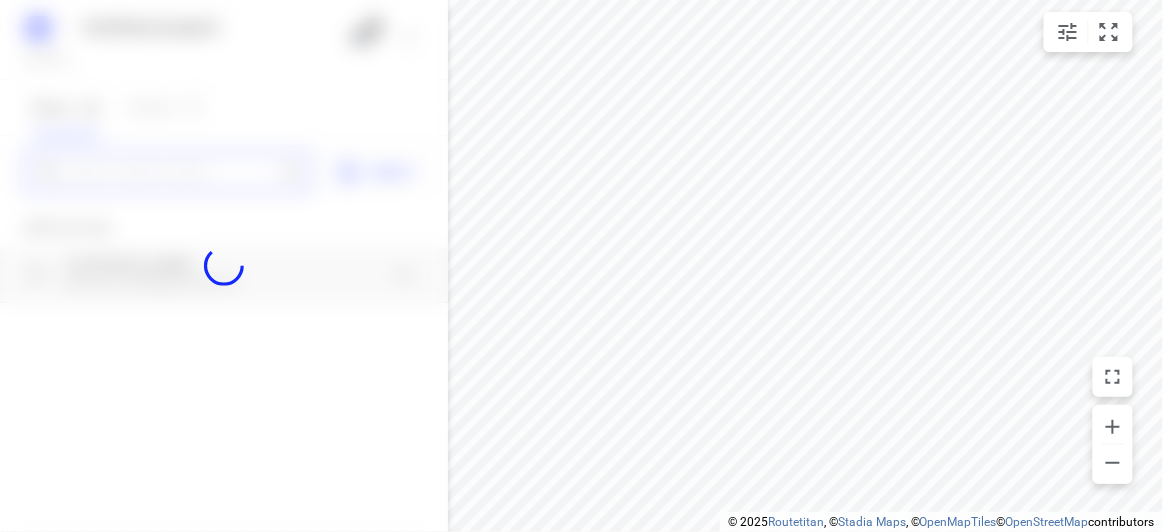 paste on "436 High St Rd Mt Waverley 3149" 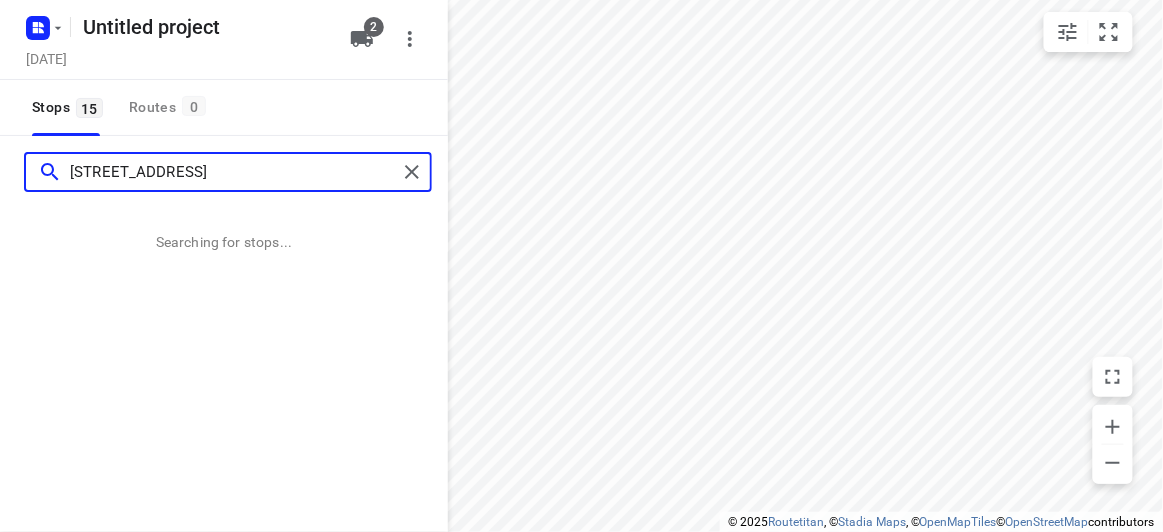 scroll, scrollTop: 0, scrollLeft: 0, axis: both 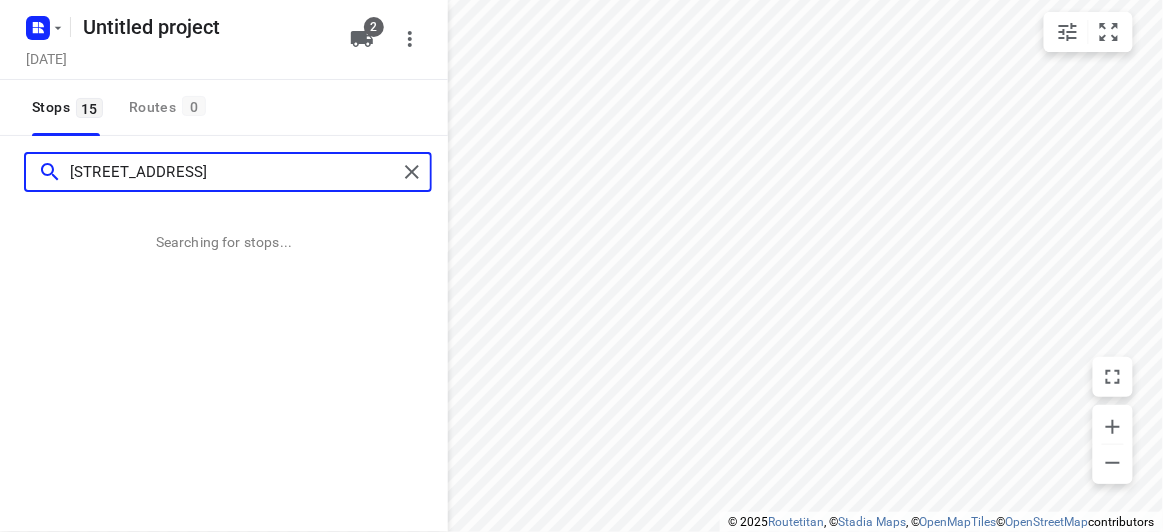 type on "436 High St Rd Mt Waverley 3149" 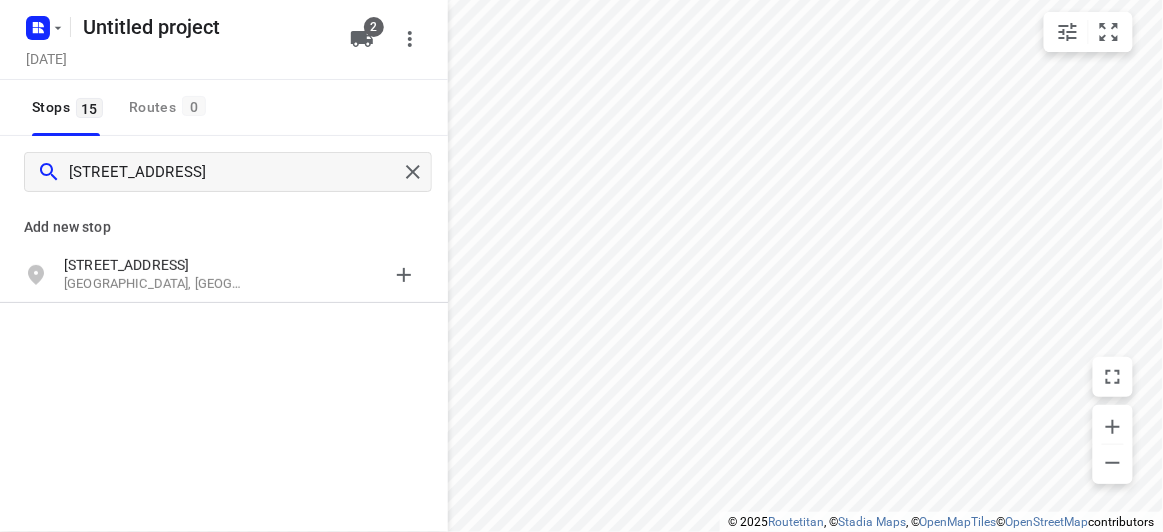 click on "Add new stop" at bounding box center (224, 219) 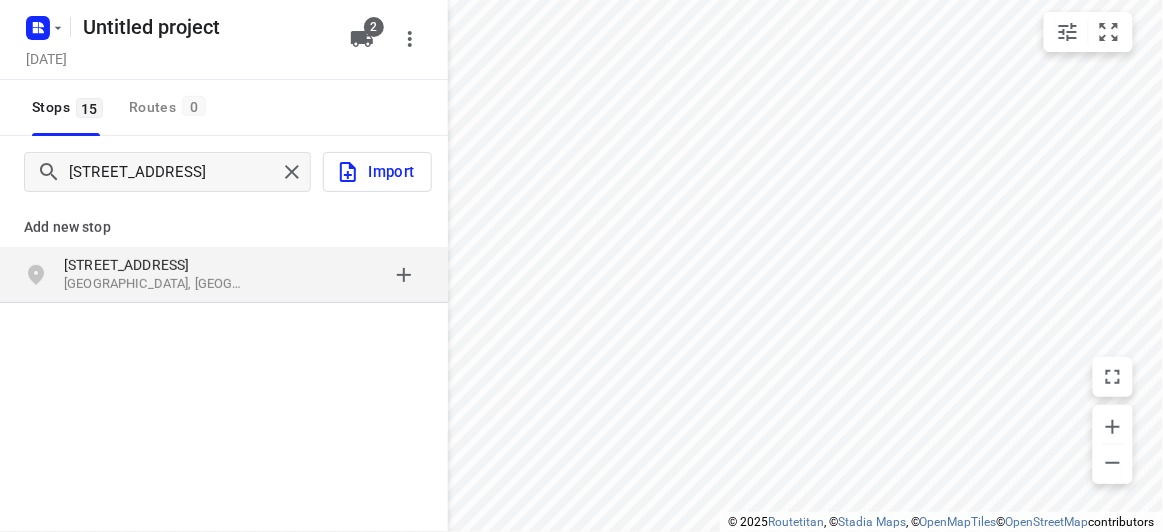 click on "436 High St Rd" at bounding box center [156, 265] 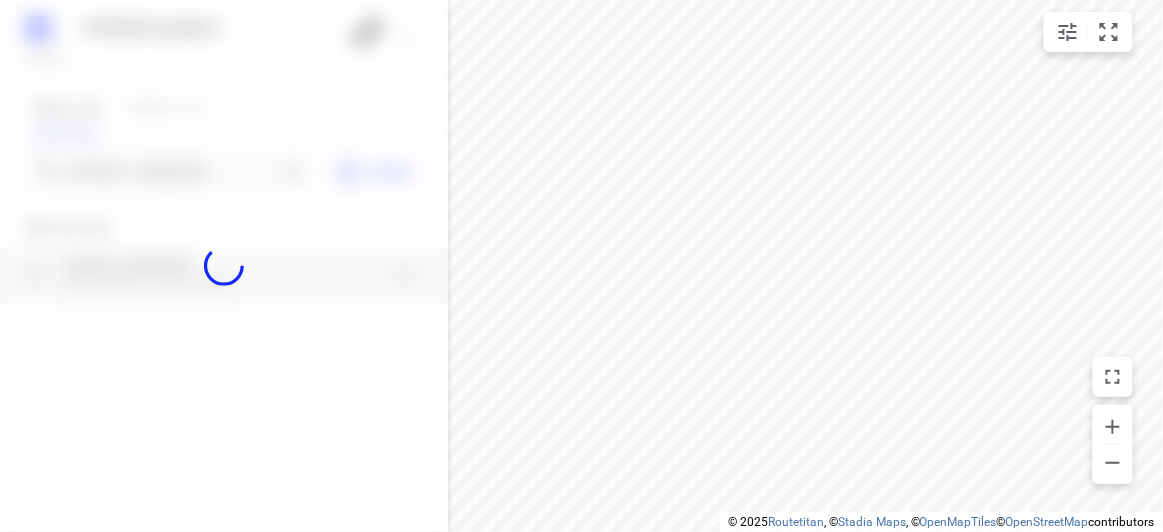 click at bounding box center [224, 266] 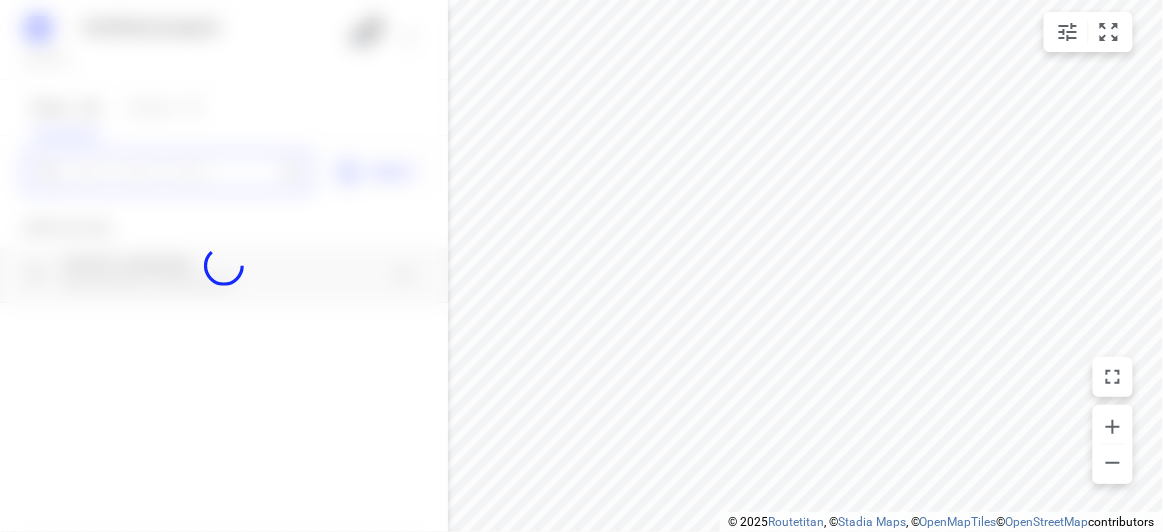 paste on "6 Cookson Way Burwood VIC3125" 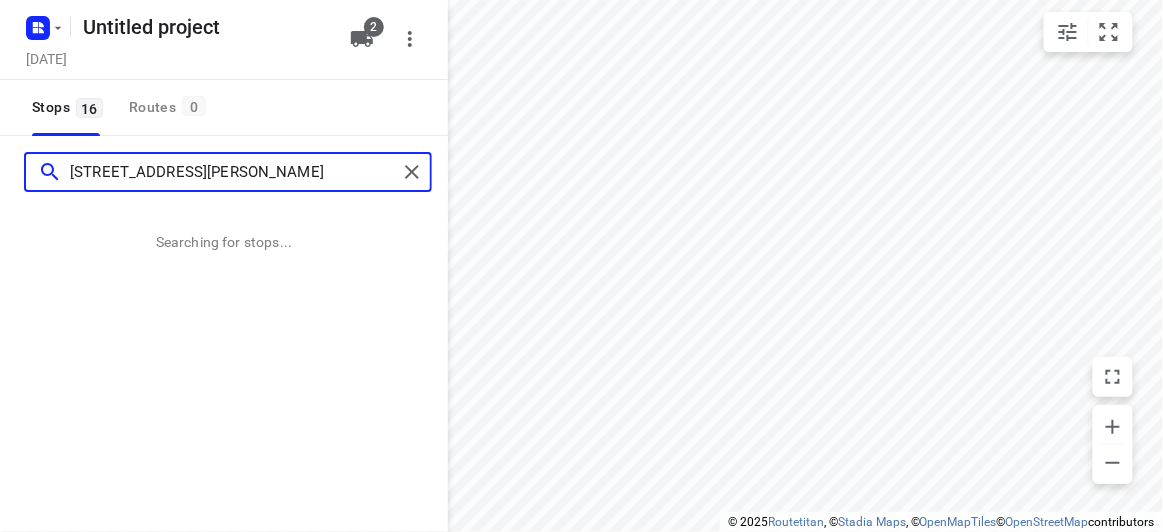 scroll, scrollTop: 0, scrollLeft: 0, axis: both 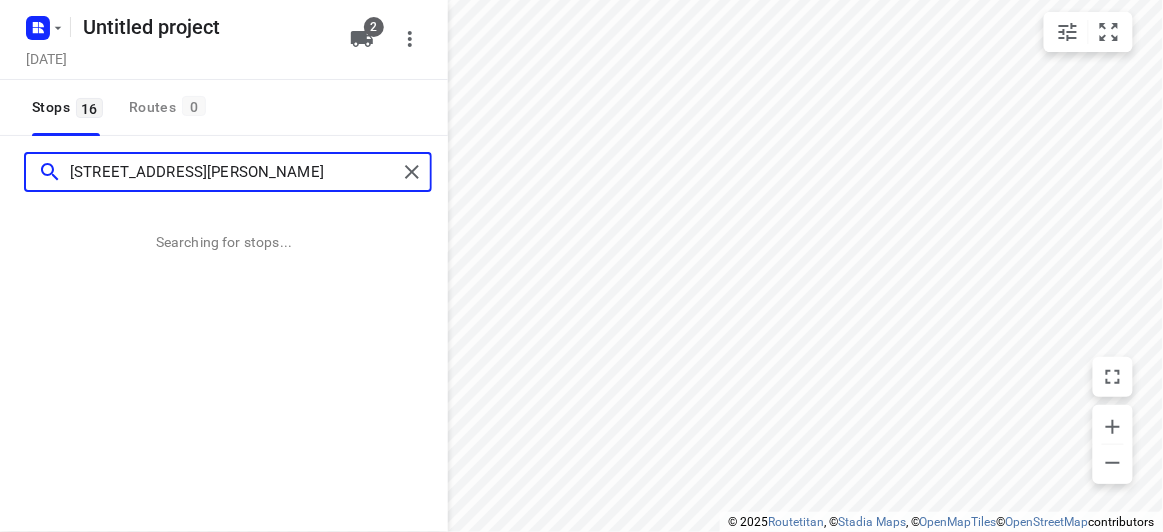 type on "6 Cookson Way Burwood VIC3125" 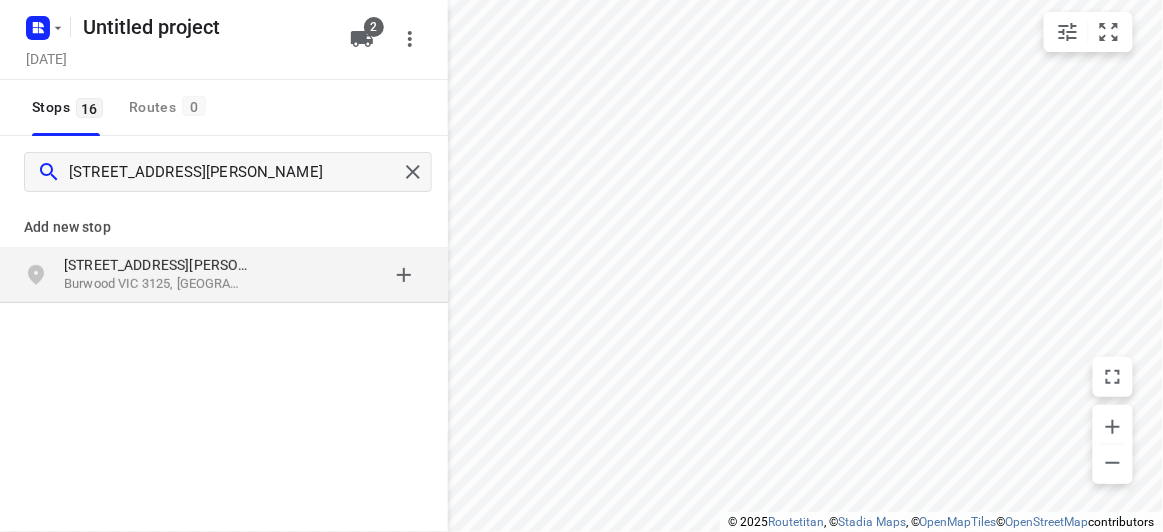 click on "Add new stop 6 Cookson Way  Burwood VIC 3125, Australia" at bounding box center [224, 320] 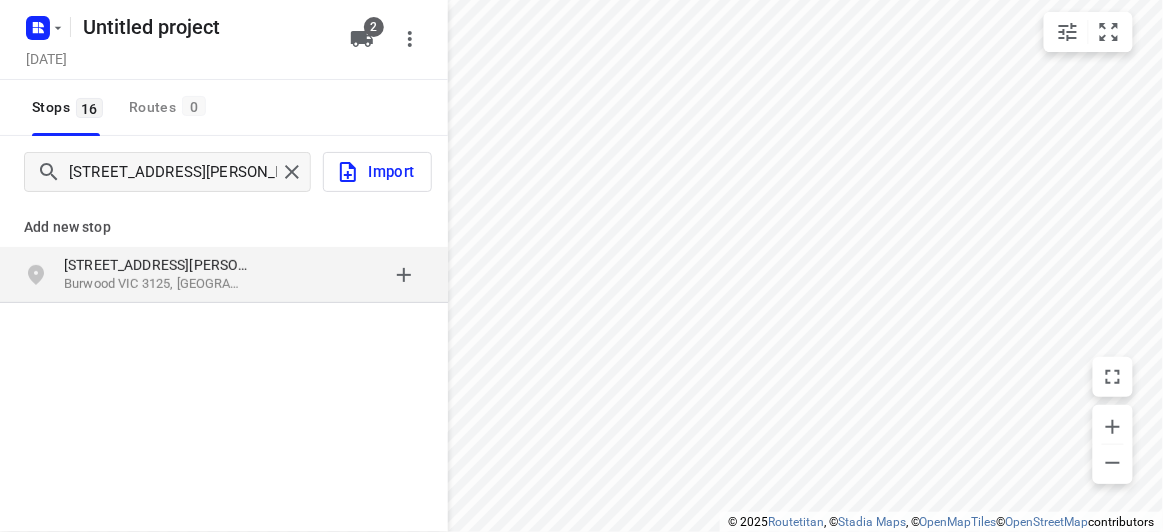 click at bounding box center [346, 275] 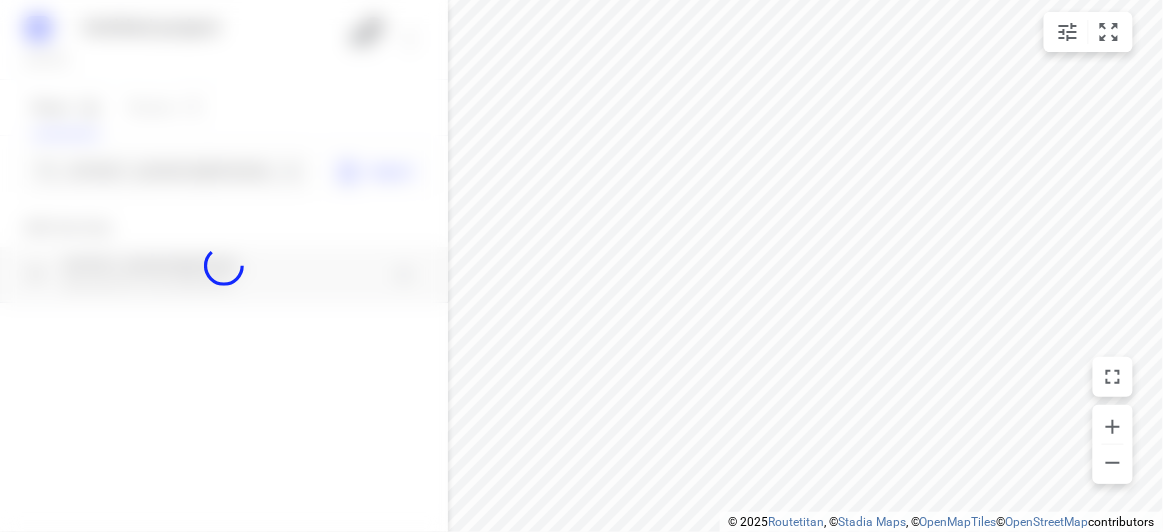 click at bounding box center [224, 266] 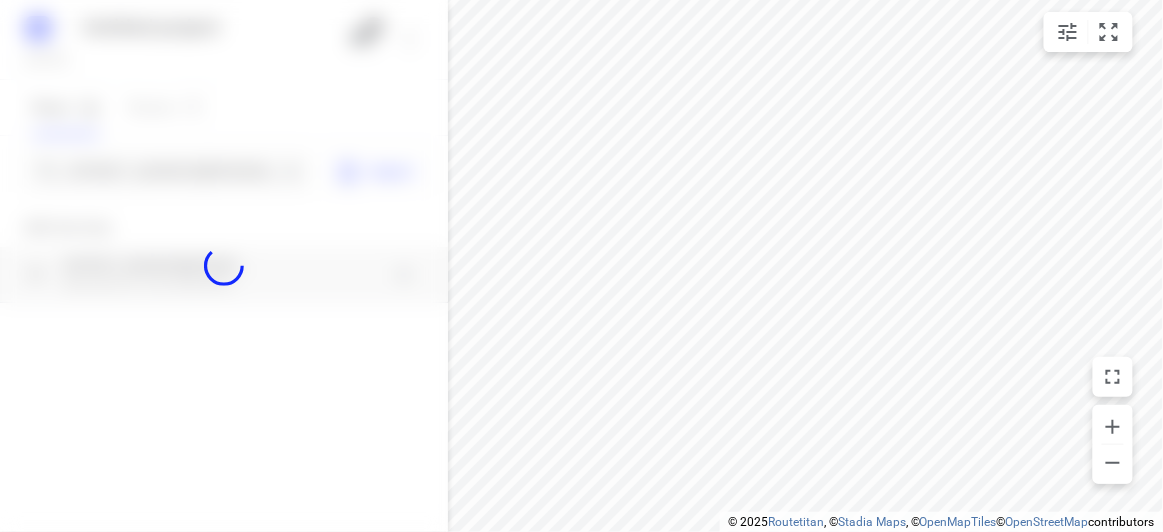 click at bounding box center (224, 266) 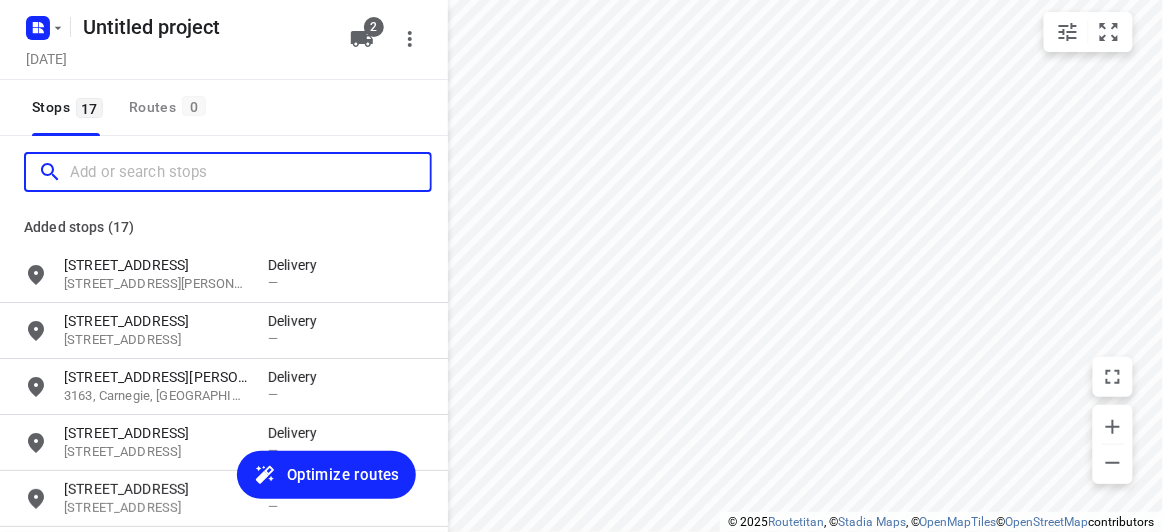 paste on "7 Stella Ave Noble Park 3174" 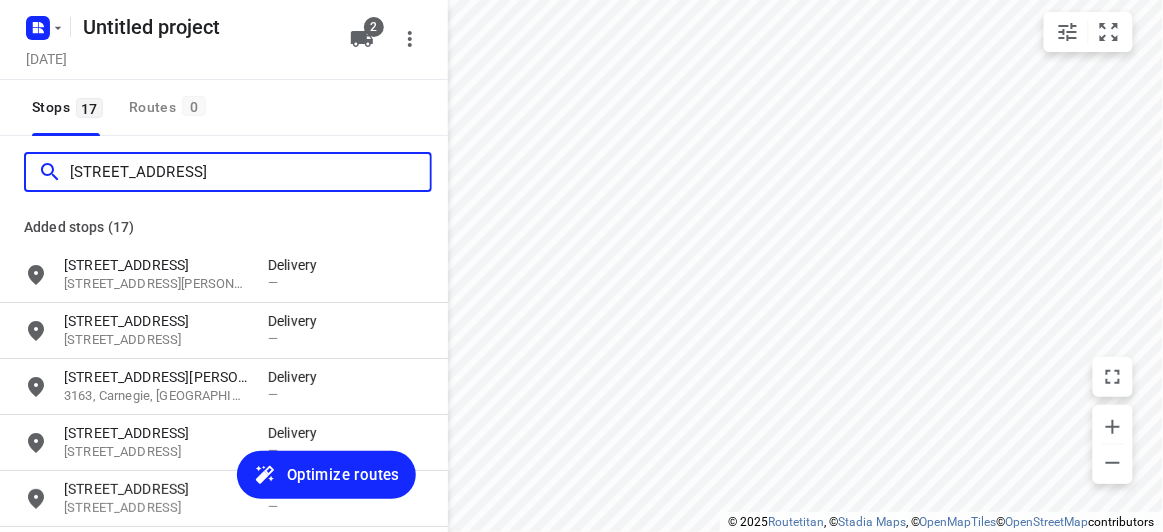 scroll, scrollTop: 0, scrollLeft: 0, axis: both 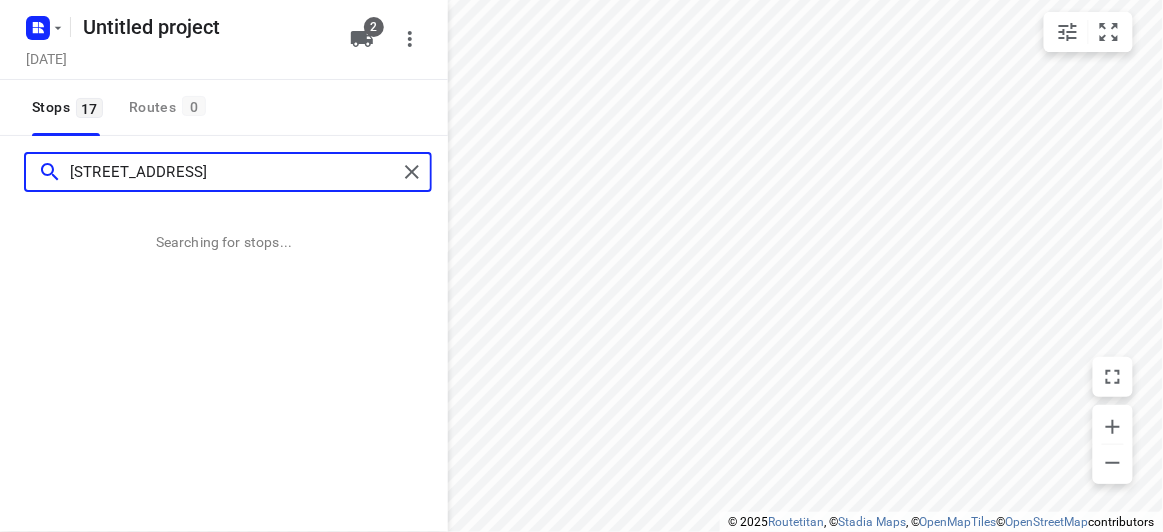 type on "7 Stella Ave Noble Park 3174" 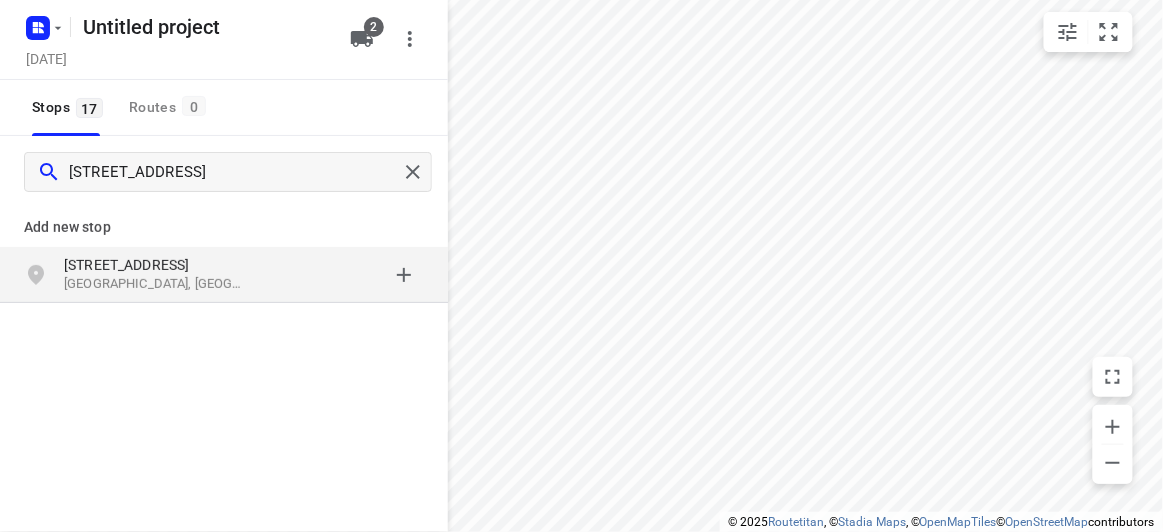 click on "Add new stop 7 Stella Ave  Noble Park VIC 3174, Australia" at bounding box center [224, 320] 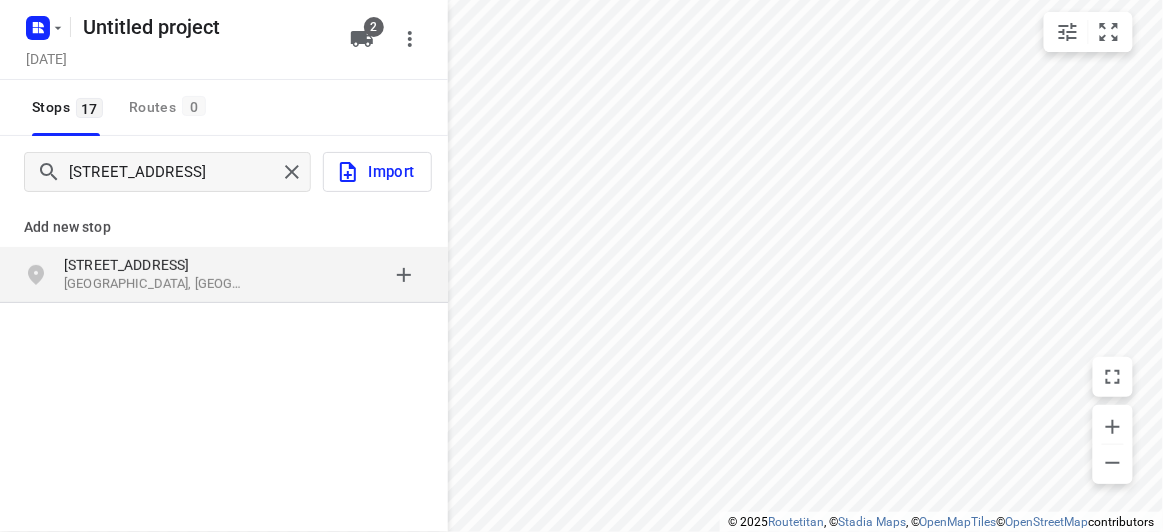 click on "Noble Park VIC 3174, Australia" at bounding box center [156, 284] 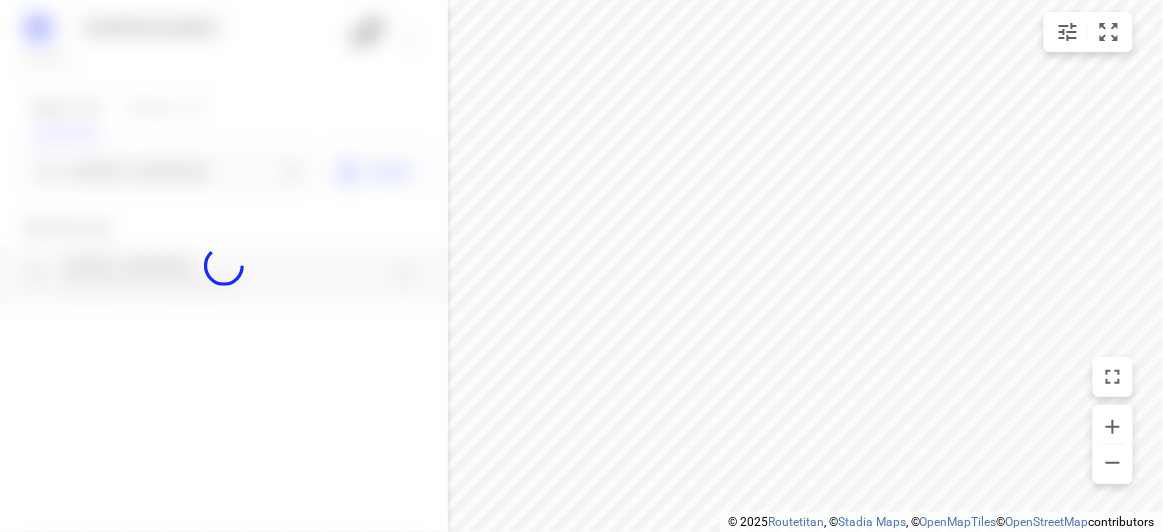 click at bounding box center (224, 266) 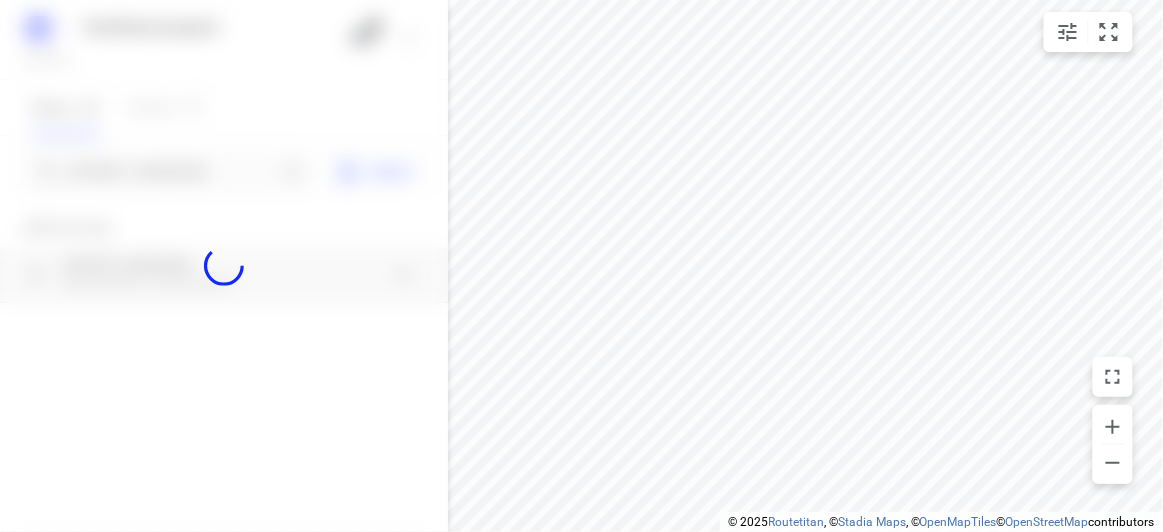 click at bounding box center (224, 266) 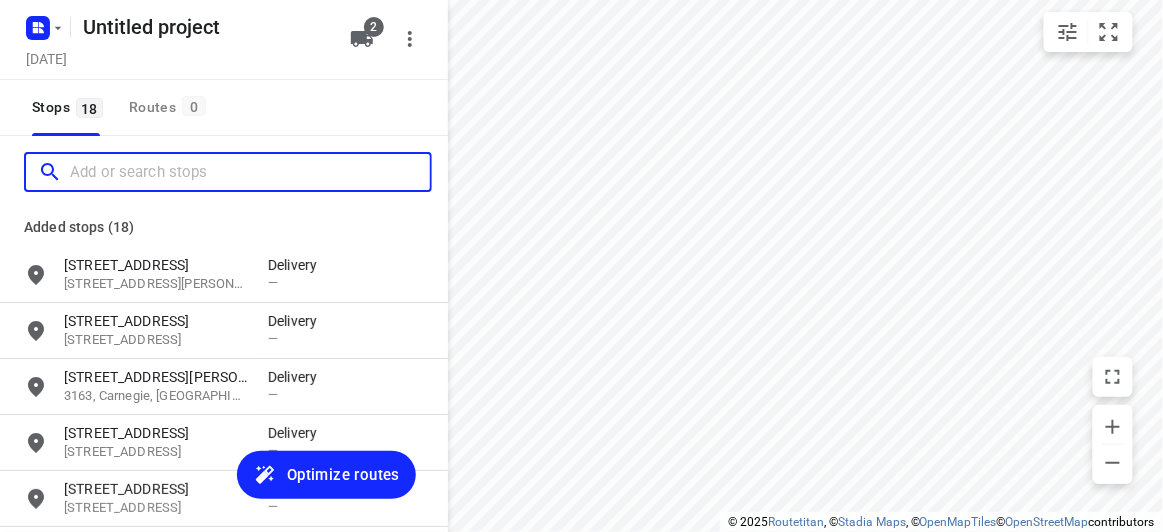 paste on "674 riversdale rd Camberwell vic 3124" 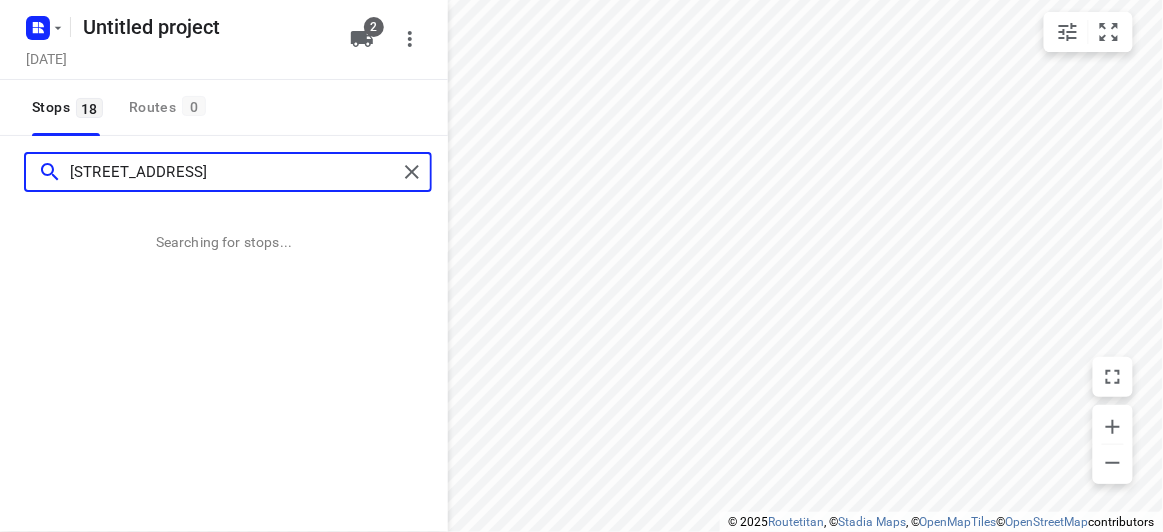type on "674 riversdale rd Camberwell vic 3124" 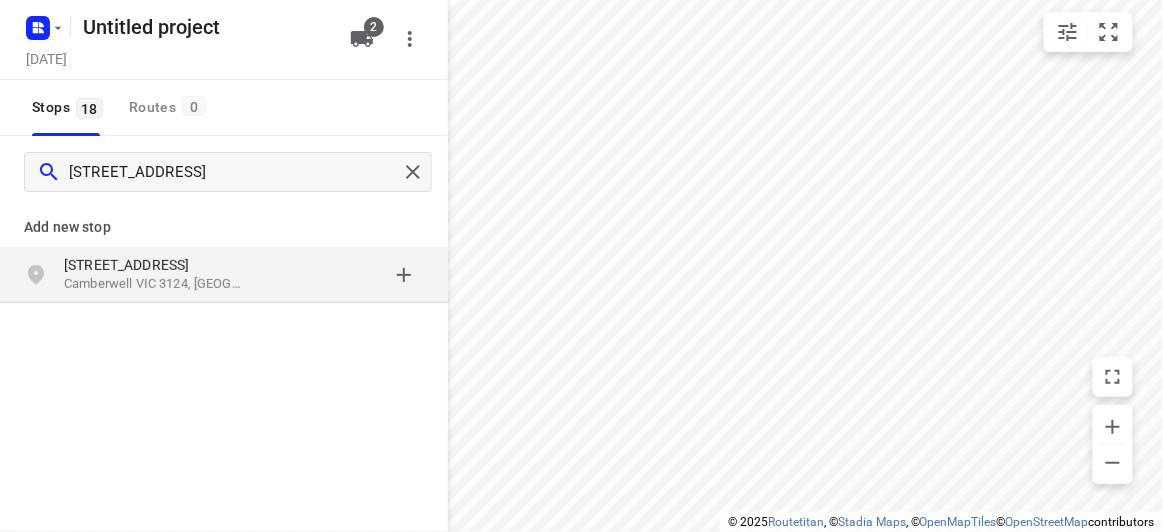 click on "674 Riversdale Rd  Camberwell VIC 3124, Australia" at bounding box center [224, 275] 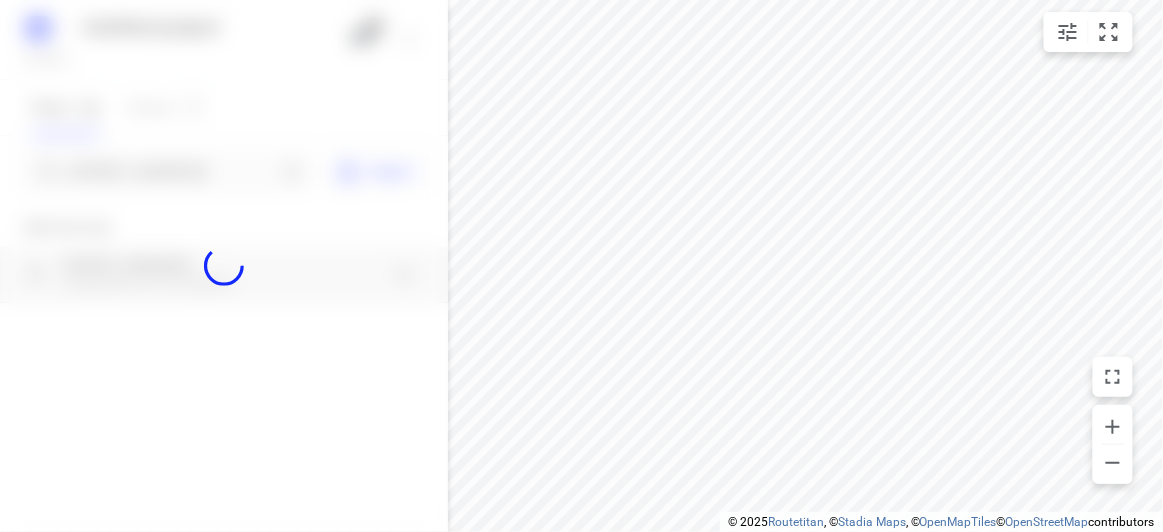 click at bounding box center (224, 266) 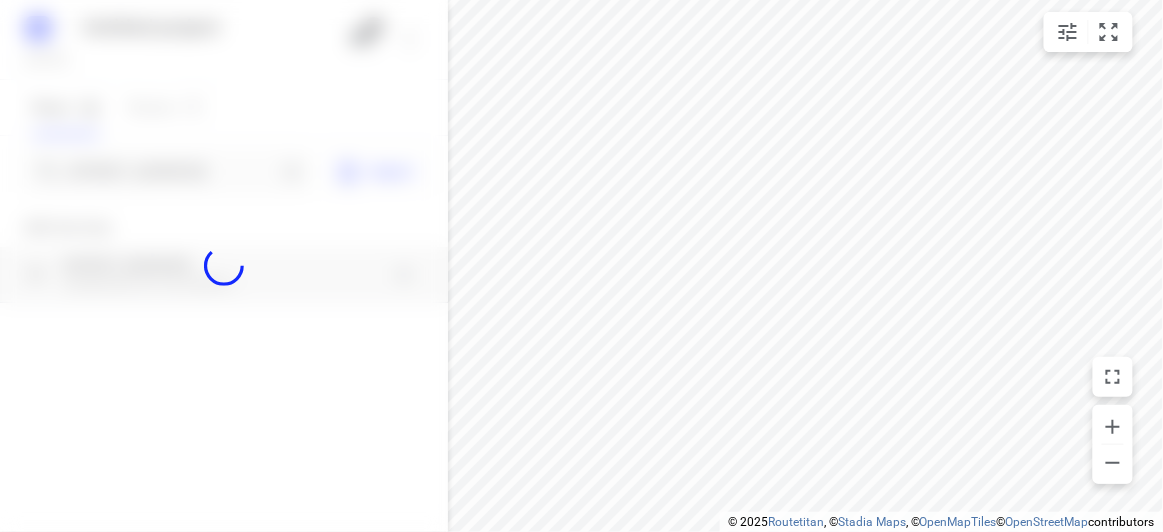 click at bounding box center (224, 266) 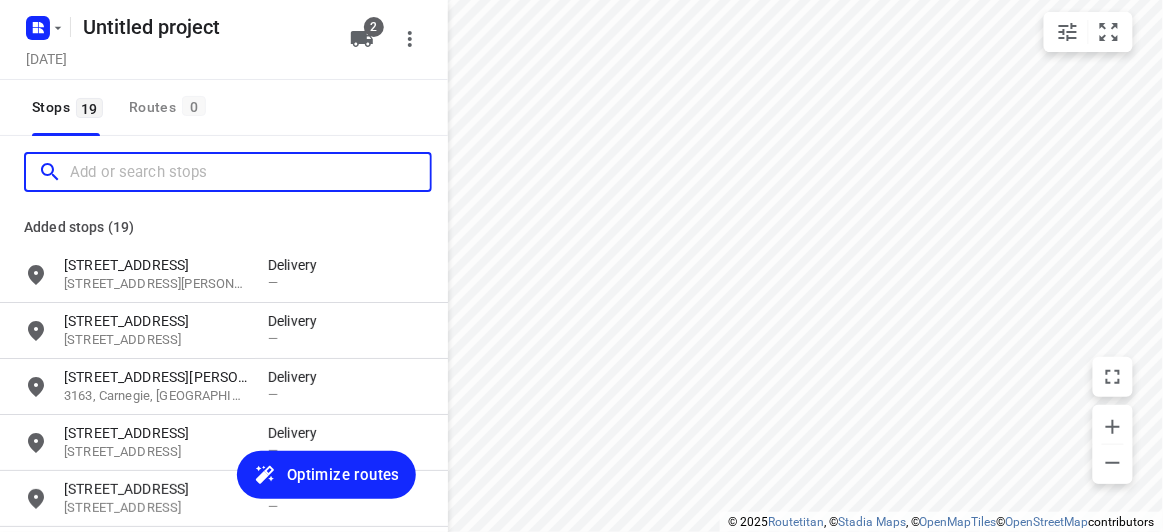 scroll, scrollTop: 0, scrollLeft: 0, axis: both 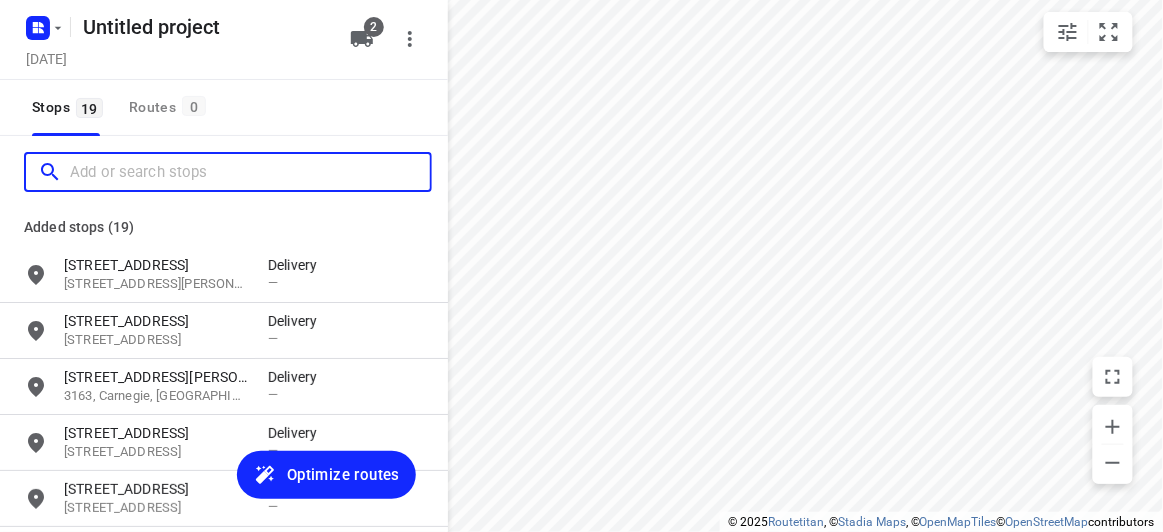 paste on "1 McKenzie Street Doncaster East 3109" 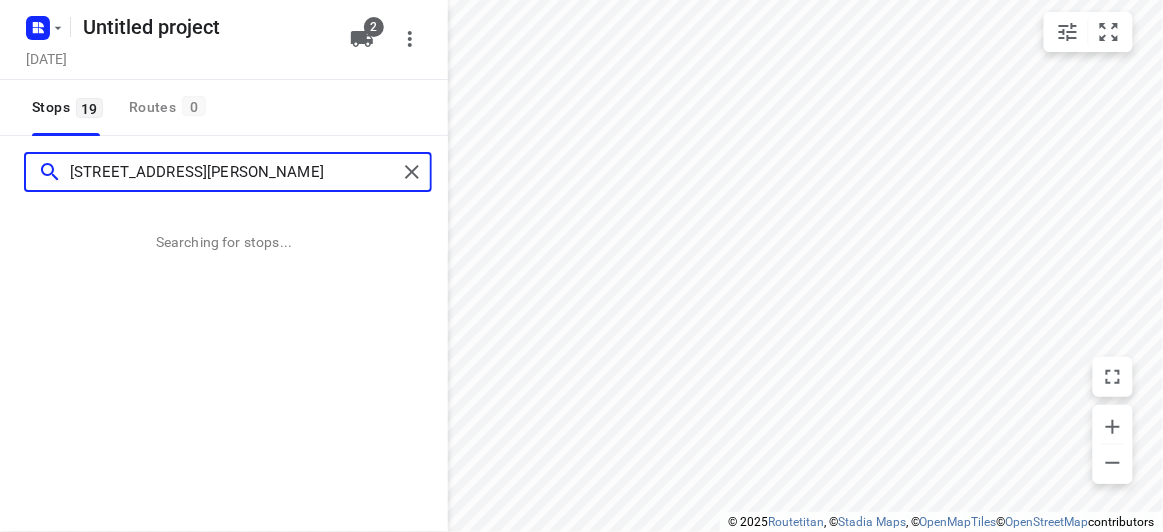type on "1 McKenzie Street Doncaster East 3109" 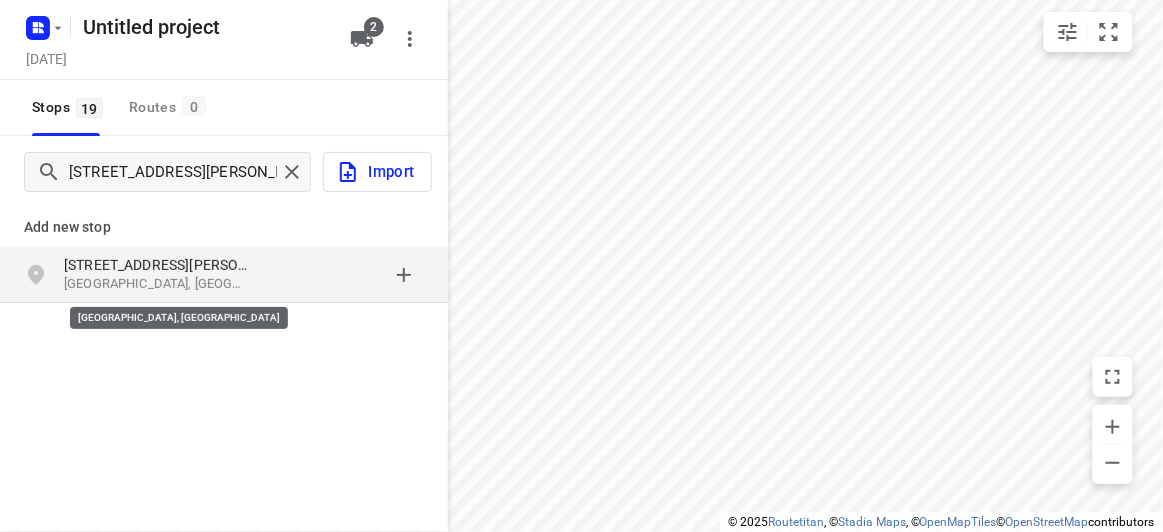 click on "[GEOGRAPHIC_DATA], [GEOGRAPHIC_DATA]" at bounding box center [156, 284] 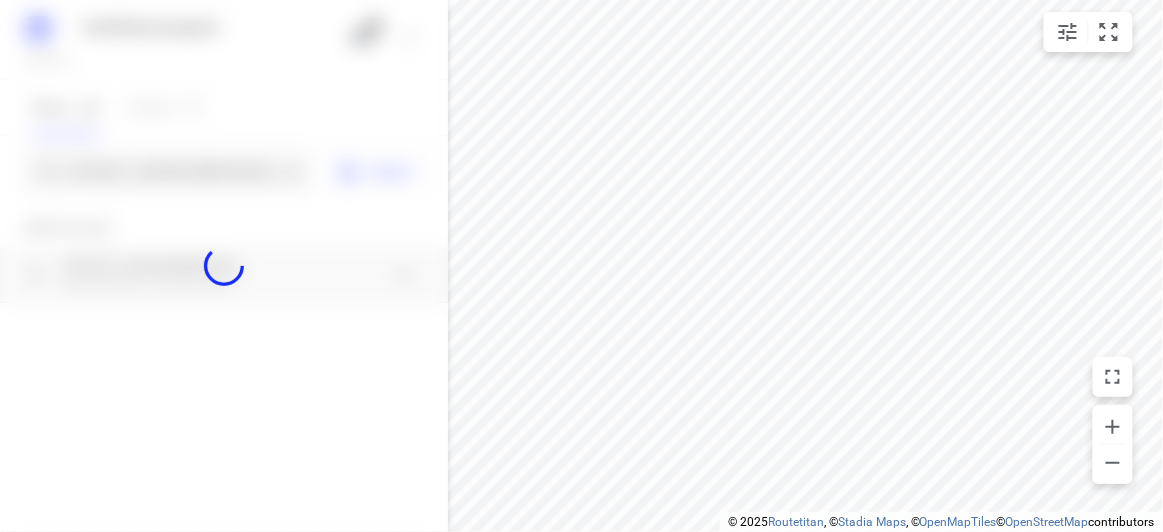 click at bounding box center [224, 266] 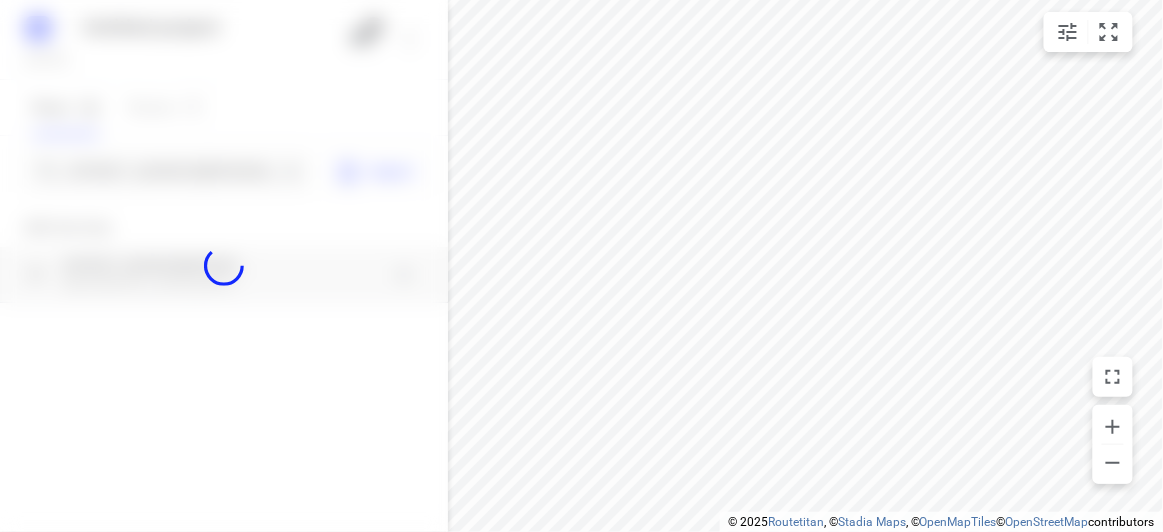 click at bounding box center [224, 266] 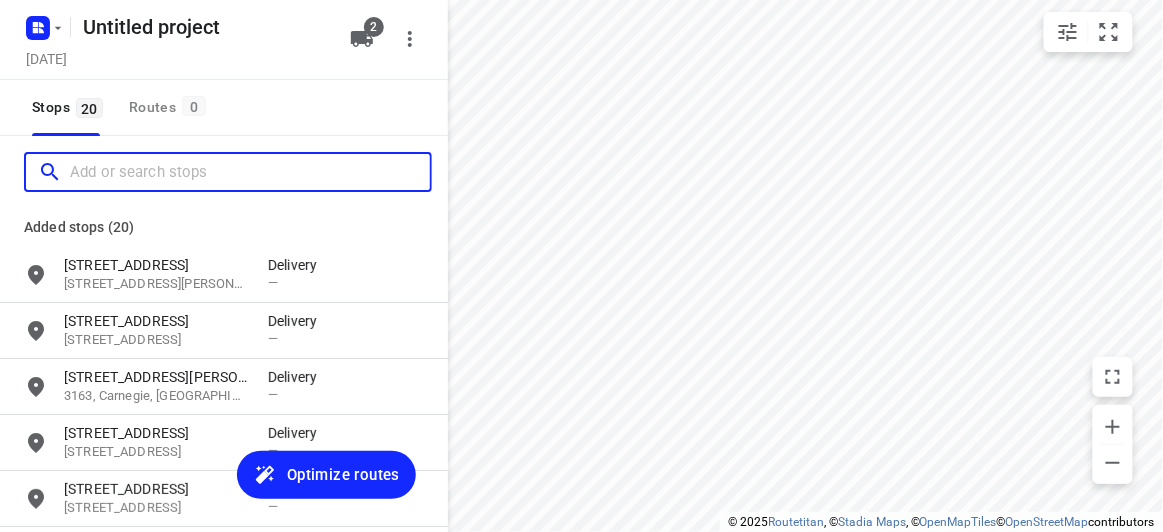 scroll, scrollTop: 0, scrollLeft: 0, axis: both 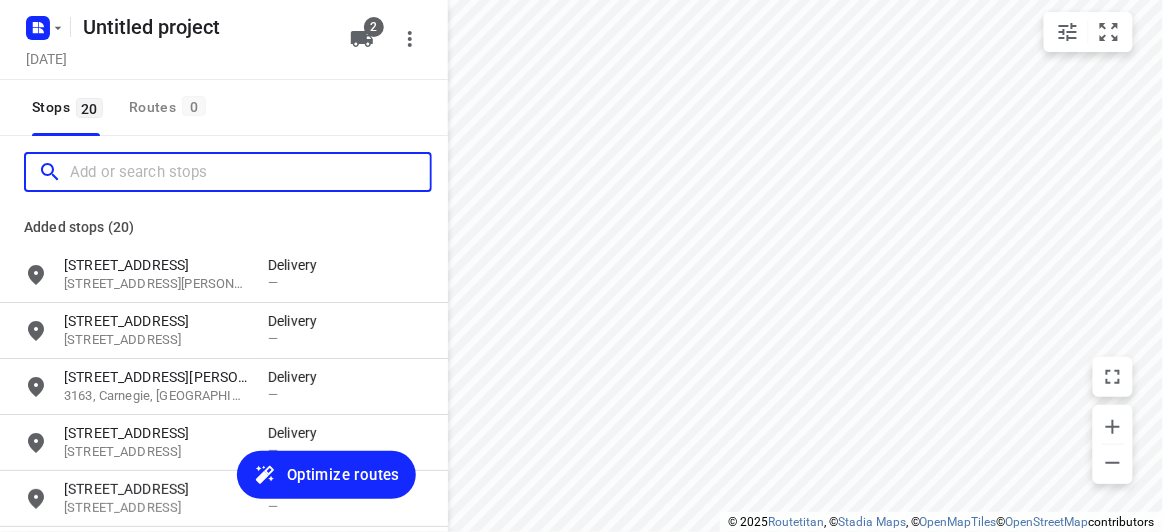 paste on "29 Scott St Kew 3101" 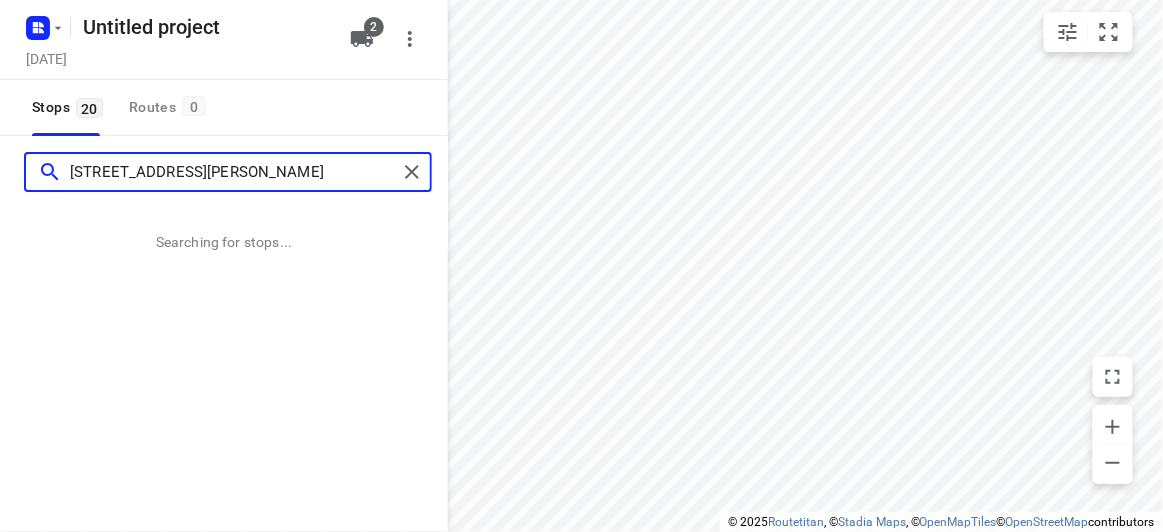 type on "29 Scott St Kew 3101" 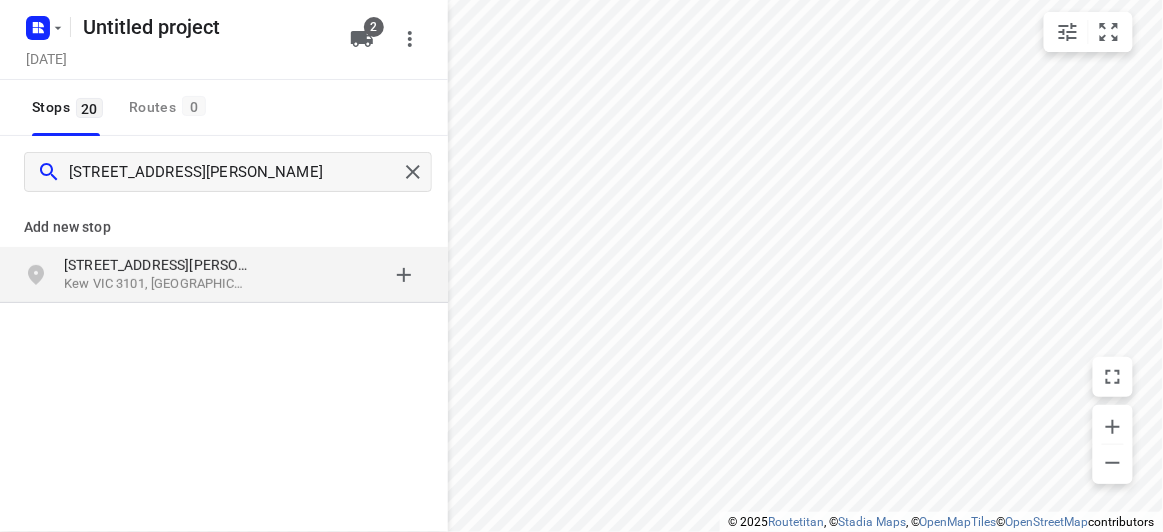 click at bounding box center [346, 275] 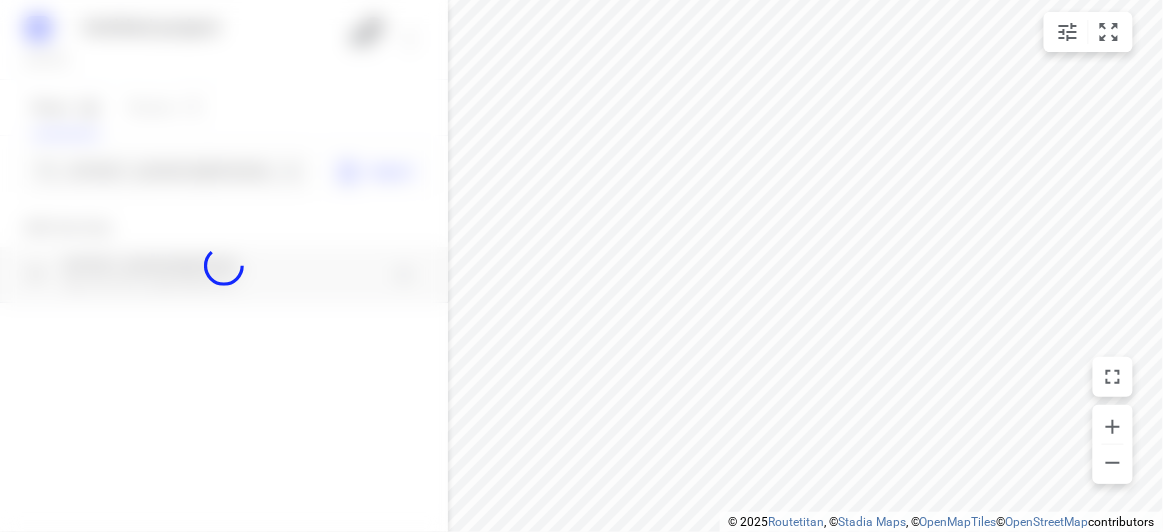 click at bounding box center [224, 266] 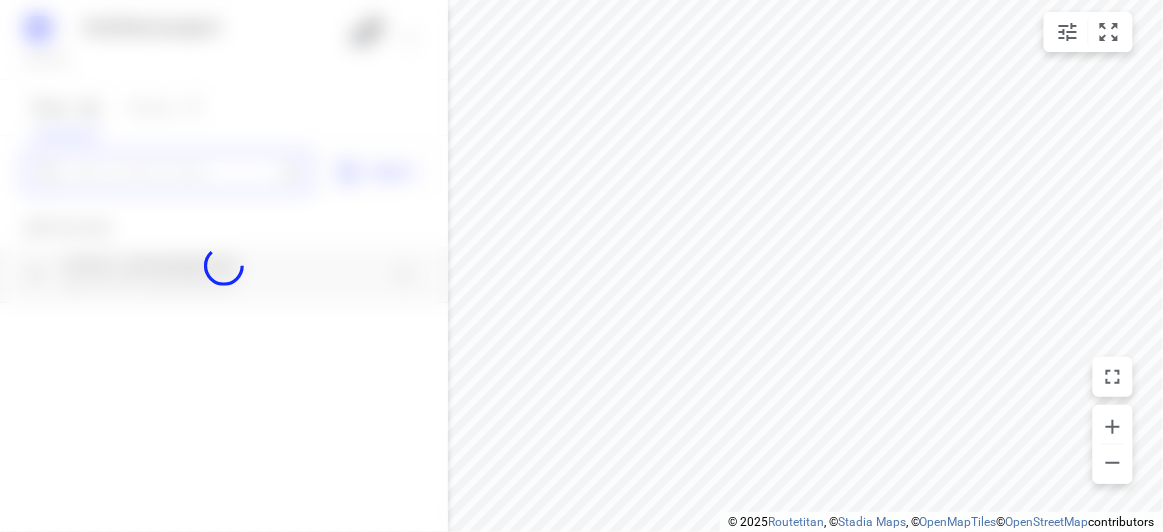 click at bounding box center (173, 172) 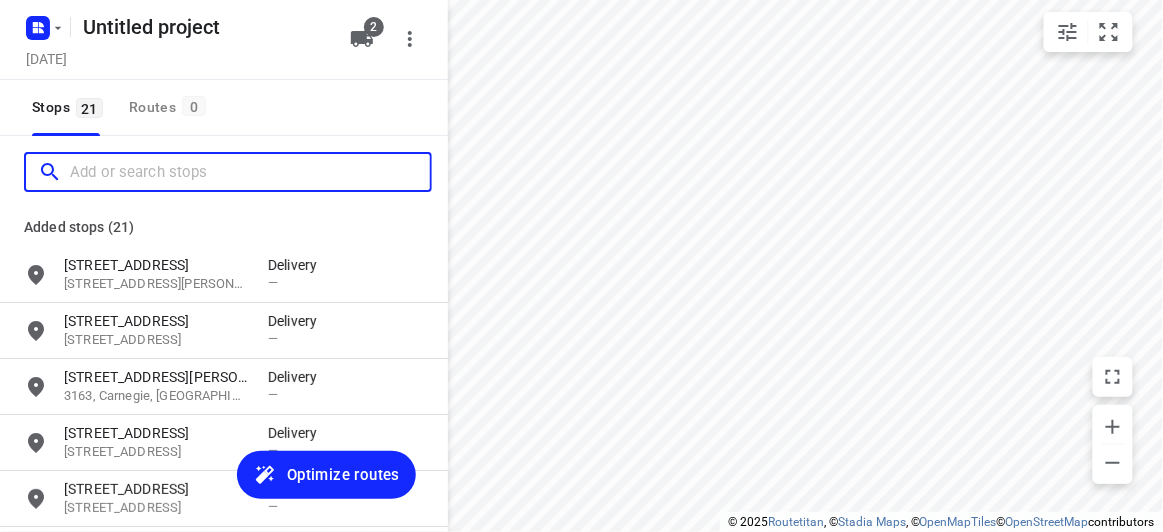 paste on "29 Scott St Kew 3101" 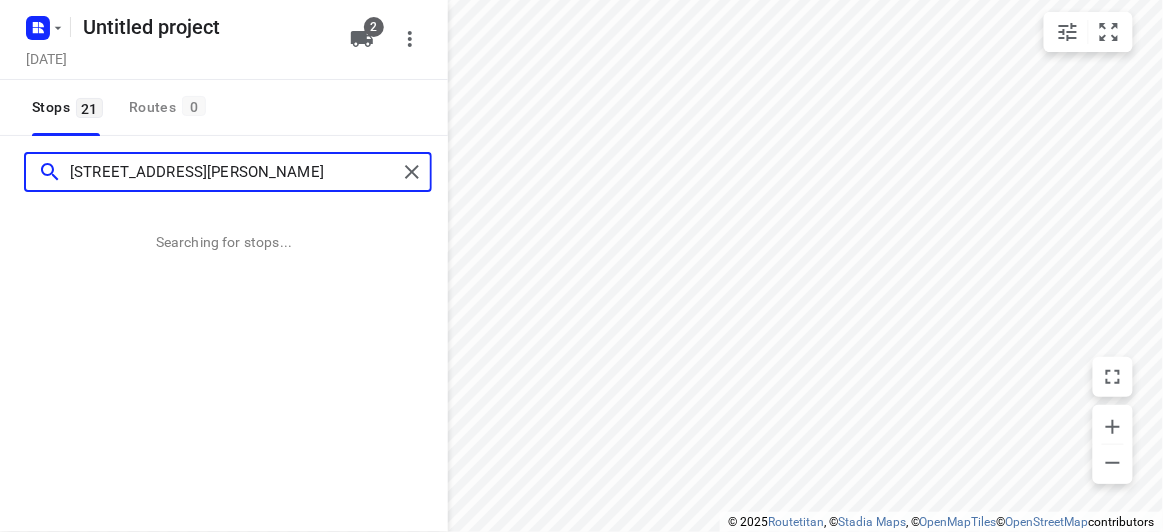 type on "29 Scott St Kew 3101" 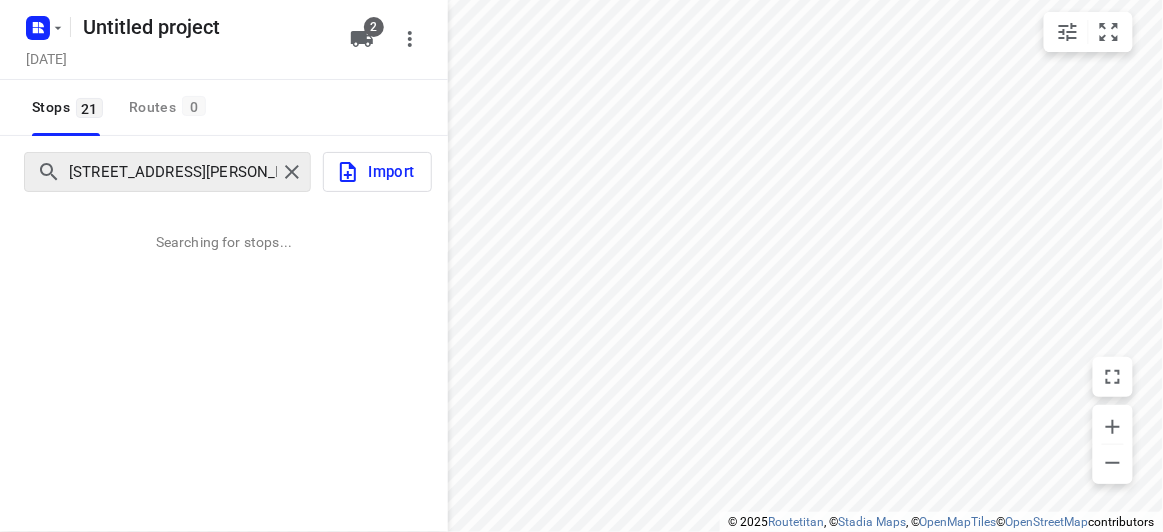 click on "29 Scott St Kew 3101" at bounding box center [157, 172] 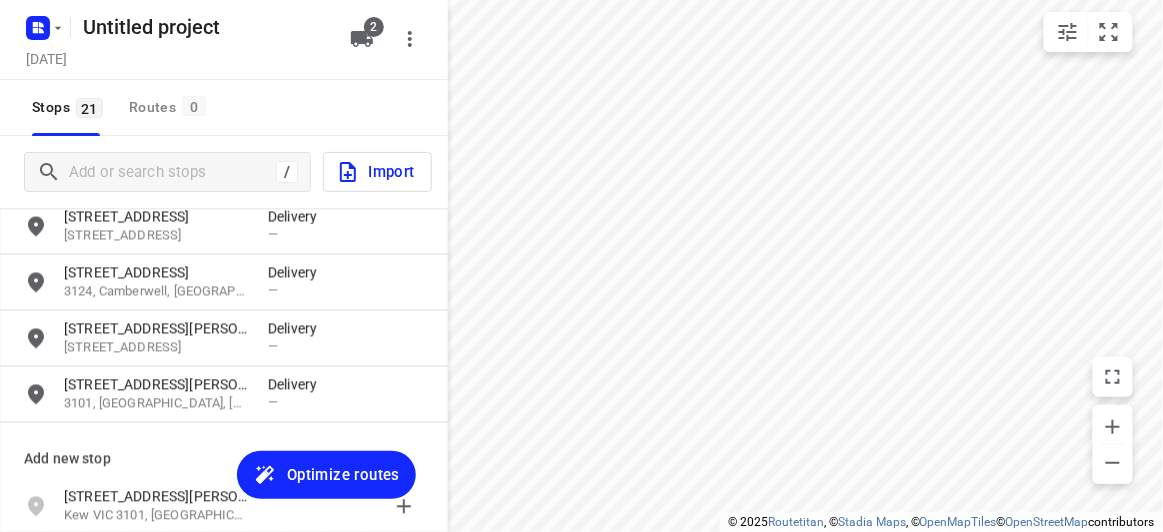 scroll, scrollTop: 1095, scrollLeft: 0, axis: vertical 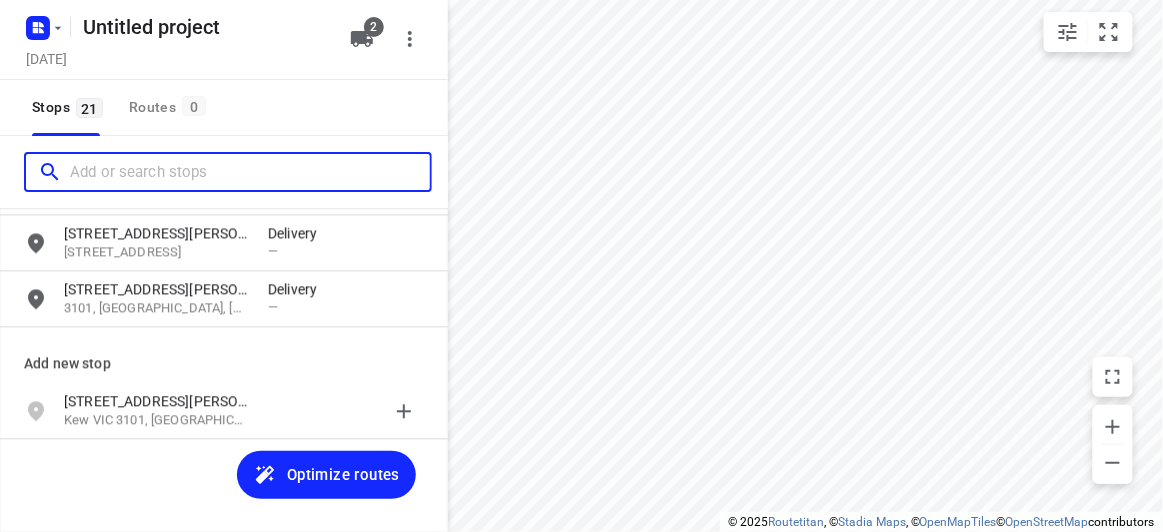 click at bounding box center (250, 172) 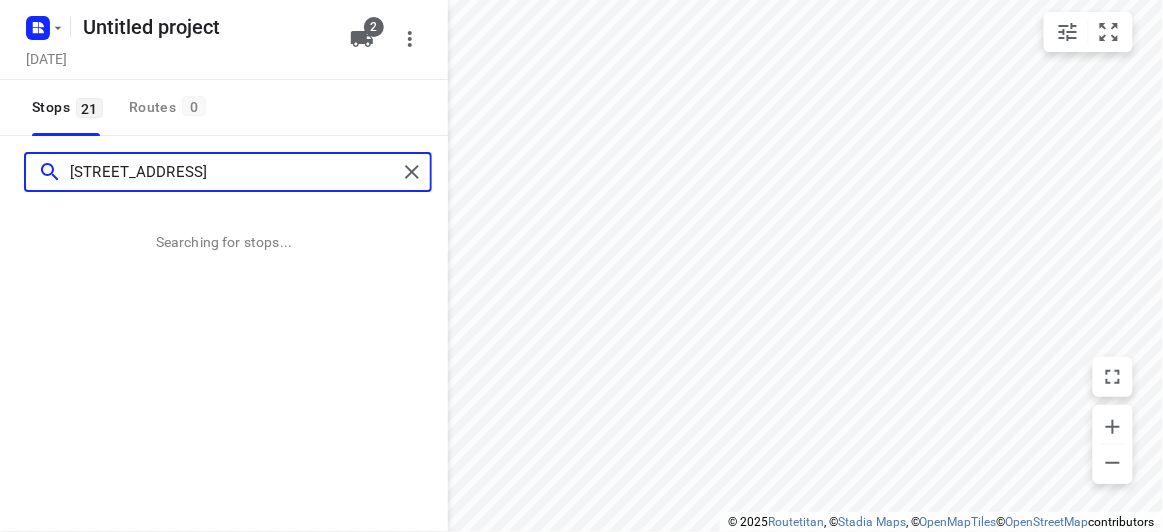type on "11 arbroath road wantirna south" 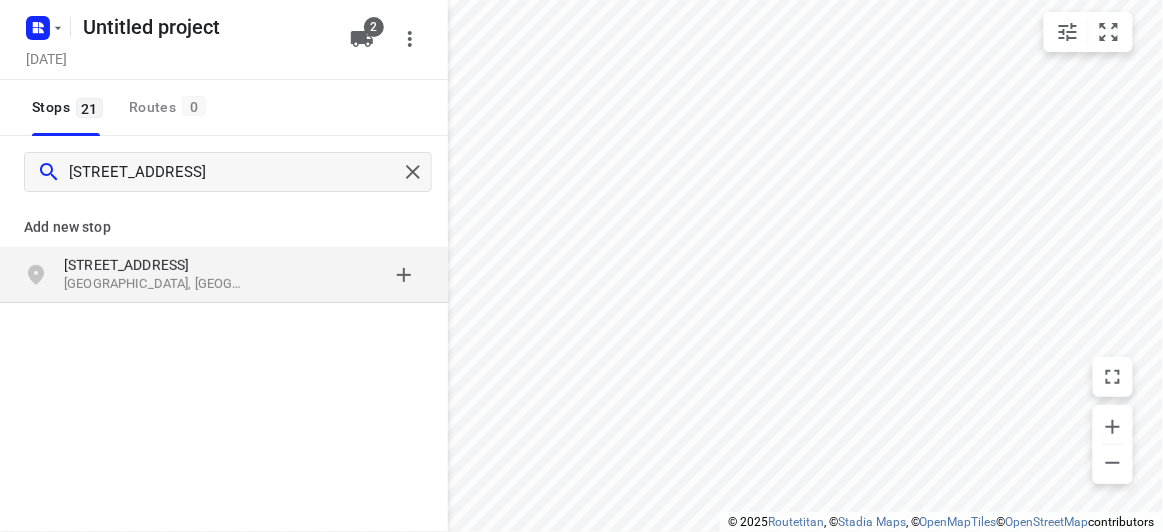 click at bounding box center (346, 275) 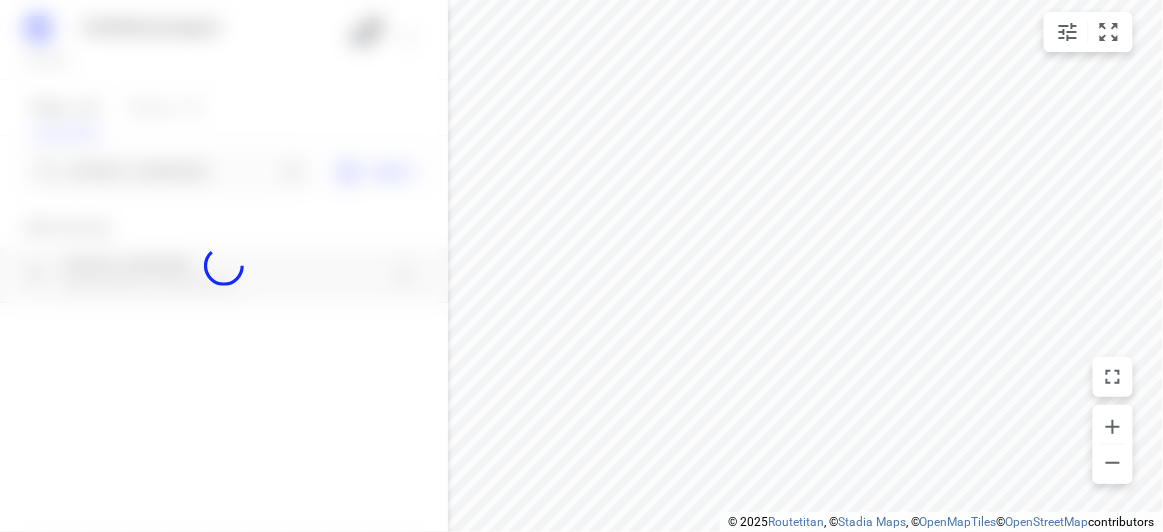 click at bounding box center (224, 266) 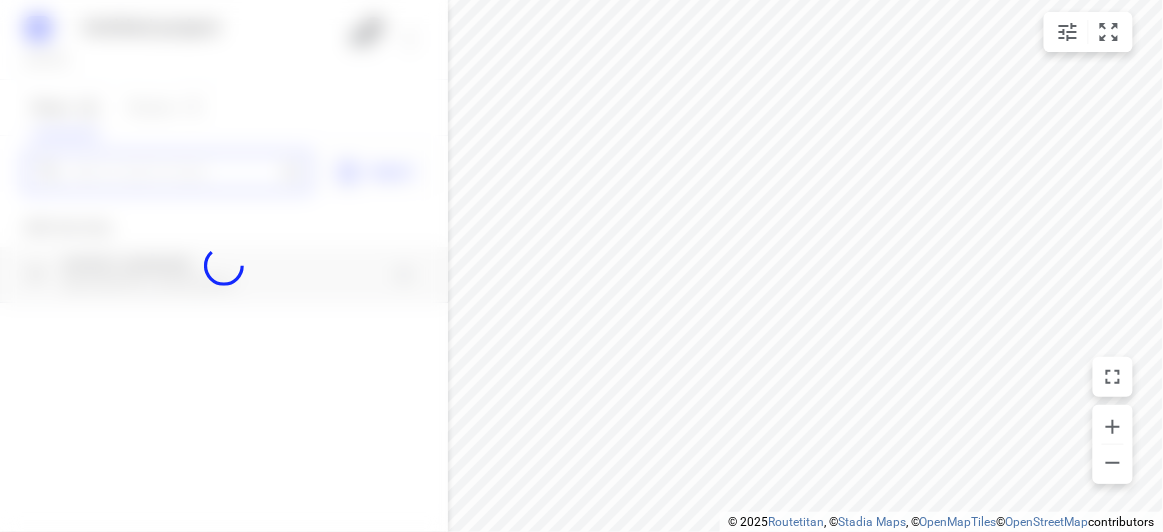 scroll, scrollTop: 0, scrollLeft: 0, axis: both 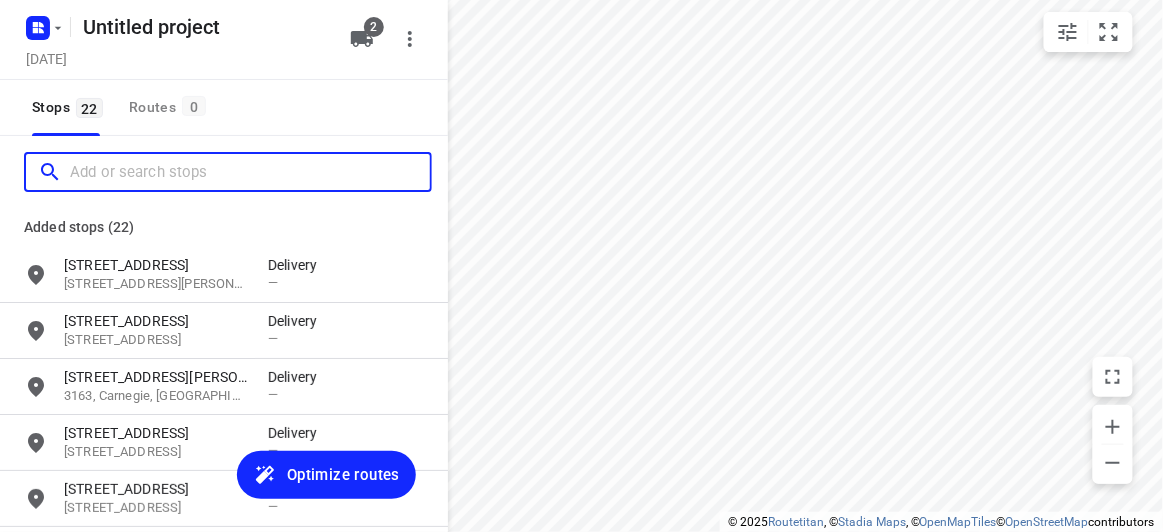 click at bounding box center [250, 172] 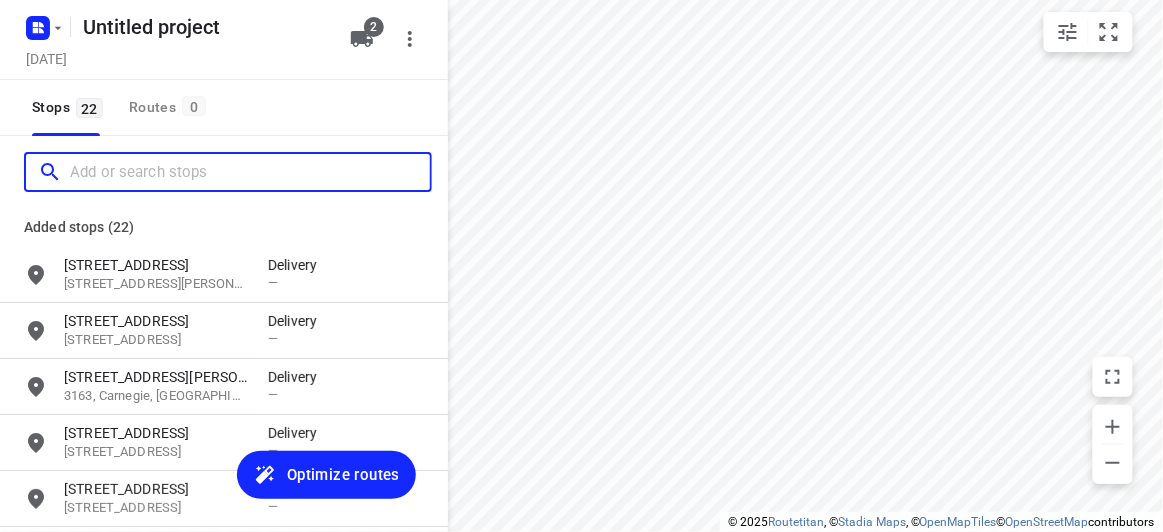 paste on "421 Middleborough Road Box Hill 3128" 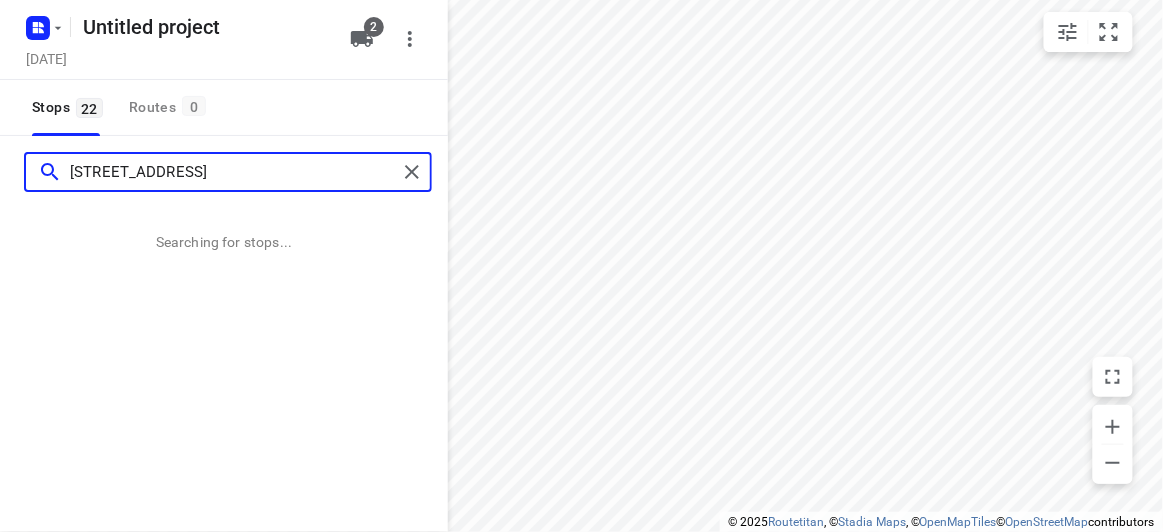 type on "421 Middleborough Road Box Hill 3128" 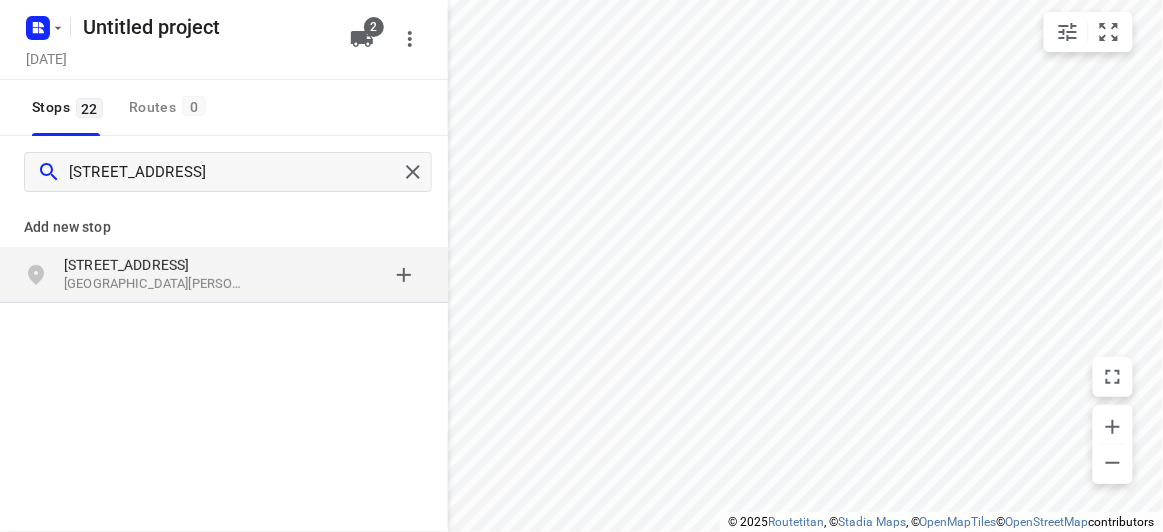 click on "Add new stop 421 Middleborough Road  Box Hill VIC 3128, Australia" at bounding box center [224, 320] 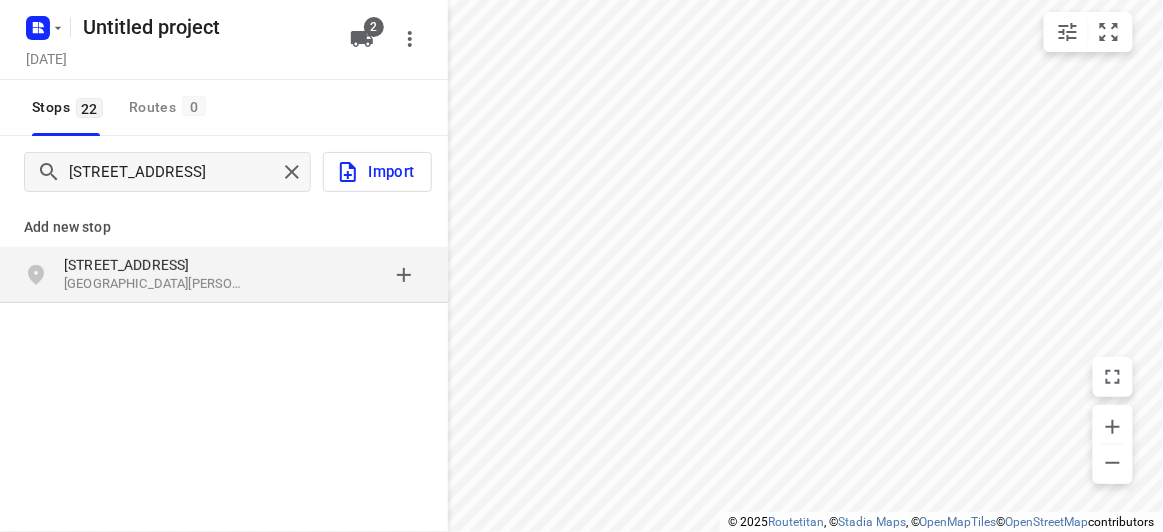 click at bounding box center (346, 275) 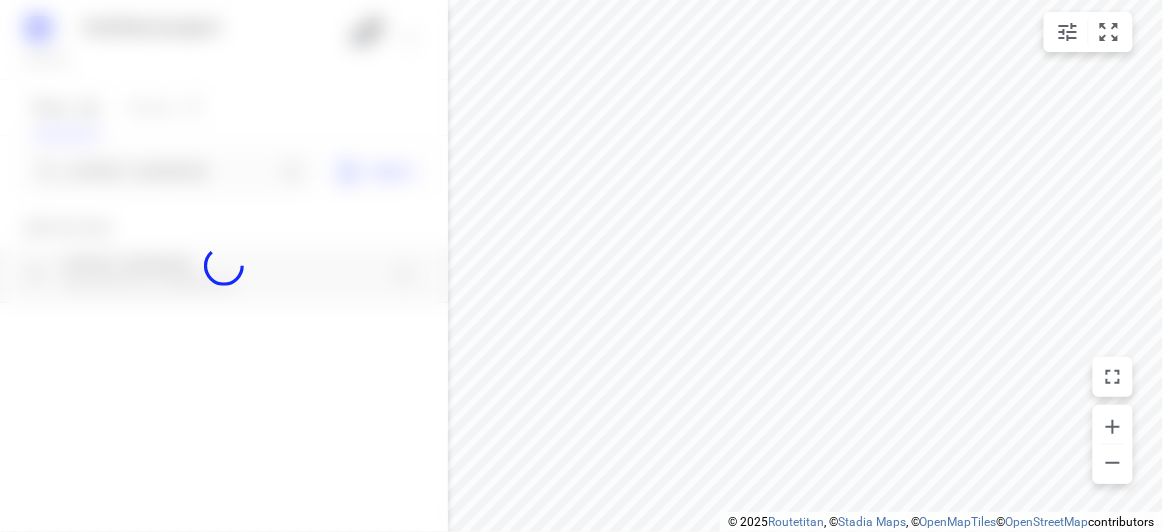 click at bounding box center (224, 266) 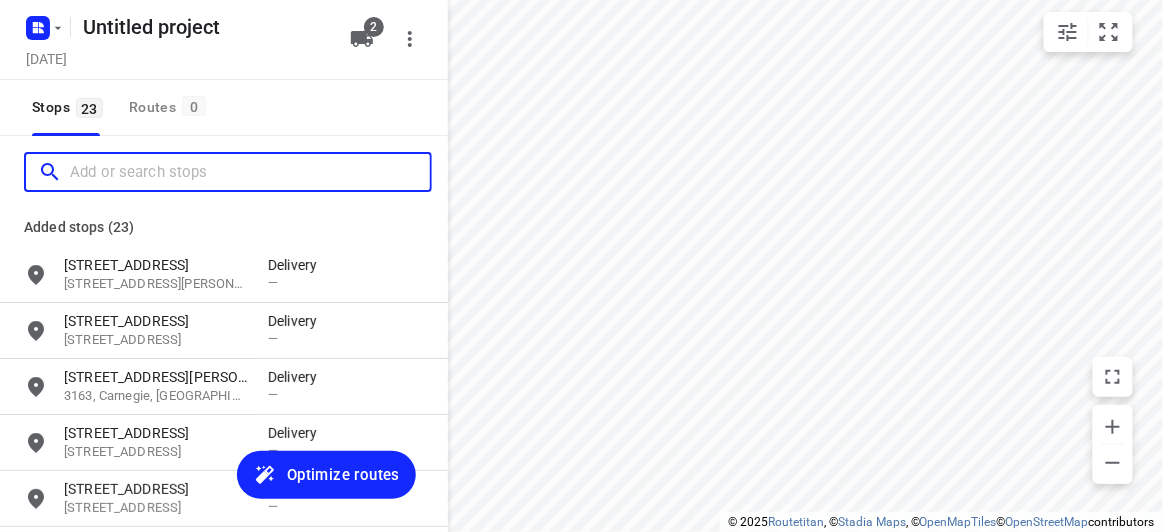 paste on "114A argyll street Malvern east 3145" 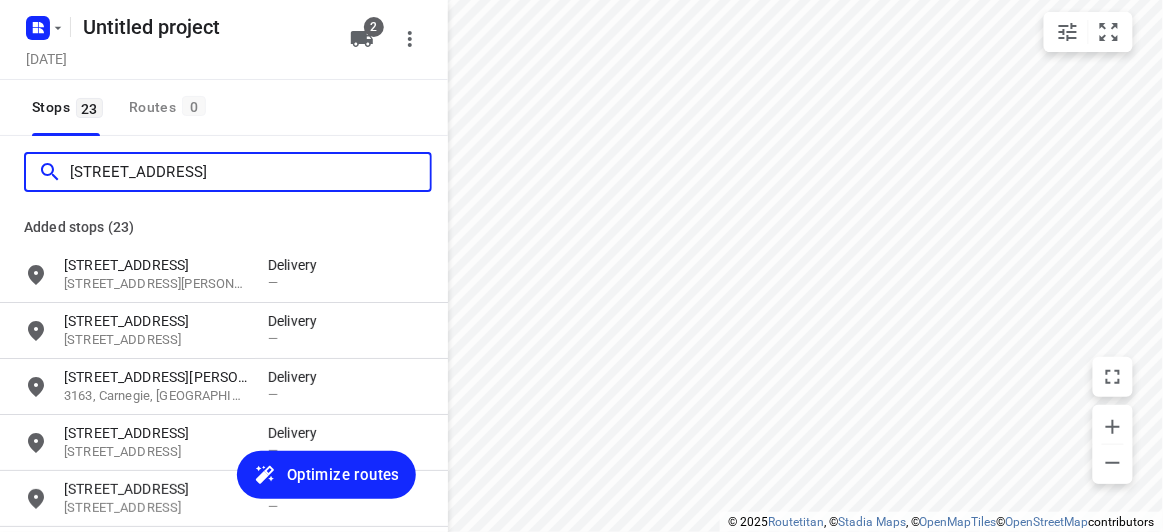 scroll, scrollTop: 0, scrollLeft: 0, axis: both 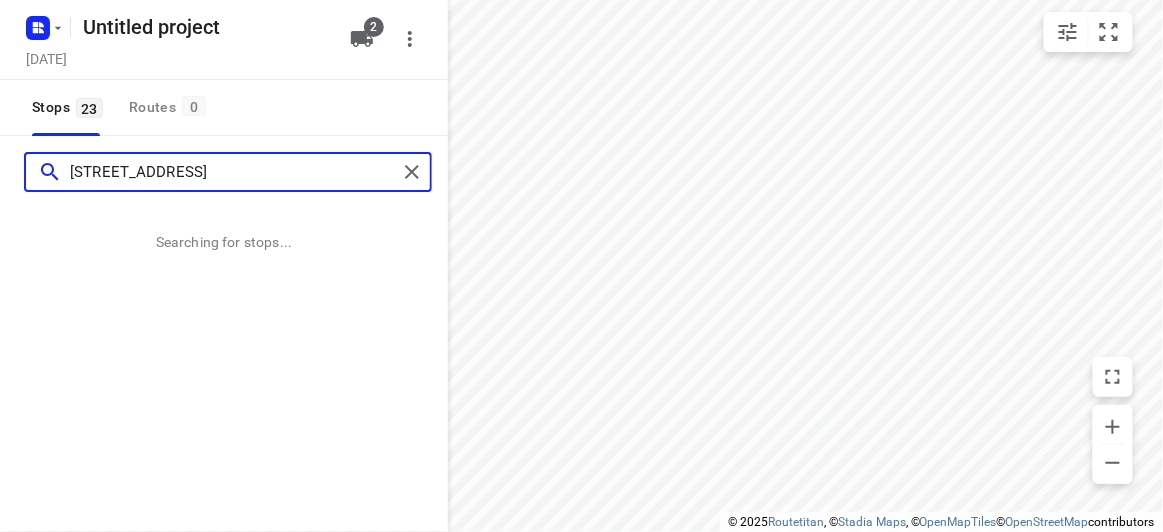 type on "114A argyll street Malvern east 3145" 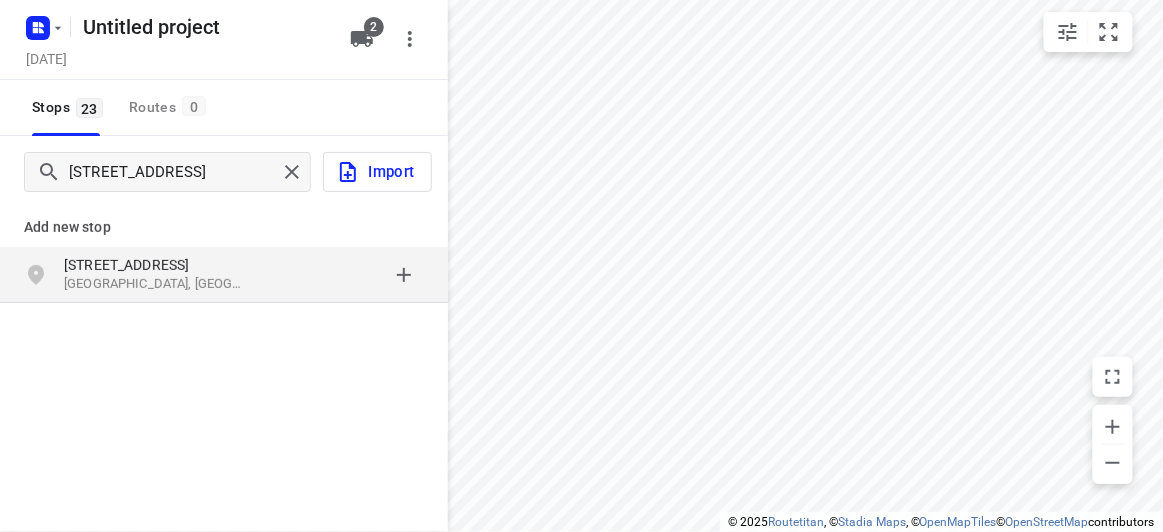 click on "114A Argyll Street  Malvern East VIC 3145, Australia" at bounding box center (224, 275) 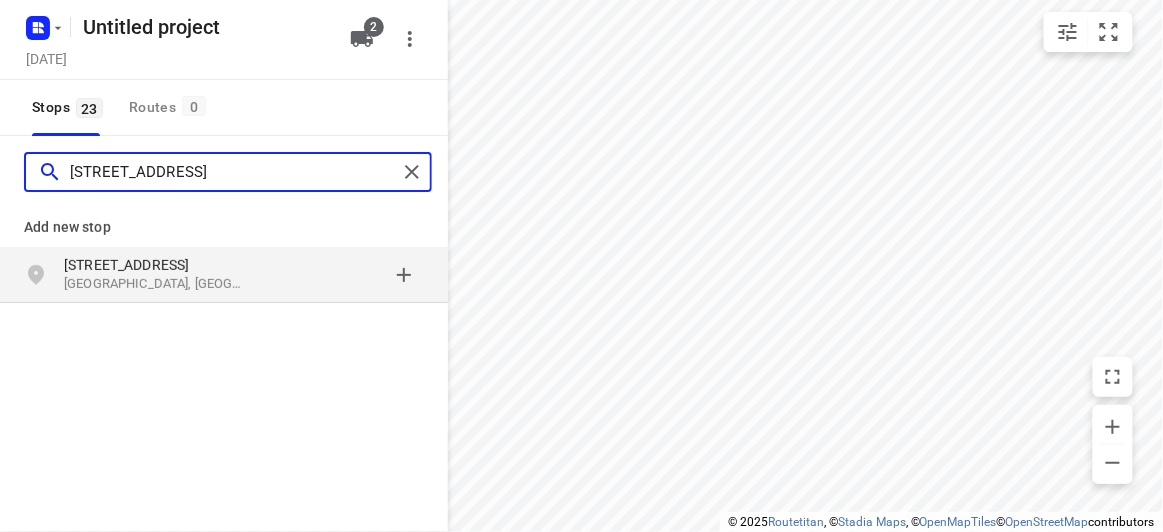 click on "114A argyll street Malvern east 3145" at bounding box center [233, 172] 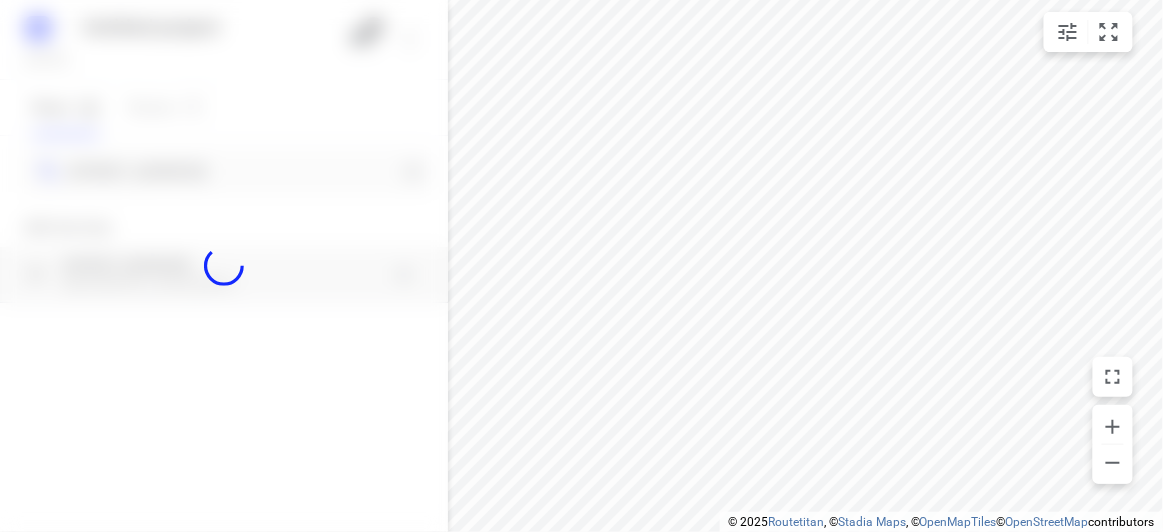 click at bounding box center (224, 266) 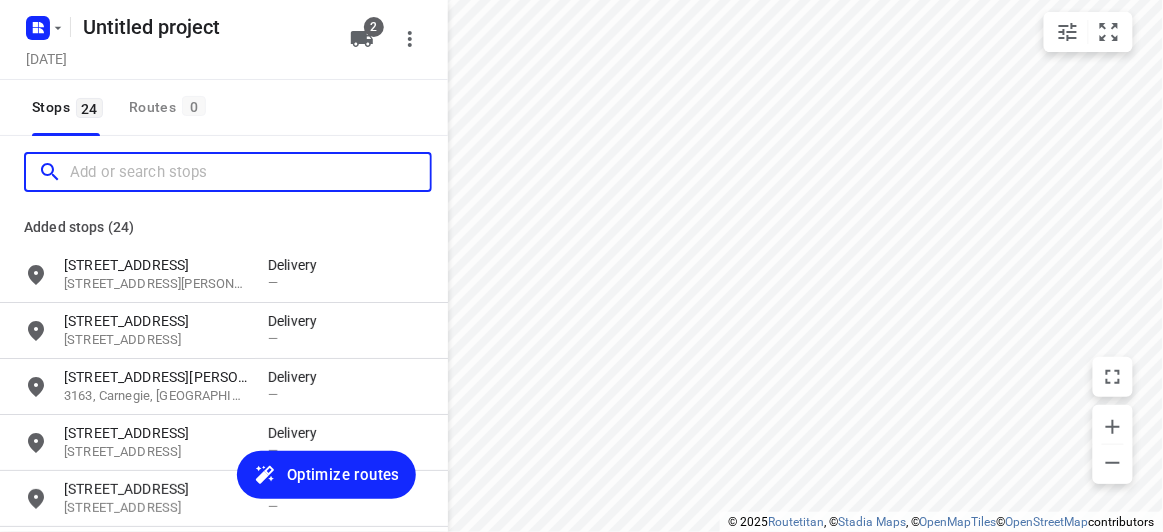 click at bounding box center (250, 172) 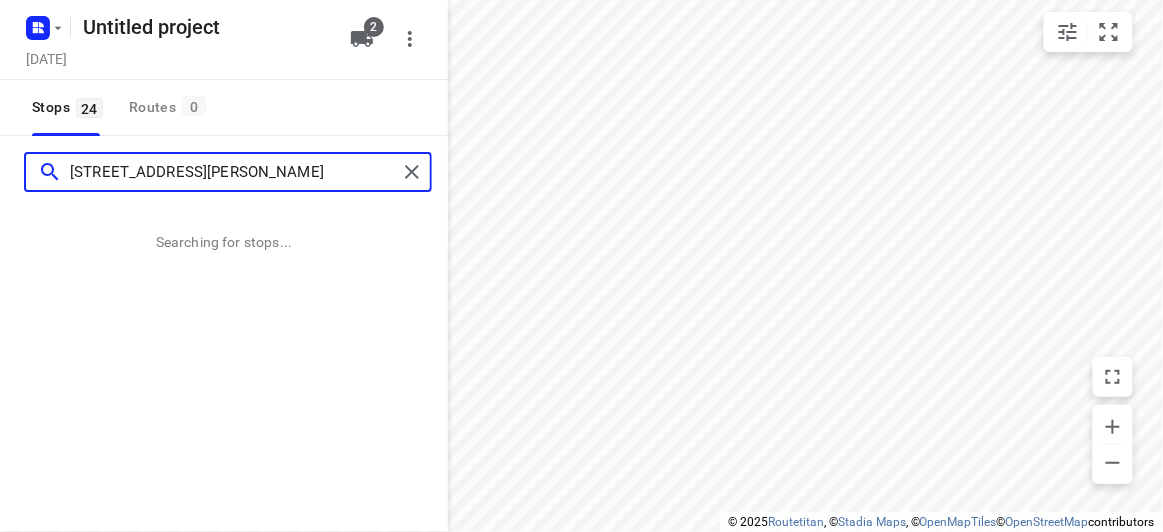 type on "9 Lichfield Grove Mont Albert North 3129" 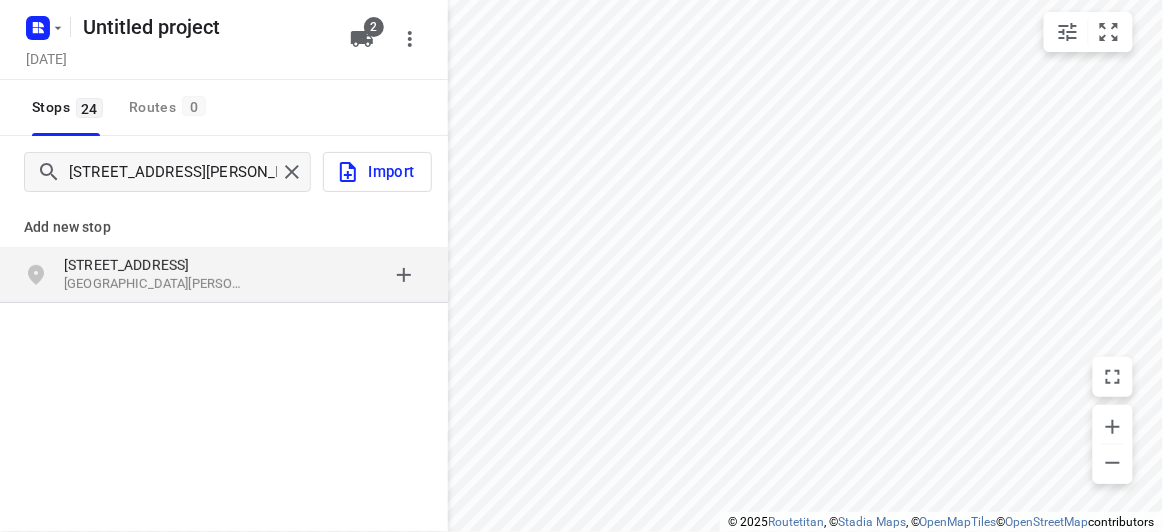 click on "Add new stop" at bounding box center (224, 219) 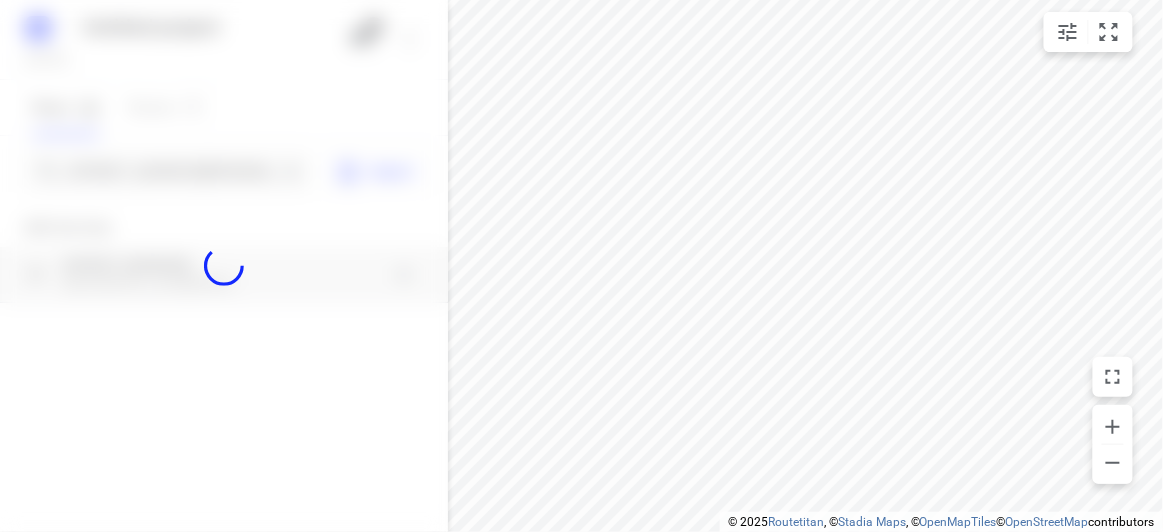 click at bounding box center [224, 266] 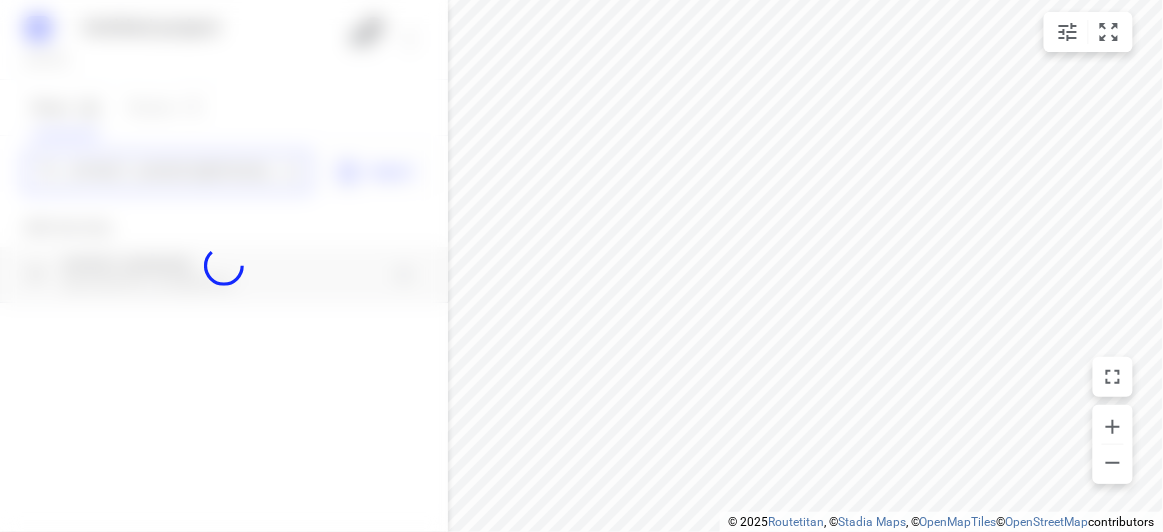click on "Untitled project Sunday, Jul 13 2 Stops 24 Routes 0 9 Lichfield Grove Mont Albert North 3129 Import Add new stop 9 Lichfield Grove  Mont Albert North VIC 3129, Australia Routing Settings Optimization preference Shortest distance distance Optimization preference Distance Format KM km Distance Format Default stop duration 5 minutes Default stop duration Default stop load 1 units Default stop load Allow late stops   Maximum amount of time drivers may be late at a stop Allow reloads BETA   Vehicles may return to the depot to load more stops. Fixed departure time   Vehicles must depart at the start of their working hours Cancel Save" at bounding box center [224, 266] 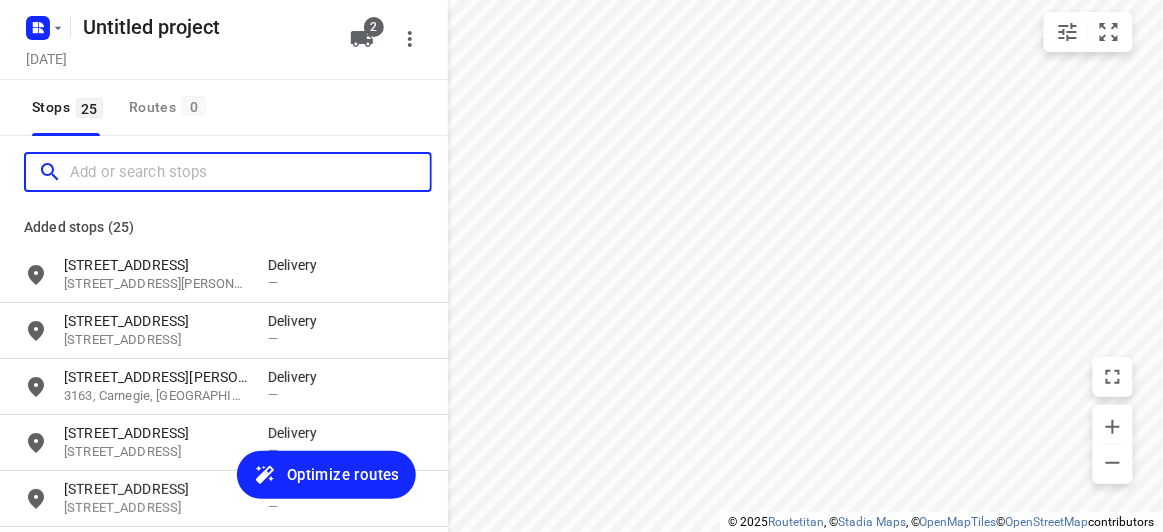 scroll, scrollTop: 0, scrollLeft: 0, axis: both 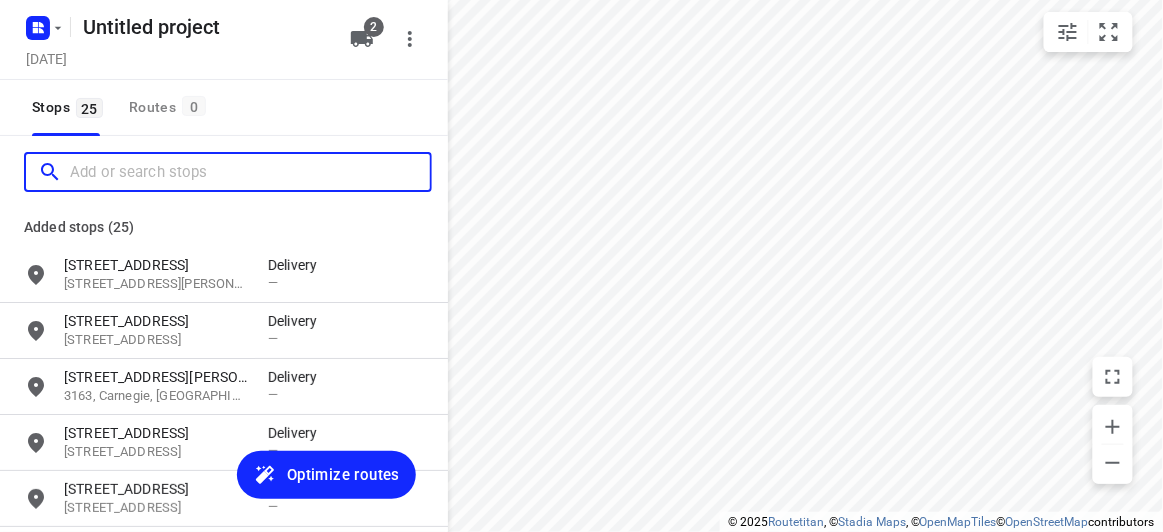 paste on "17A Powers Street Donvale 3111" 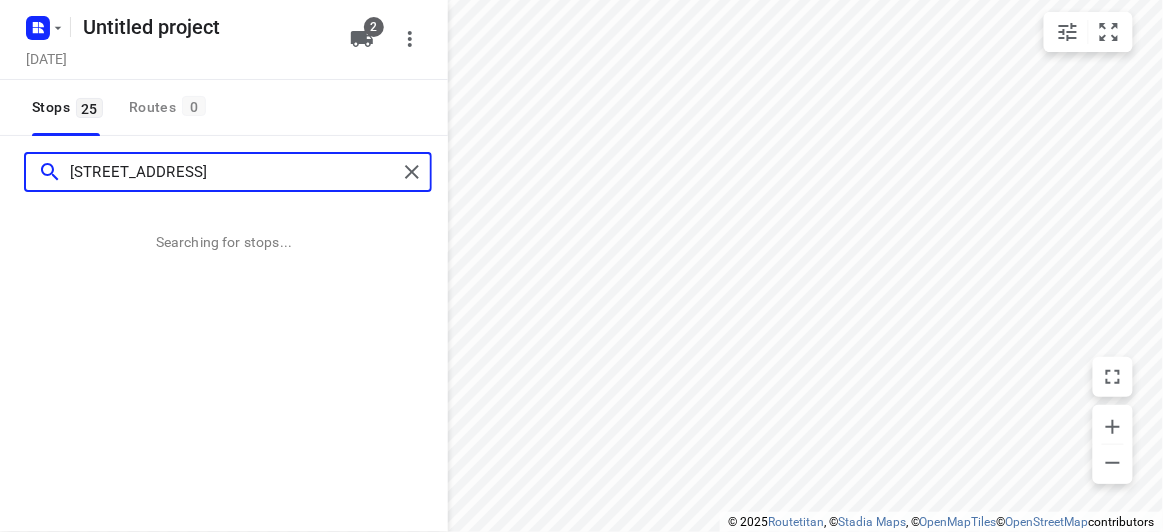 type on "17A Powers Street Donvale 3111" 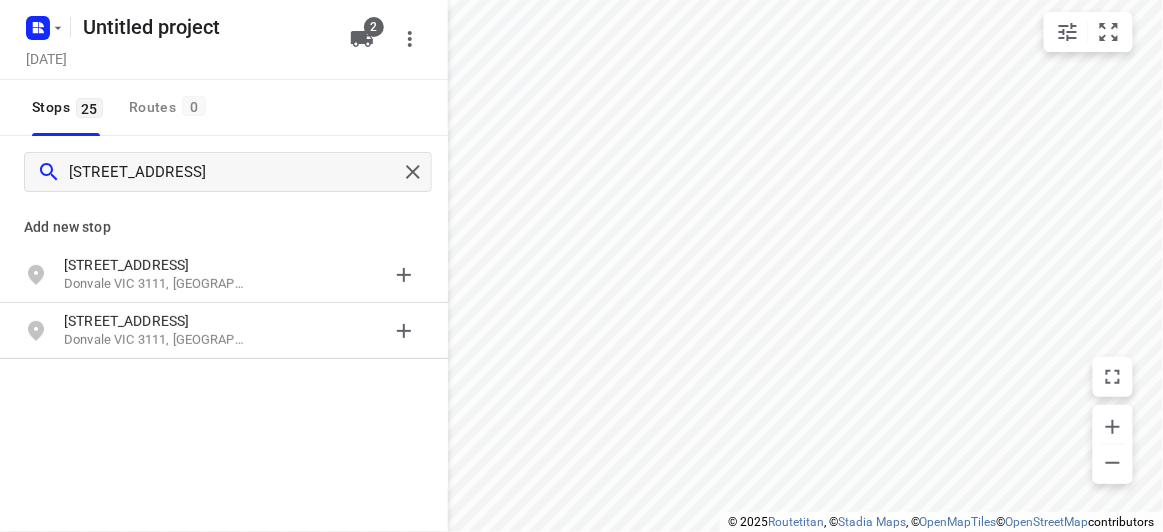 click on "Add new stop" at bounding box center (224, 227) 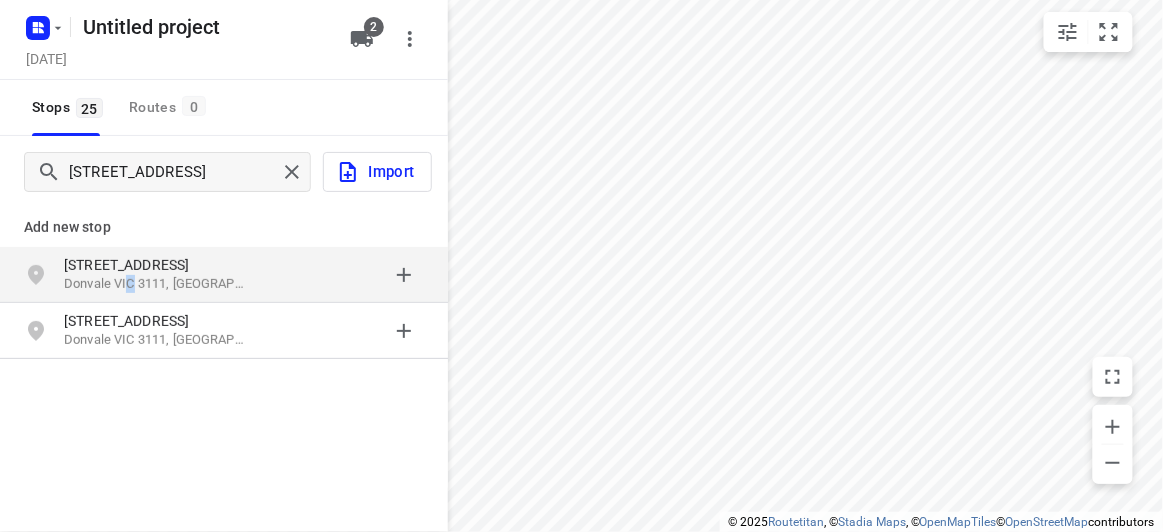 click on "Donvale VIC 3111, Australia" at bounding box center [156, 284] 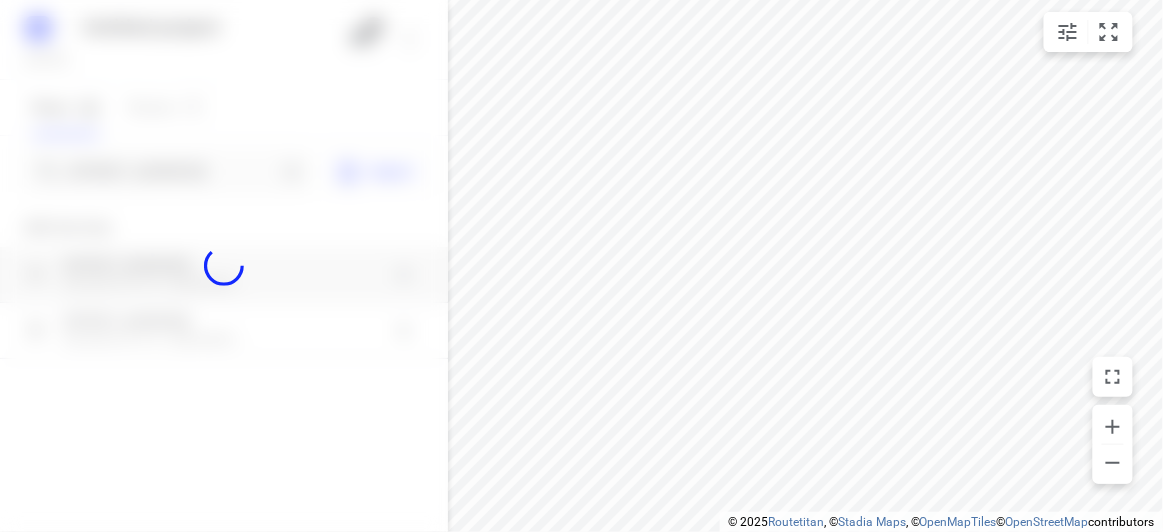 click at bounding box center [224, 266] 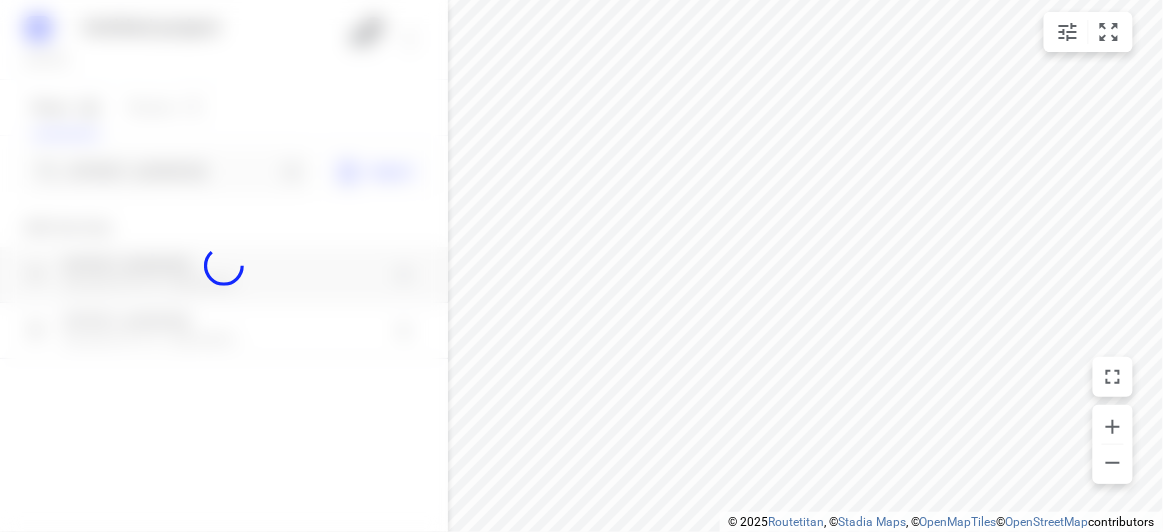 click at bounding box center (224, 266) 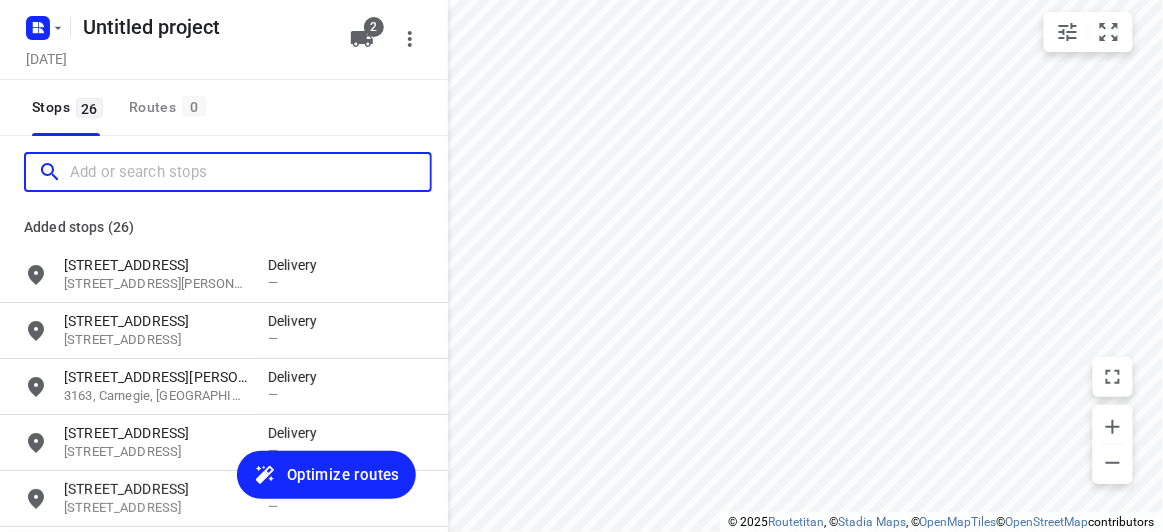 scroll, scrollTop: 0, scrollLeft: 0, axis: both 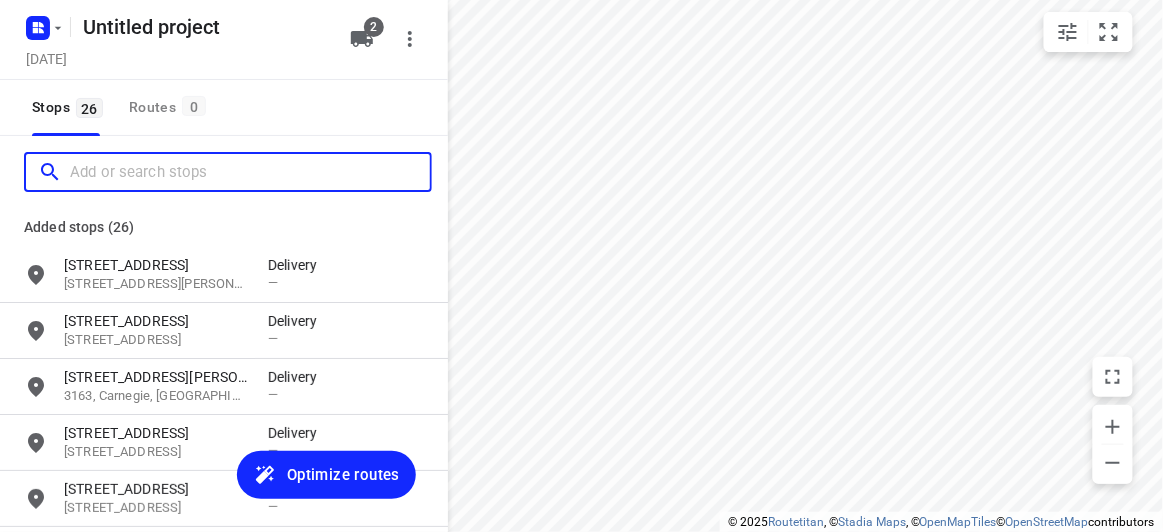 click at bounding box center [250, 172] 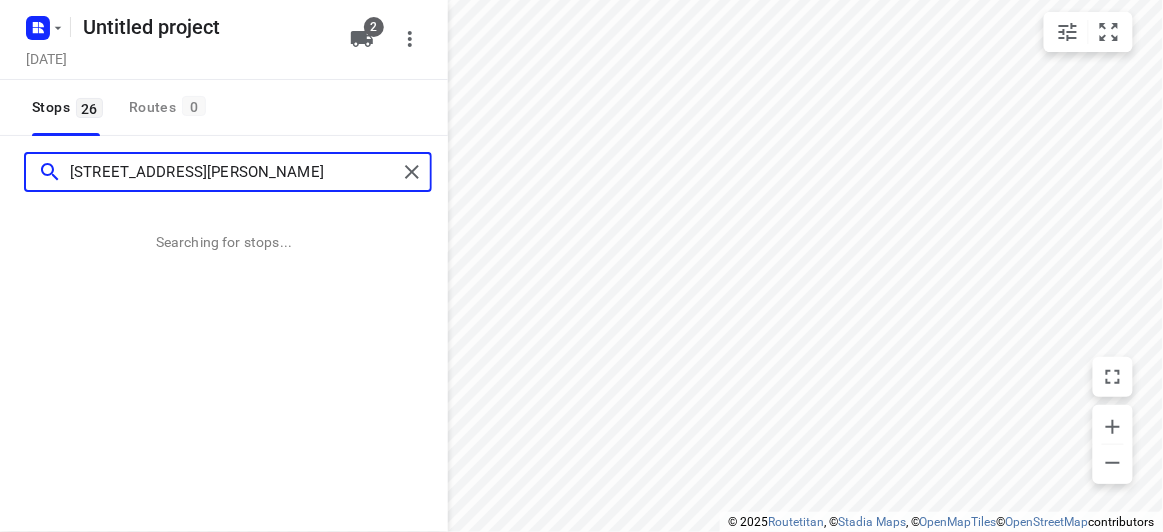 type on "3 Crusader Crescent Glen Waverley 3150" 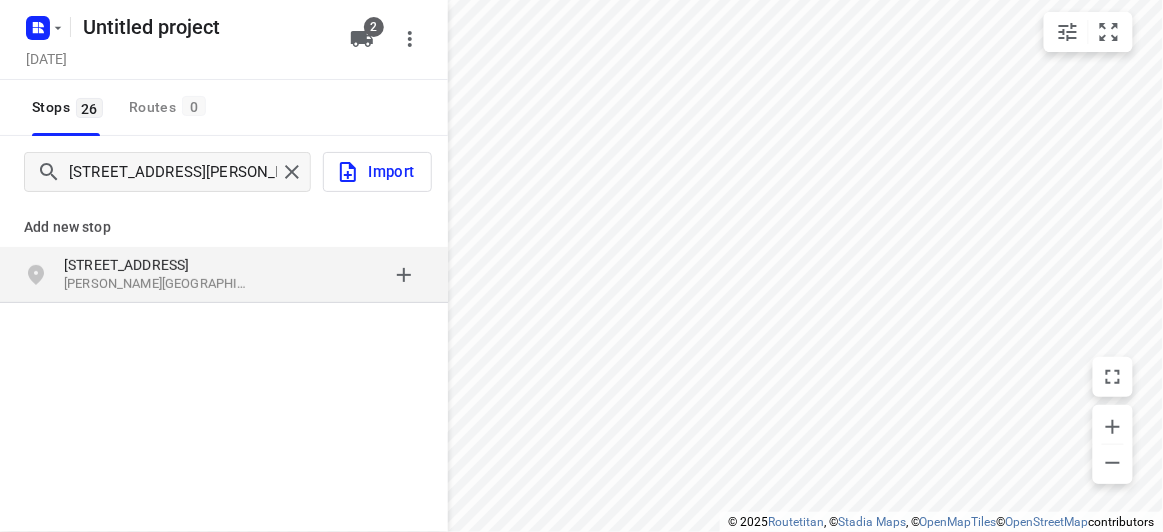 click on "3 [STREET_ADDRESS]" at bounding box center (156, 265) 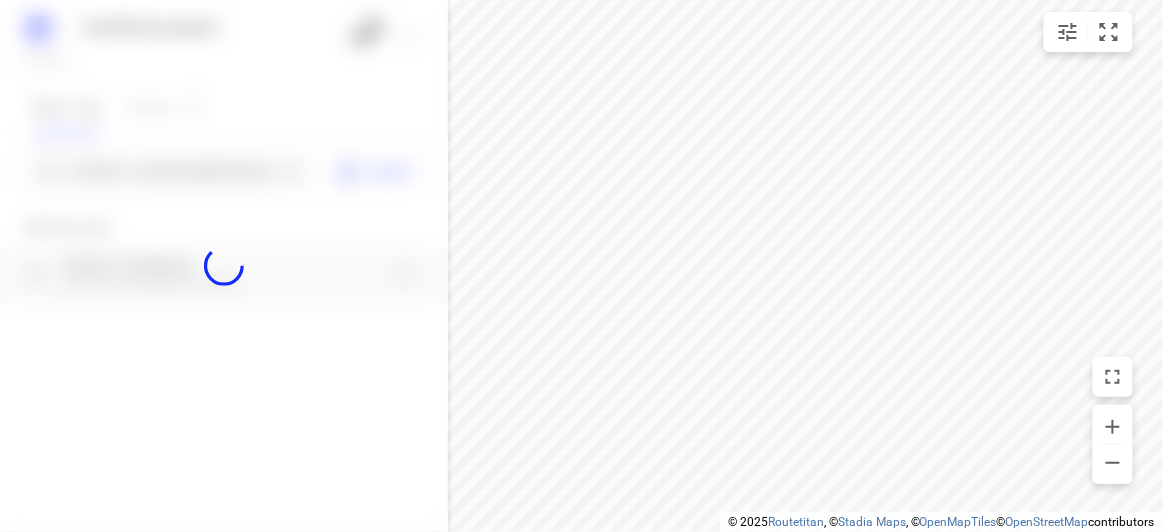 click at bounding box center (224, 266) 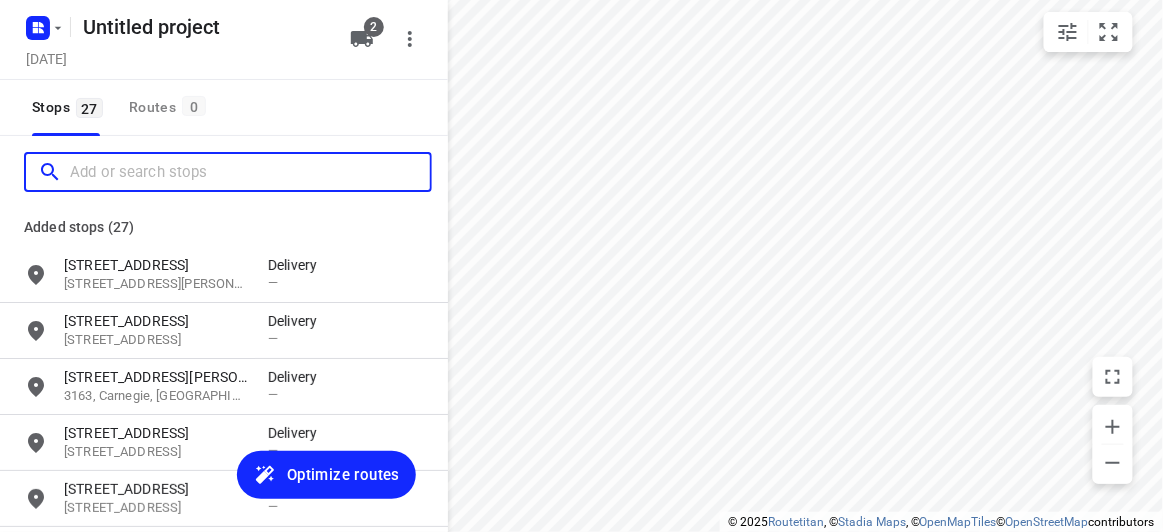 click at bounding box center (250, 172) 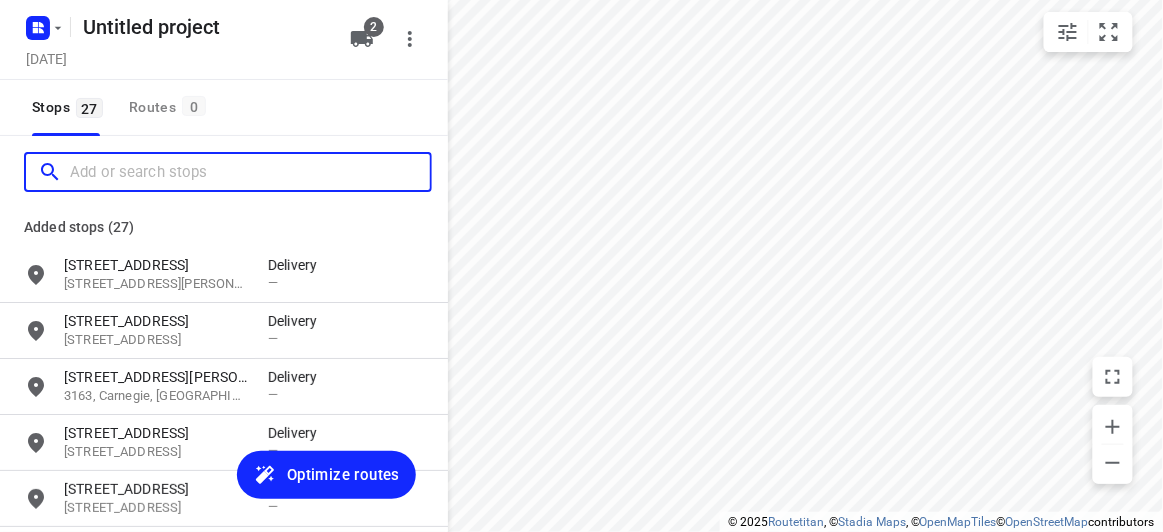 scroll, scrollTop: 0, scrollLeft: 0, axis: both 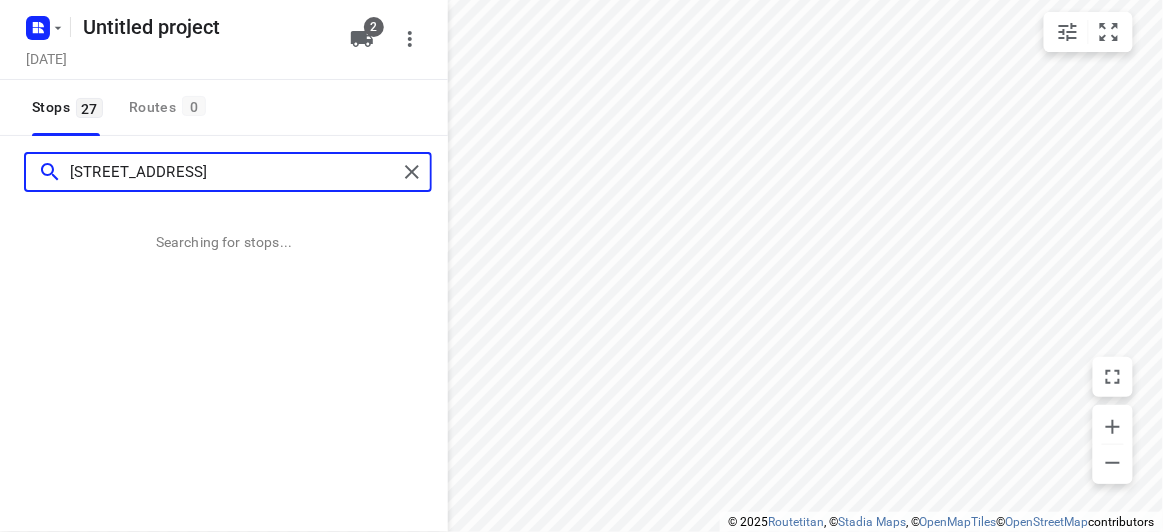 type on "55 Milpera Crescent WANTIRNA 3152" 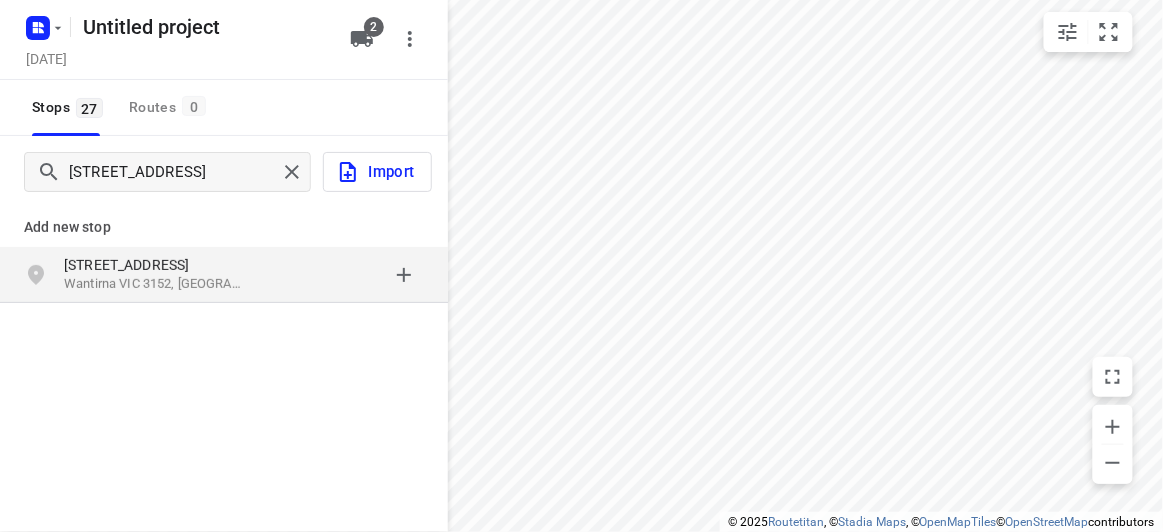 click on "Add new stop" at bounding box center (224, 219) 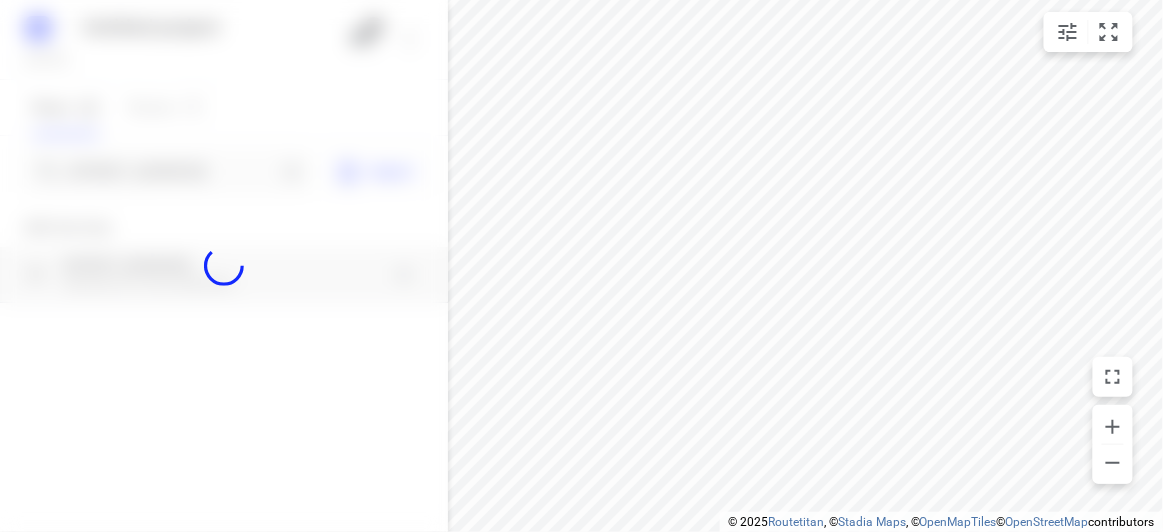 click at bounding box center (224, 266) 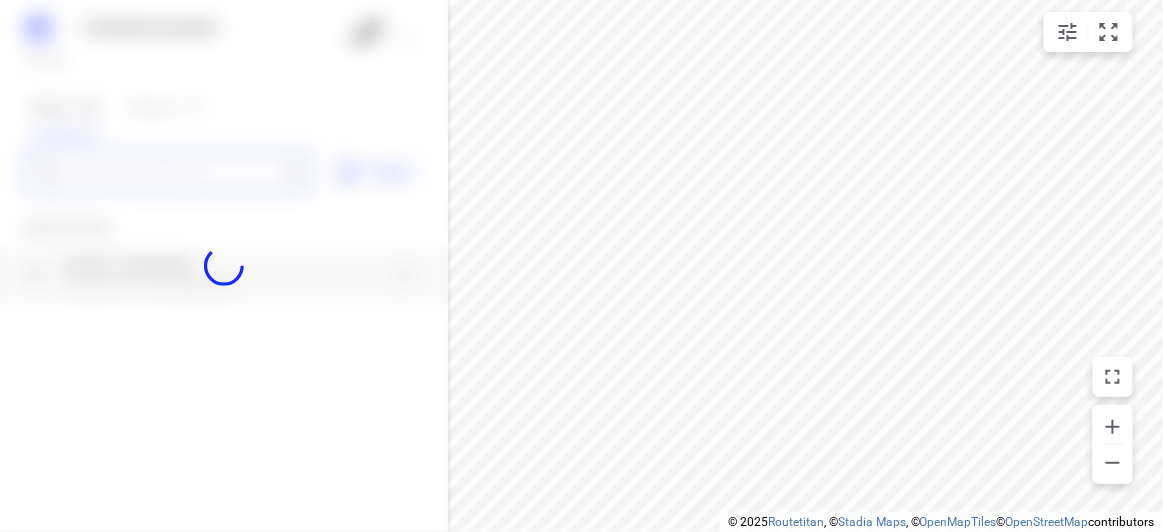 paste on "13 Elliott Avenue Balwyn 3103" 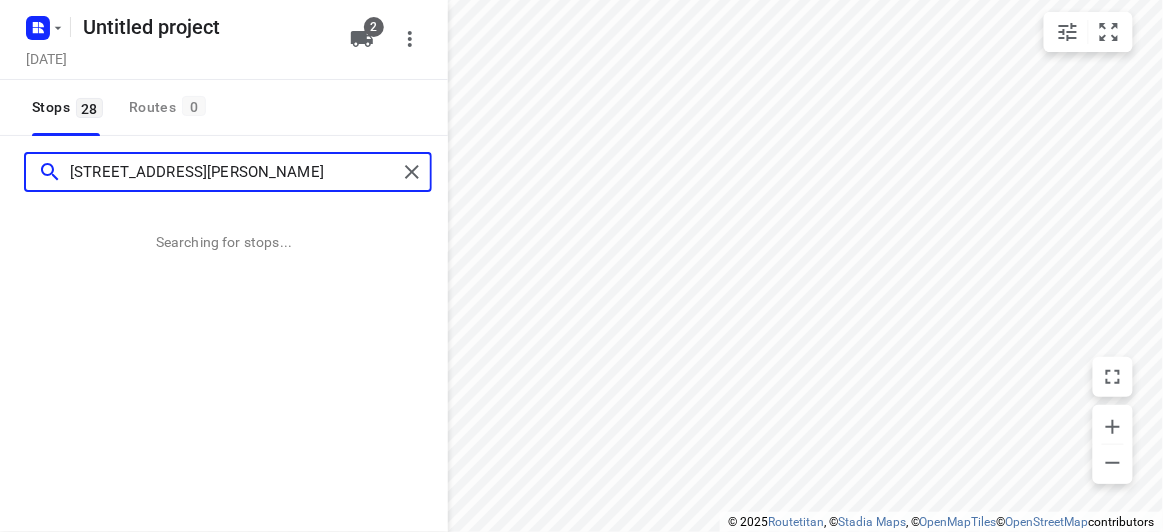 scroll, scrollTop: 0, scrollLeft: 0, axis: both 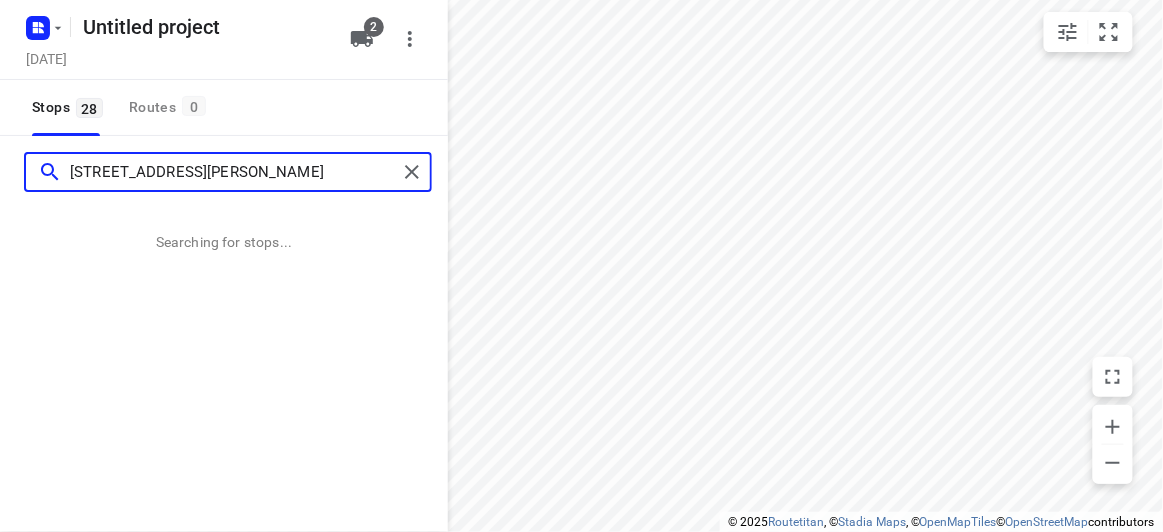 type on "13 Elliott Avenue Balwyn 3103" 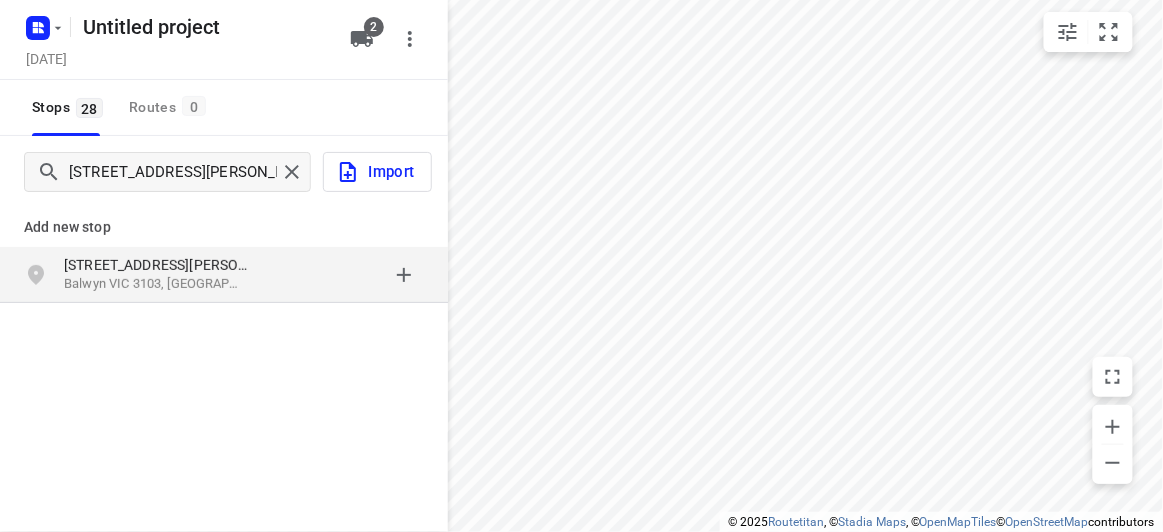 click on "Add new stop 13 Elliott Avenue  Balwyn VIC 3103, Australia" at bounding box center [224, 320] 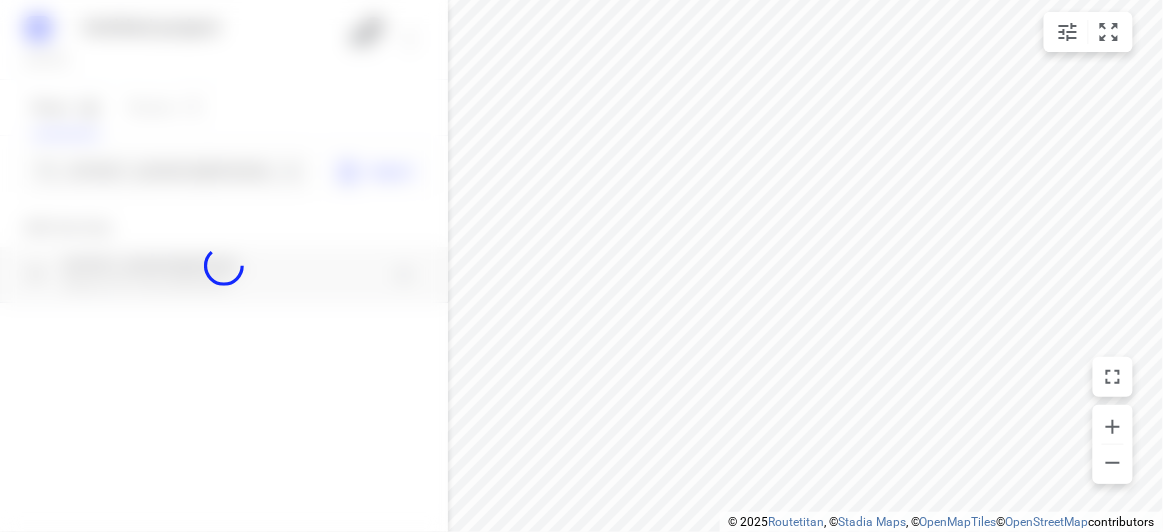 click at bounding box center (224, 266) 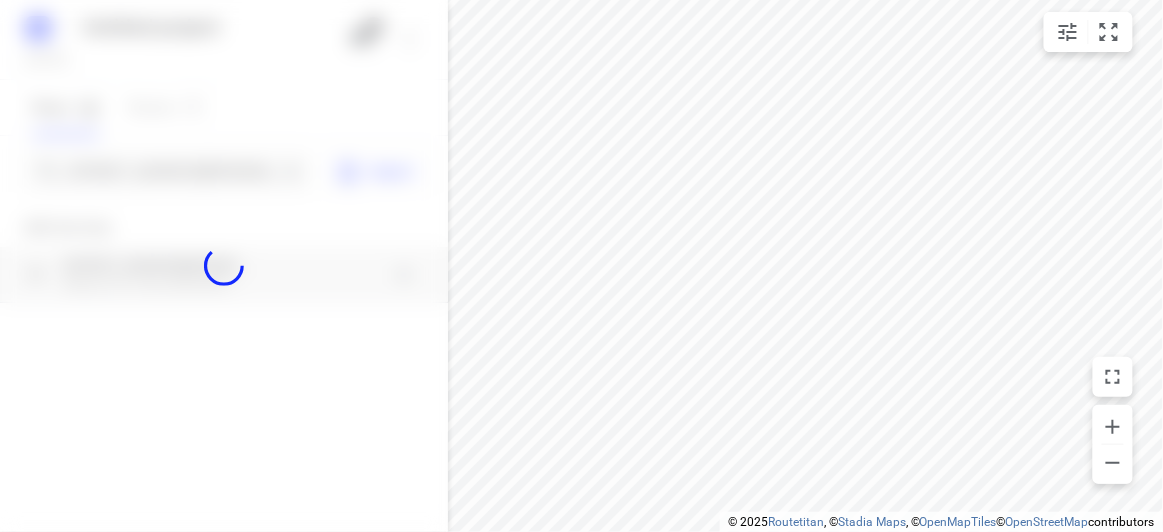 click at bounding box center (224, 266) 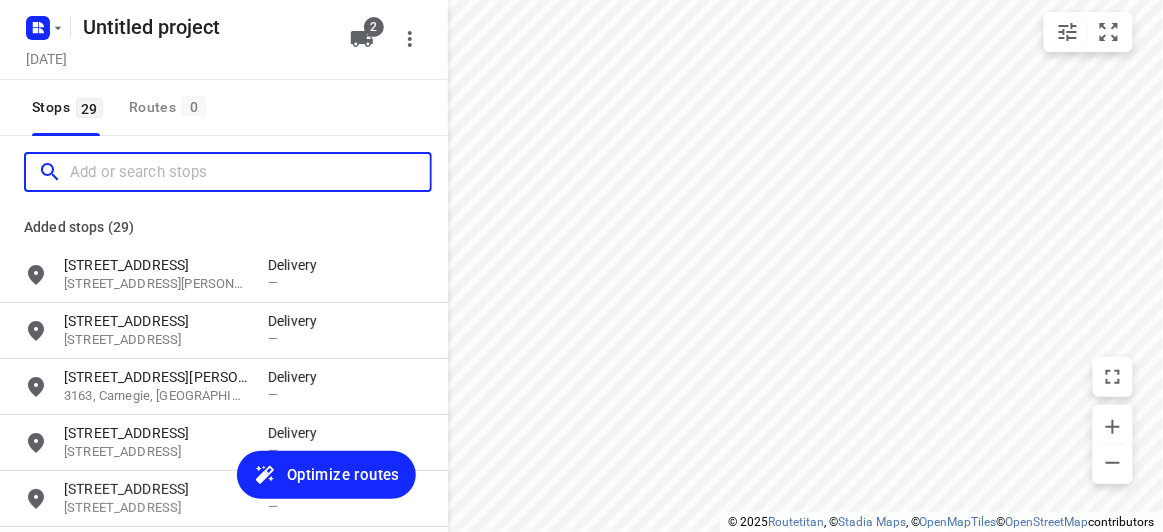 paste on "15 Hender Street Doncaster 3108" 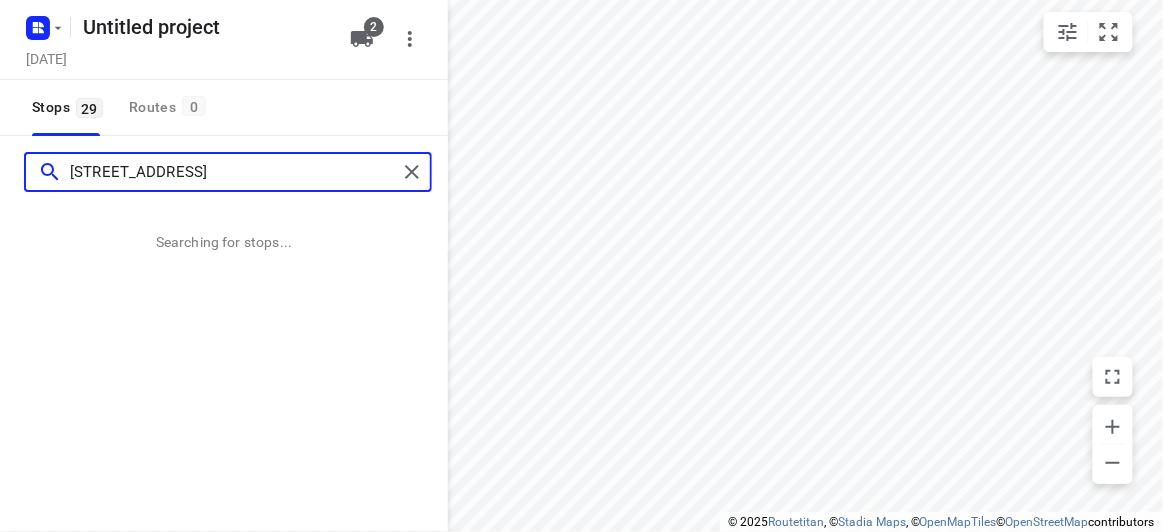 type on "15 Hender Street Doncaster 3108" 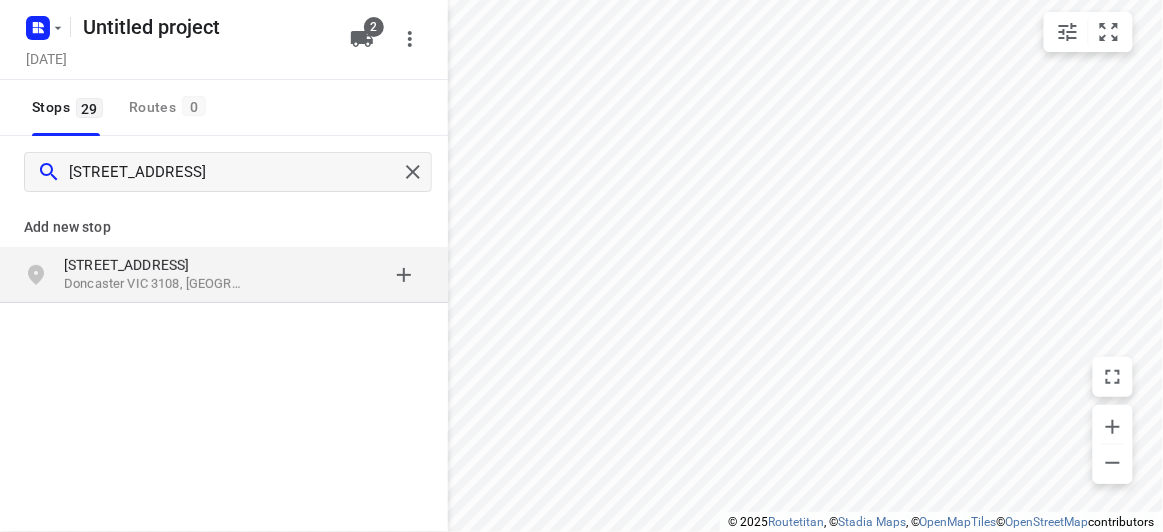 click on "Doncaster VIC 3108, Australia" at bounding box center (156, 284) 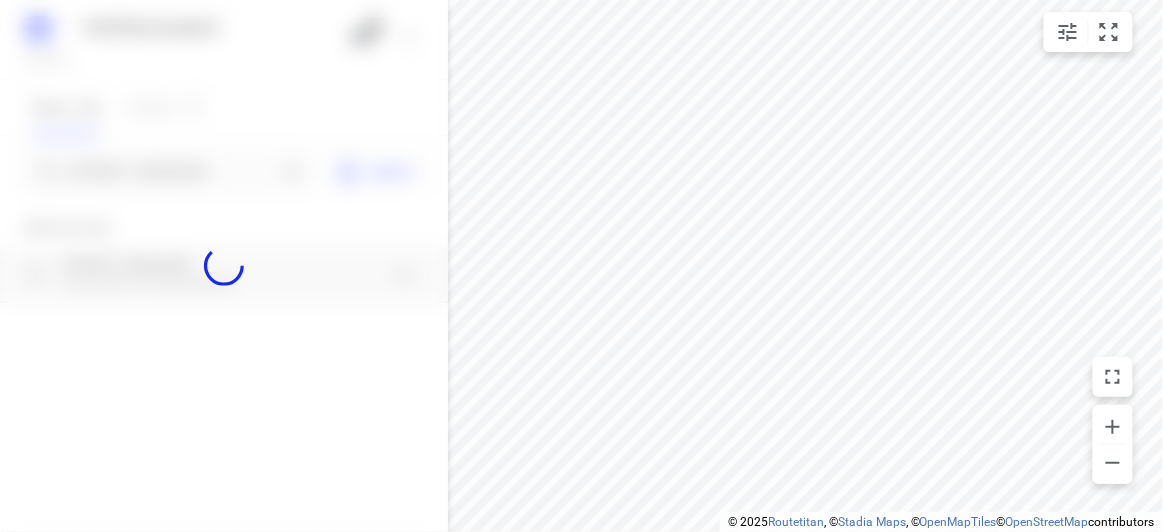 click at bounding box center [224, 266] 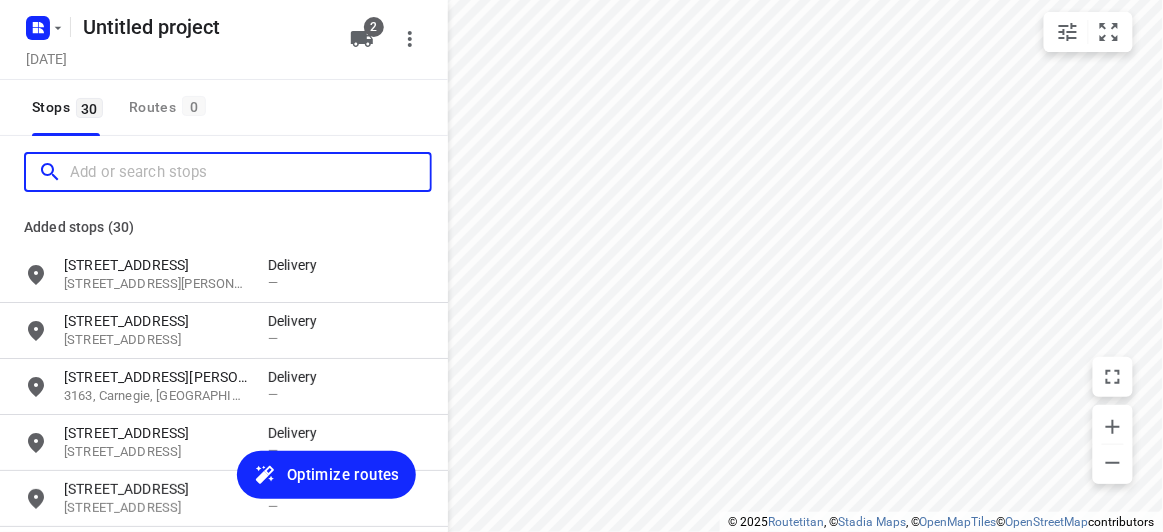 scroll, scrollTop: 0, scrollLeft: 0, axis: both 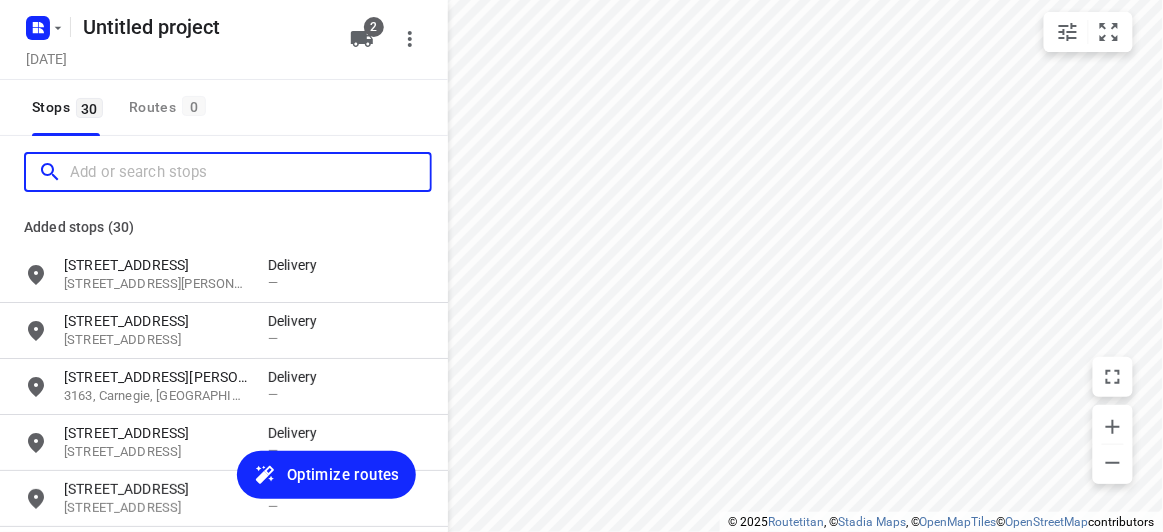paste on "52 Academy Avenue Wheelers Hill 3150" 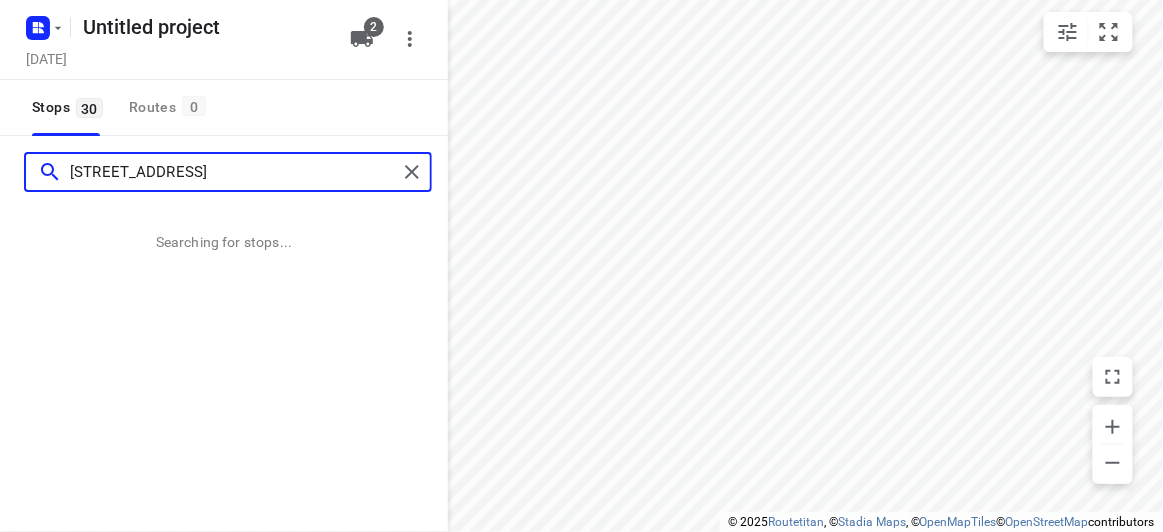 type on "52 Academy Avenue Wheelers Hill 3150" 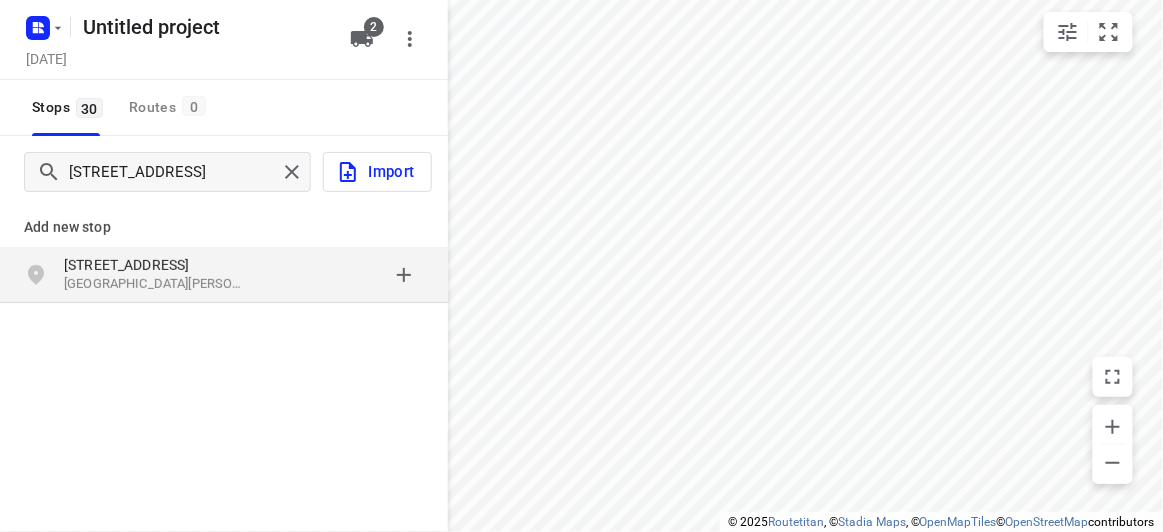 click on "Add new stop 52 Academy Avenue  Wheelers Hill VIC 3150, Australia" at bounding box center (224, 248) 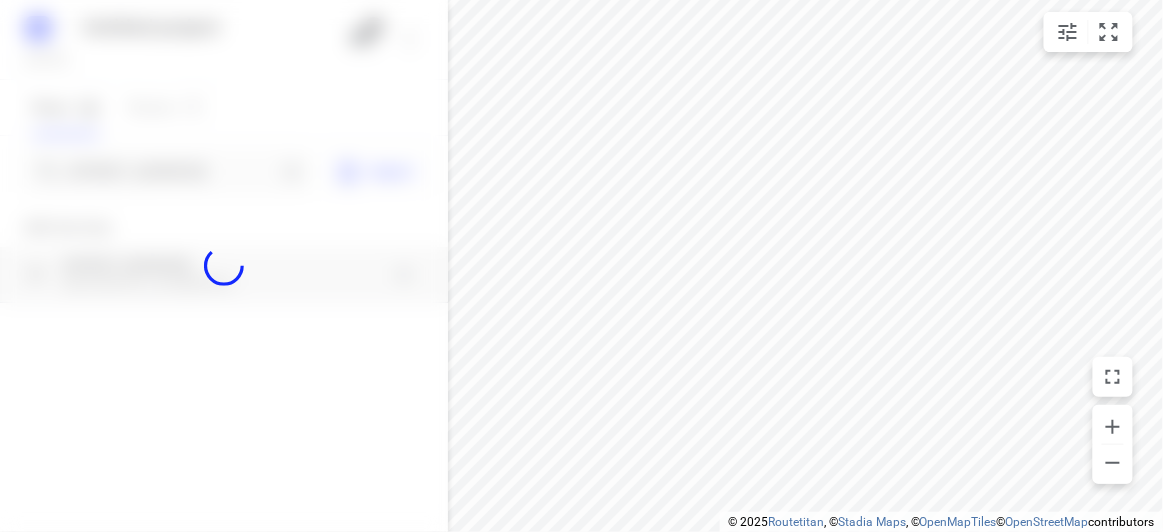 click at bounding box center (224, 266) 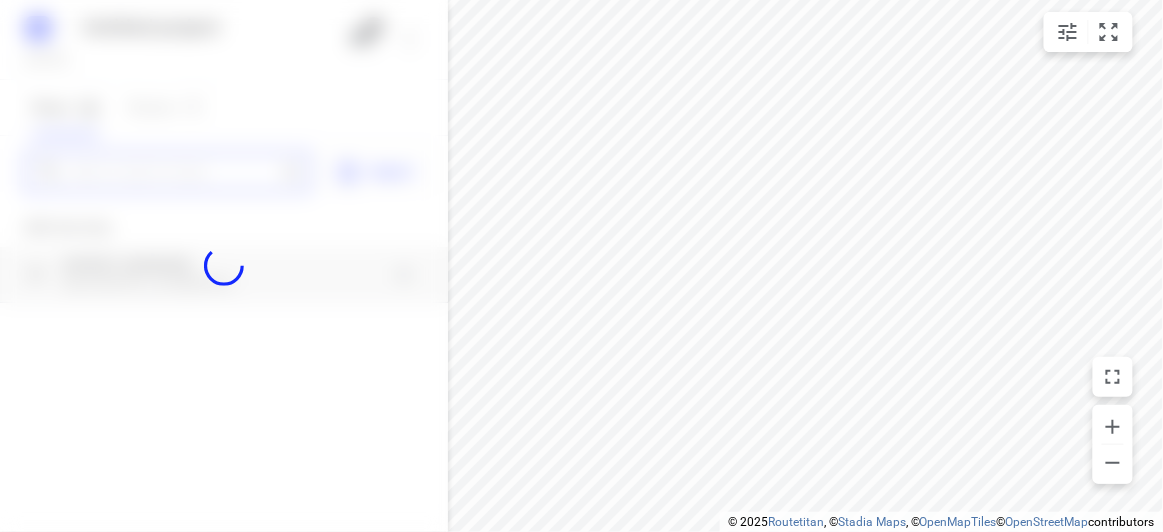 paste on "290 Church Road Templestowe 3106" 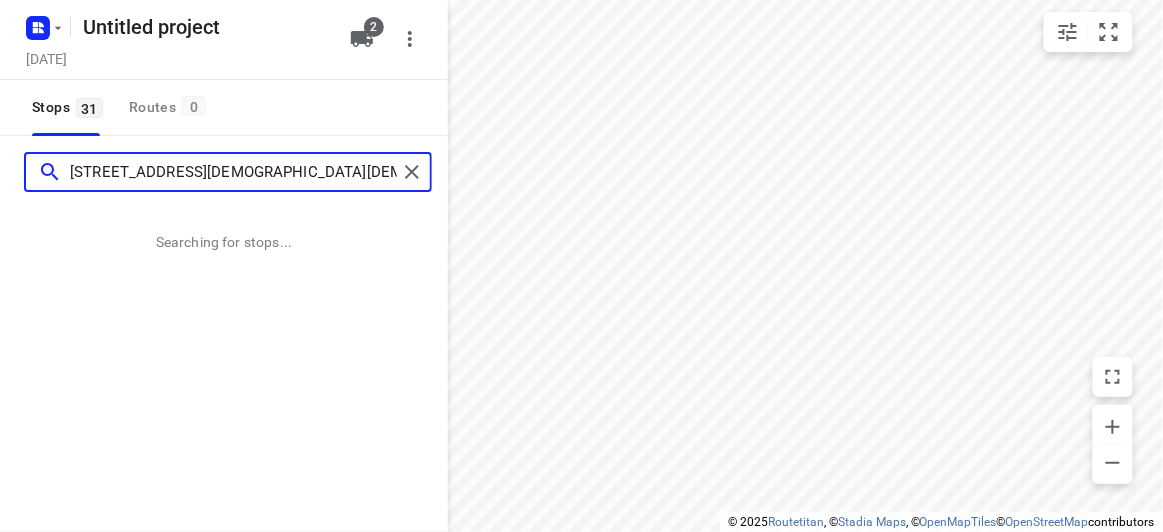 scroll, scrollTop: 0, scrollLeft: 0, axis: both 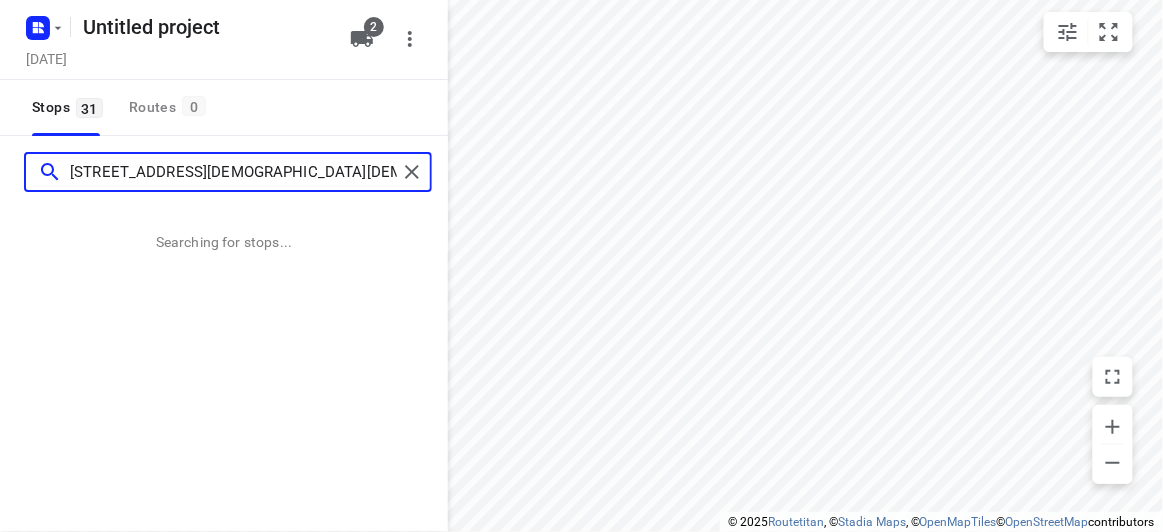 type on "290 Church Road Templestowe 3106" 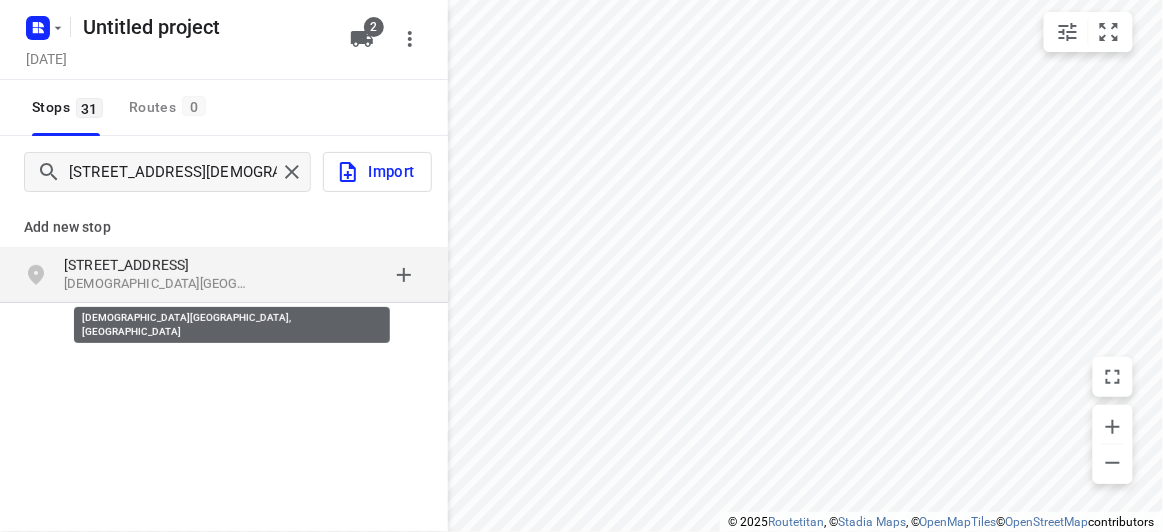 click on "Templestowe VIC 3106, Australia" at bounding box center [156, 284] 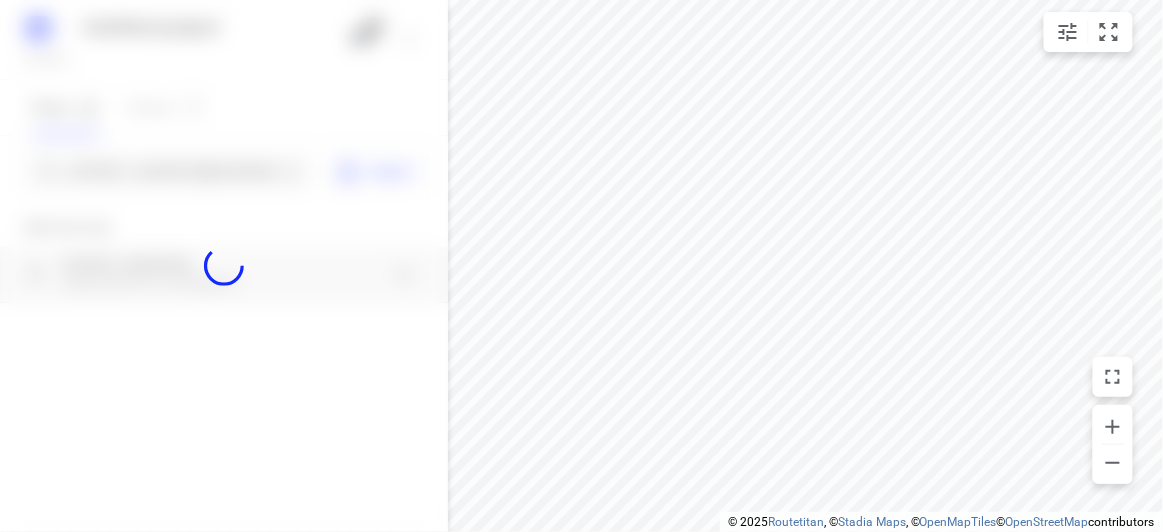 click at bounding box center (224, 266) 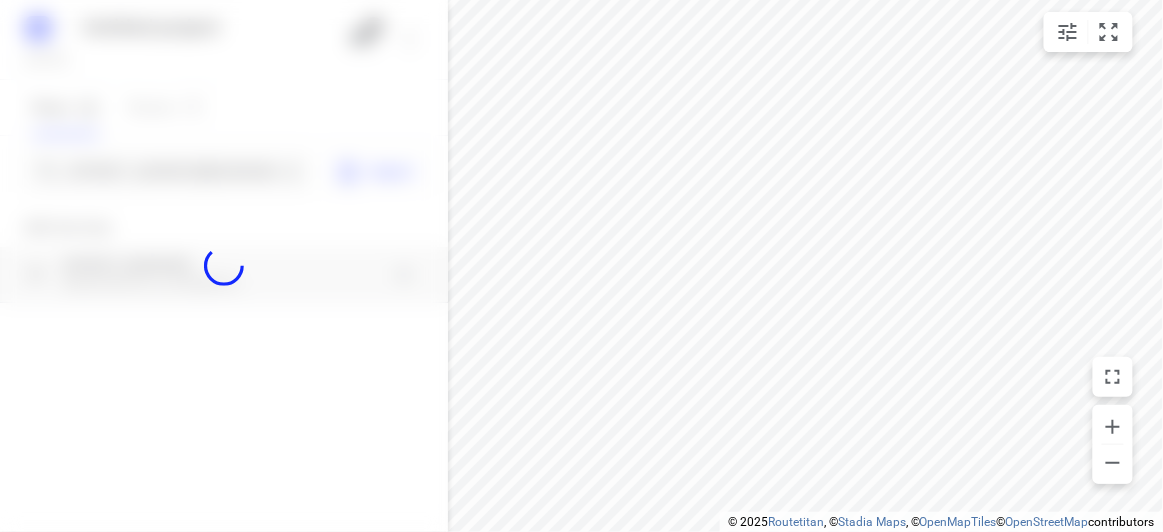 click at bounding box center (224, 266) 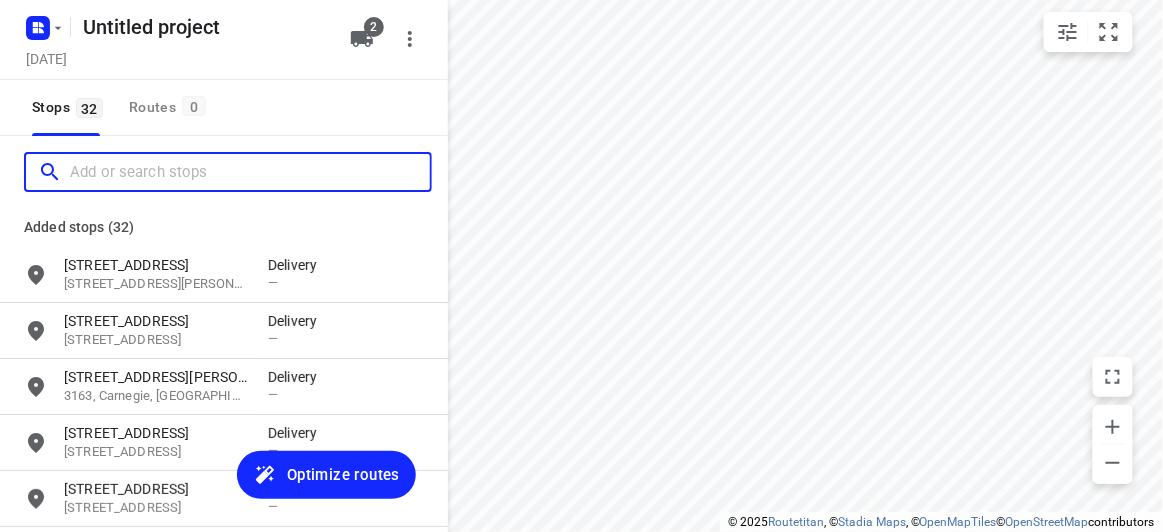 scroll, scrollTop: 0, scrollLeft: 0, axis: both 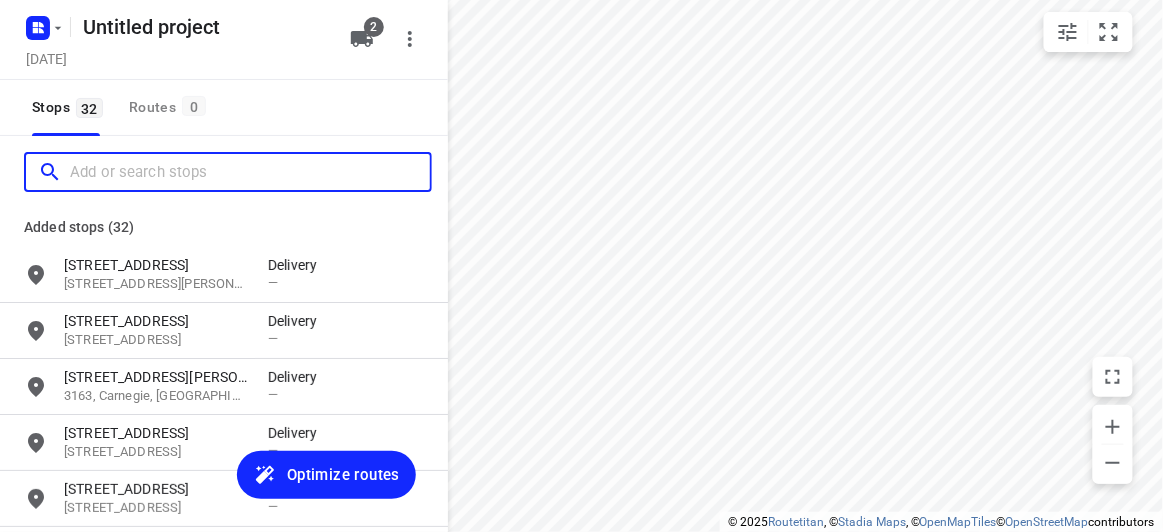 paste on "30 Grant Olson Avenue, Bulleen 3105" 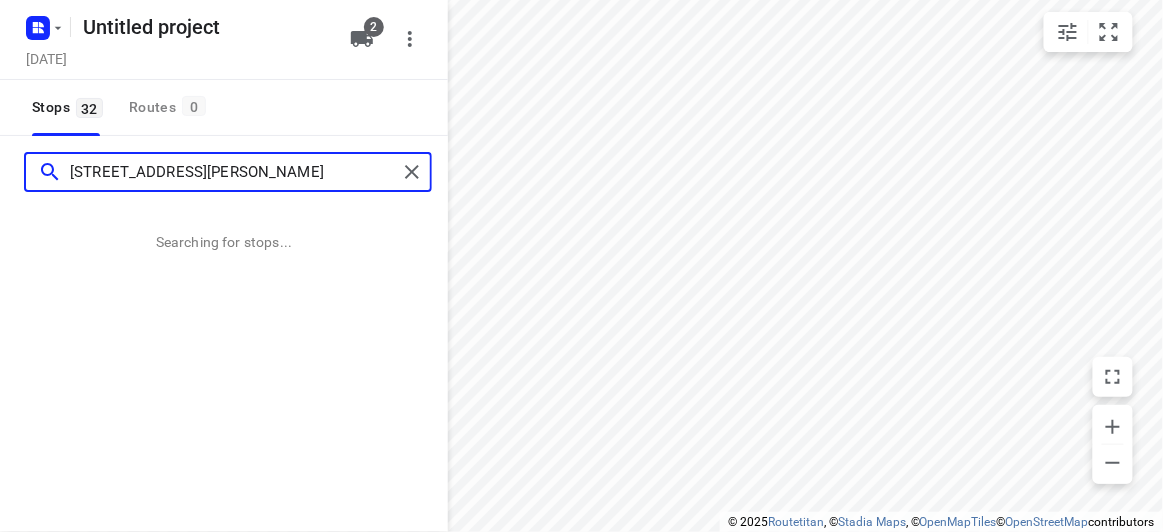 type on "30 Grant Olson Avenue, Bulleen 3105" 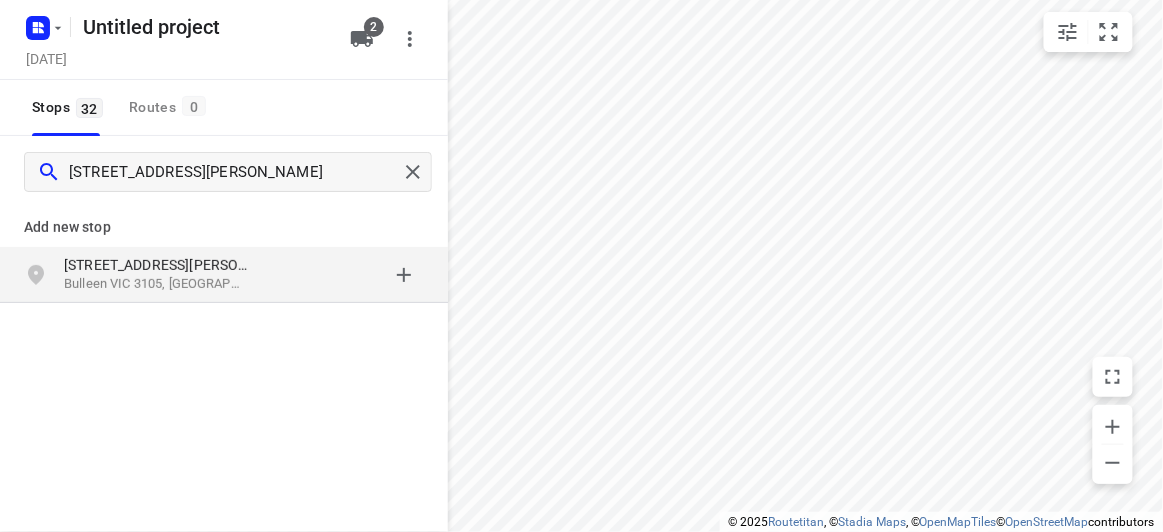 click on "Bulleen VIC 3105, Australia" at bounding box center [156, 284] 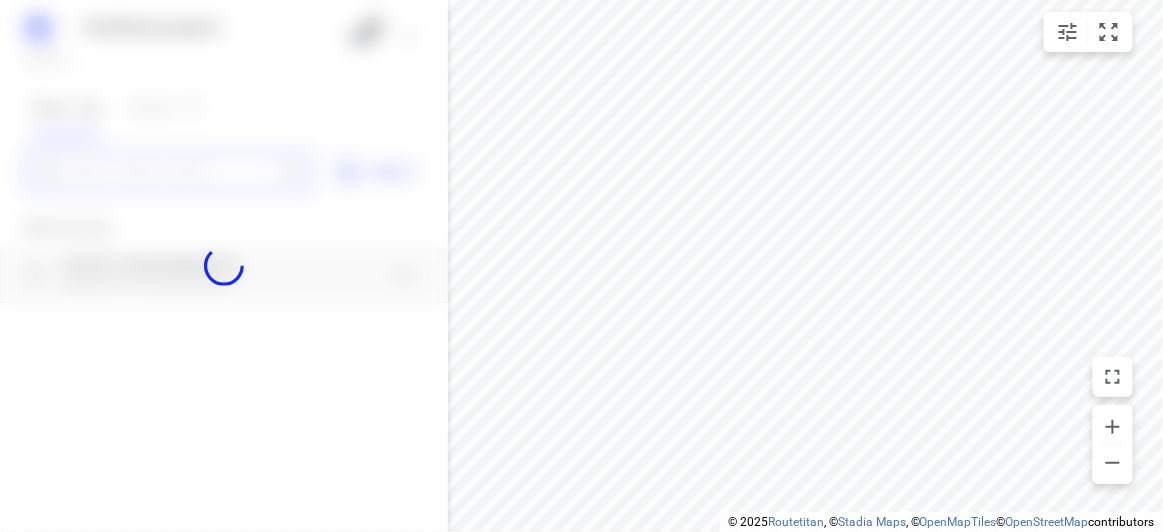 scroll, scrollTop: 0, scrollLeft: 0, axis: both 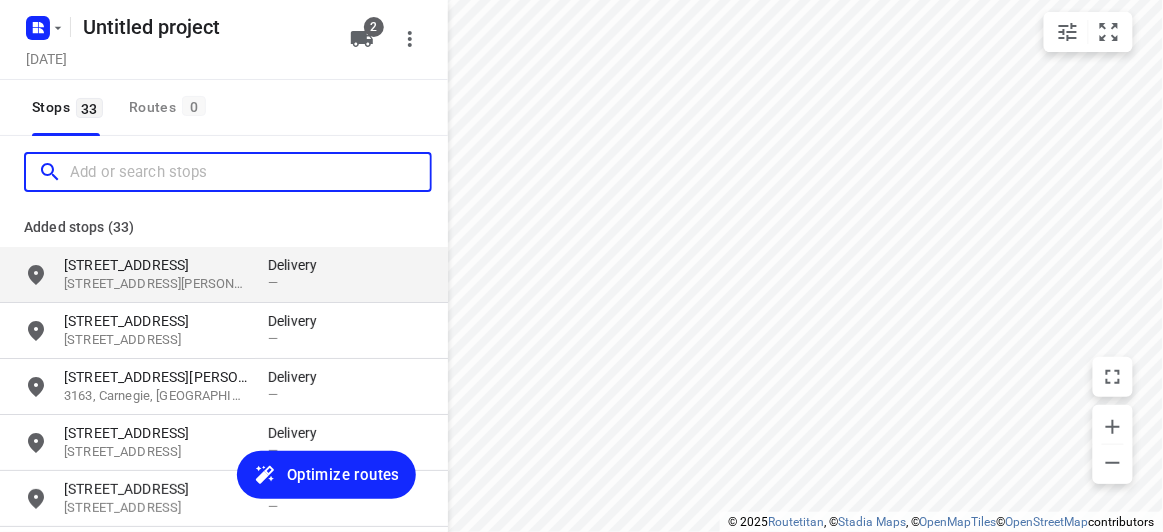 paste on "77 Alderford Dr Wantirna 3152" 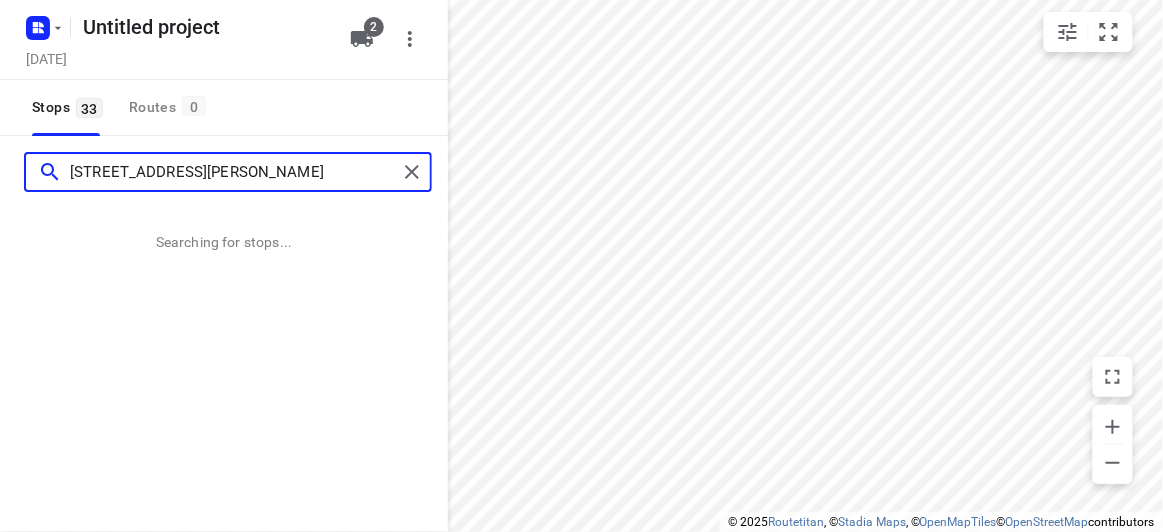 type on "77 Alderford Dr Wantirna 3152" 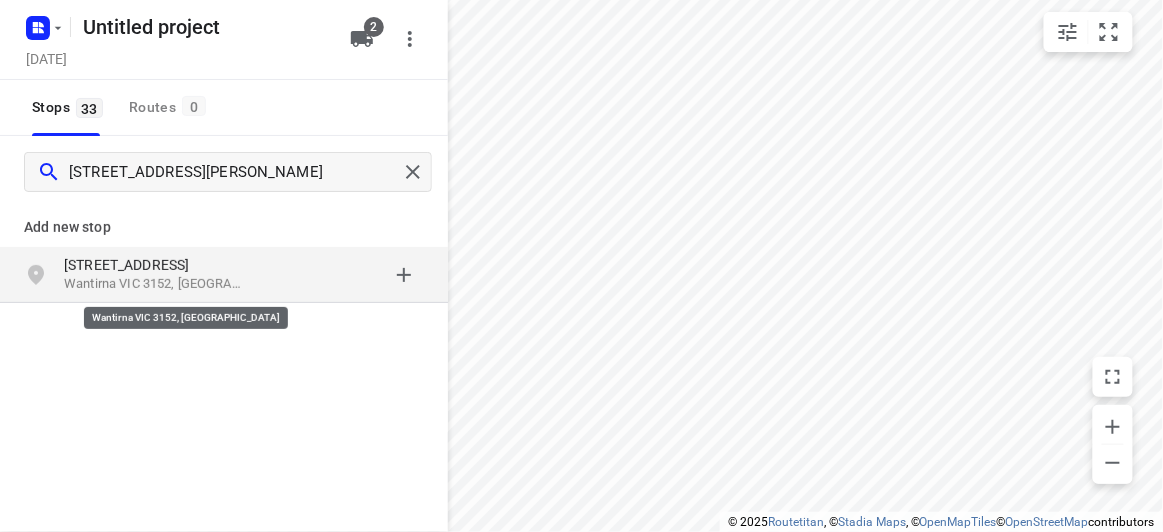 click on "77 Alderford Dr" at bounding box center (156, 265) 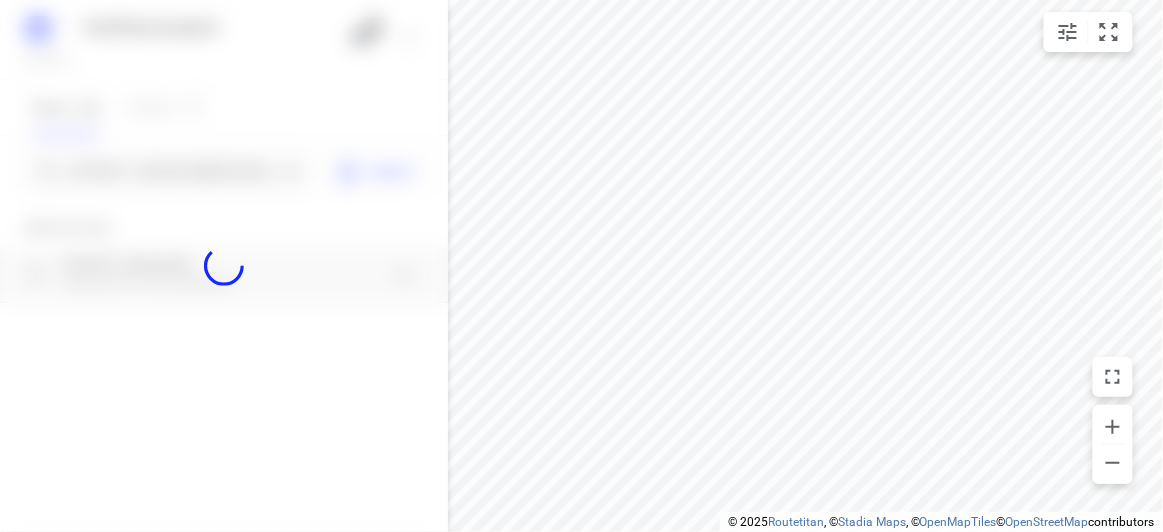 click at bounding box center [224, 266] 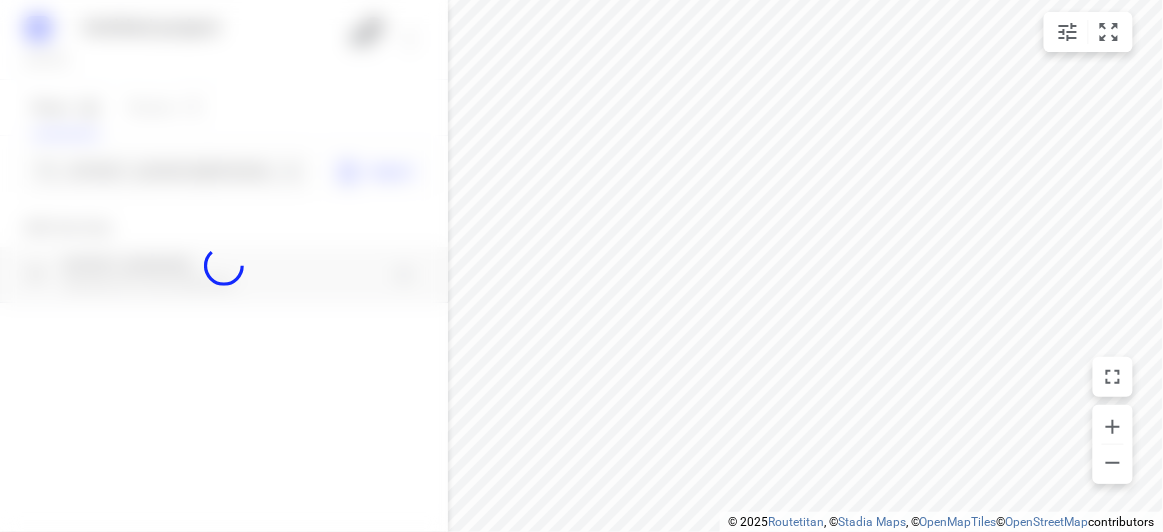 click at bounding box center (224, 266) 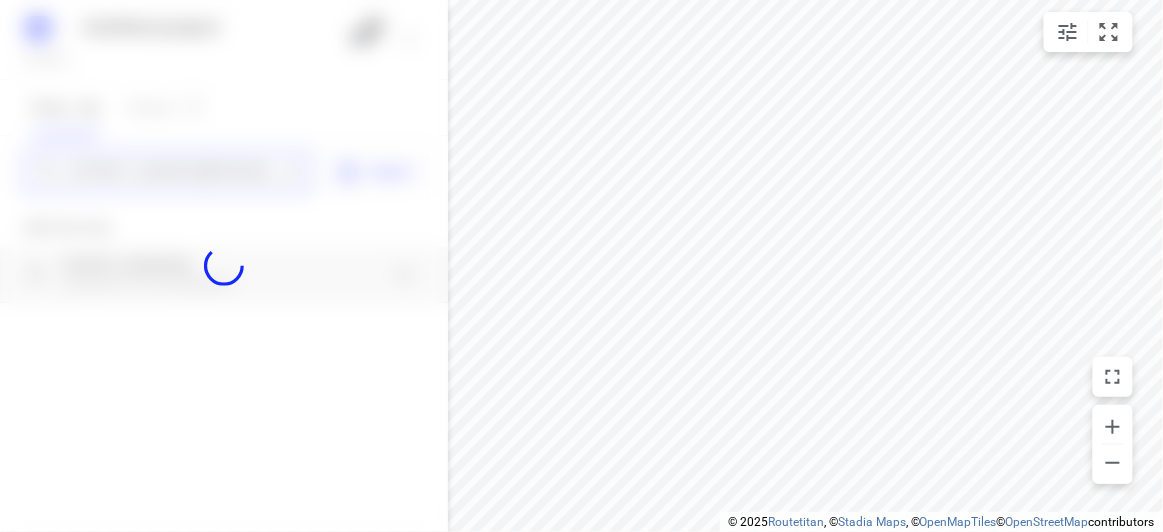 click on "Untitled project Sunday, Jul 13 2 Stops 33 Routes 0 77 Alderford Dr Wantirna 3152 Import Add new stop 77 Alderford Dr  Wantirna VIC 3152, Australia Routing Settings Optimization preference Shortest distance distance Optimization preference Distance Format KM km Distance Format Default stop duration 5 minutes Default stop duration Default stop load 1 units Default stop load Allow late stops   Maximum amount of time drivers may be late at a stop Allow reloads BETA   Vehicles may return to the depot to load more stops. Fixed departure time   Vehicles must depart at the start of their working hours Cancel Save" at bounding box center [224, 266] 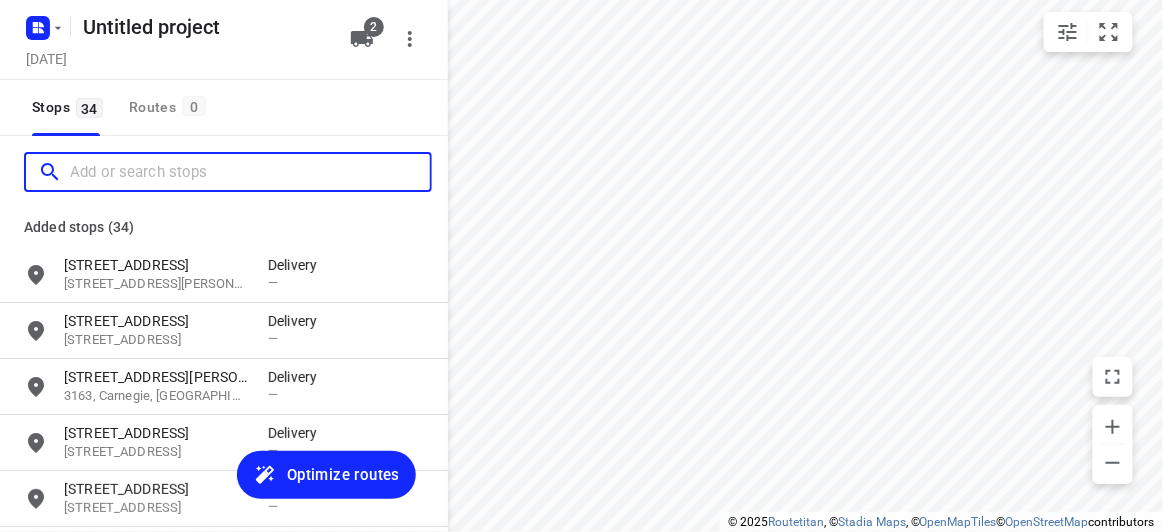 paste on "11 Begonia Court, Blackburn North VIC, Australia" 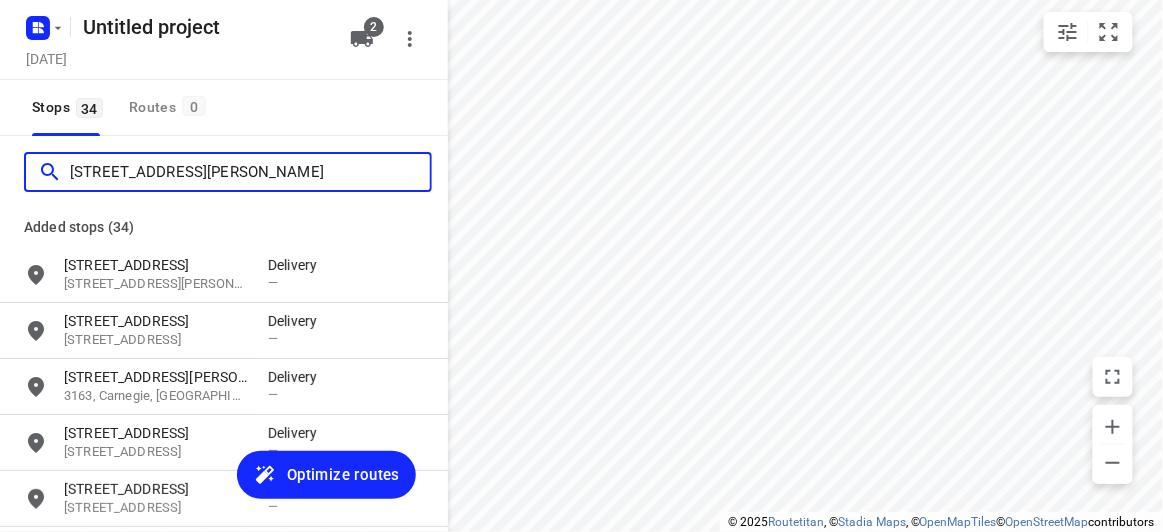 scroll, scrollTop: 0, scrollLeft: 3, axis: horizontal 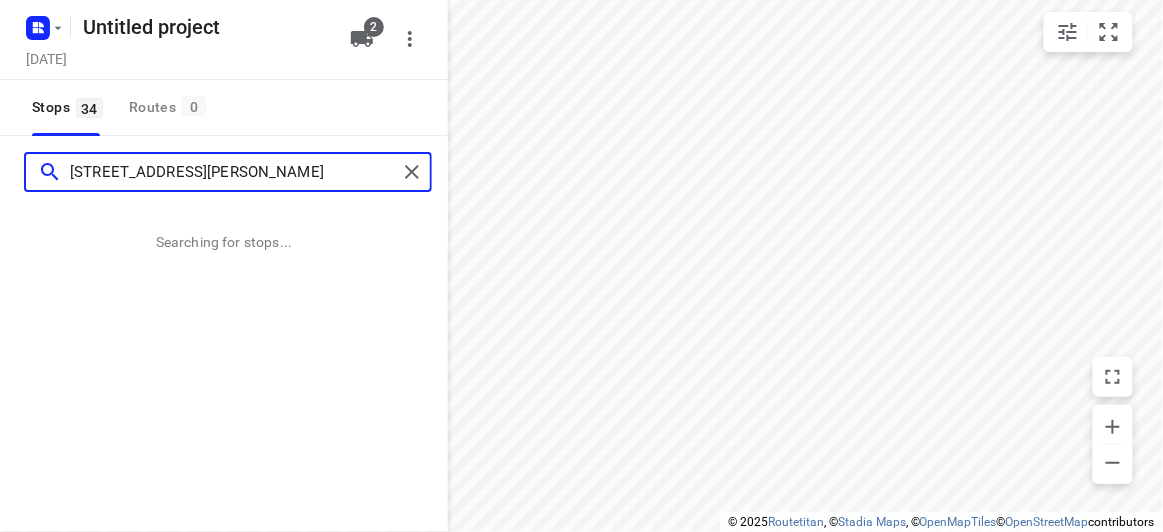 type on "11 Begonia Court, Blackburn North VIC, Australia" 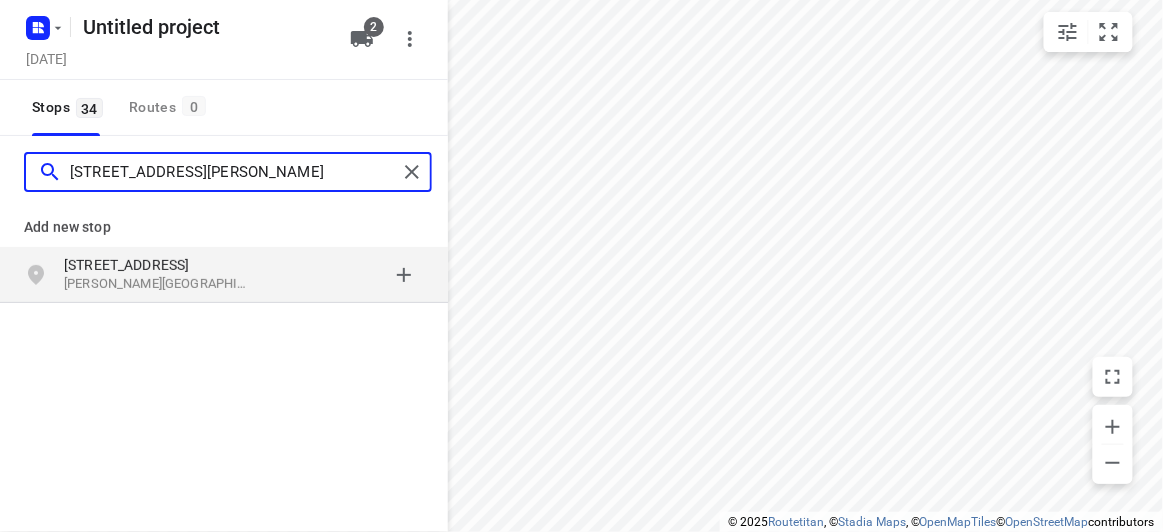 scroll, scrollTop: 0, scrollLeft: 0, axis: both 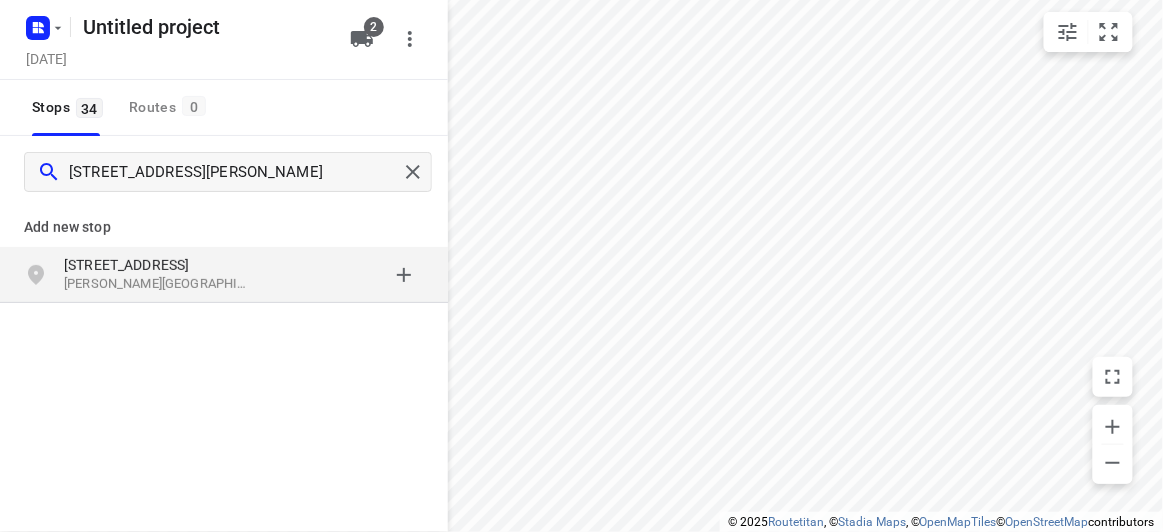 click on "Add new stop 11 Begonia Court  Blackburn North VIC, Australia" at bounding box center [224, 320] 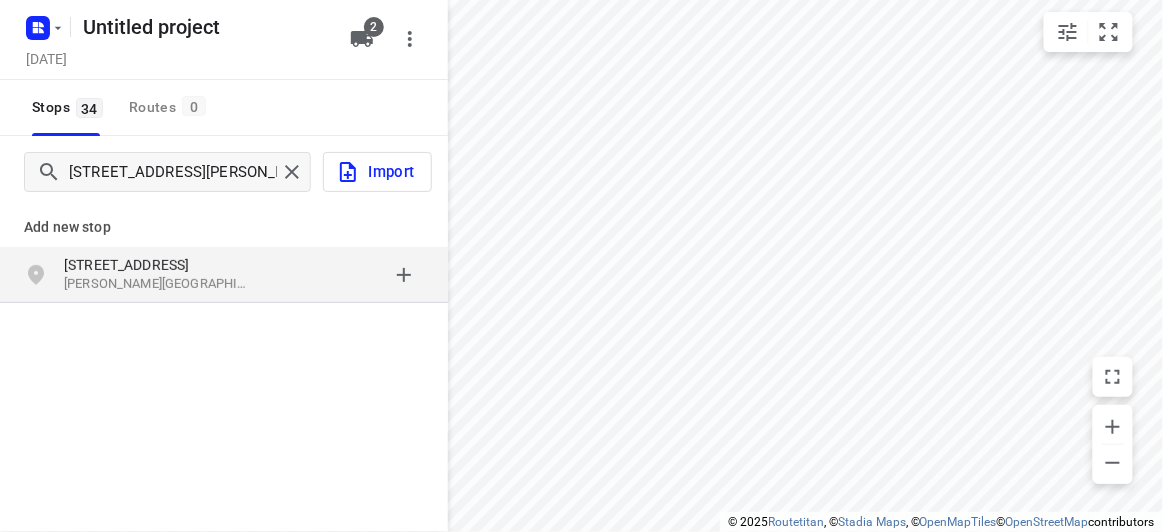 click on "Blackburn North VIC, Australia" at bounding box center (156, 284) 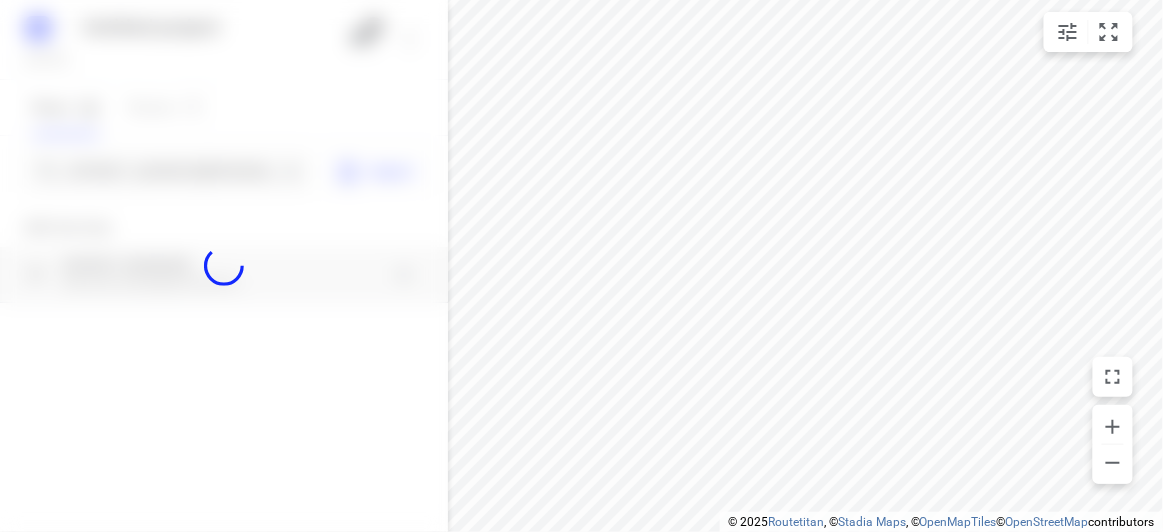 click at bounding box center [224, 266] 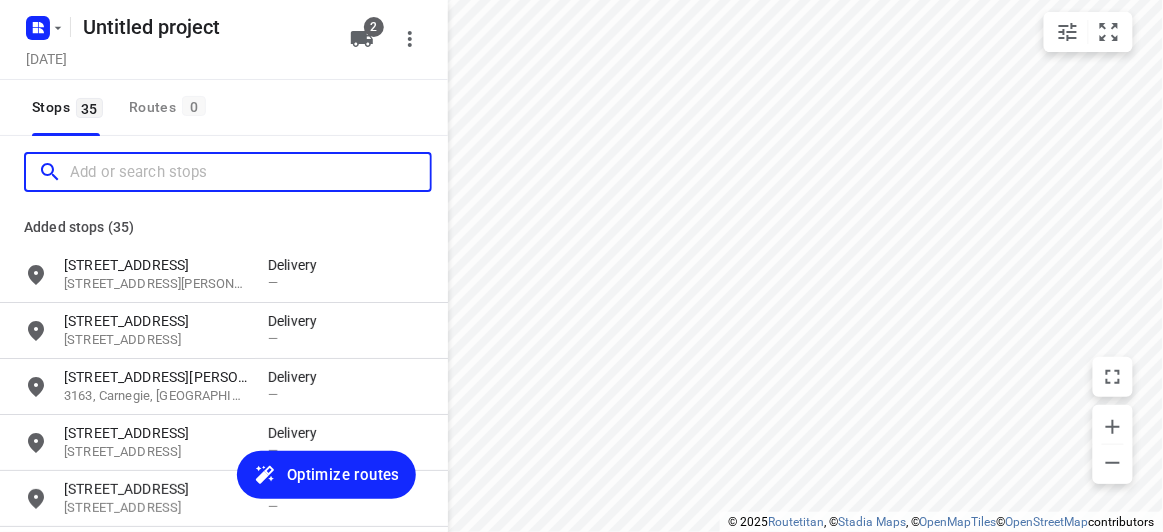 scroll, scrollTop: 0, scrollLeft: 0, axis: both 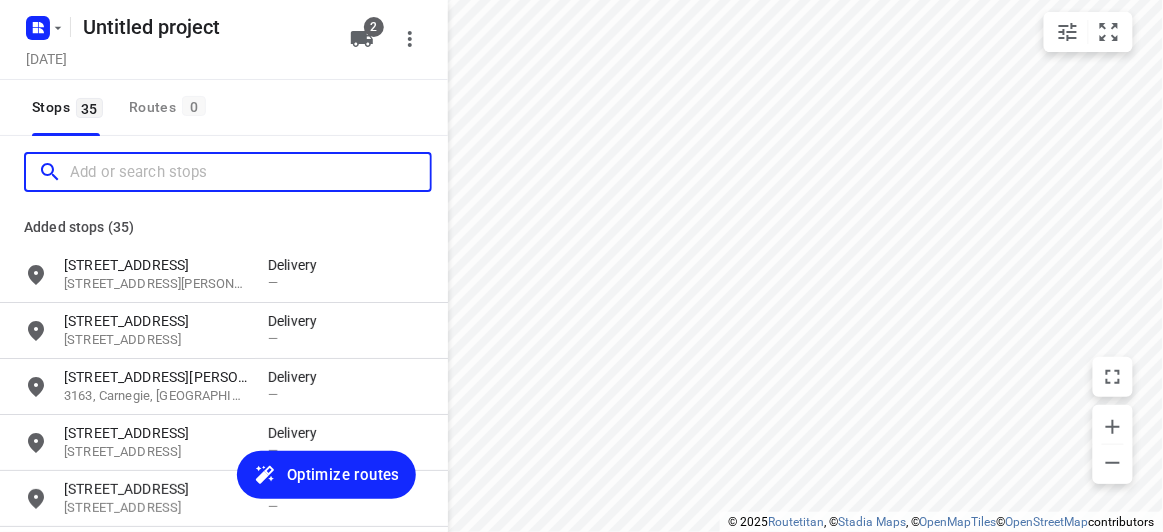 paste on "38 Francesco St Bentleigh East 3165" 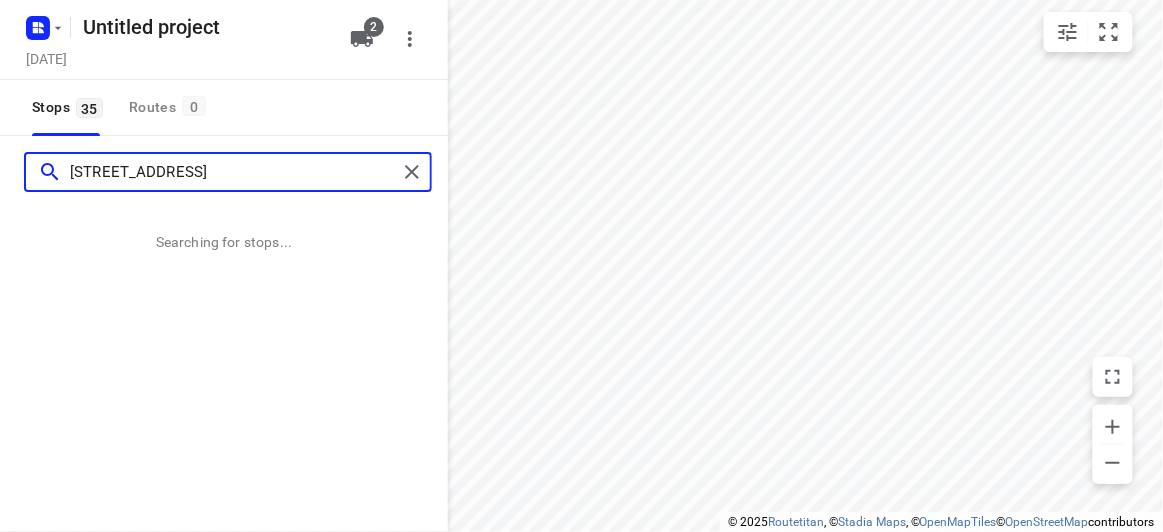 type on "38 Francesco St Bentleigh East 3165" 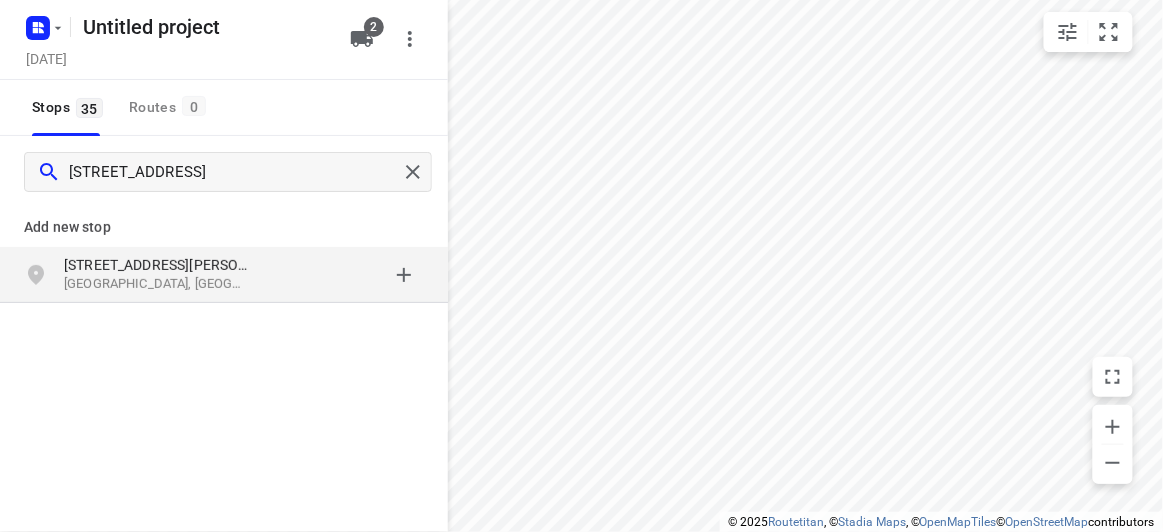 click on "38 Francesco St" at bounding box center (156, 265) 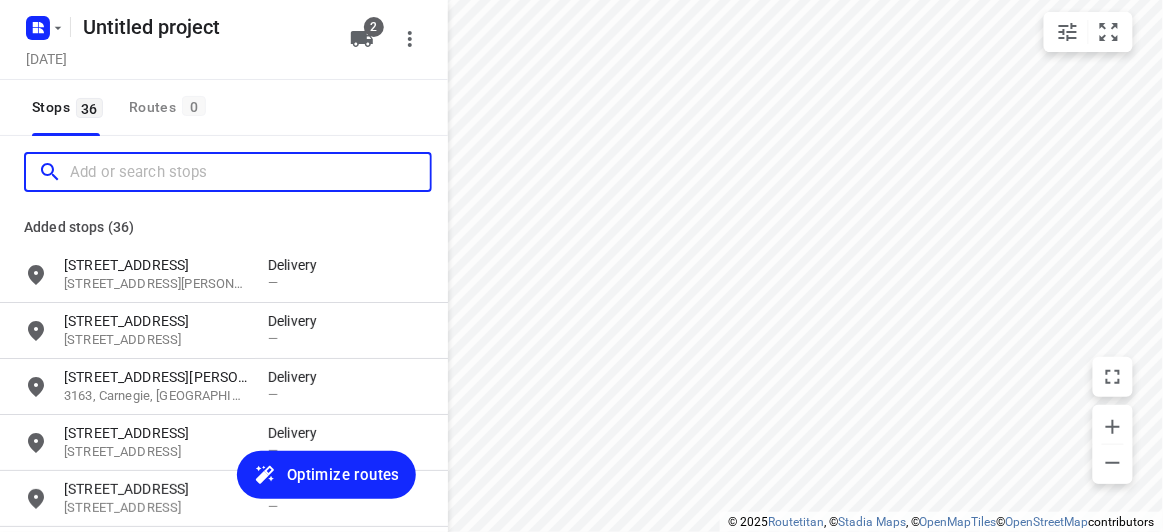 click at bounding box center [250, 172] 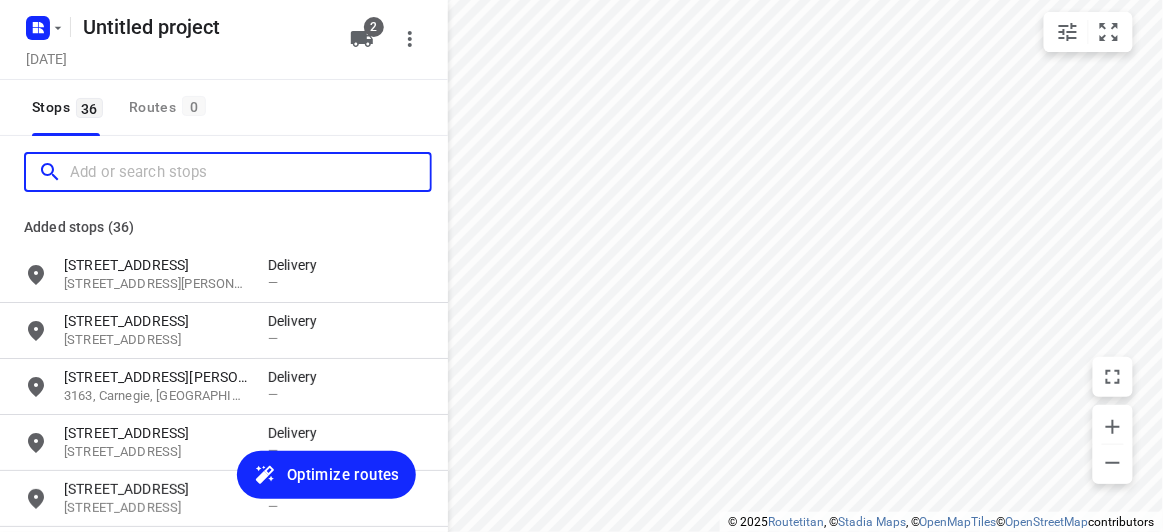 scroll, scrollTop: 0, scrollLeft: 0, axis: both 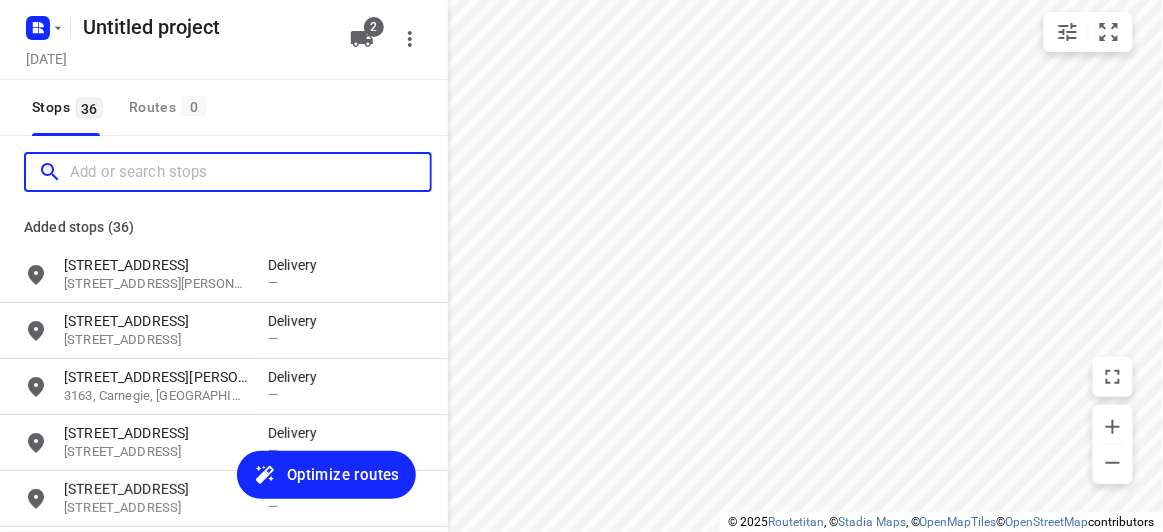 paste on "20 Glover Street Bentleigh East 3165" 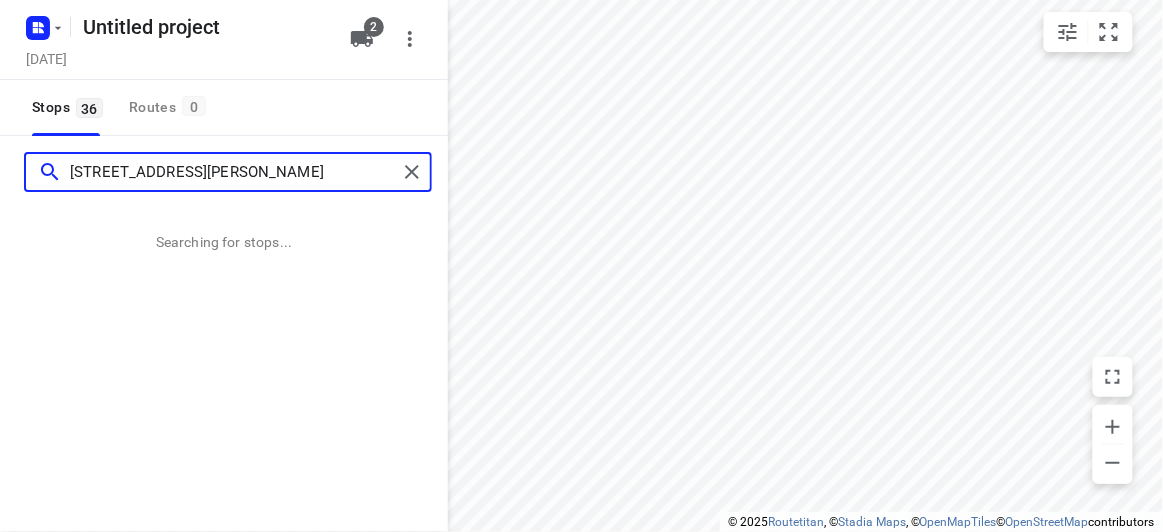 type on "20 Glover Street Bentleigh East 3165" 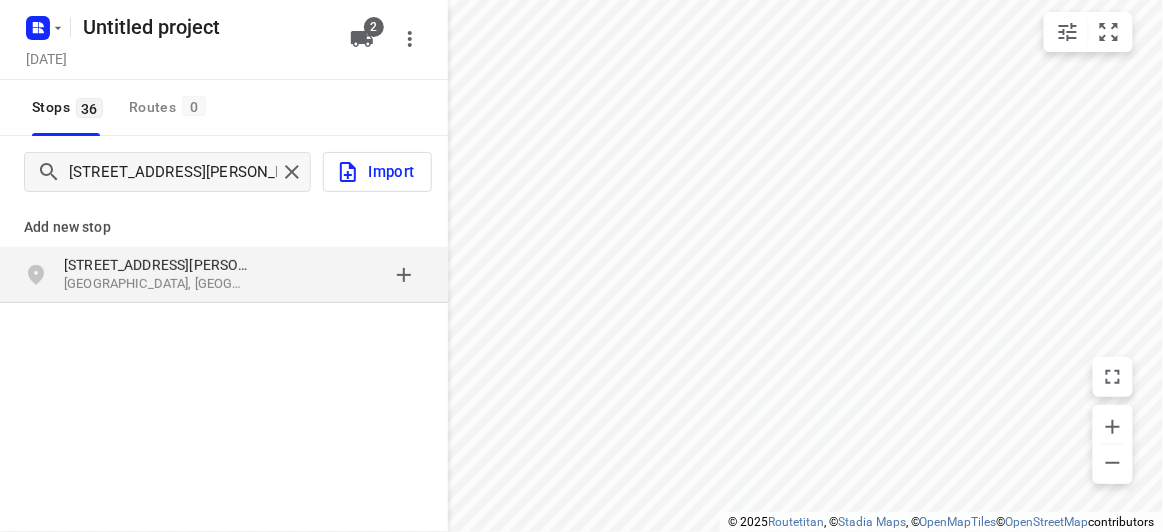 click on "Add new stop" at bounding box center [224, 219] 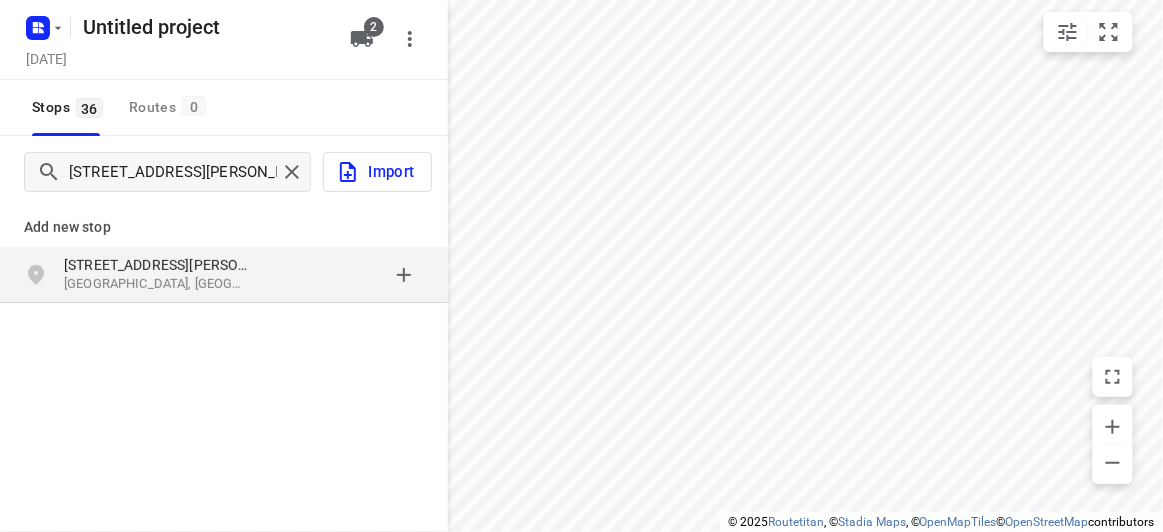 click on "[STREET_ADDRESS][PERSON_NAME]" at bounding box center (156, 265) 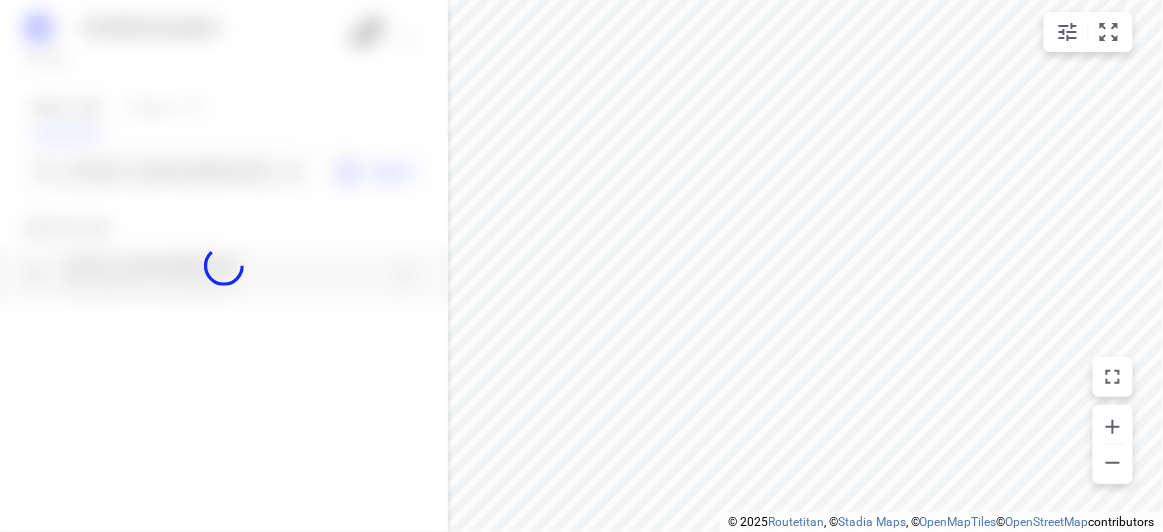 click at bounding box center (224, 266) 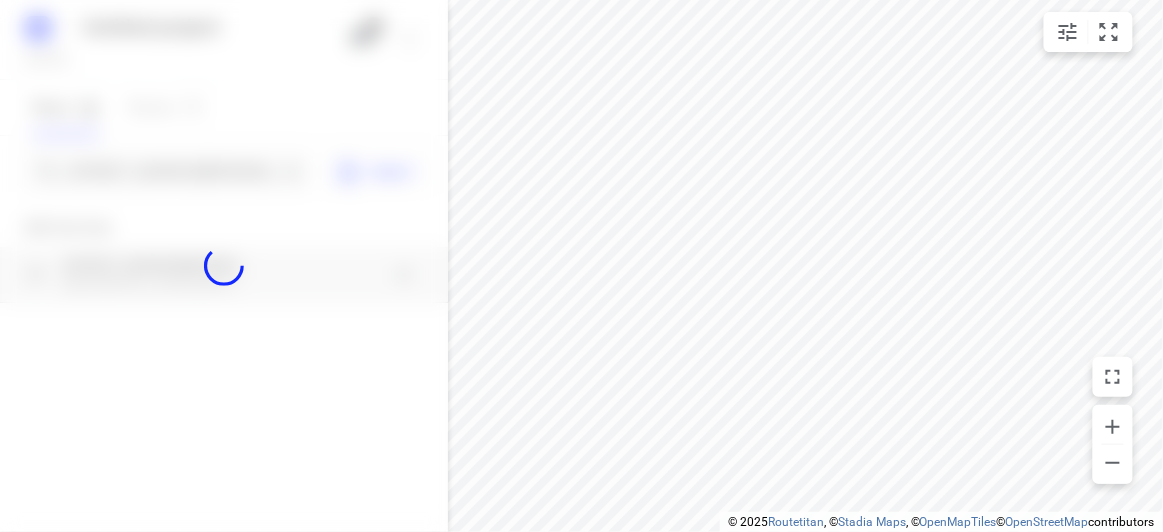 click at bounding box center (224, 266) 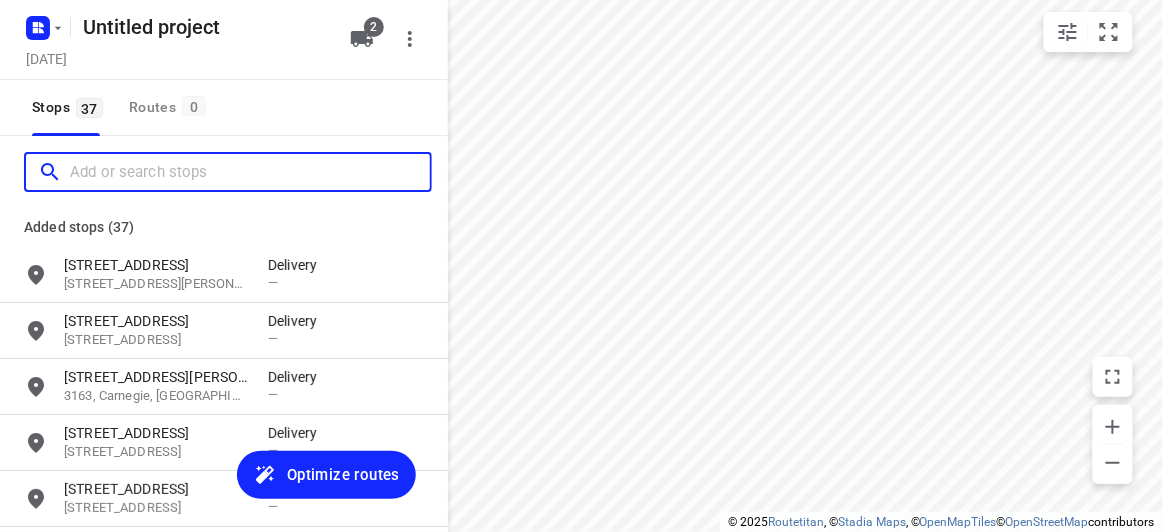 click at bounding box center [250, 172] 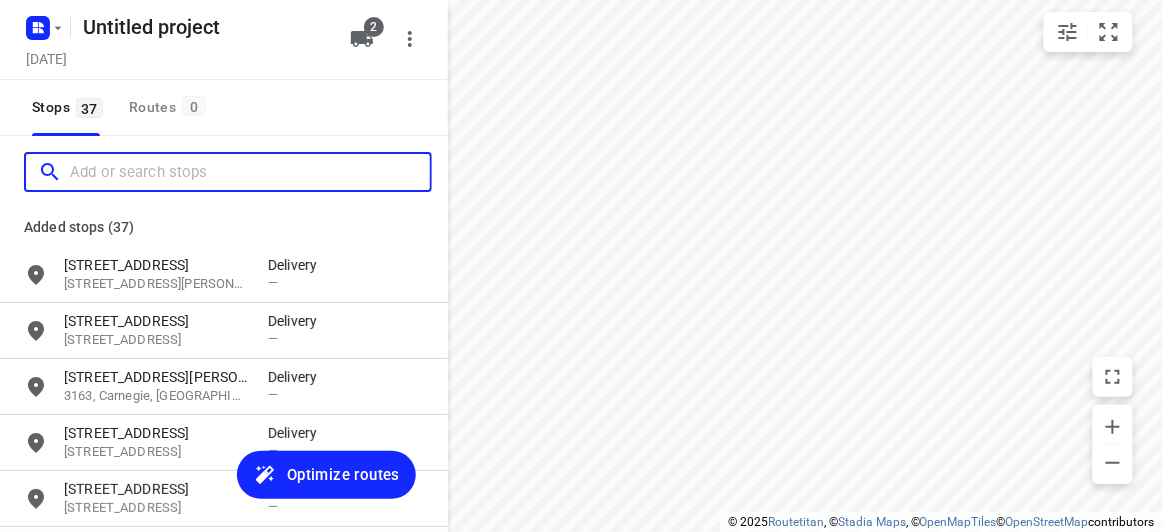 scroll, scrollTop: 0, scrollLeft: 0, axis: both 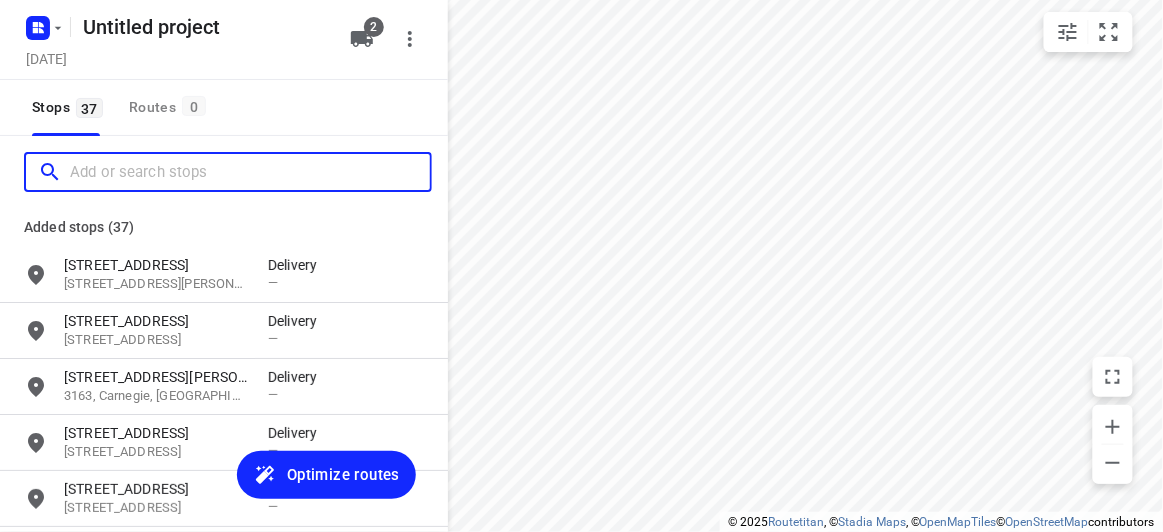 paste on "17 Harold Street, Blackburn North 3130" 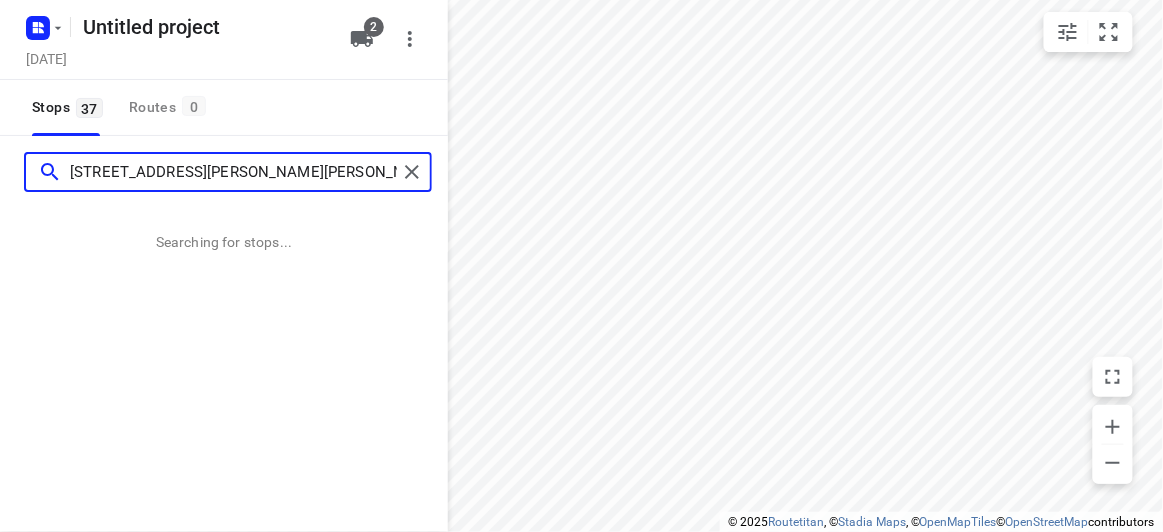 type on "17 Harold Street, Blackburn North 3130" 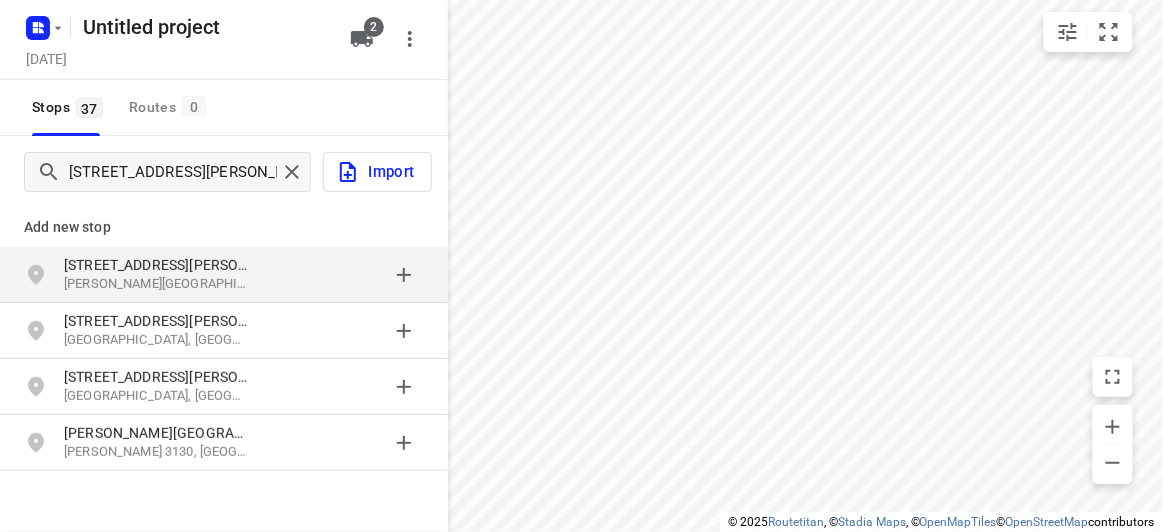 click on "17 Harold St  Blackburn VIC, Australia" at bounding box center (224, 275) 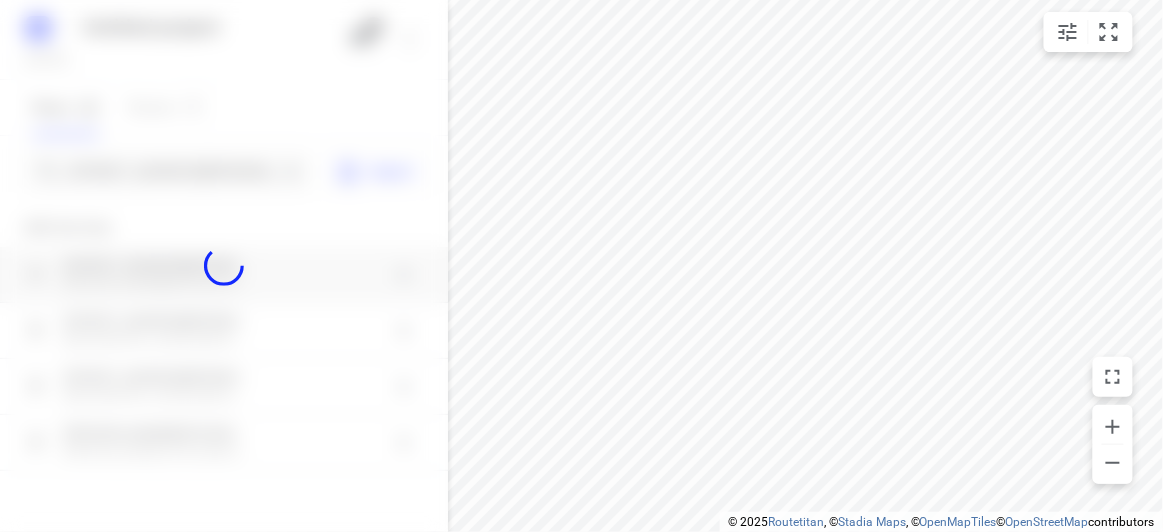 click at bounding box center (224, 266) 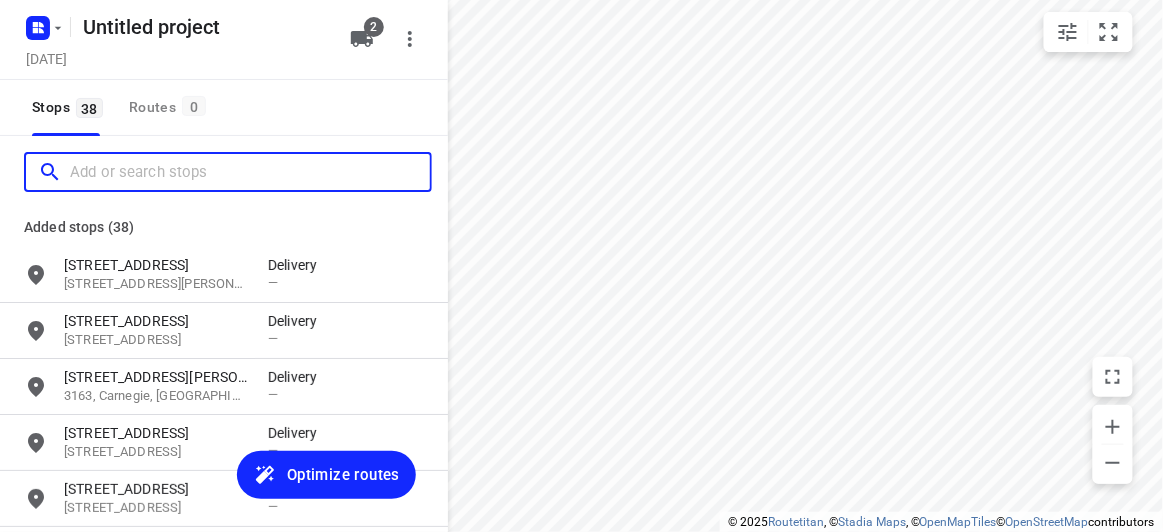 scroll, scrollTop: 0, scrollLeft: 0, axis: both 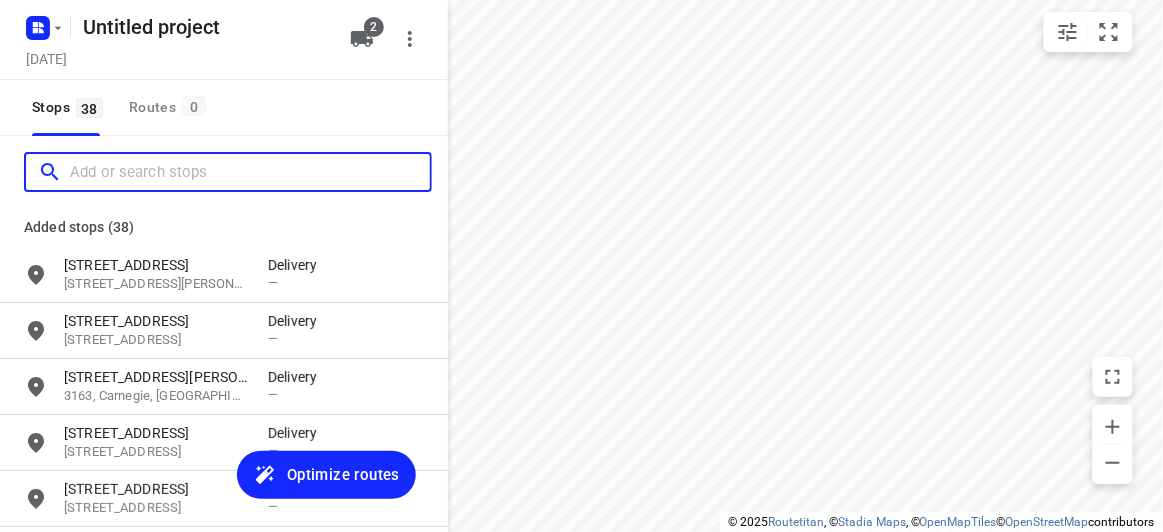 paste on "11 Evan St Box hill north 3129" 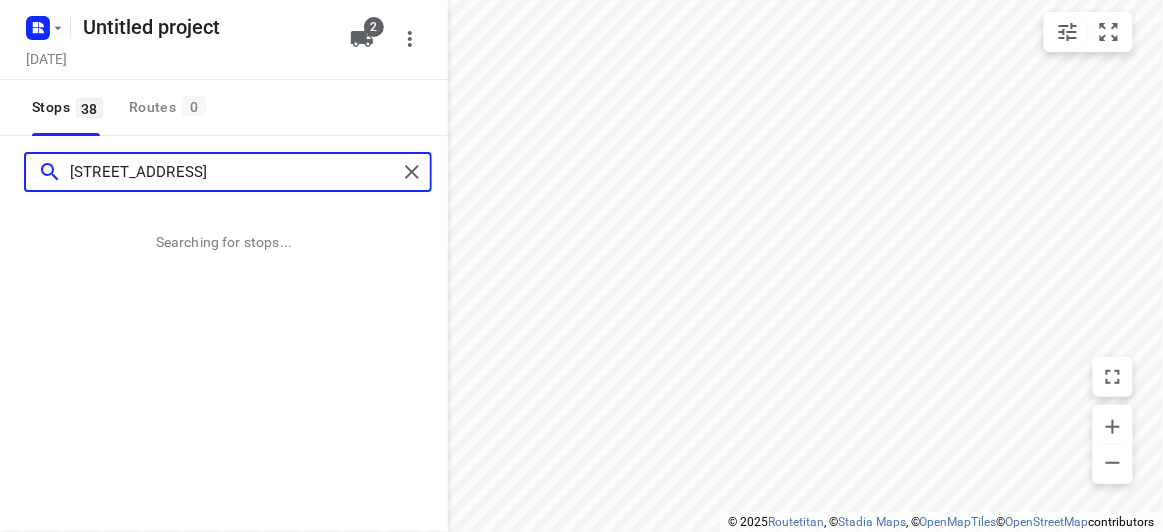 type on "11 Evan St Box hill north 3129" 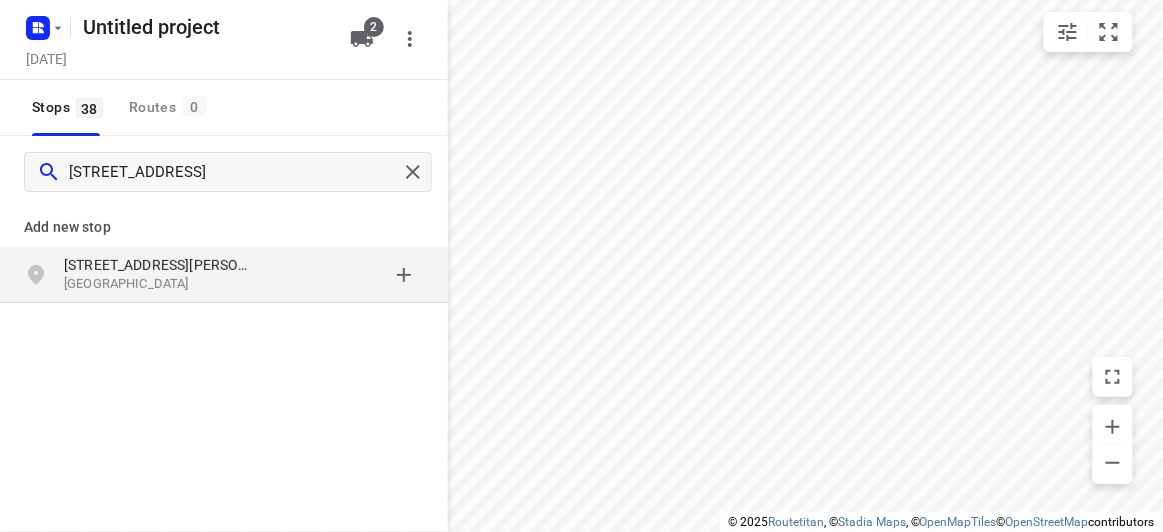 click on "11 Evan St" at bounding box center [156, 265] 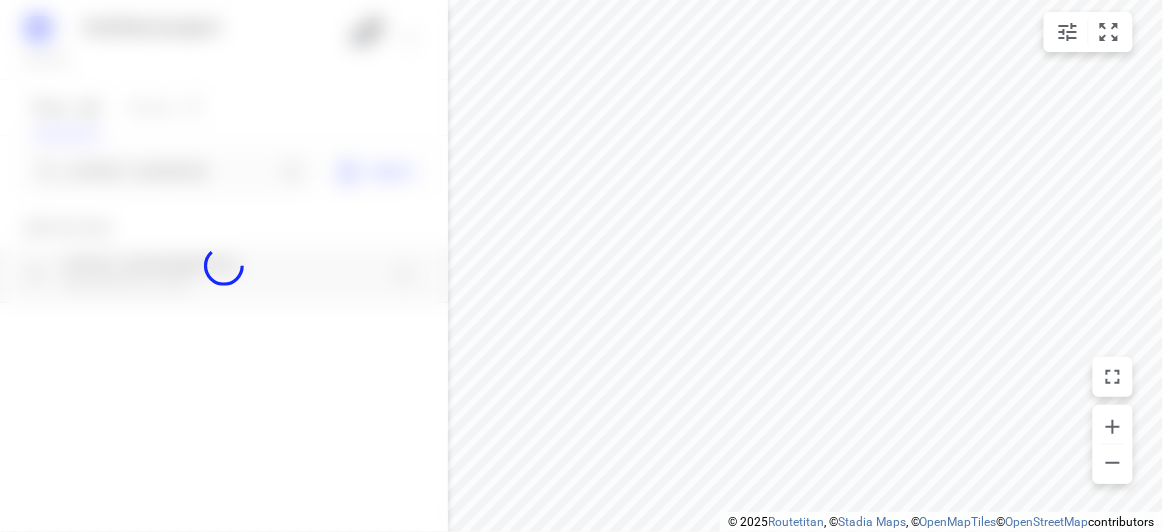 click at bounding box center [224, 266] 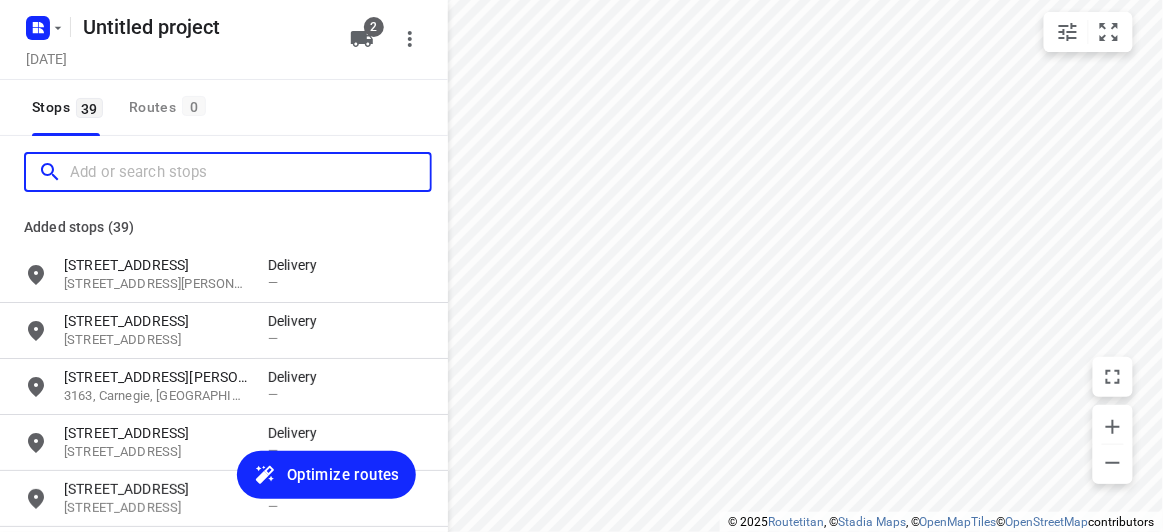 paste on "39 Burlington crescent wantirna 3152" 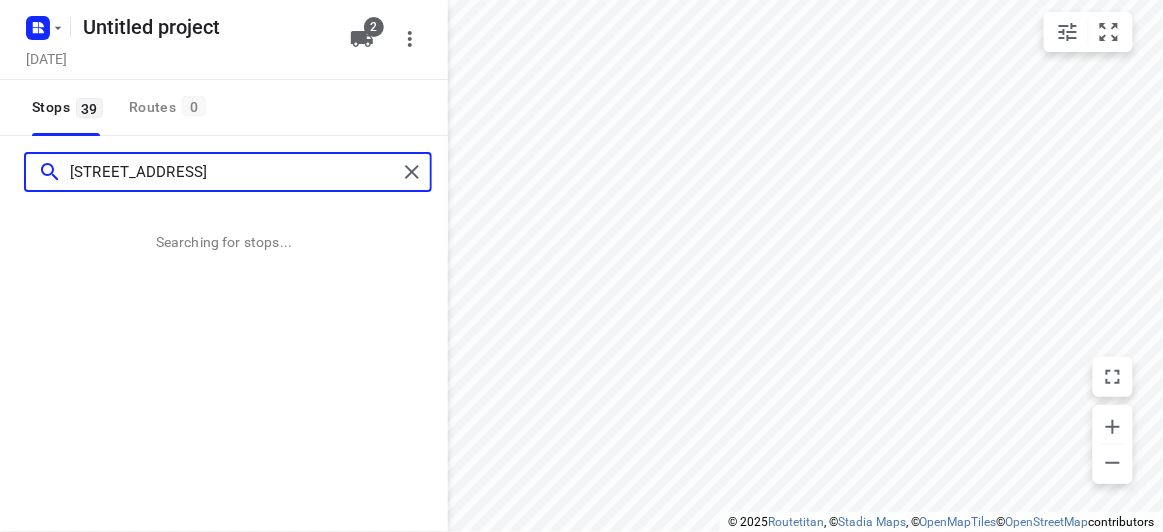 type on "39 Burlington crescent wantirna 3152" 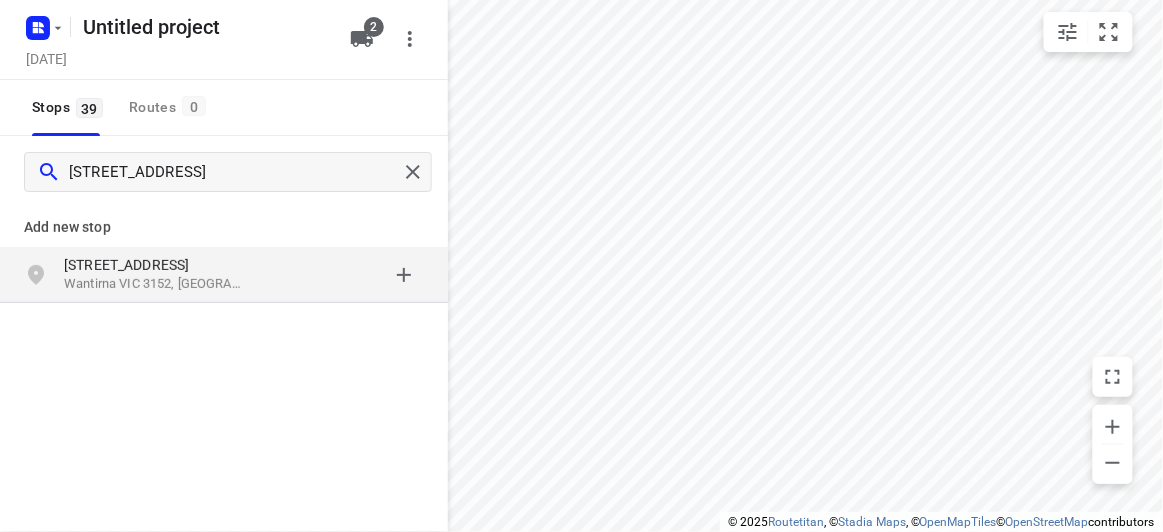 click on "39[STREET_ADDRESS]" at bounding box center (156, 265) 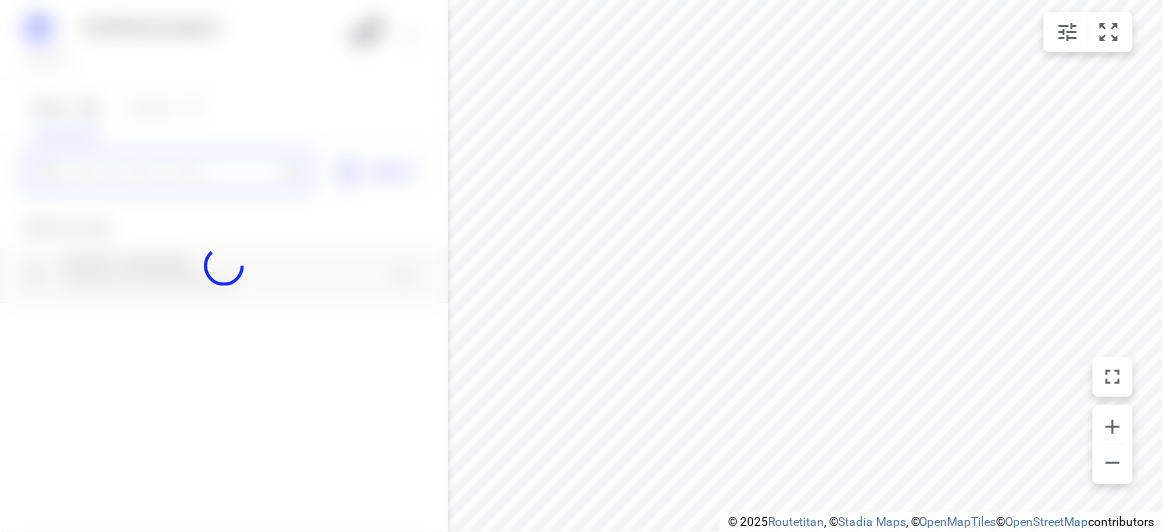 scroll, scrollTop: 0, scrollLeft: 0, axis: both 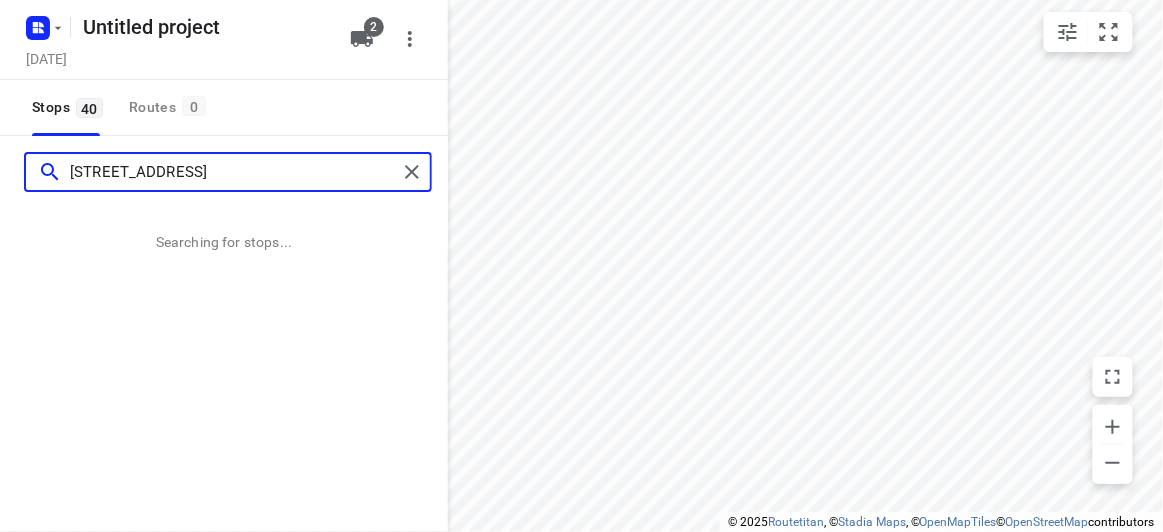 type on "18 Treeby Court Springvale South Vic 3172" 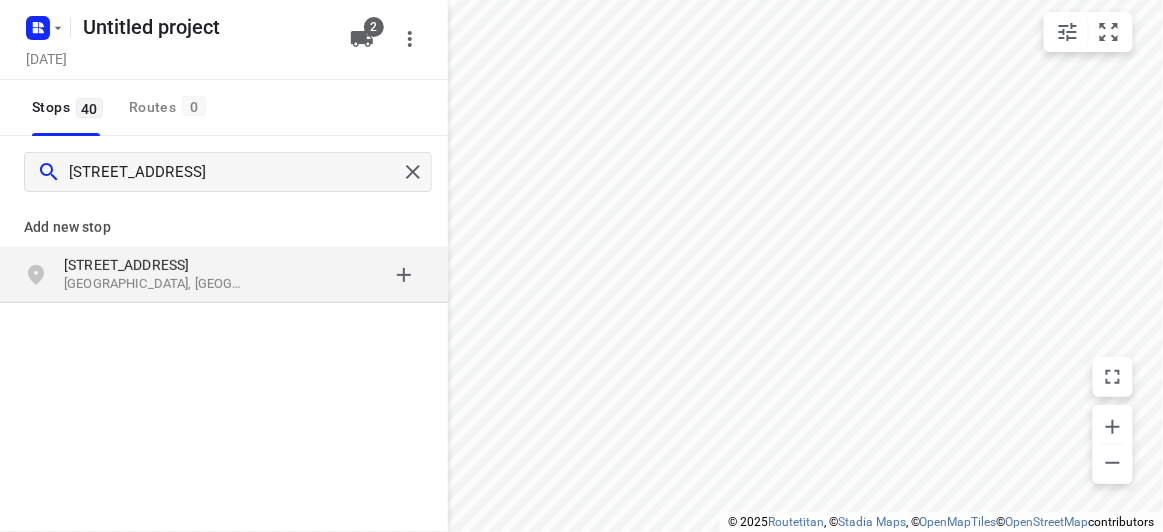 click on "Add new stop 18 Treeby Court  Springvale South VIC 3172, Australia" at bounding box center (224, 320) 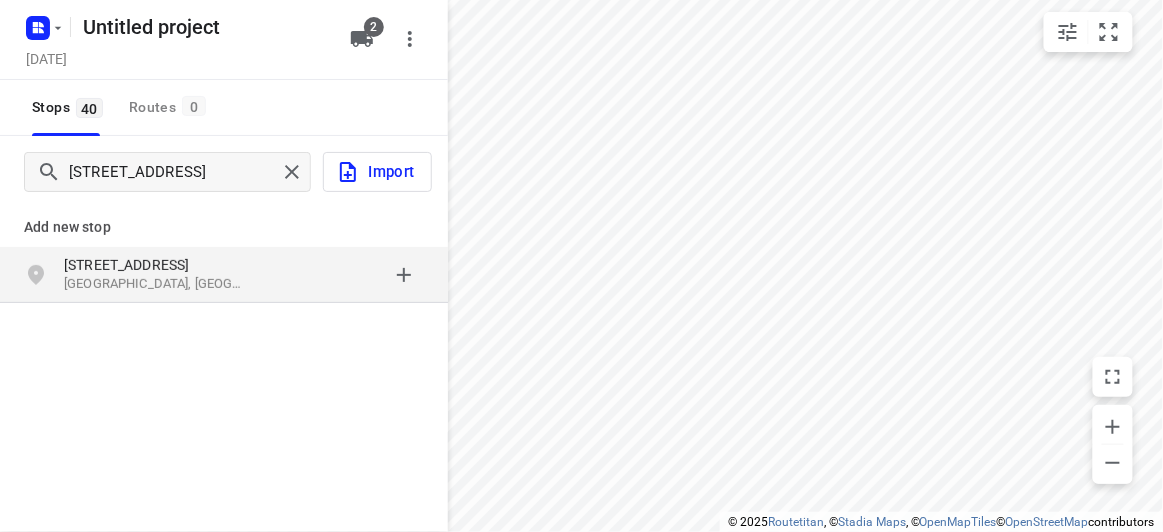 click on "[STREET_ADDRESS]" at bounding box center [156, 265] 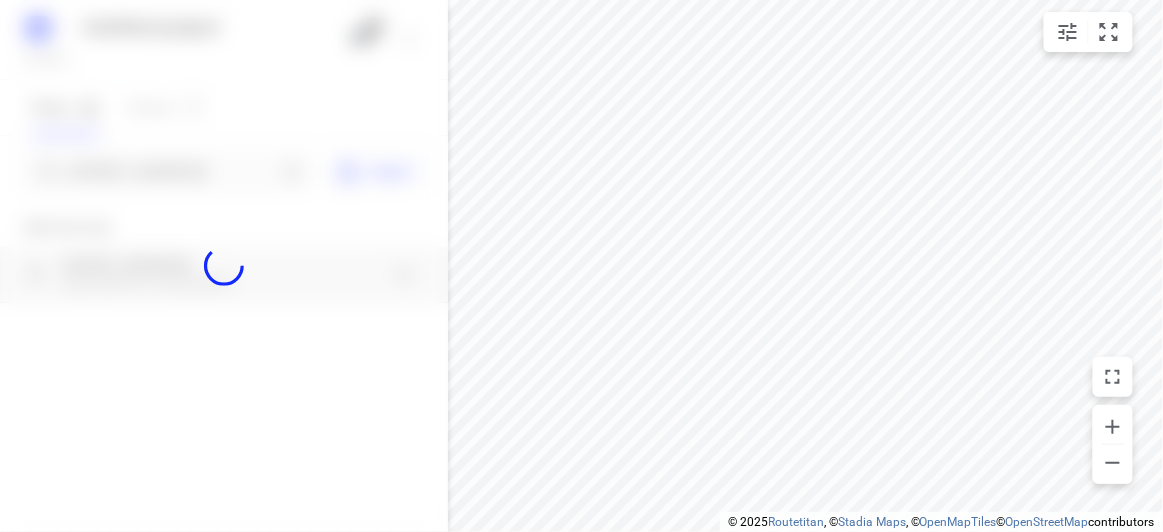 click at bounding box center (224, 266) 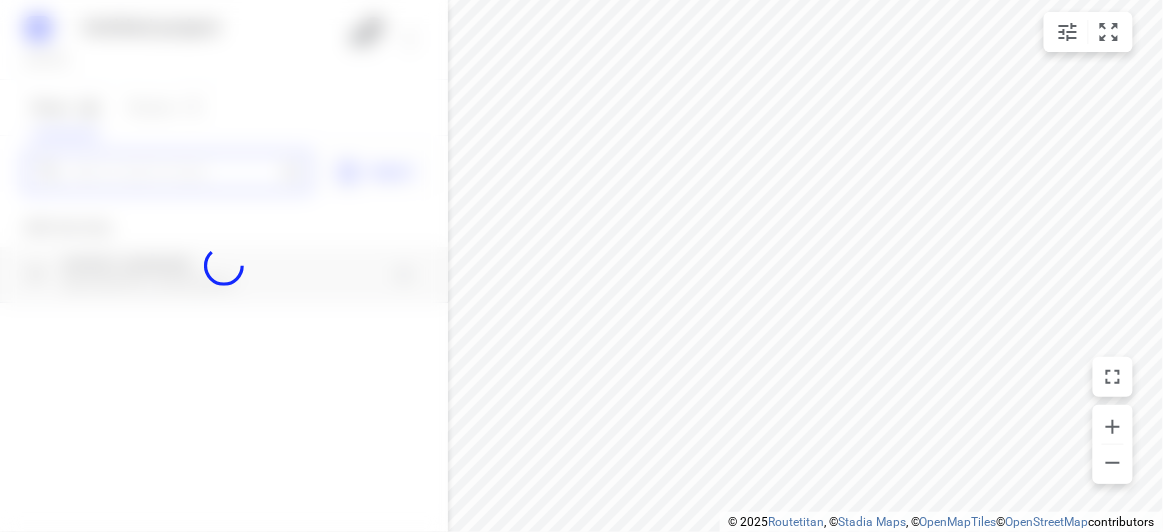 paste on "30 Springwood Close, Donvale VIC 3111" 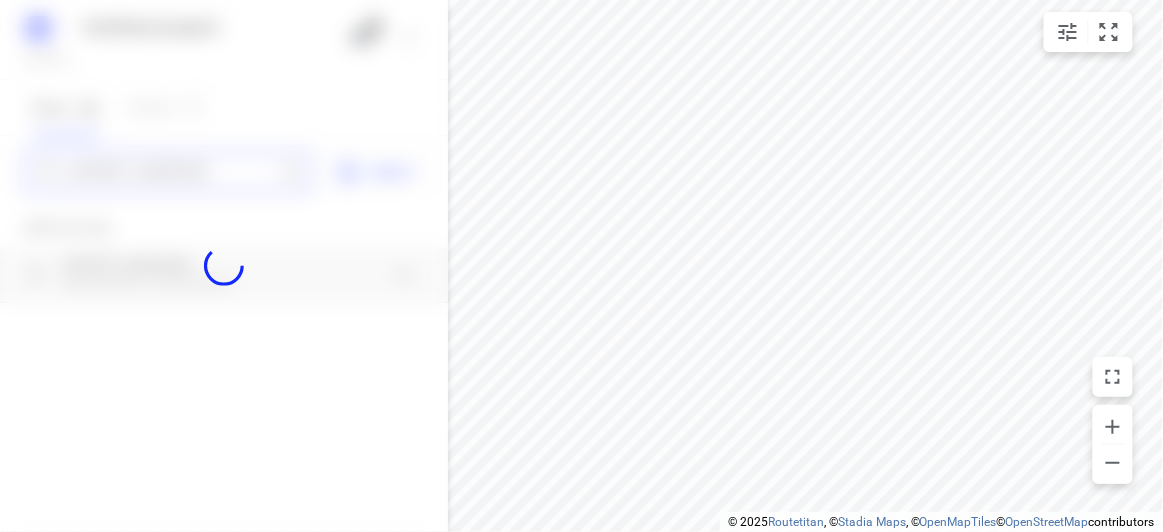 scroll, scrollTop: 0, scrollLeft: 0, axis: both 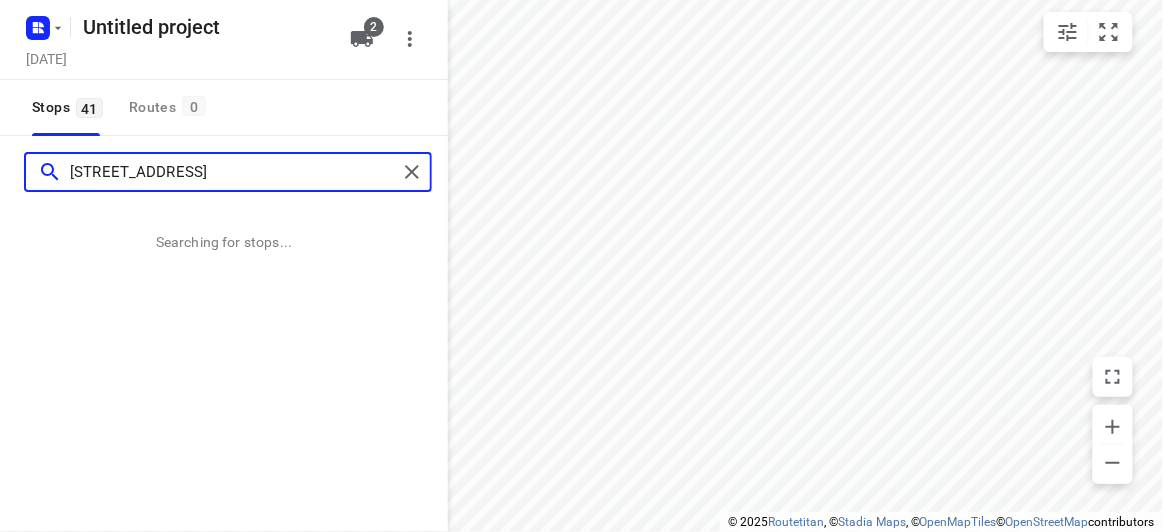 type on "30 Springwood Close, Donvale VIC 3111" 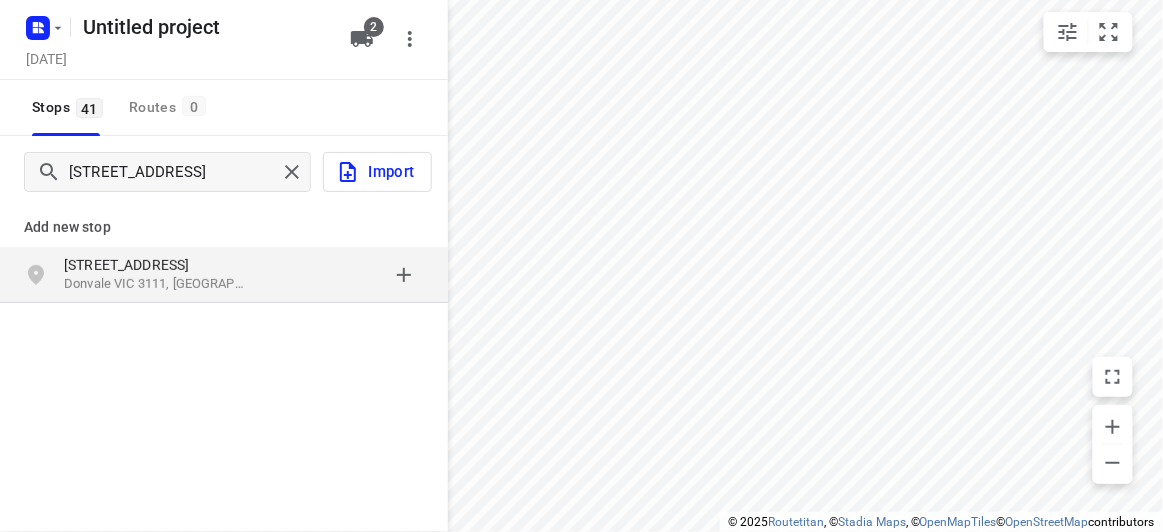 click on "[STREET_ADDRESS]" at bounding box center (156, 265) 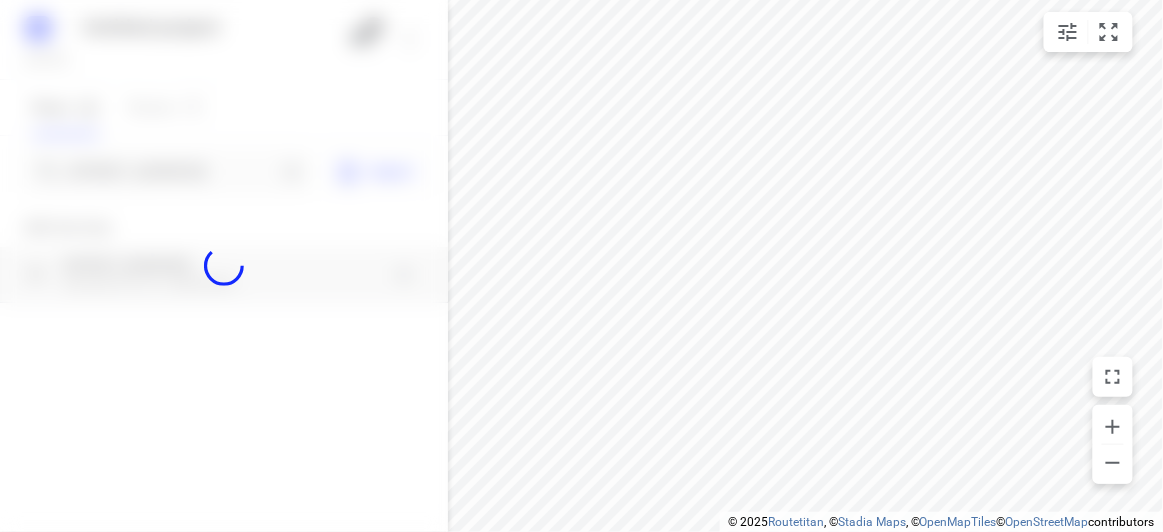click at bounding box center (224, 266) 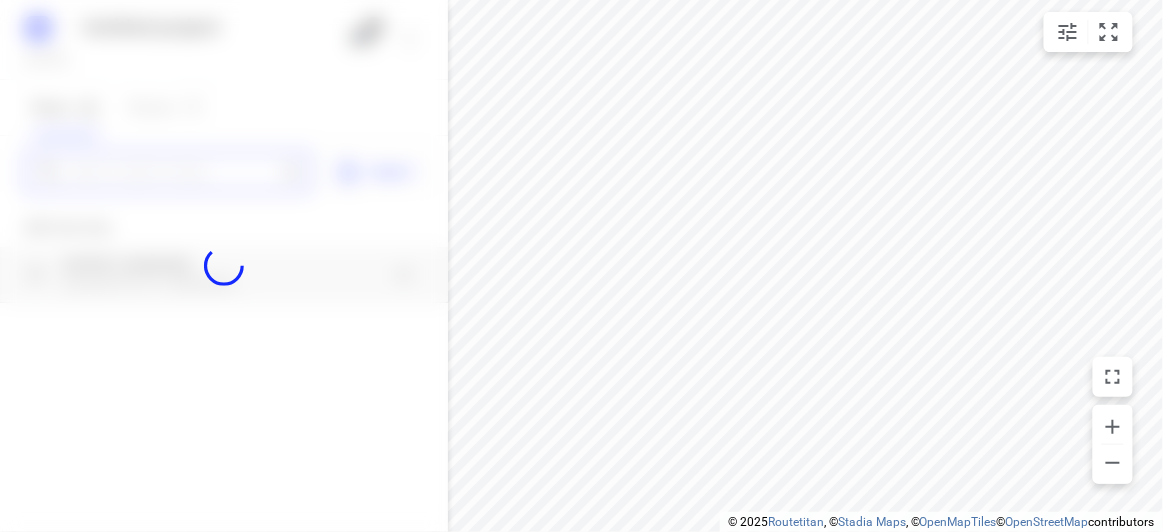 paste on "30 Springwood Close, Donvale VIC 3111" 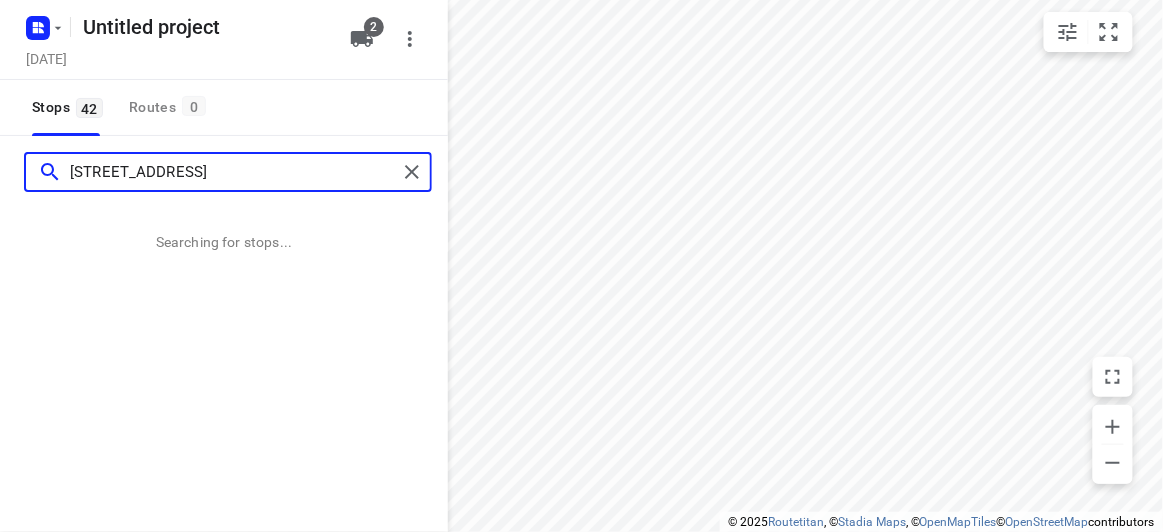 scroll, scrollTop: 0, scrollLeft: 0, axis: both 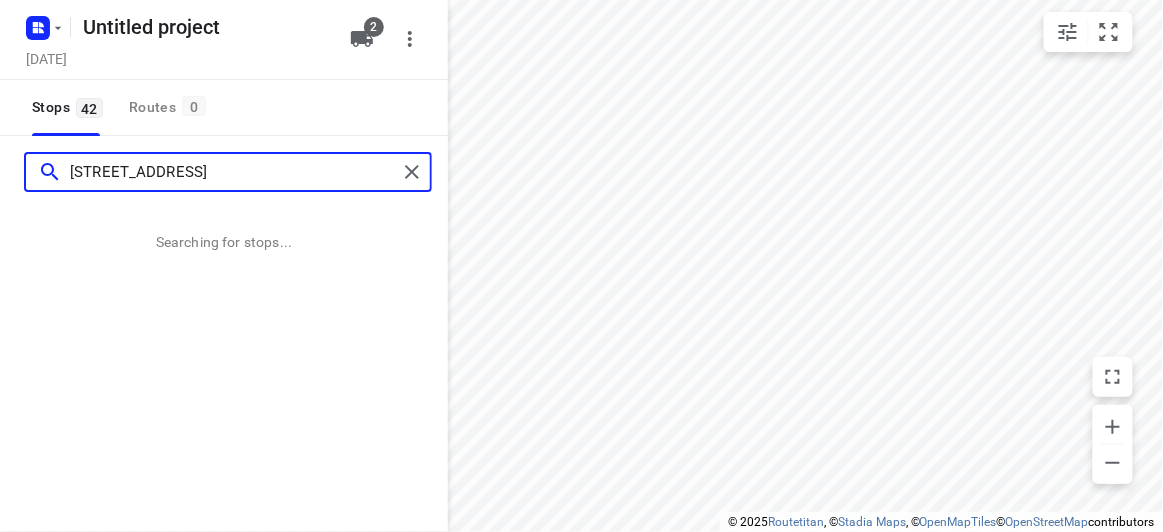 type on "30 Springwood Close, Donvale VIC 3111" 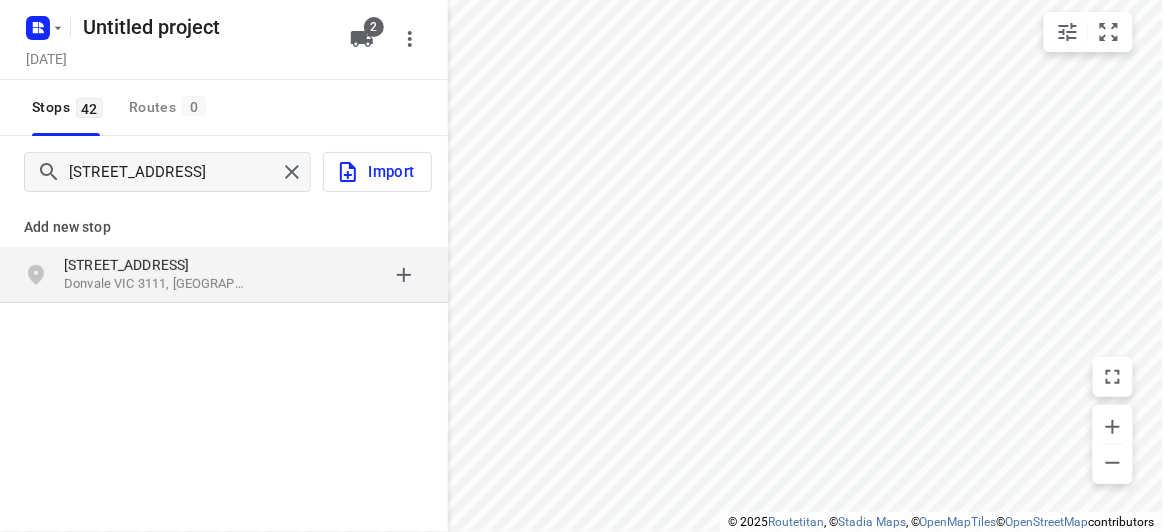 click on "Add new stop" at bounding box center [224, 227] 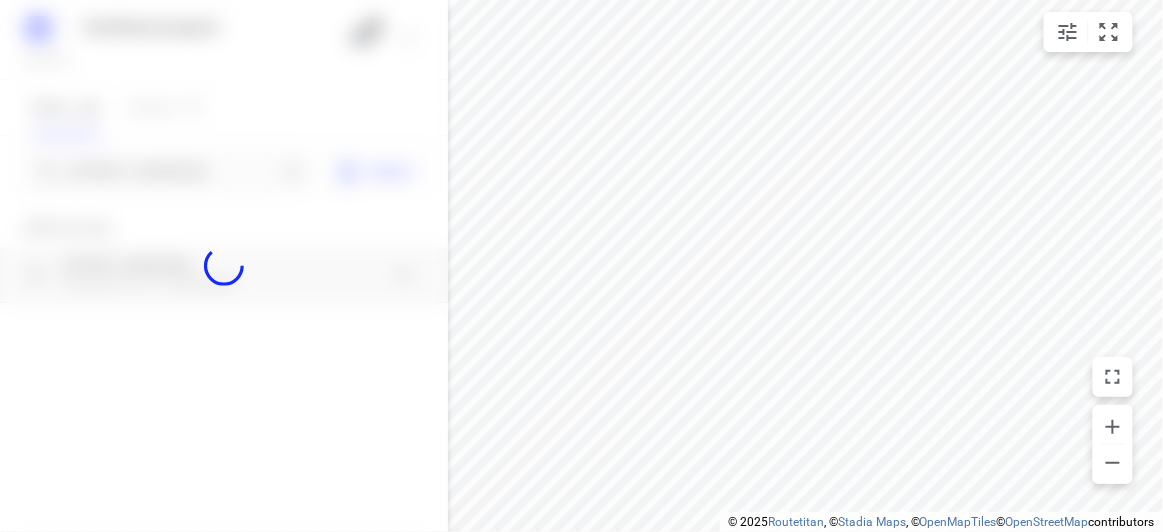 type 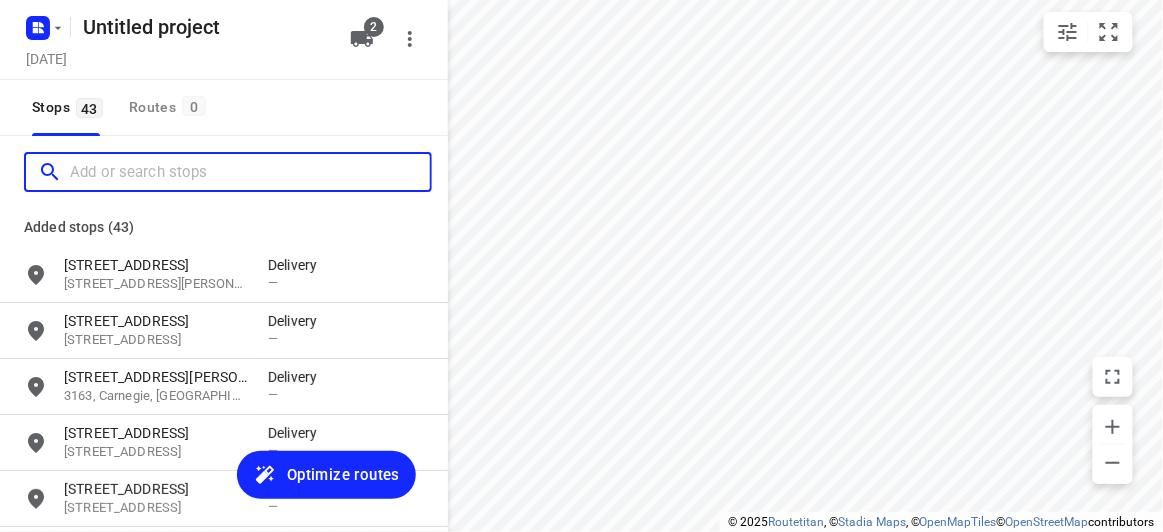 scroll, scrollTop: 0, scrollLeft: 0, axis: both 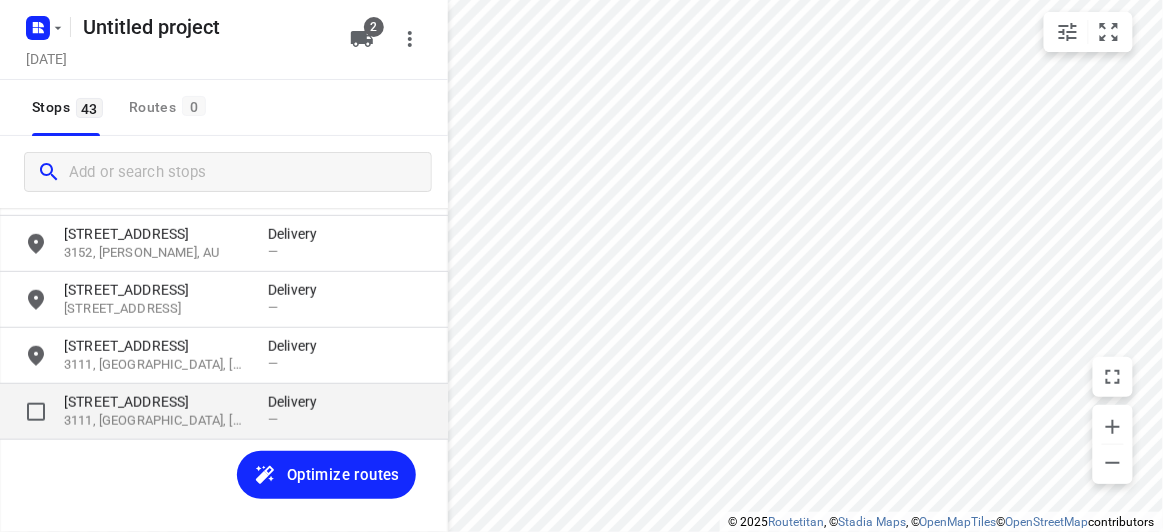 click at bounding box center (36, 412) 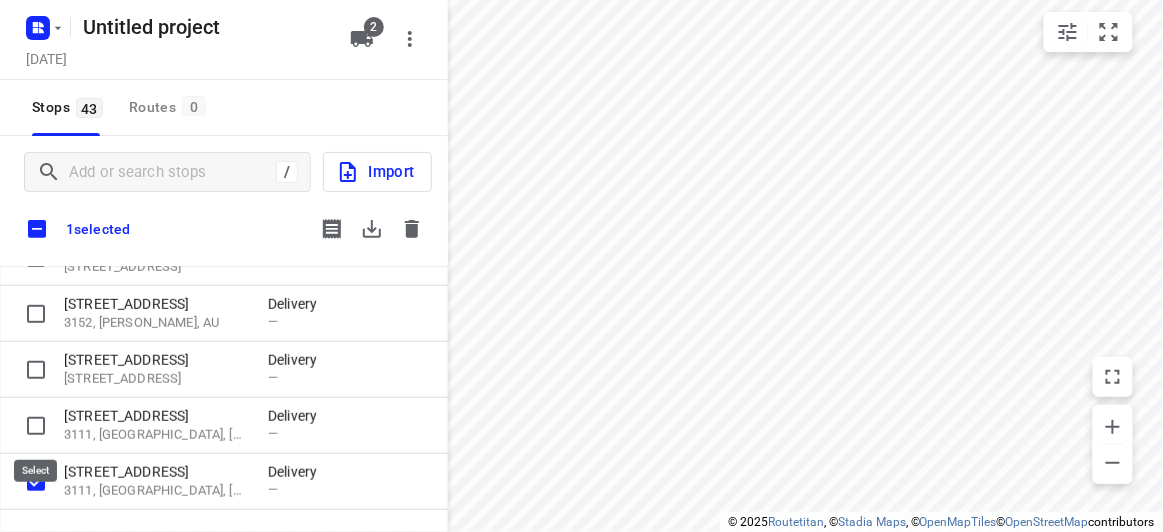 scroll, scrollTop: 2203, scrollLeft: 0, axis: vertical 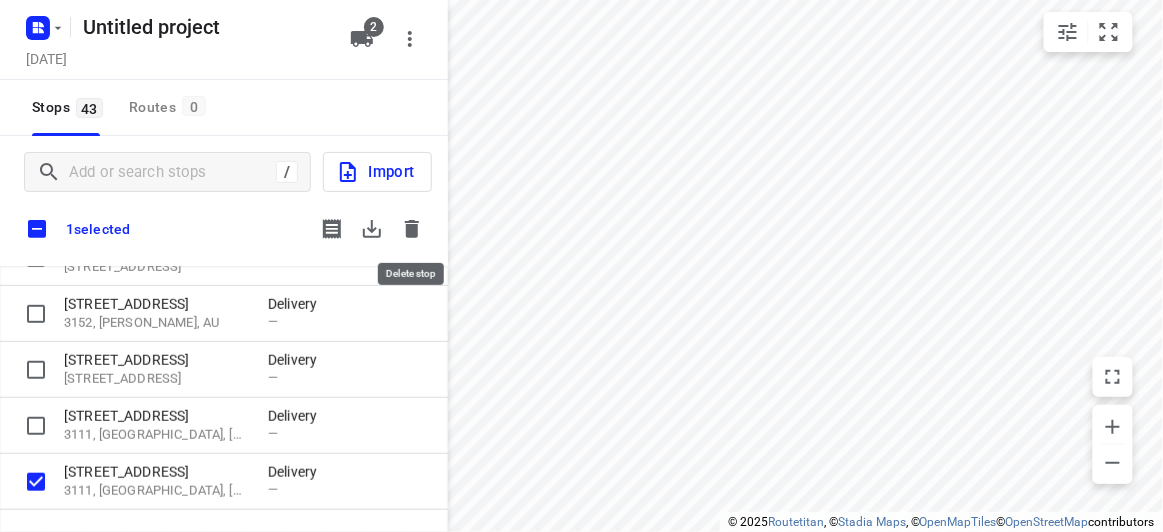 click at bounding box center [412, 229] 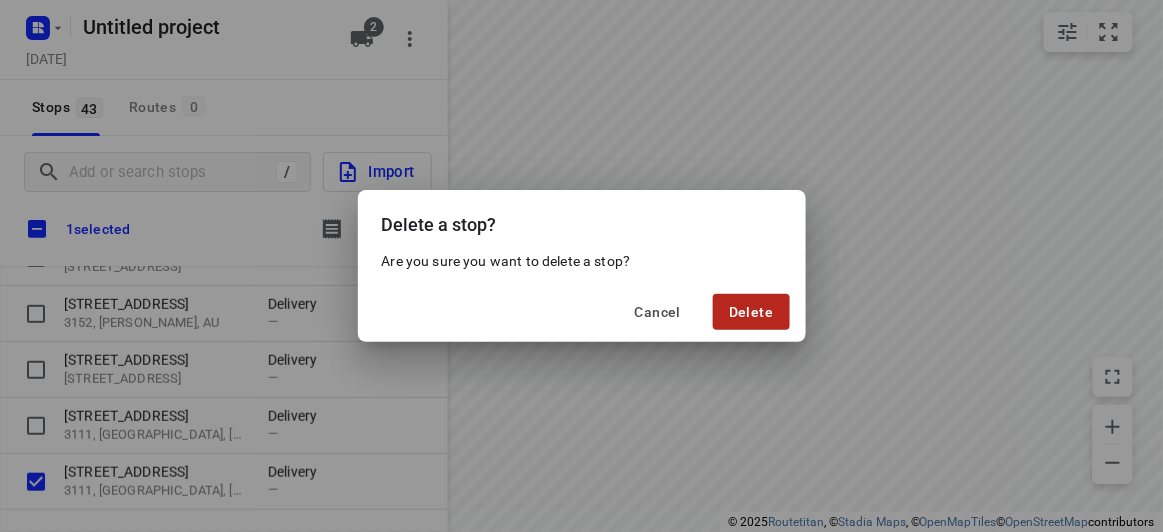 click on "Delete" at bounding box center [751, 312] 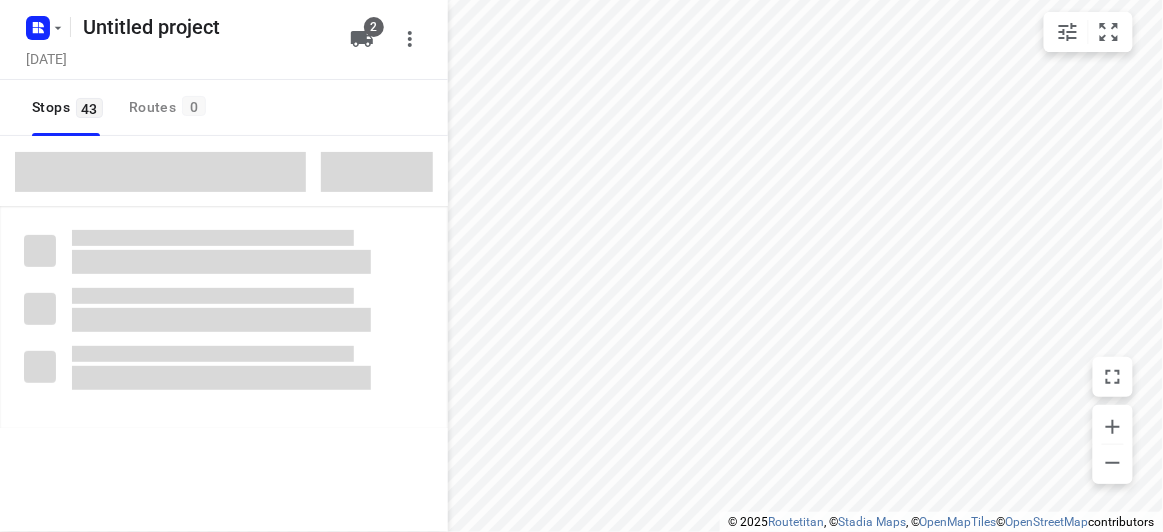 click on "Routetitan" at bounding box center (796, 522) 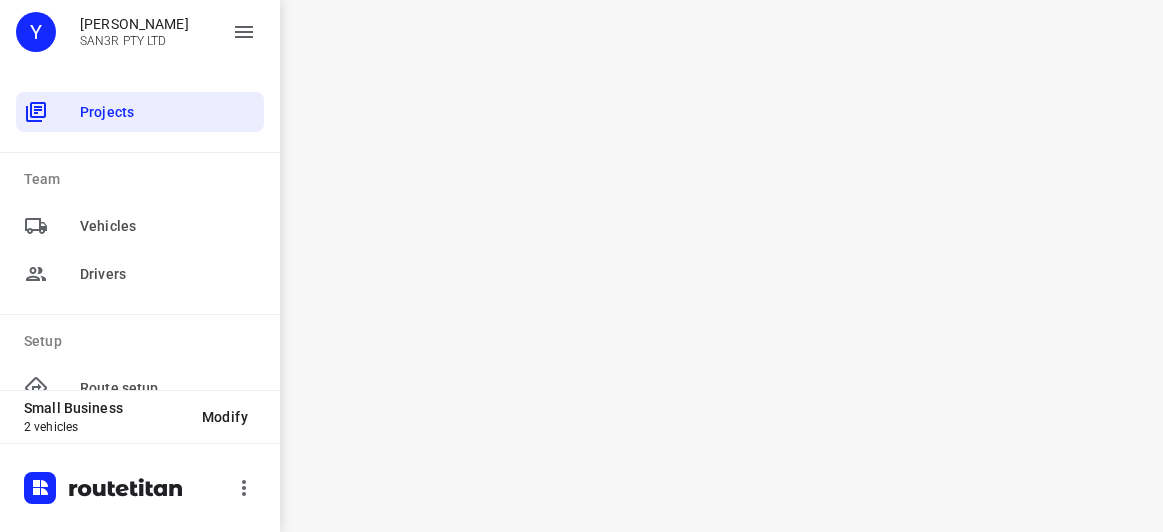 scroll, scrollTop: 0, scrollLeft: 0, axis: both 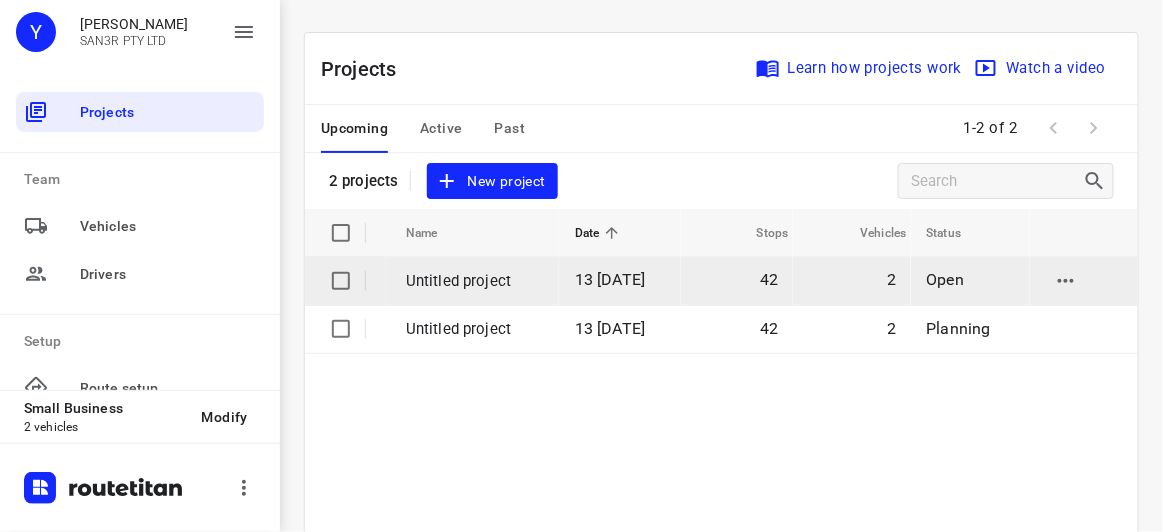 click on "Untitled project" at bounding box center [475, 281] 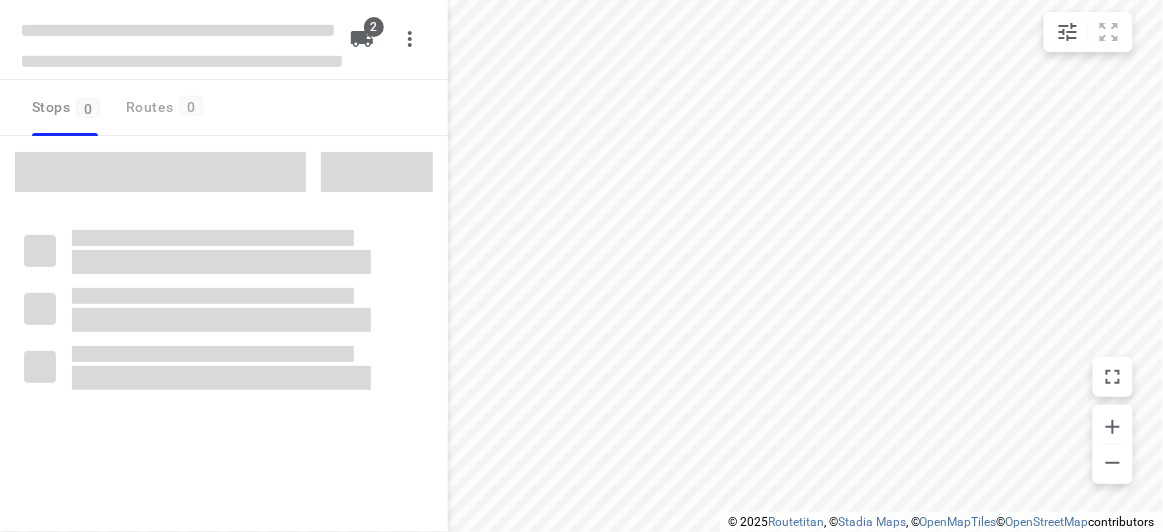 type on "distance" 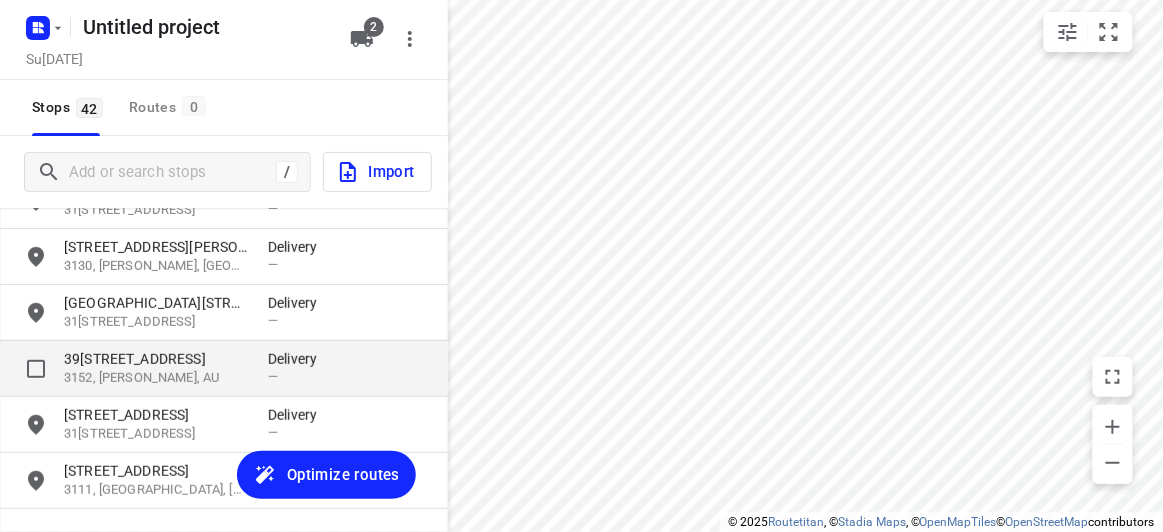 scroll, scrollTop: 2159, scrollLeft: 0, axis: vertical 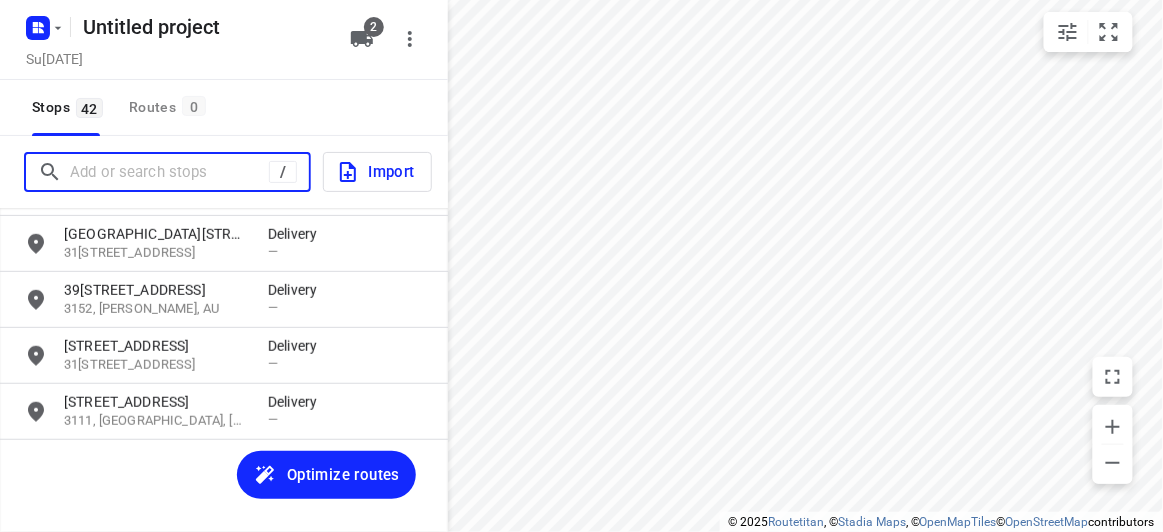 click at bounding box center [169, 172] 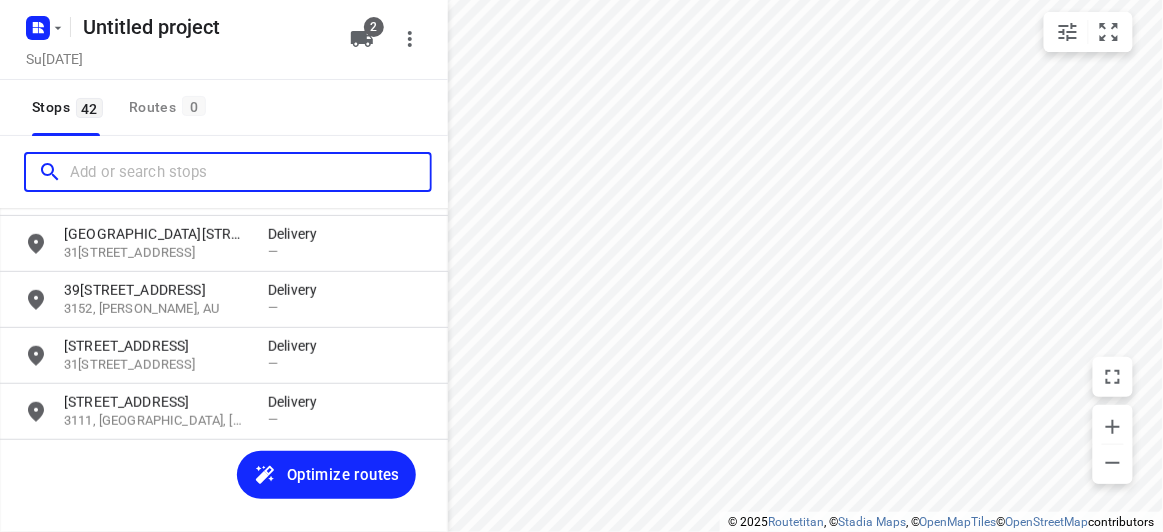 paste on "[STREET_ADDRESS]" 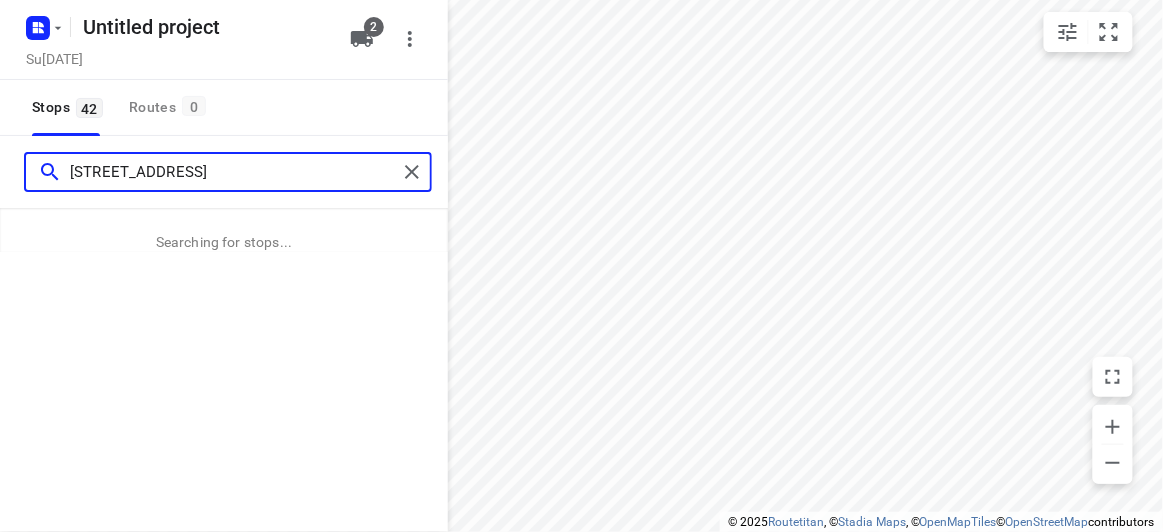 type on "[STREET_ADDRESS]" 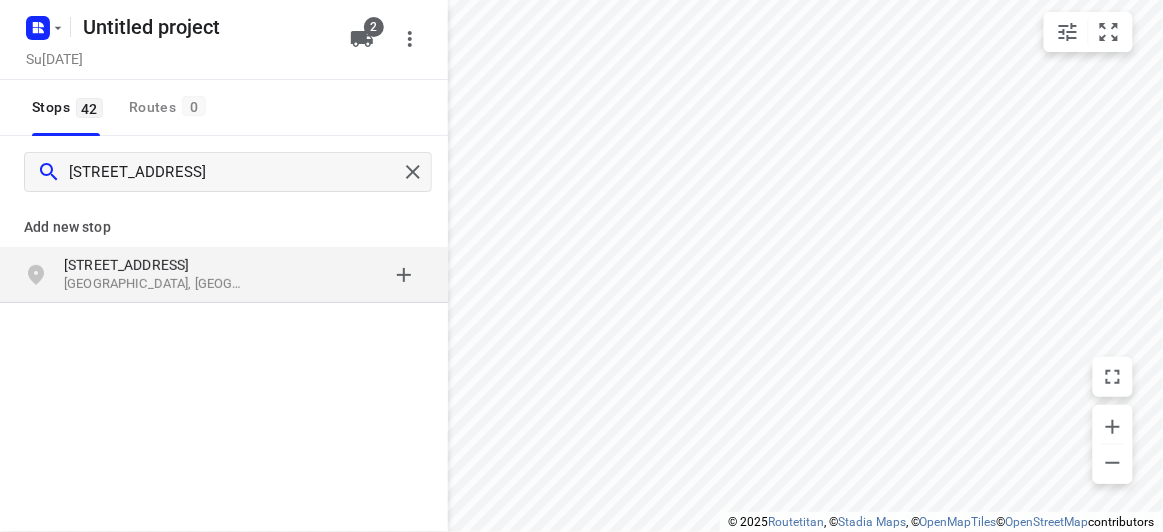 click on "[STREET_ADDRESS]" at bounding box center [224, 275] 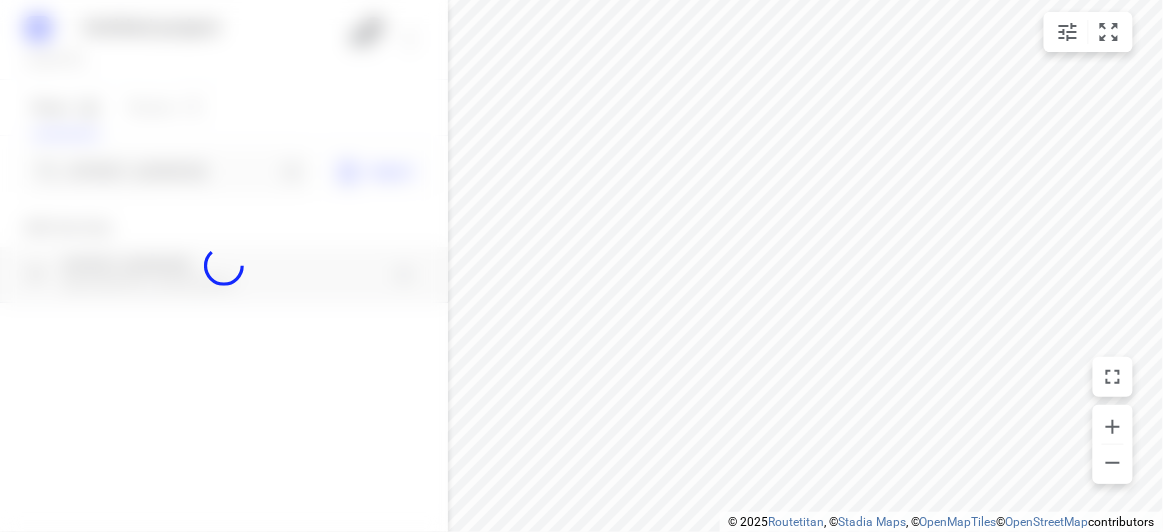 click at bounding box center (224, 266) 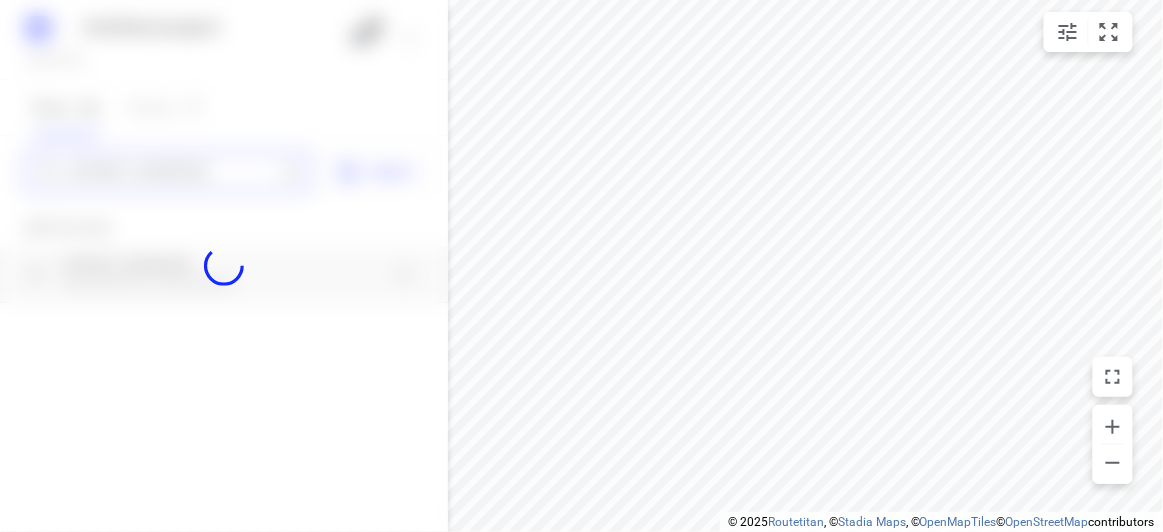 click on "Untitled project Su[DATE] Stops 42 Routes 0 30[STREET_ADDRESS]mport Add new stop [GEOGRAPHIC_DATA][STREET_ADDRESS]outing Settings Optimization preference Shortest distance distance Optimization preference Distance Format KM km Distance Format Default stop duration 5 minutes Default stop duration Default stop load 1 units Default stop load Allow late stops   Maximum amount of time drivers may be late at a stop Allow reloads BETA   Vehicles may return to the depot to load more stops. Fixed departure time   Vehicles must depart at the start of their working hours Cancel Save" at bounding box center [224, 266] 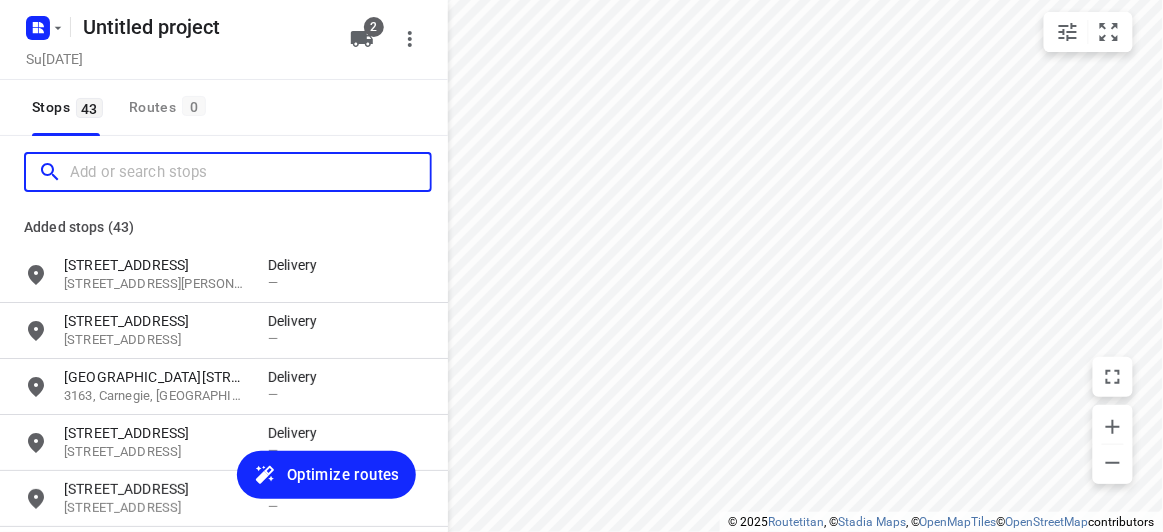 scroll, scrollTop: 0, scrollLeft: 0, axis: both 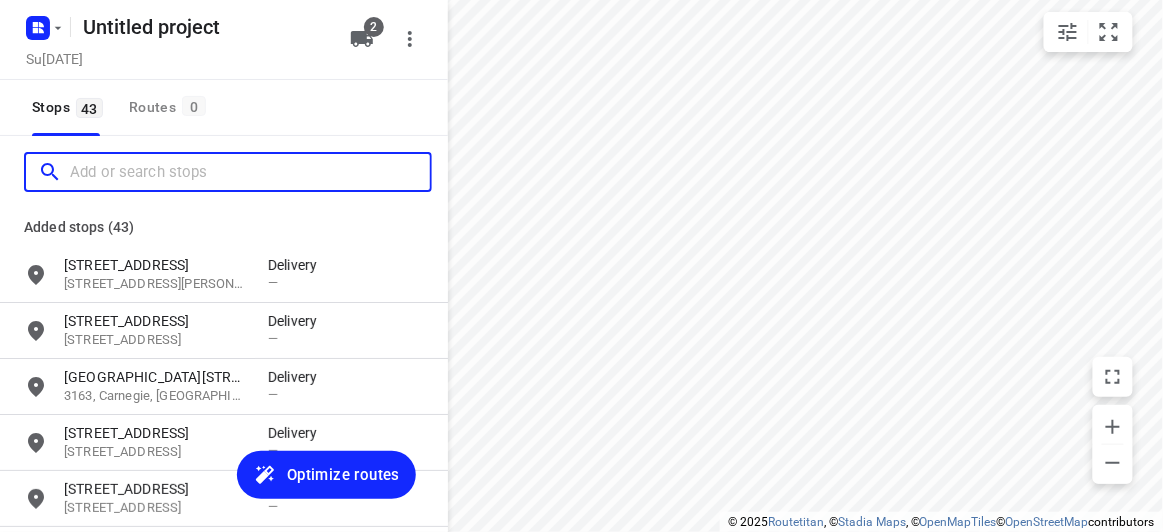 paste on "[STREET_ADDRESS][PERSON_NAME][PERSON_NAME]" 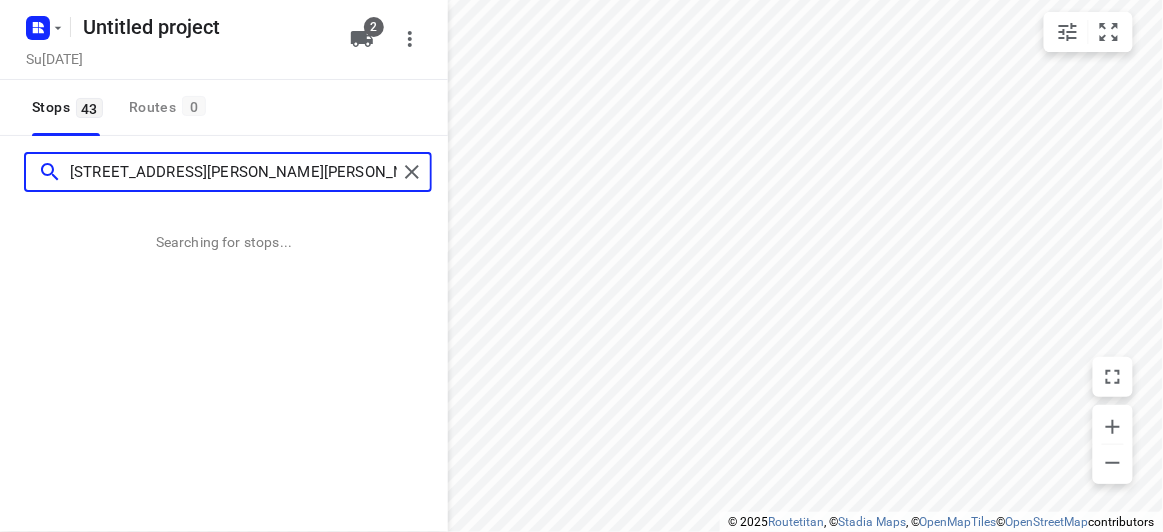 type on "[STREET_ADDRESS][PERSON_NAME][PERSON_NAME]" 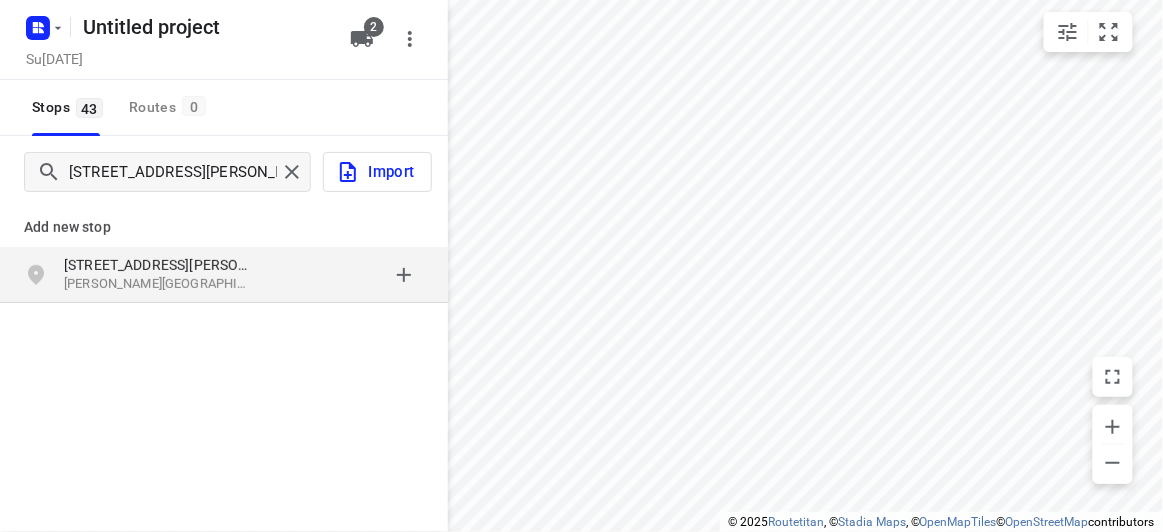 click on "Add new stop" at bounding box center [224, 219] 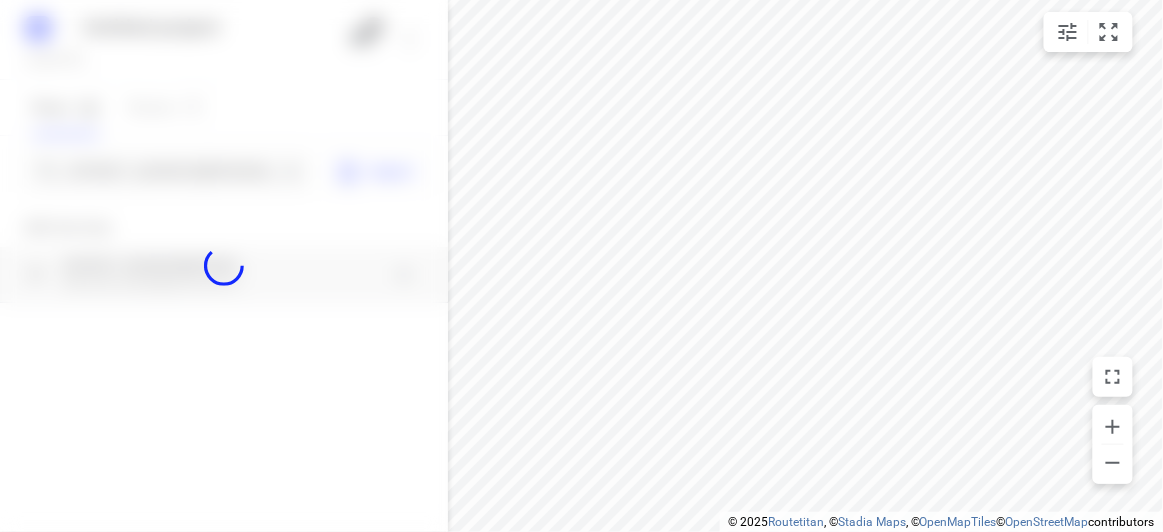 click at bounding box center [224, 266] 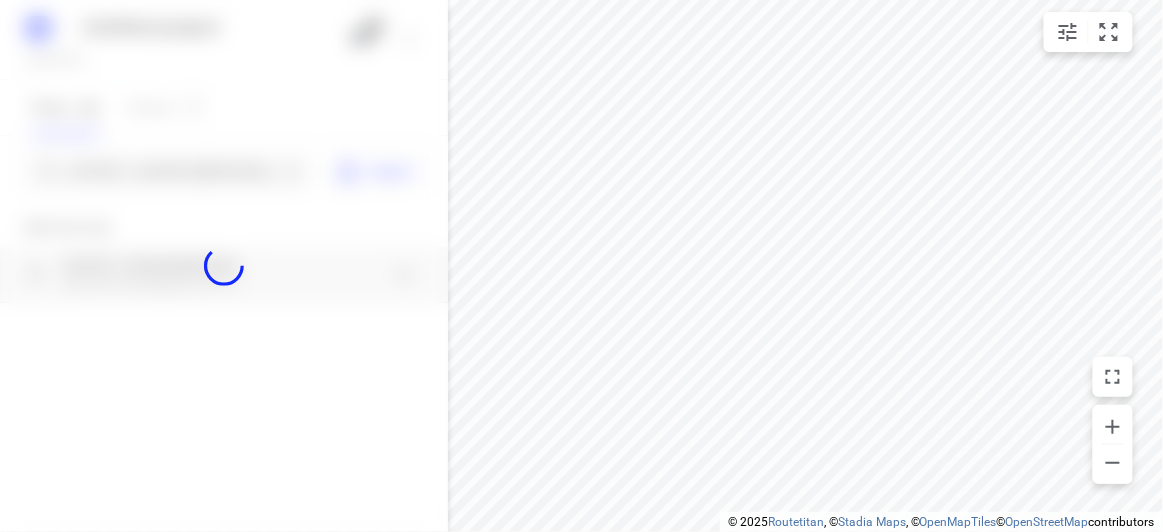 click at bounding box center [224, 266] 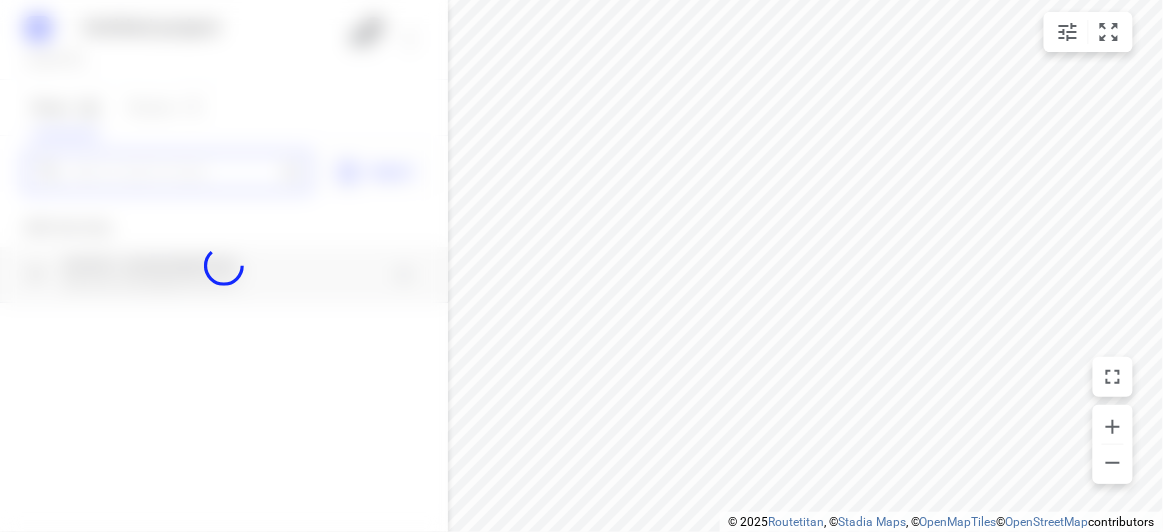 scroll, scrollTop: 0, scrollLeft: 0, axis: both 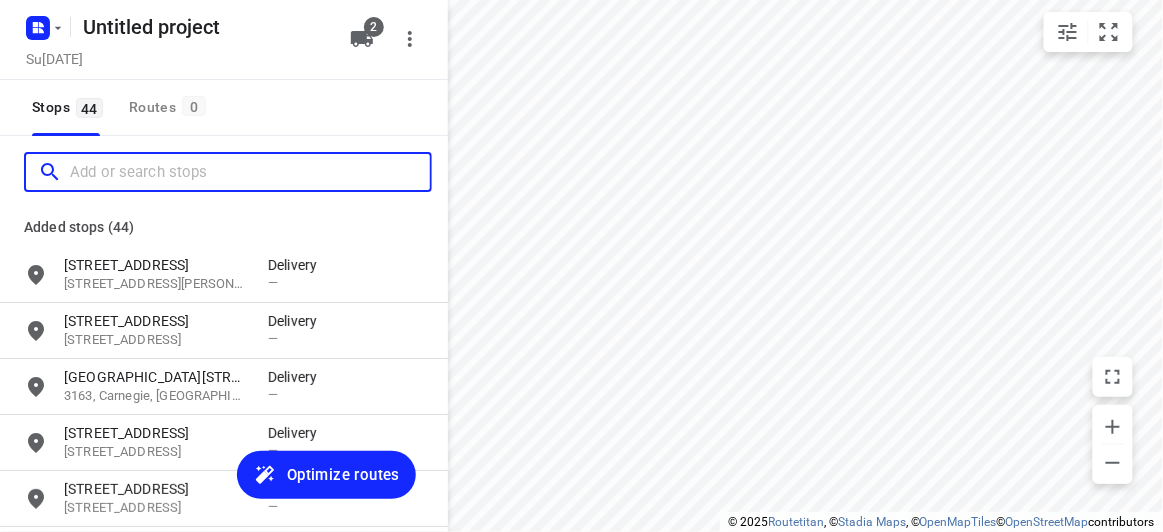 paste on "[STREET_ADDRESS]" 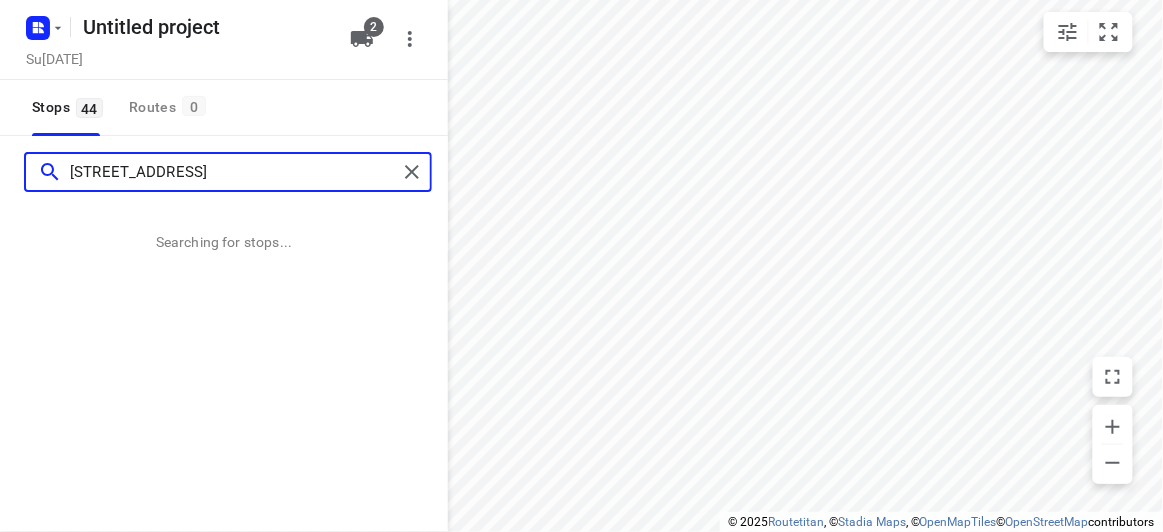 type on "[STREET_ADDRESS]" 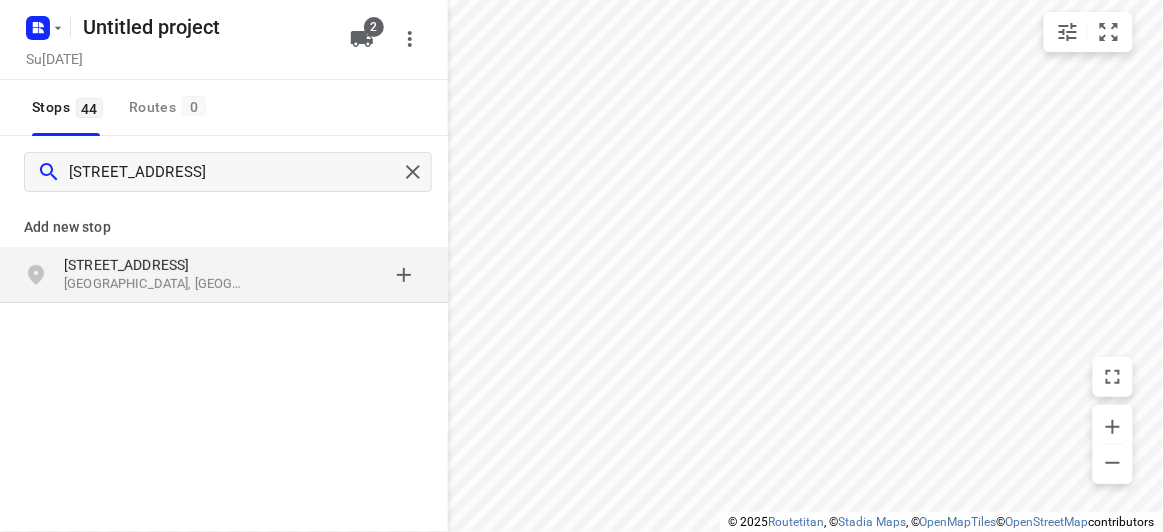 click on "[STREET_ADDRESS]" at bounding box center [166, 265] 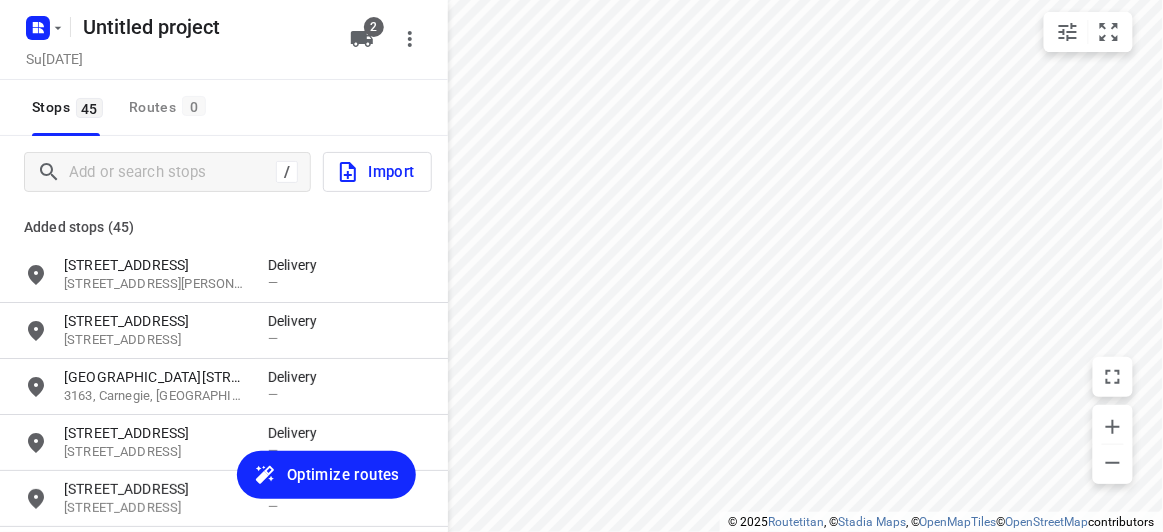 click on "/ Import" at bounding box center [224, 172] 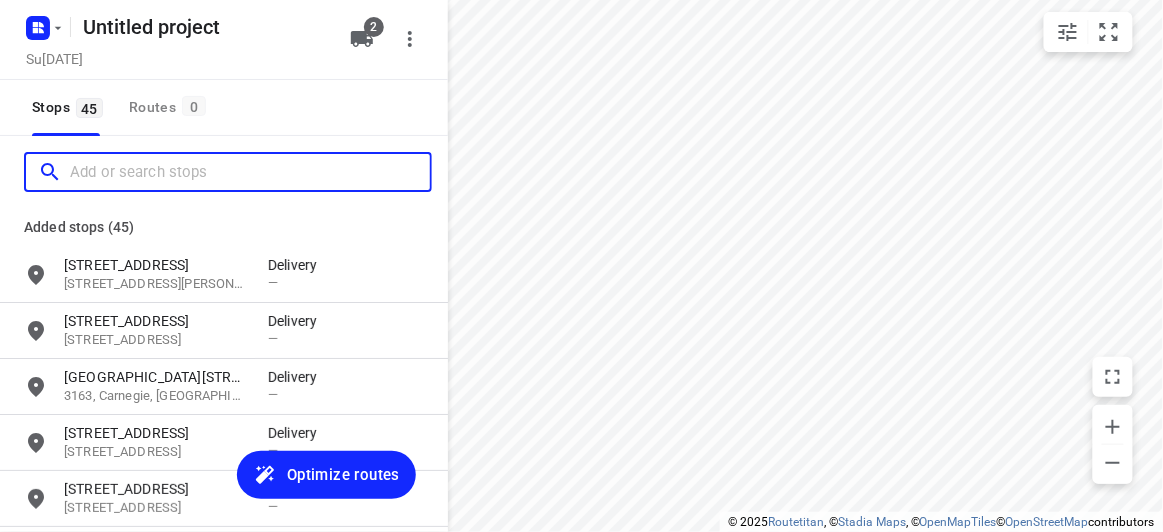 click at bounding box center (250, 172) 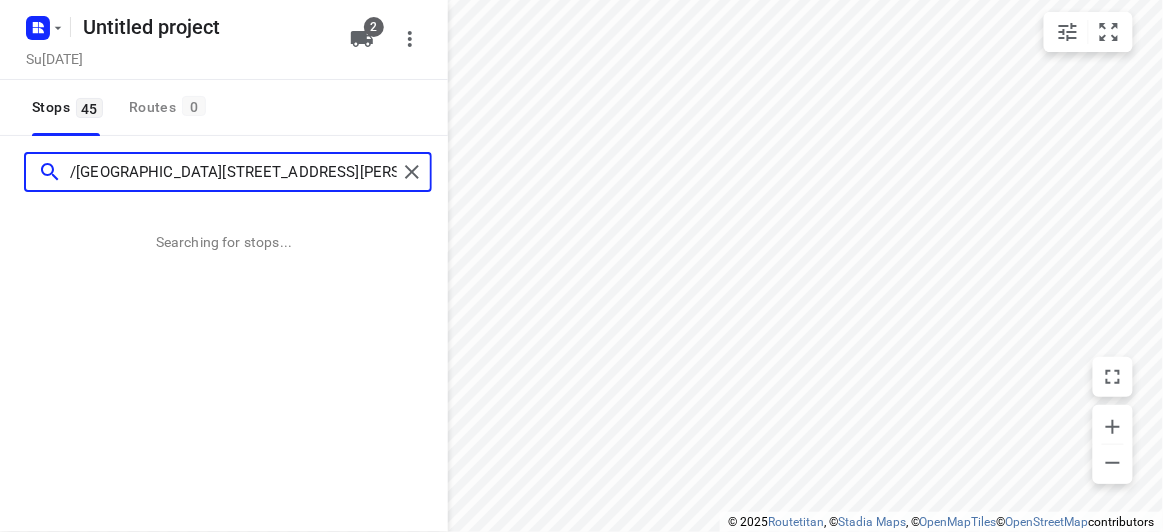 type on "/[GEOGRAPHIC_DATA][STREET_ADDRESS][PERSON_NAME][PERSON_NAME]" 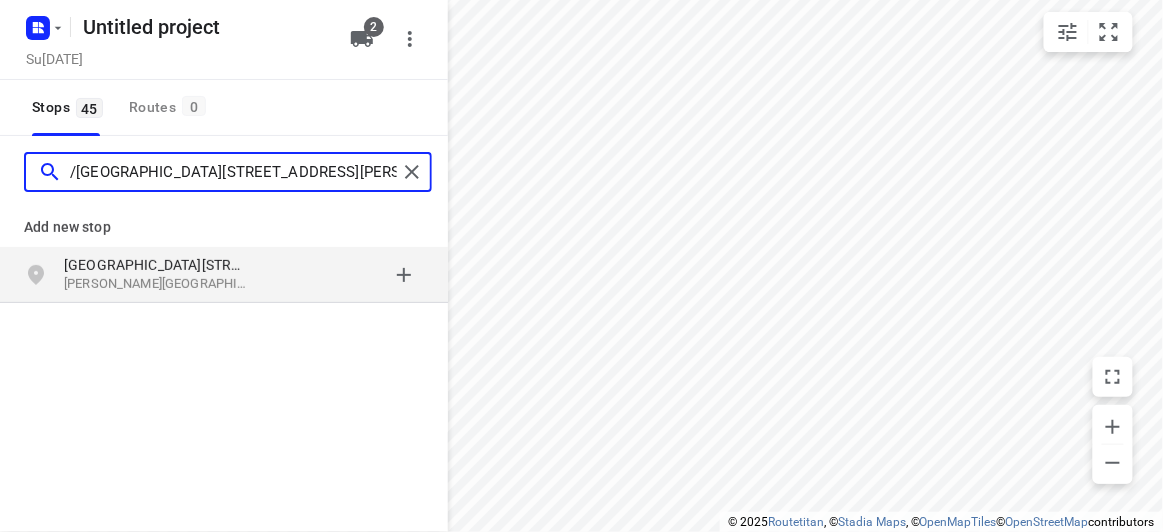 click on "/[GEOGRAPHIC_DATA][STREET_ADDRESS][PERSON_NAME][PERSON_NAME]" at bounding box center (233, 172) 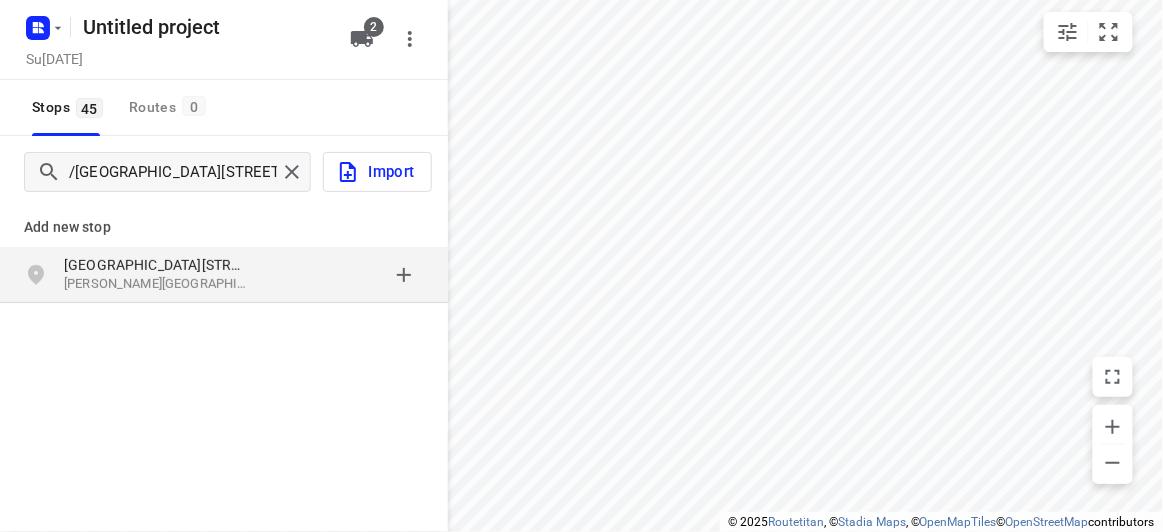 click on "[GEOGRAPHIC_DATA][STREET_ADDRESS][PERSON_NAME]" at bounding box center [156, 265] 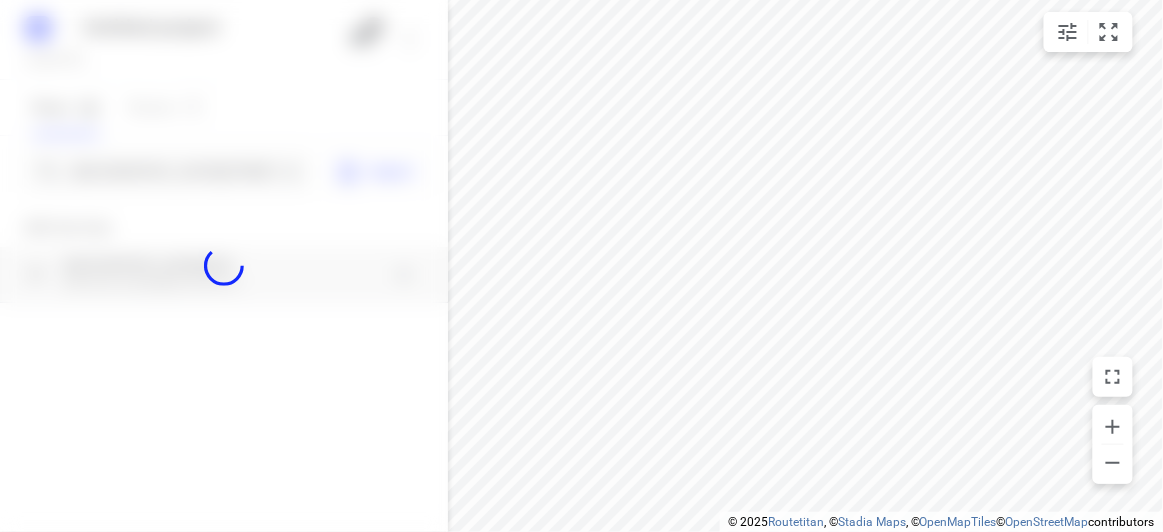 click at bounding box center [224, 266] 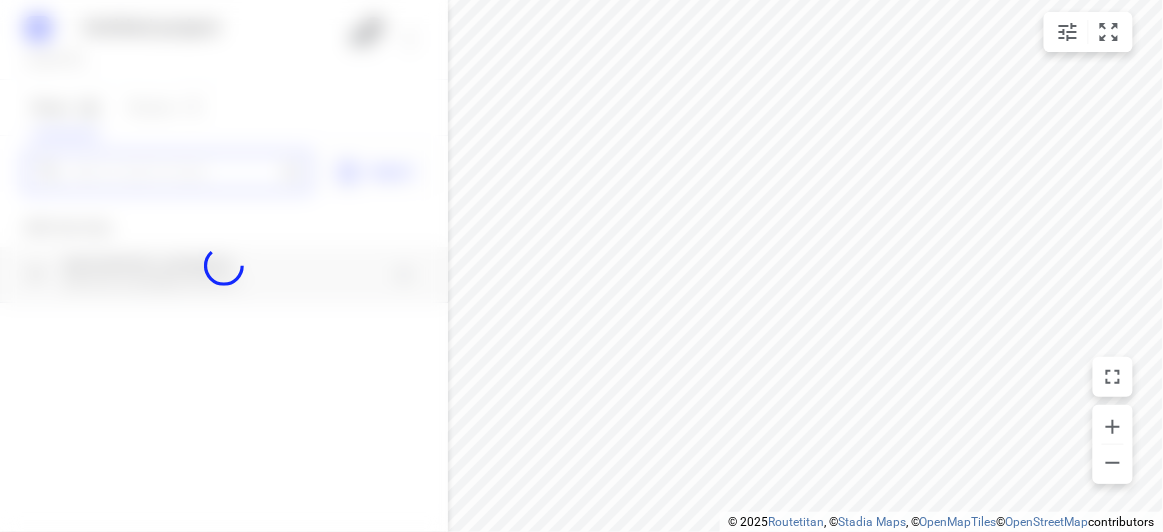 click at bounding box center [173, 172] 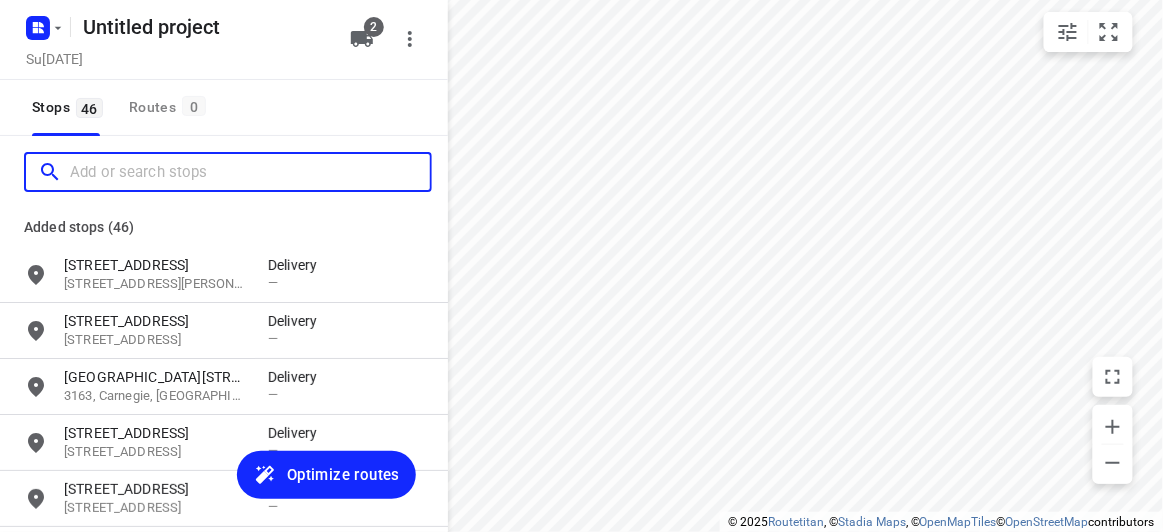 paste on "5 [PERSON_NAME] court Mulgrave 3170" 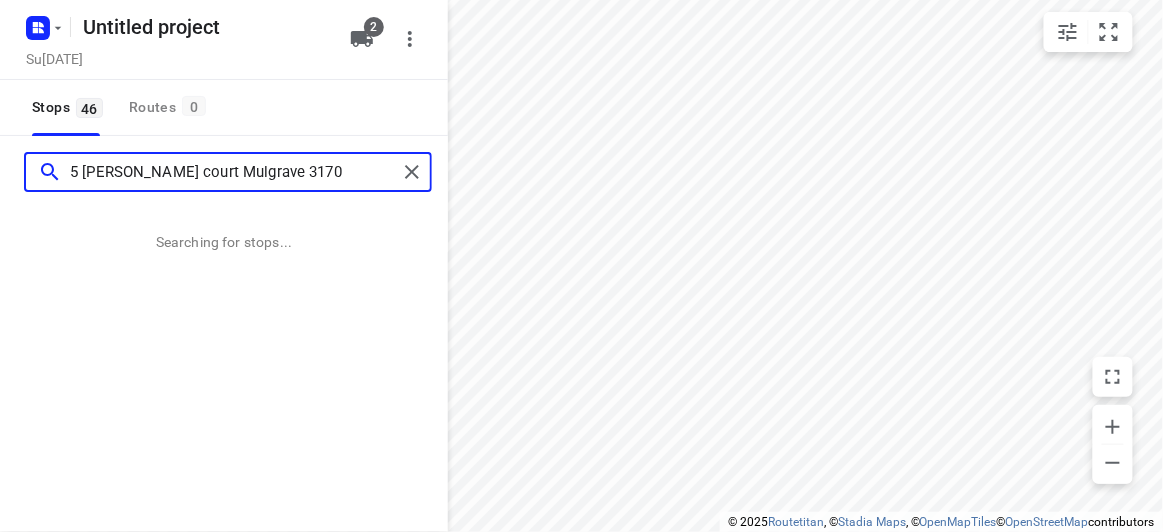 type on "5 [PERSON_NAME] court Mulgrave 3170" 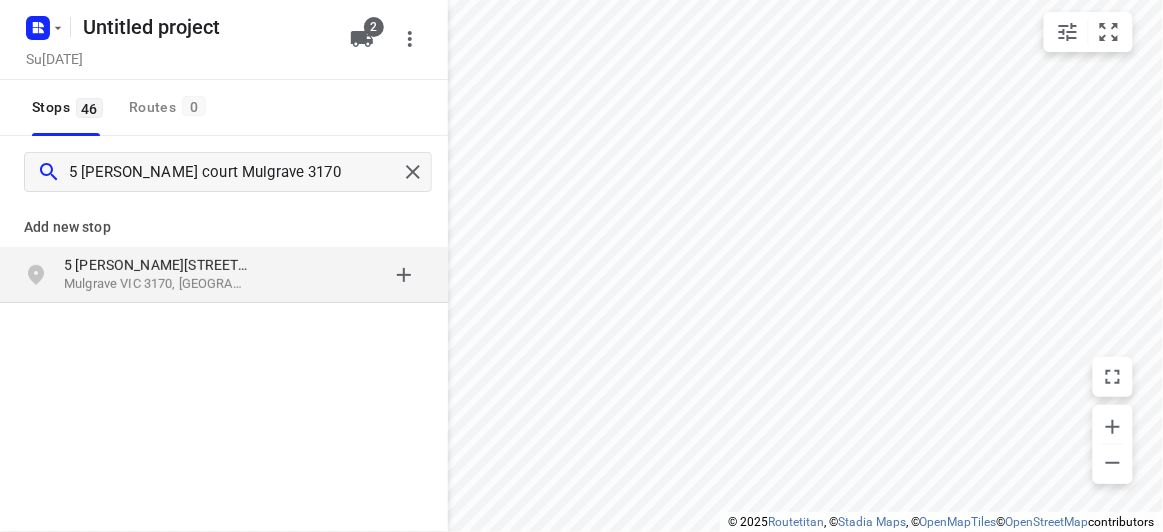 click on "5 [PERSON_NAME][STREET_ADDRESS]" at bounding box center [156, 265] 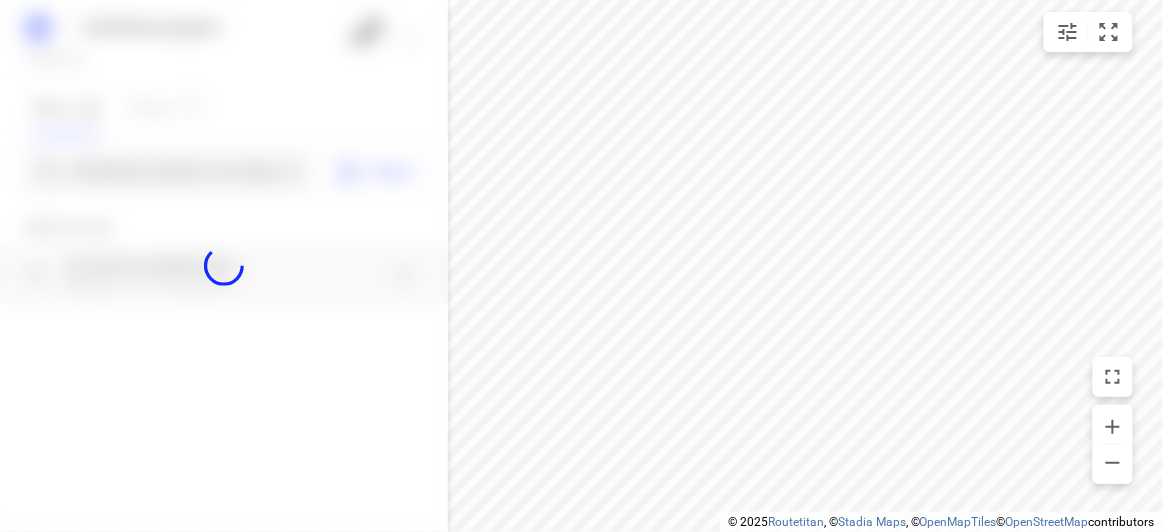 click at bounding box center [224, 266] 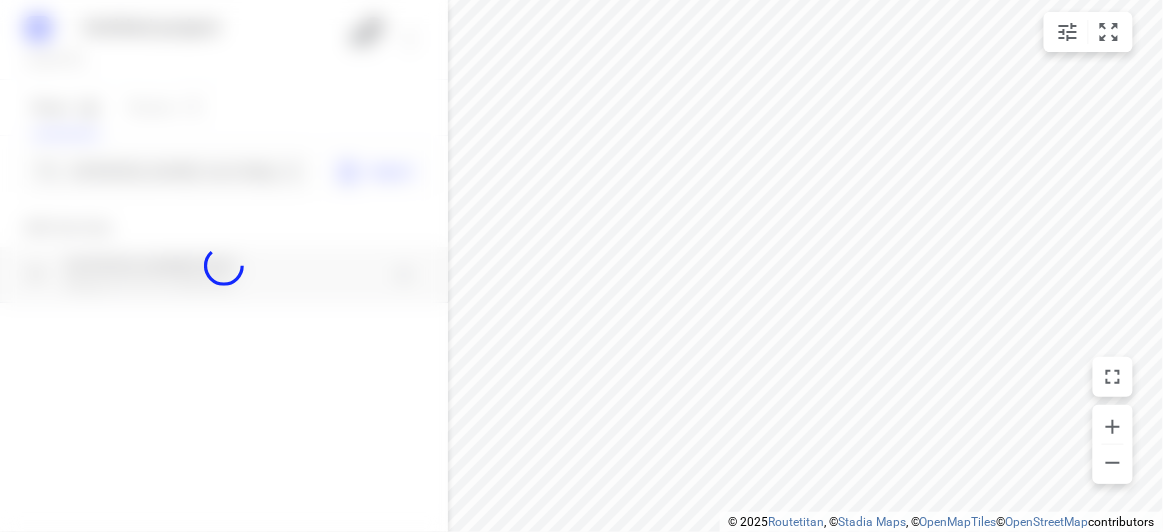click at bounding box center (224, 266) 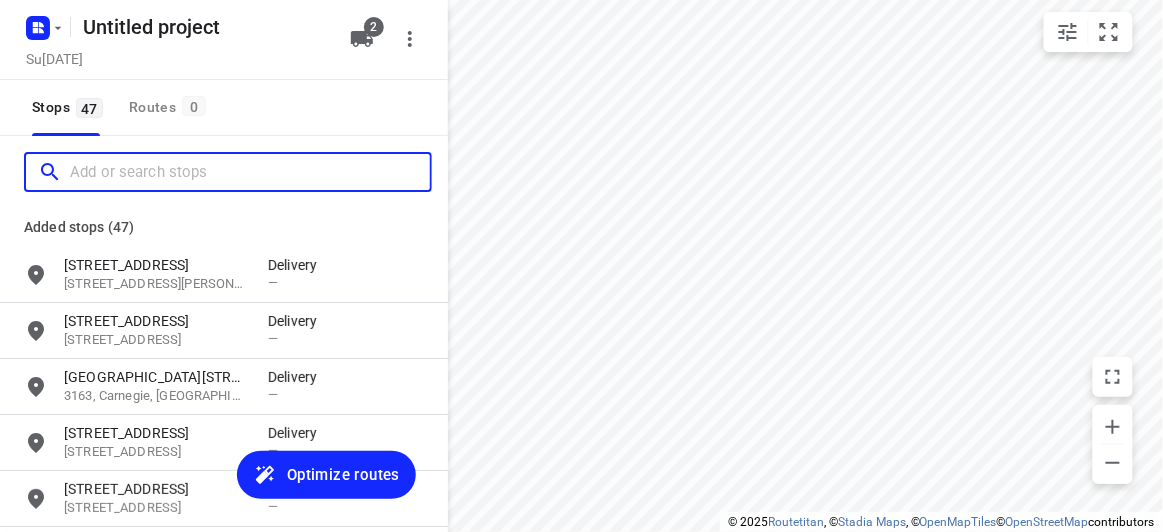 paste on "[STREET_ADDRESS]" 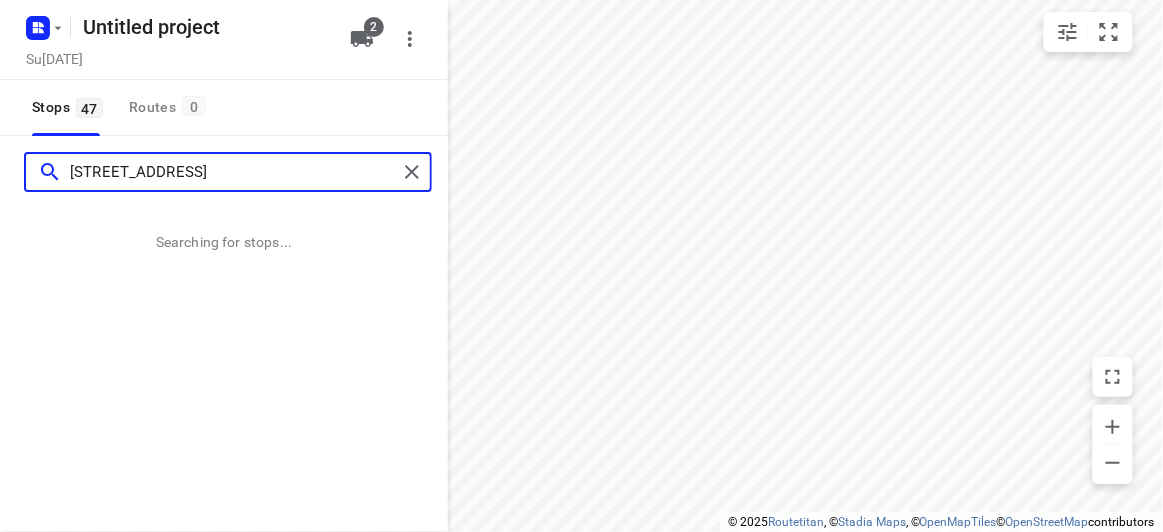 type on "[STREET_ADDRESS]" 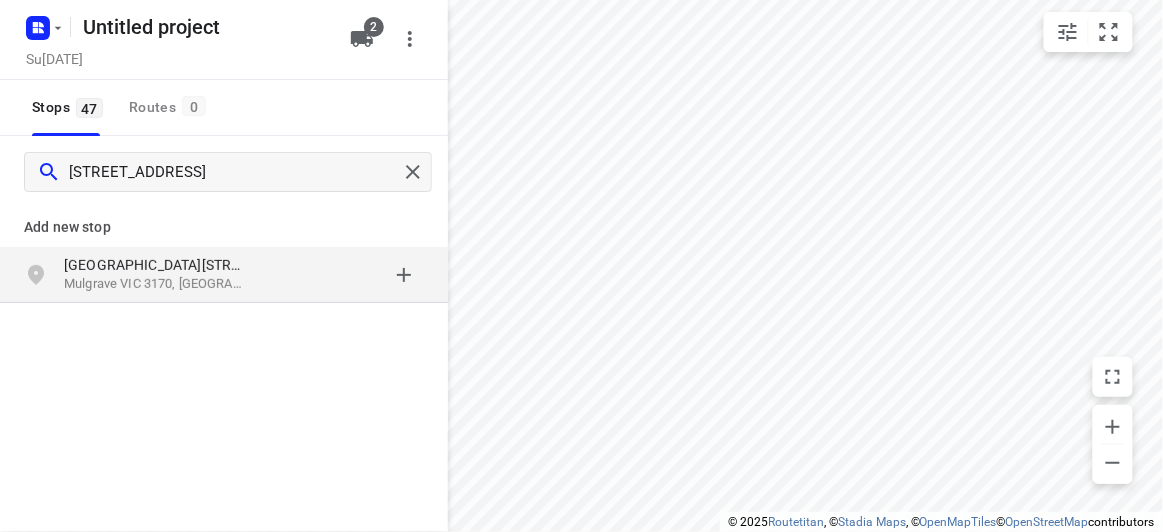 click on "[STREET_ADDRESS]" at bounding box center (224, 172) 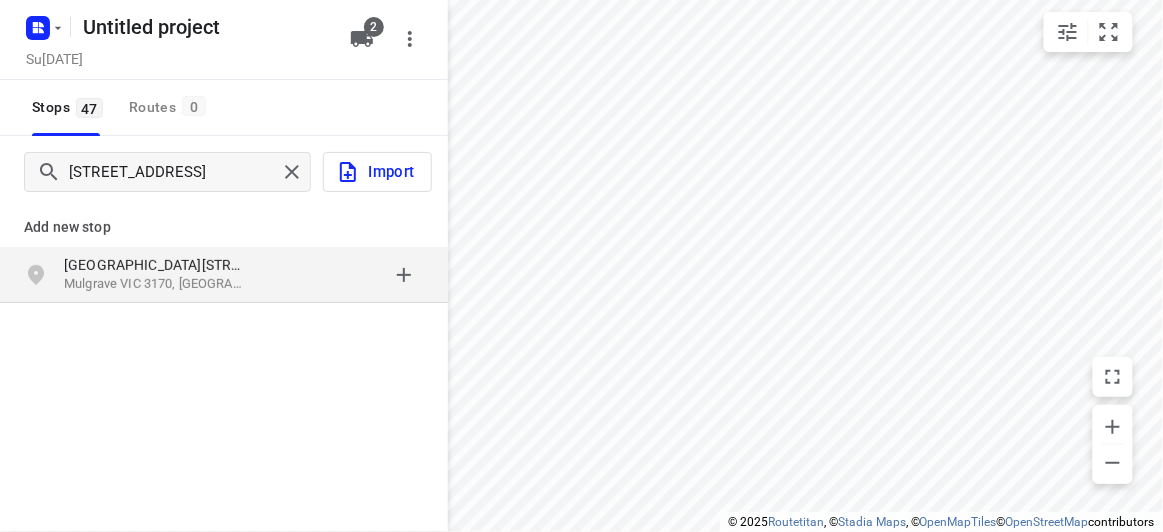 click on "[STREET_ADDRESS]" at bounding box center (224, 275) 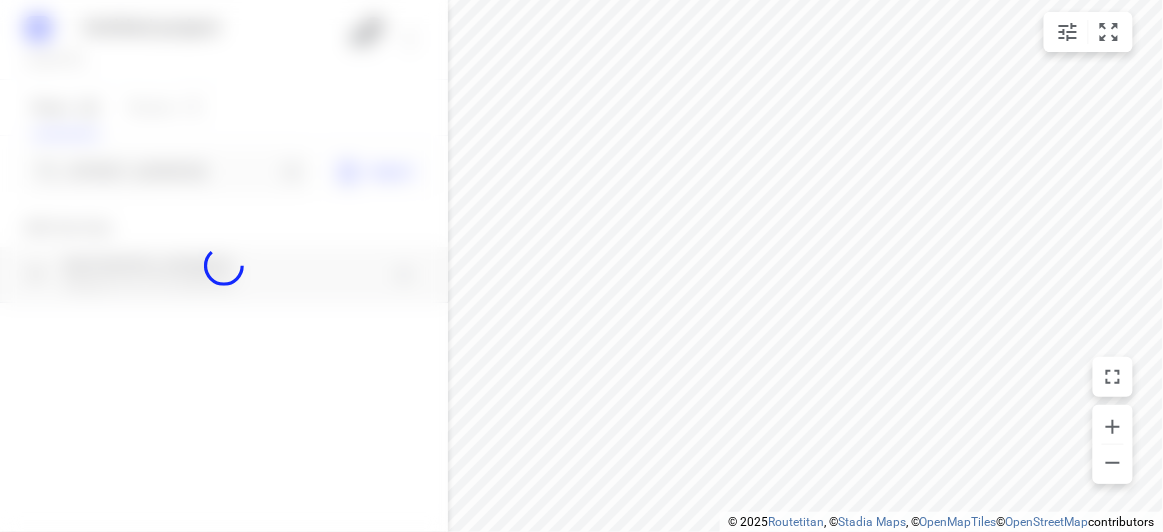 click at bounding box center [224, 266] 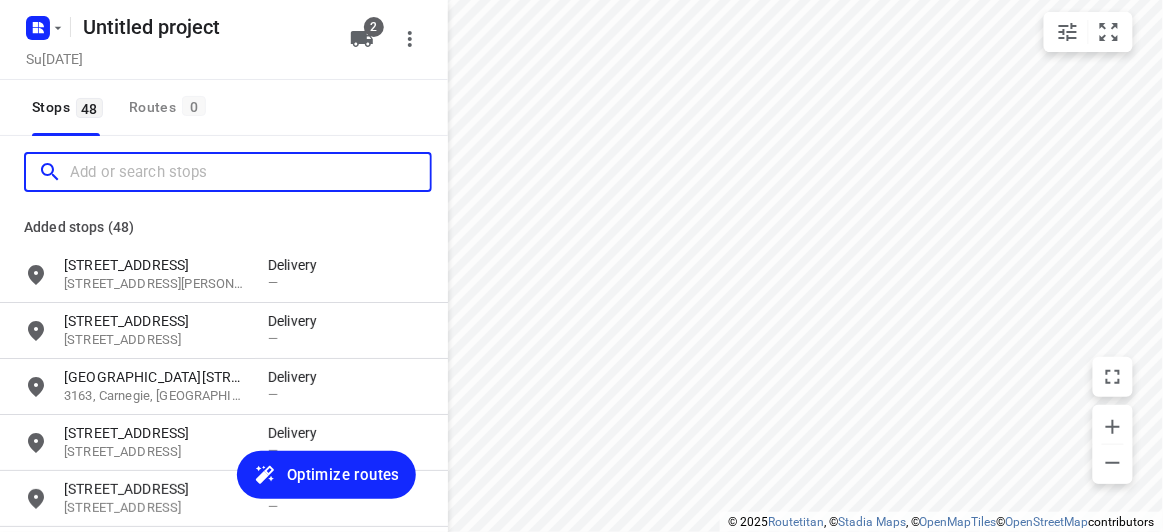 paste on "[STREET_ADDRESS][PERSON_NAME]" 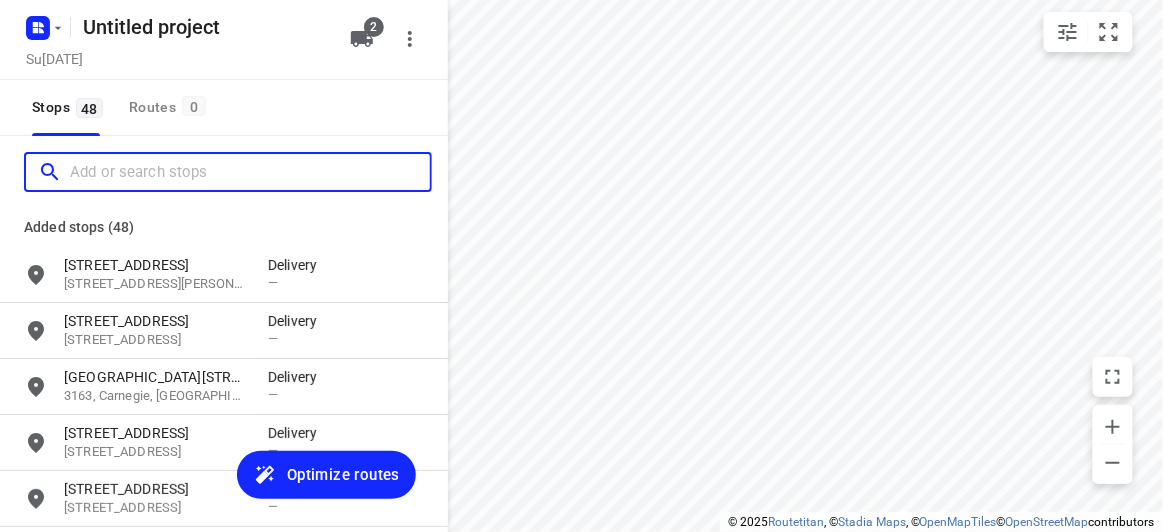 scroll, scrollTop: 0, scrollLeft: 0, axis: both 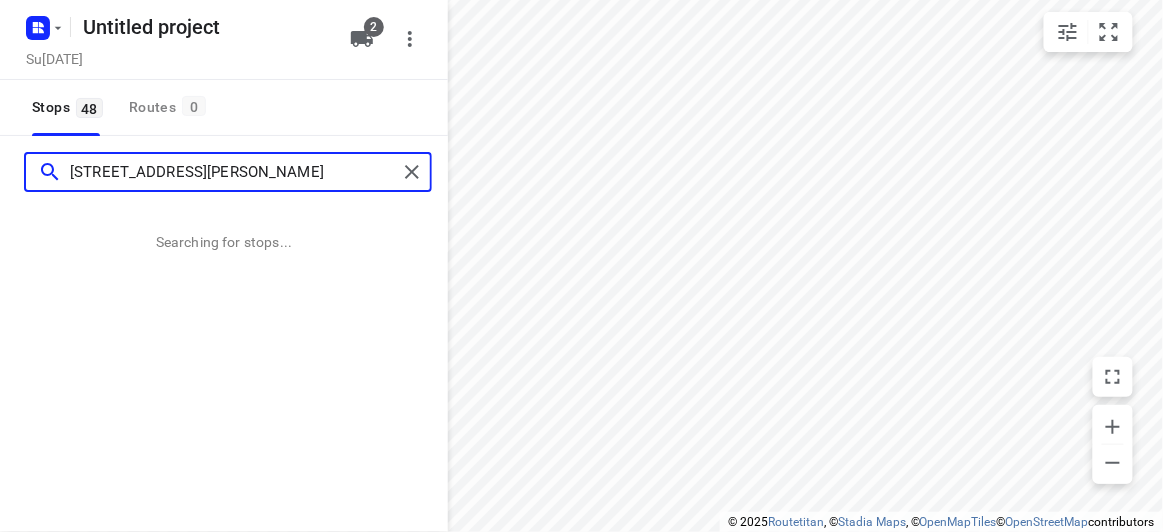 type on "[STREET_ADDRESS][PERSON_NAME]" 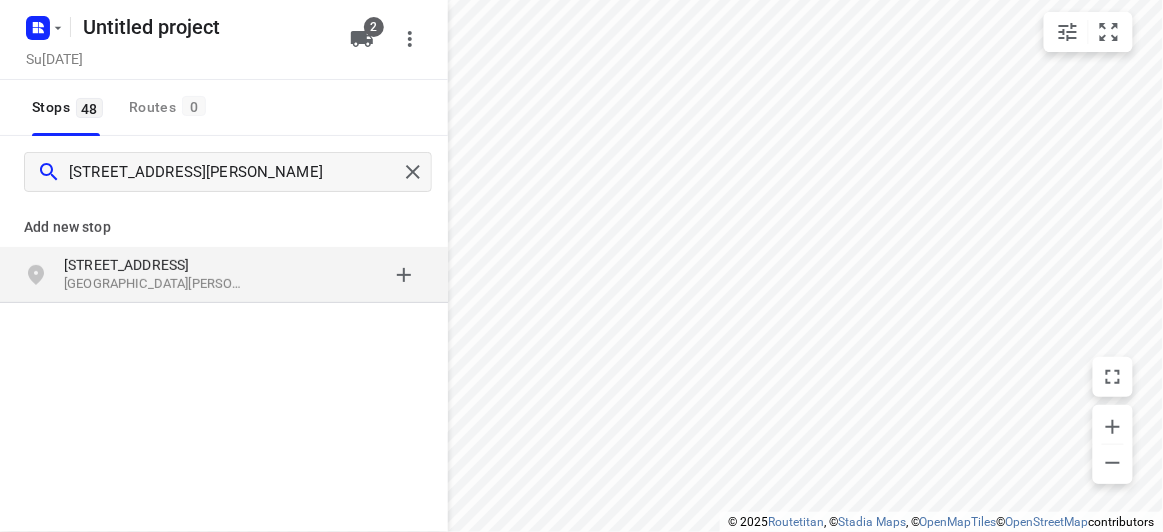 click on "Add new stop" at bounding box center [224, 219] 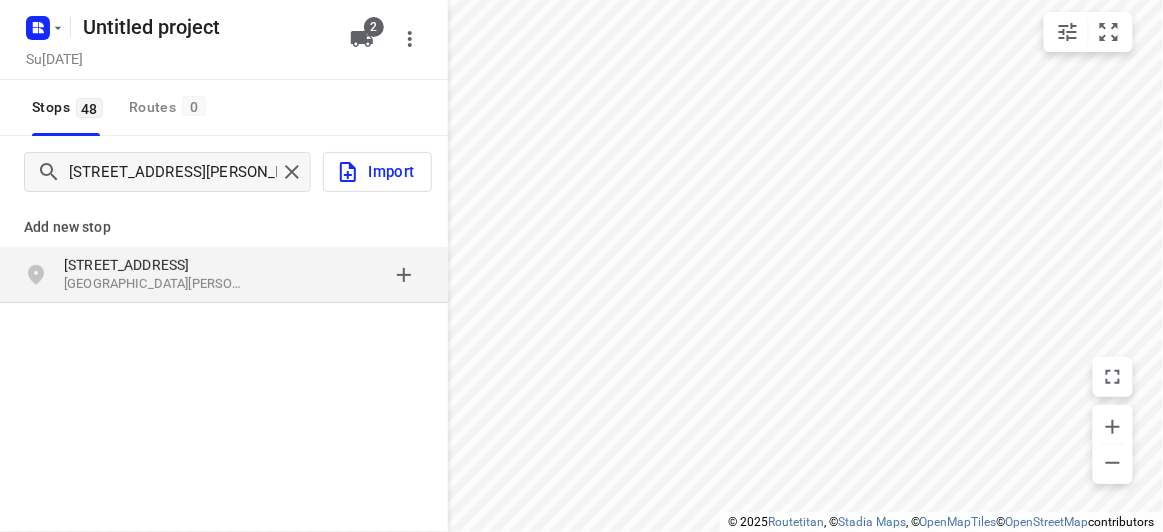 click on "[STREET_ADDRESS]" at bounding box center [156, 265] 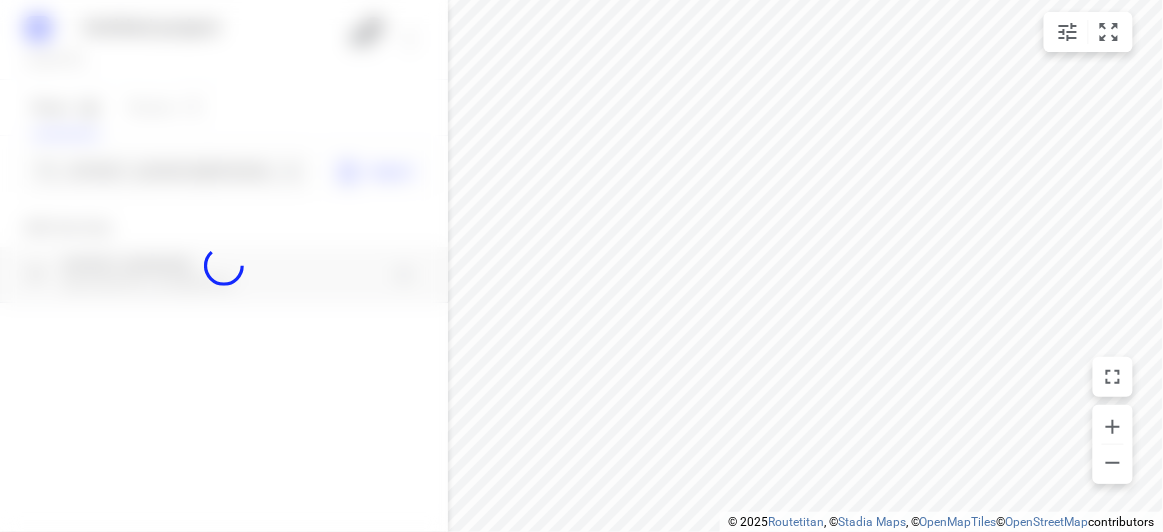 click on "Untitled project [DATE] 2 Stops 48 Routes 0 [STREET_ADDRESS][PERSON_NAME] Import Add new stop [STREET_ADDRESS][PERSON_NAME] Routing Settings Optimization preference Shortest distance distance Optimization preference Distance Format KM km Distance Format Default stop duration 5 minutes Default stop duration Default stop load 1 units Default stop load Allow late stops   Maximum amount of time drivers may be late at a stop Allow reloads BETA   Vehicles may return to the depot to load more stops. Fixed departure time   Vehicles must depart at the start of their working hours Cancel Save" at bounding box center [224, 266] 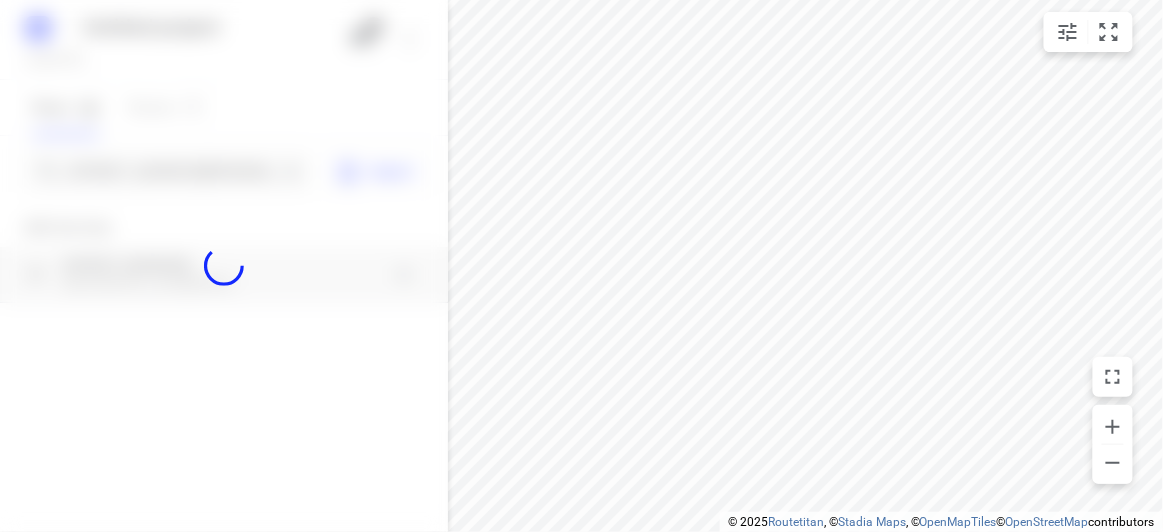 click at bounding box center [224, 266] 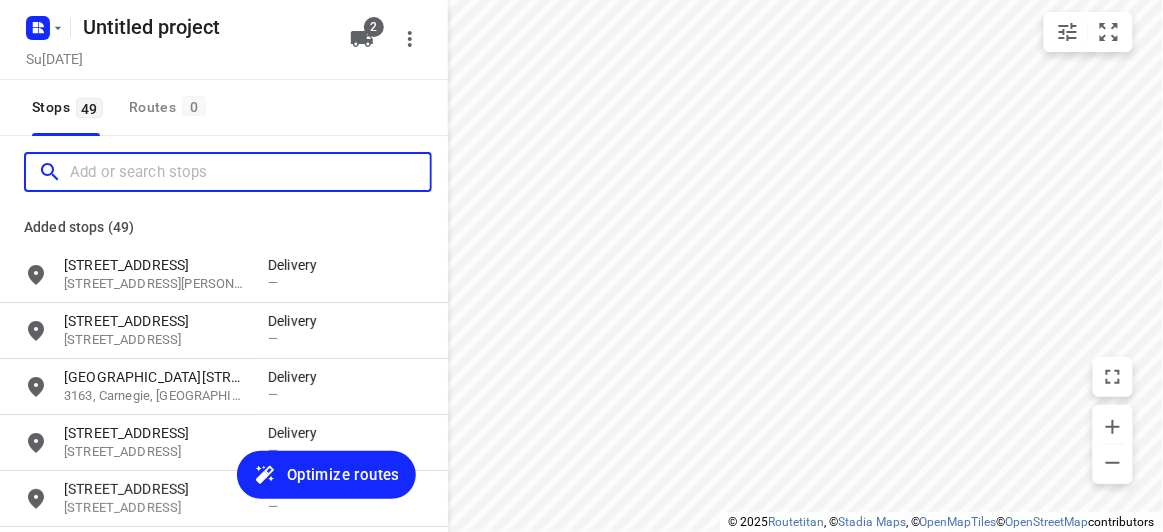 scroll, scrollTop: 0, scrollLeft: 0, axis: both 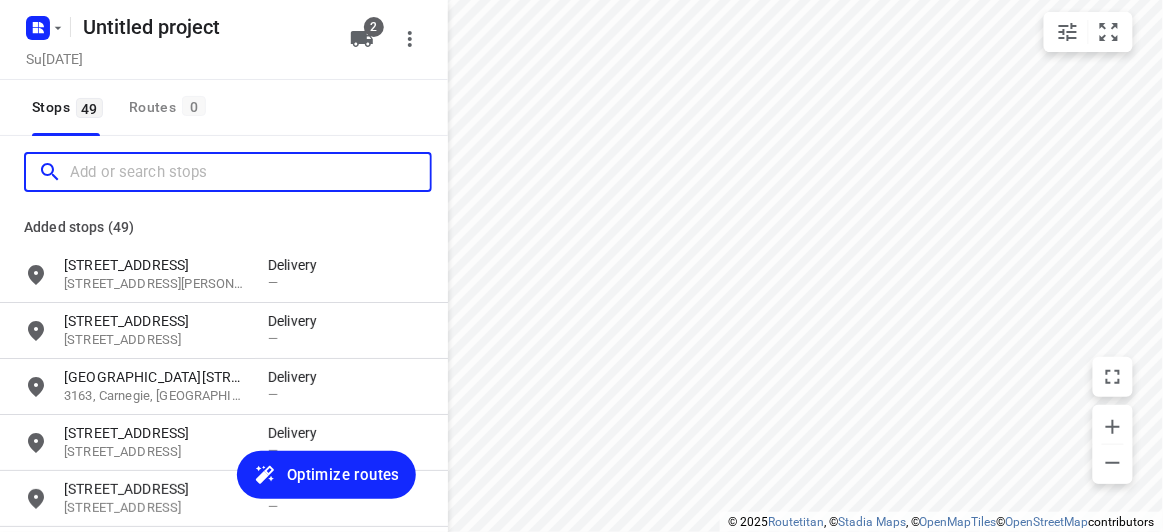 paste on "[STREET_ADDRESS][PERSON_NAME]" 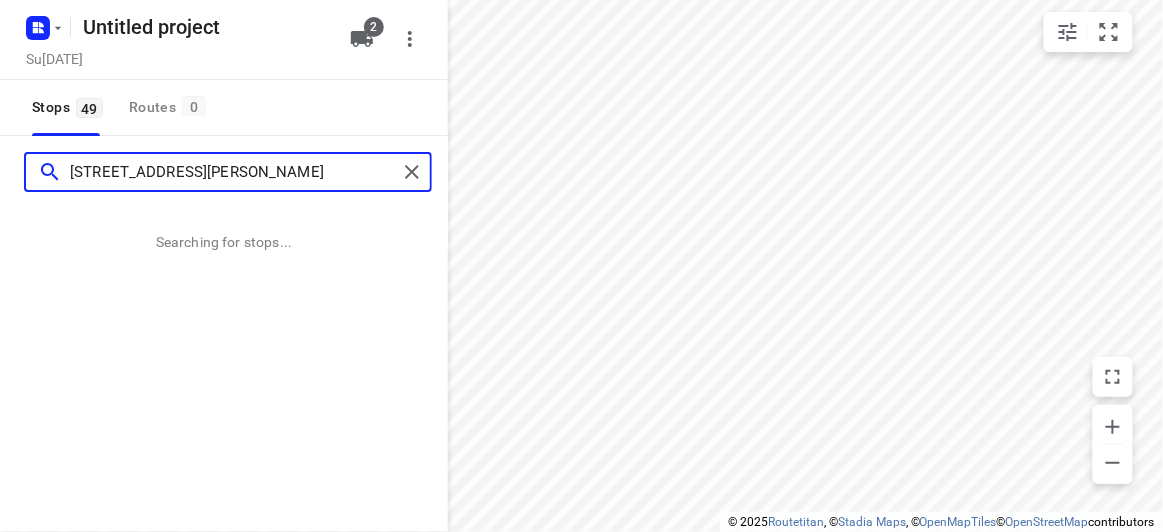 type on "[STREET_ADDRESS][PERSON_NAME]" 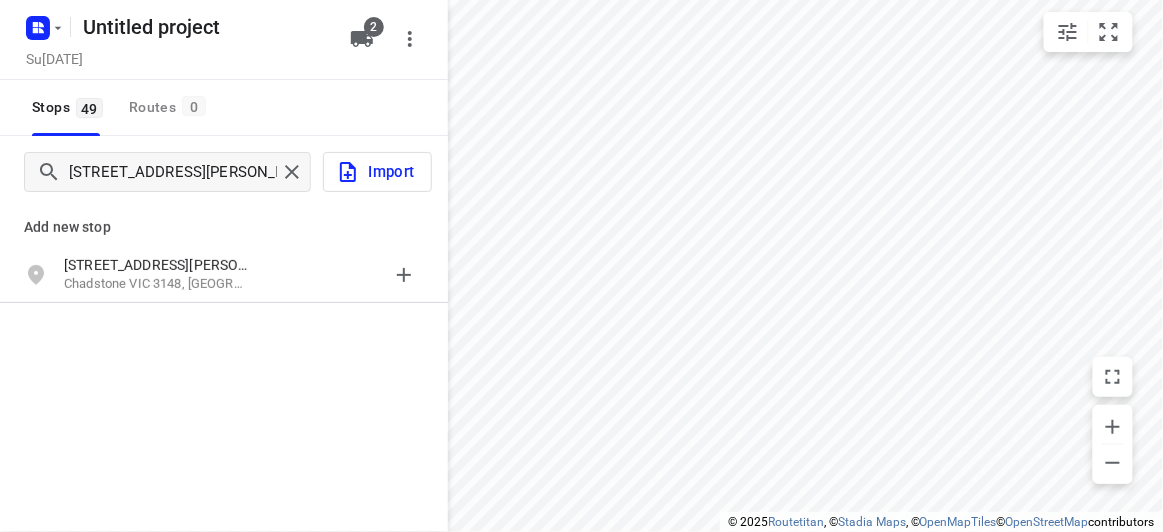 click on "Chadstone VIC 3148, [GEOGRAPHIC_DATA]" at bounding box center (156, 284) 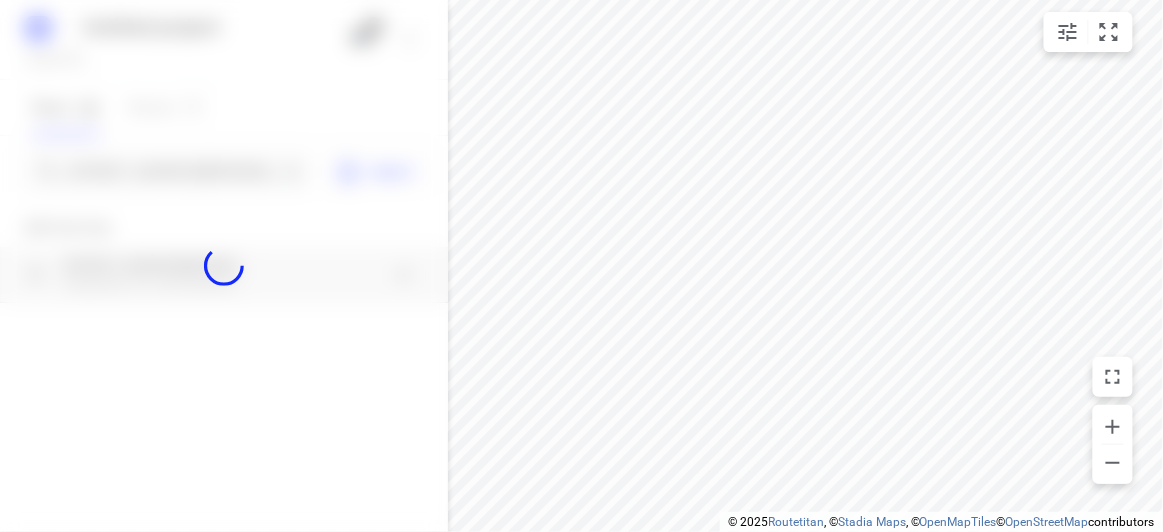 click at bounding box center (224, 266) 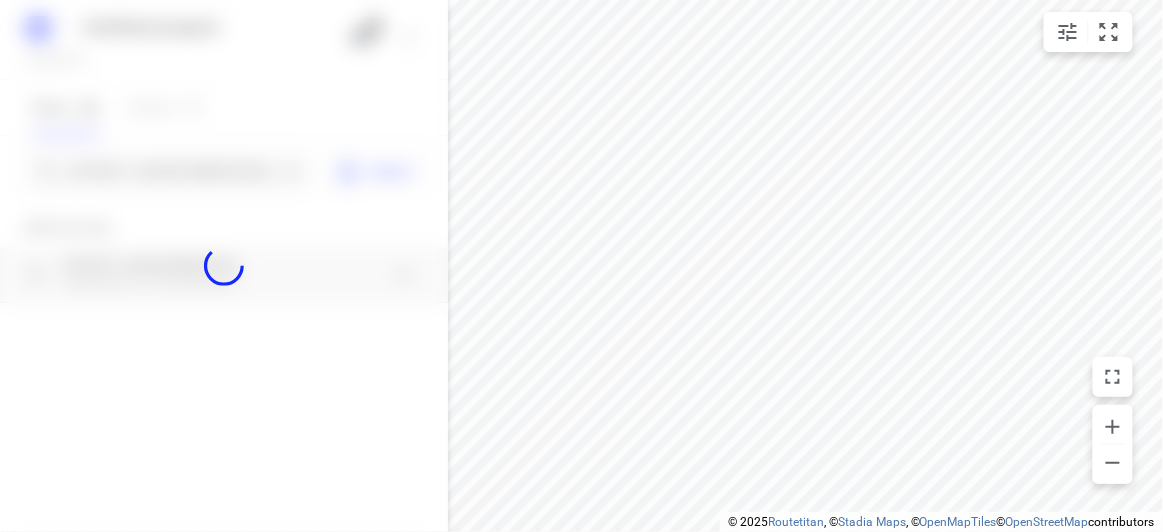 click at bounding box center (224, 266) 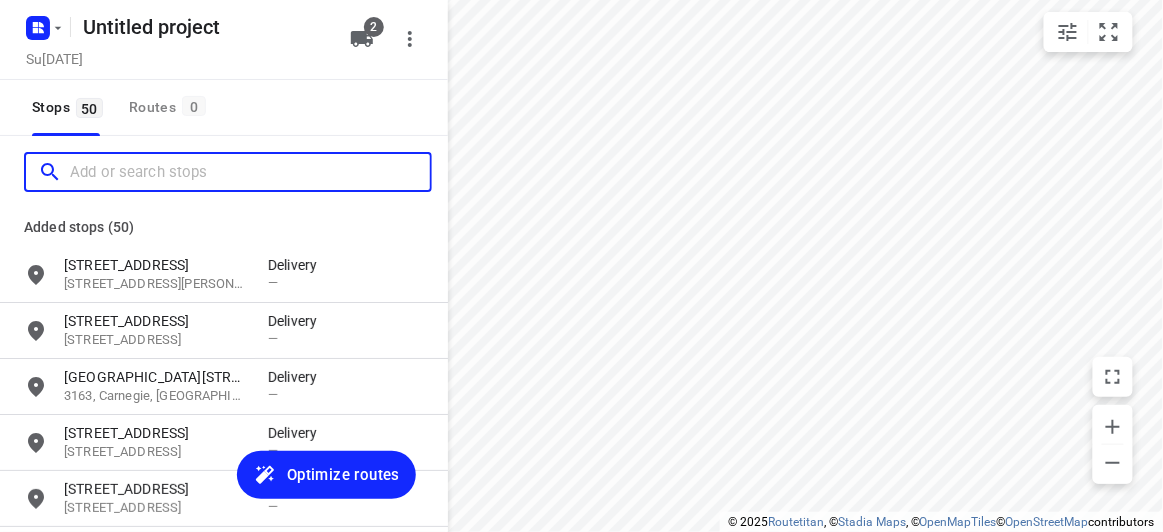 paste on "15[STREET_ADDRESS][PERSON_NAME][PERSON_NAME]" 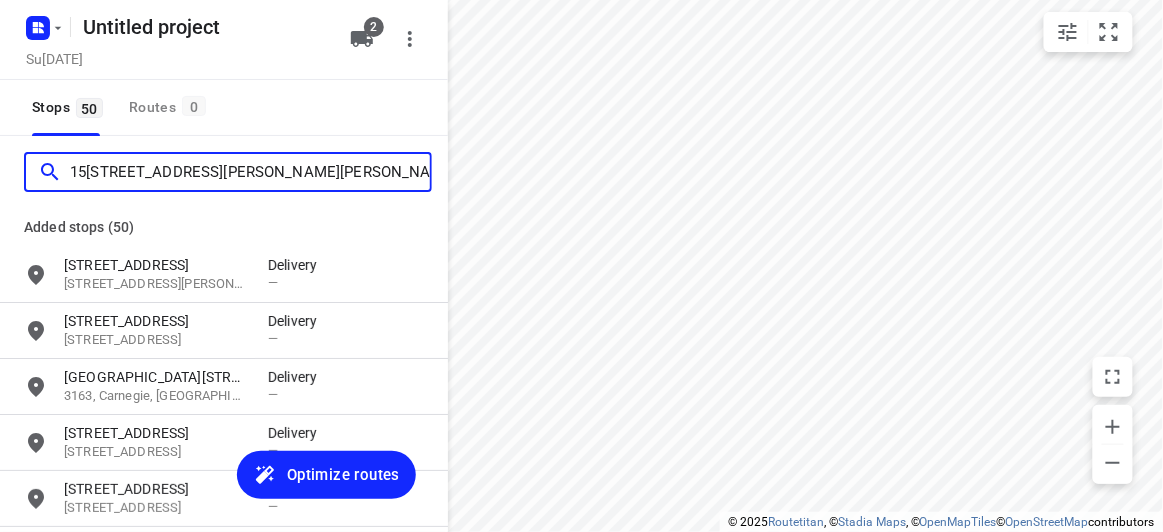 scroll, scrollTop: 0, scrollLeft: 0, axis: both 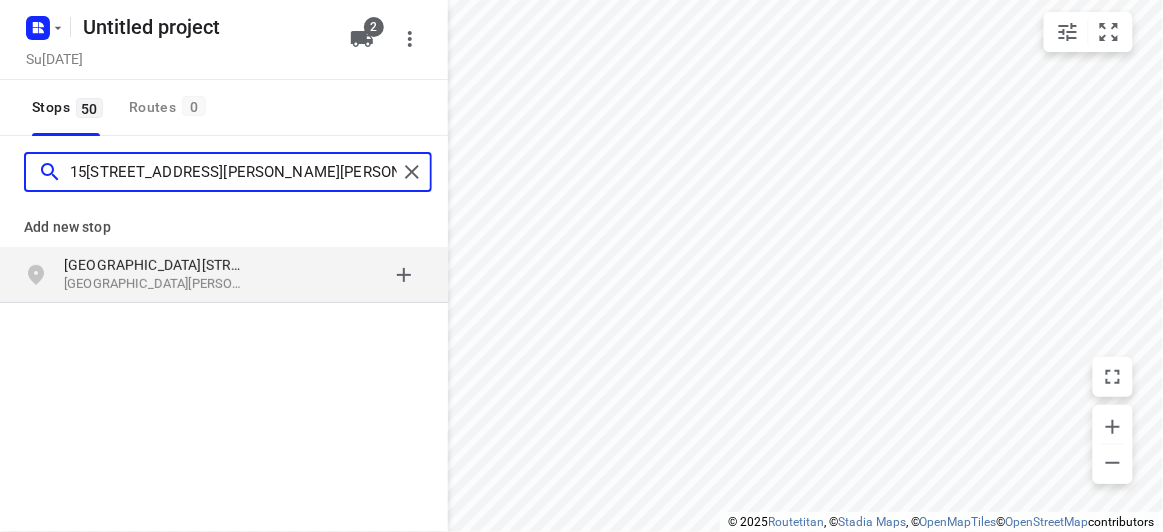 type on "15[STREET_ADDRESS][PERSON_NAME][PERSON_NAME]" 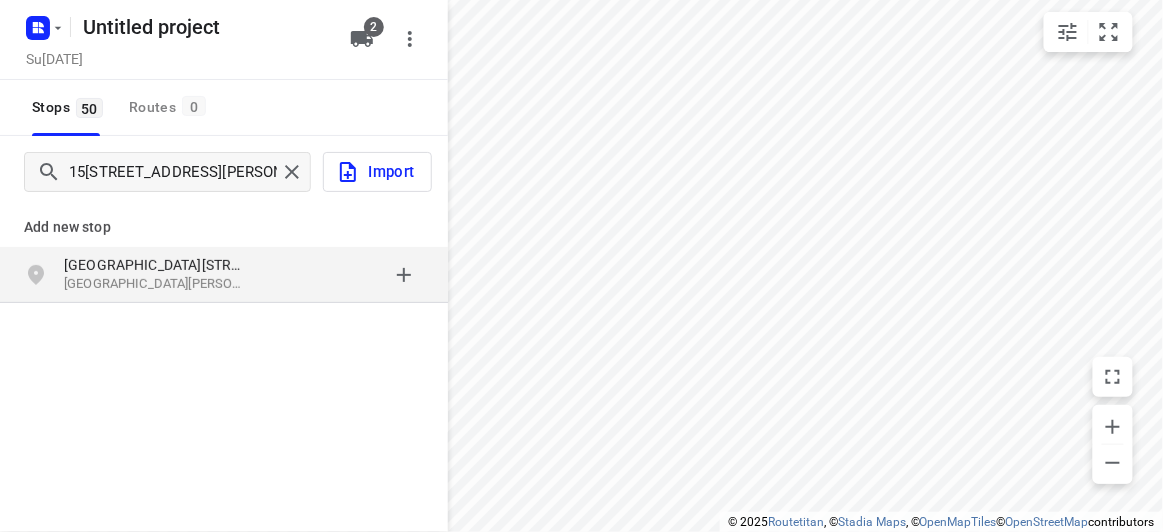 click on "[GEOGRAPHIC_DATA][STREET_ADDRESS][PERSON_NAME]" at bounding box center [156, 265] 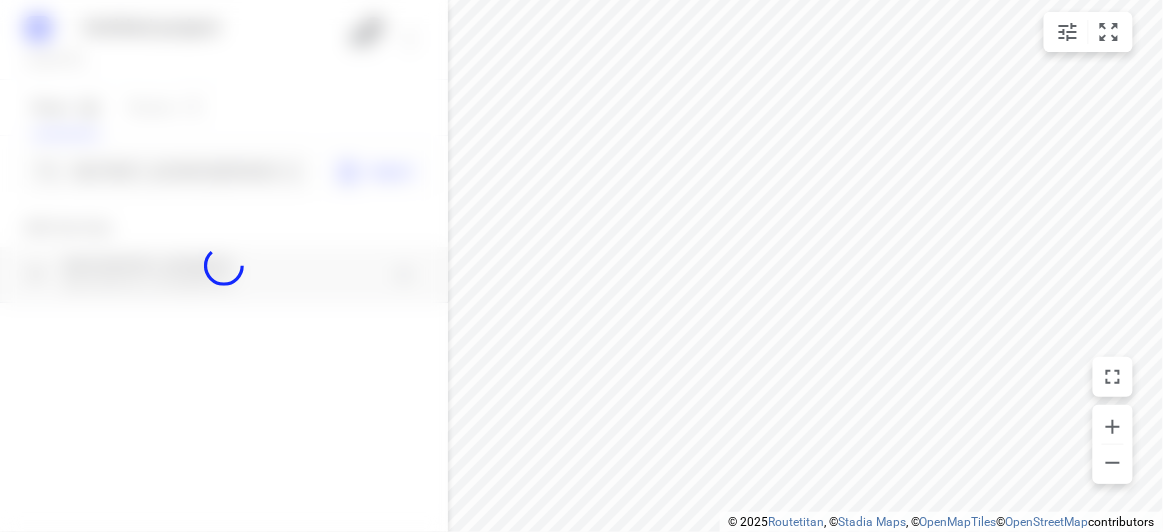 click at bounding box center [224, 266] 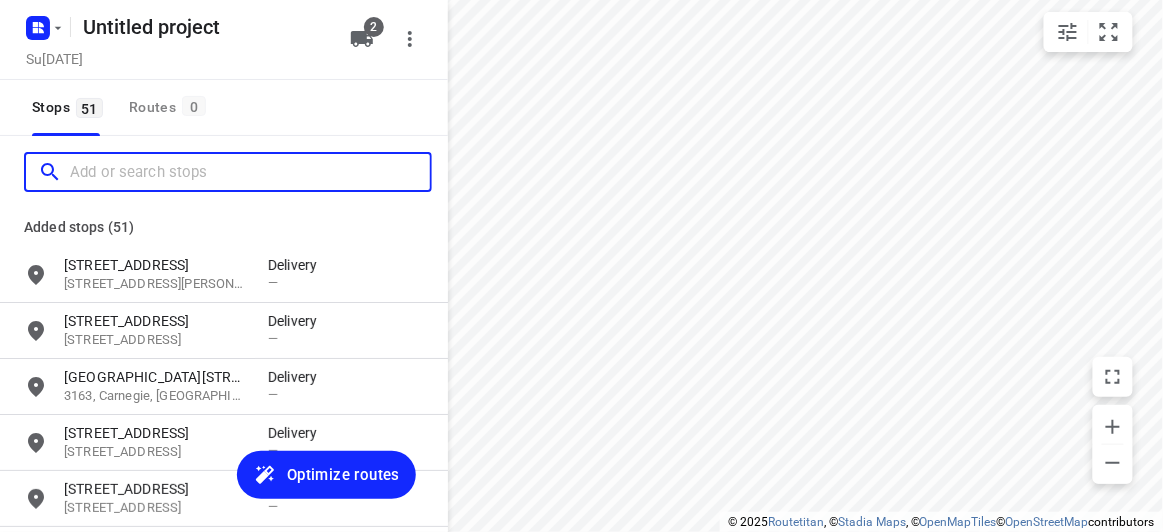 scroll, scrollTop: 0, scrollLeft: 0, axis: both 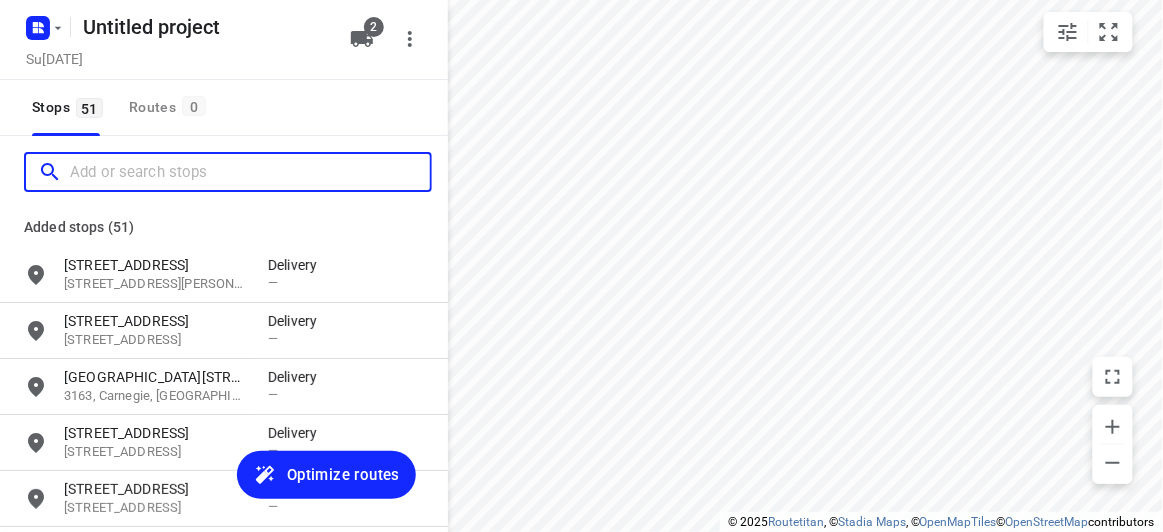 paste on "[STREET_ADDRESS][PERSON_NAME]" 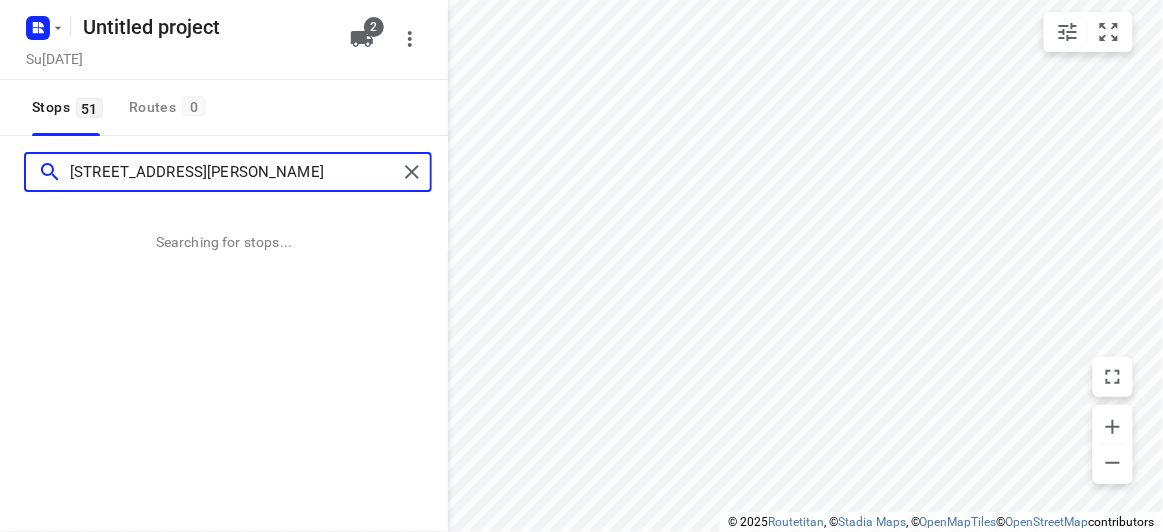 type on "[STREET_ADDRESS][PERSON_NAME]" 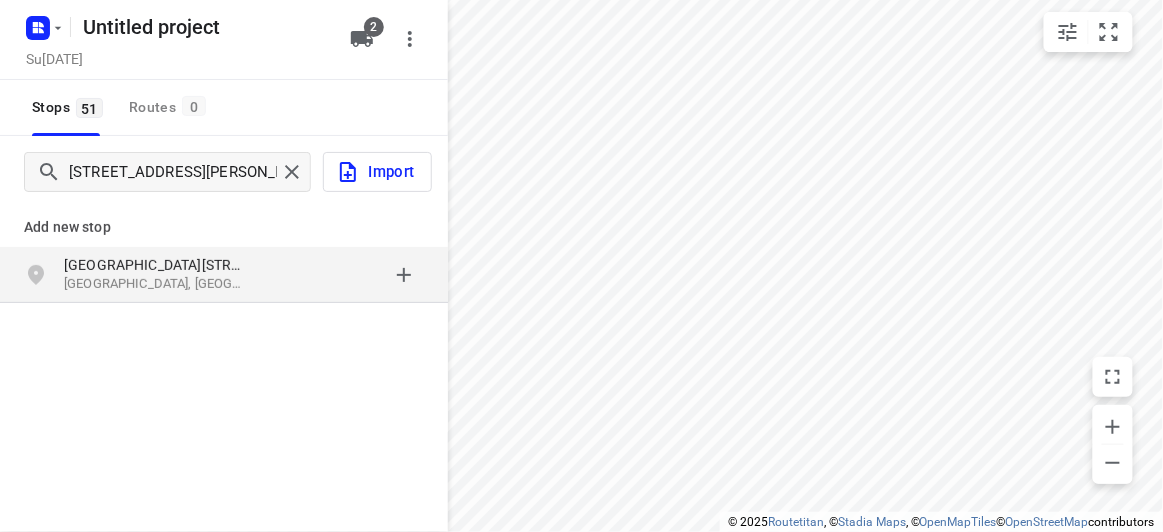 click on "[STREET_ADDRESS][PERSON_NAME]" at bounding box center [224, 275] 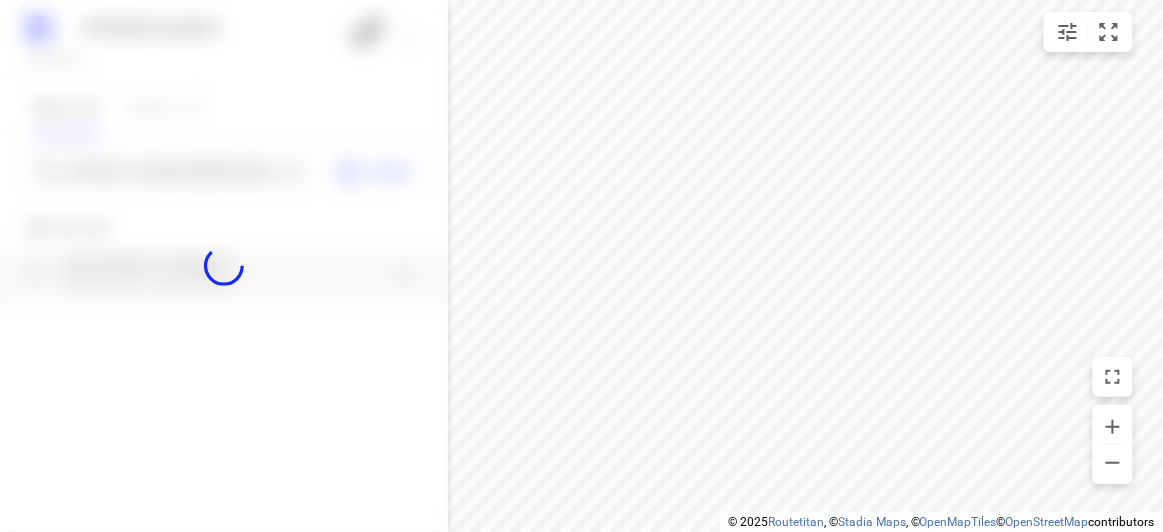 click at bounding box center (224, 266) 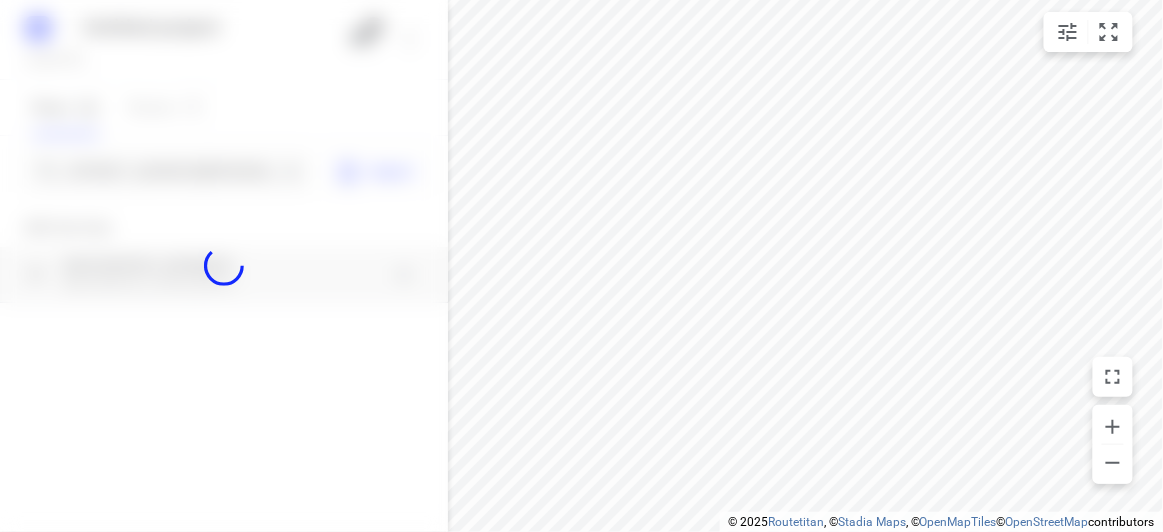 click at bounding box center [224, 266] 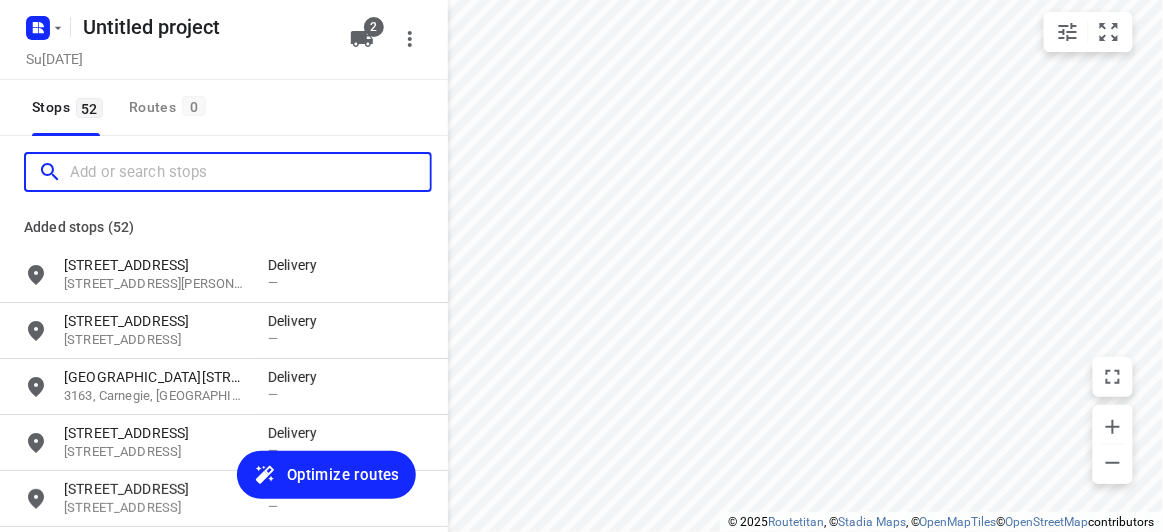 scroll, scrollTop: 0, scrollLeft: 0, axis: both 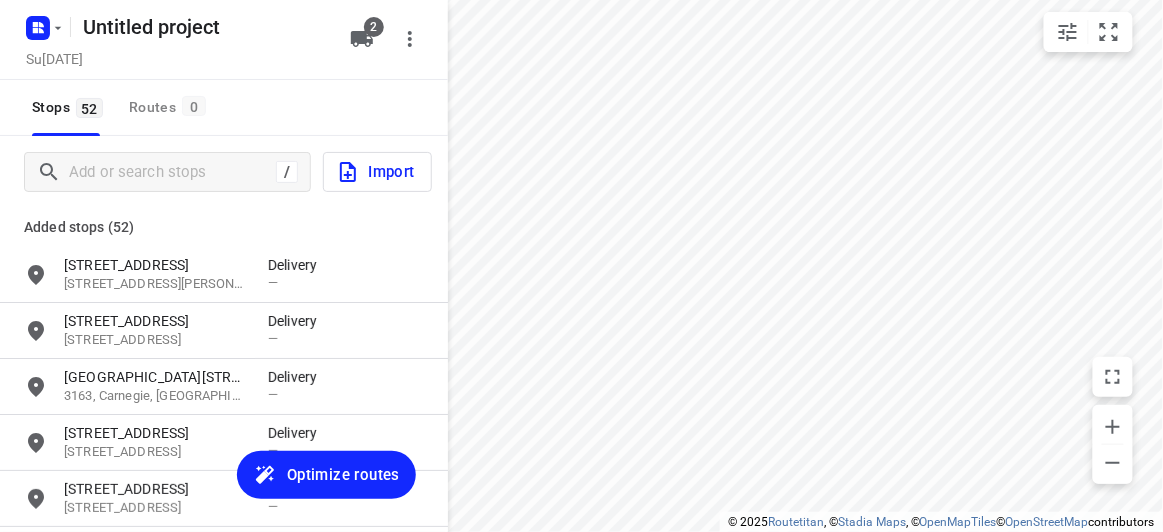 click on "/" at bounding box center [167, 172] 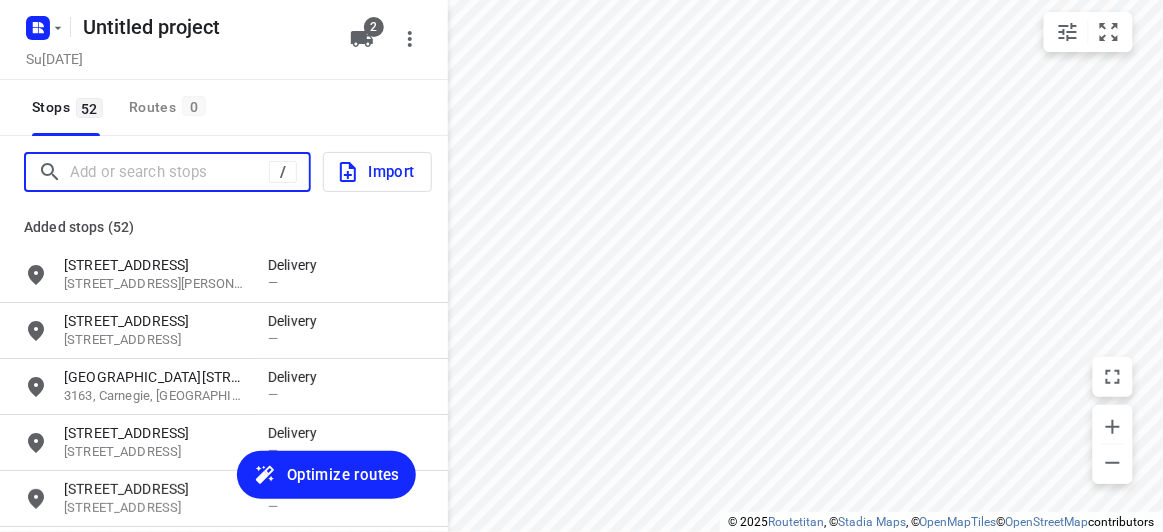 click at bounding box center [169, 172] 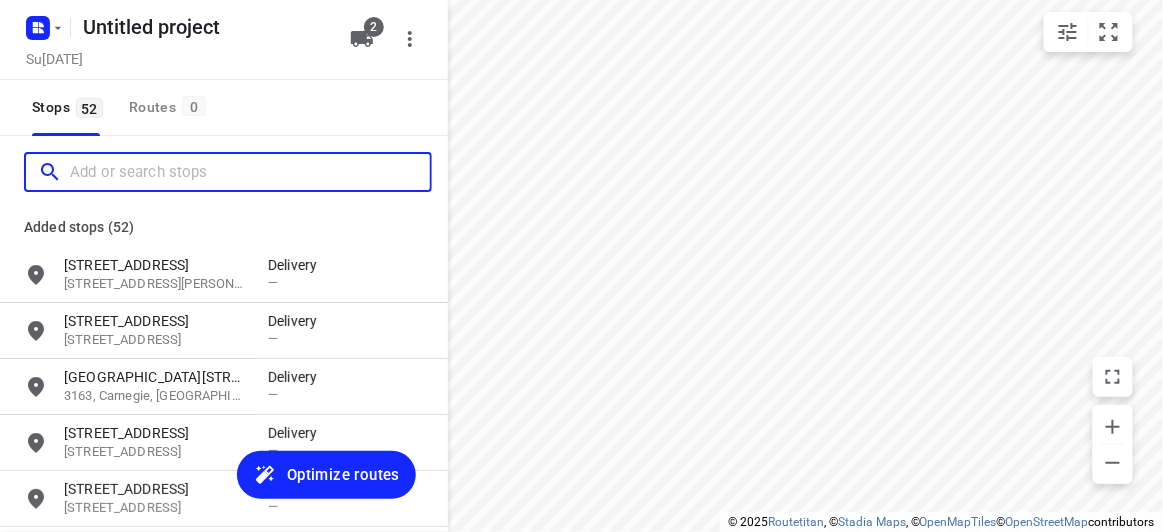 paste on "[STREET_ADDRESS][PERSON_NAME][PERSON_NAME][PERSON_NAME]" 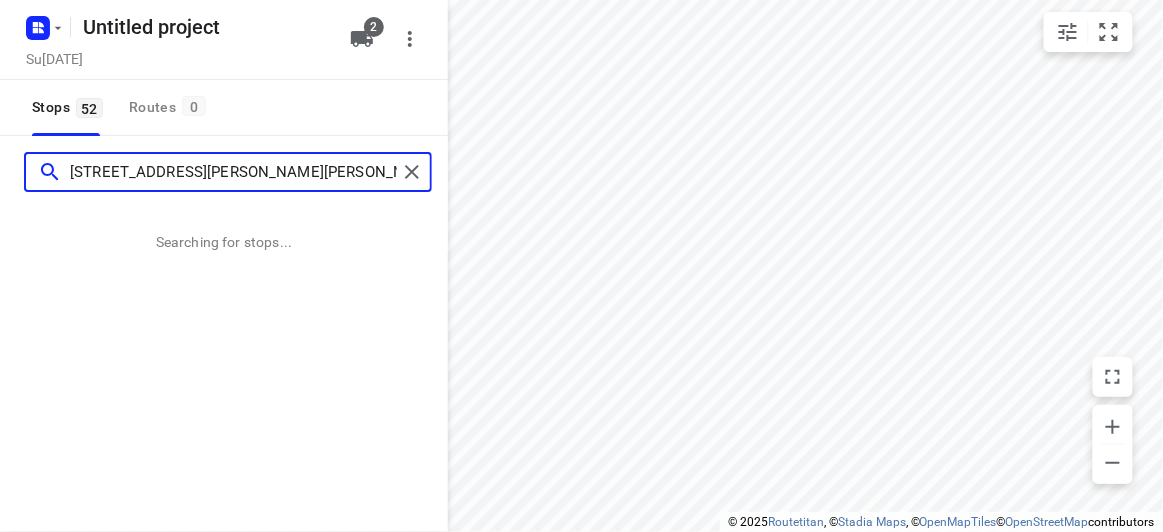 type on "[STREET_ADDRESS][PERSON_NAME][PERSON_NAME][PERSON_NAME]" 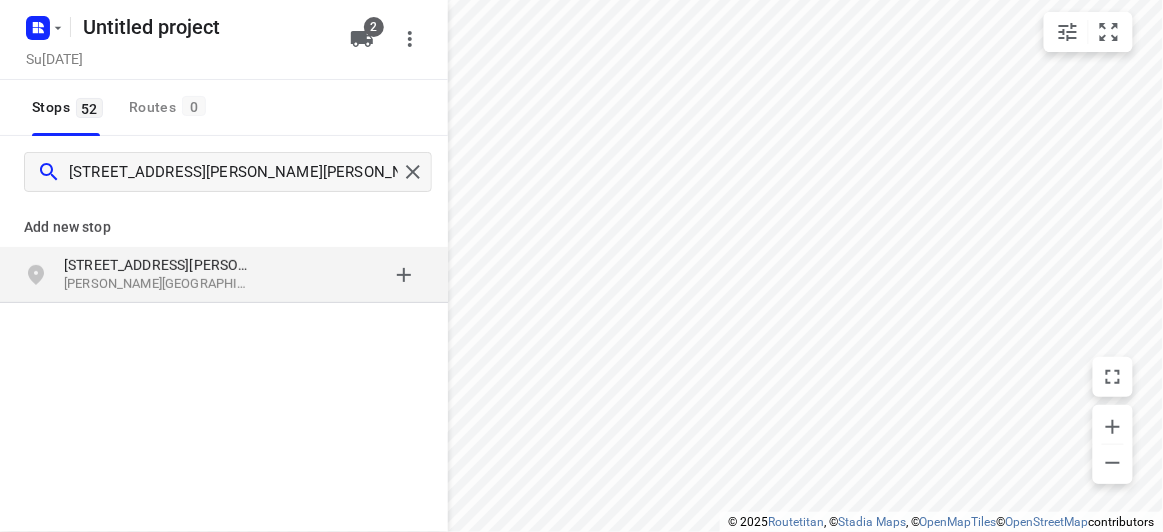 click on "Add new stop [STREET_ADDRESS][PERSON_NAME][PERSON_NAME][PERSON_NAME]" at bounding box center (224, 320) 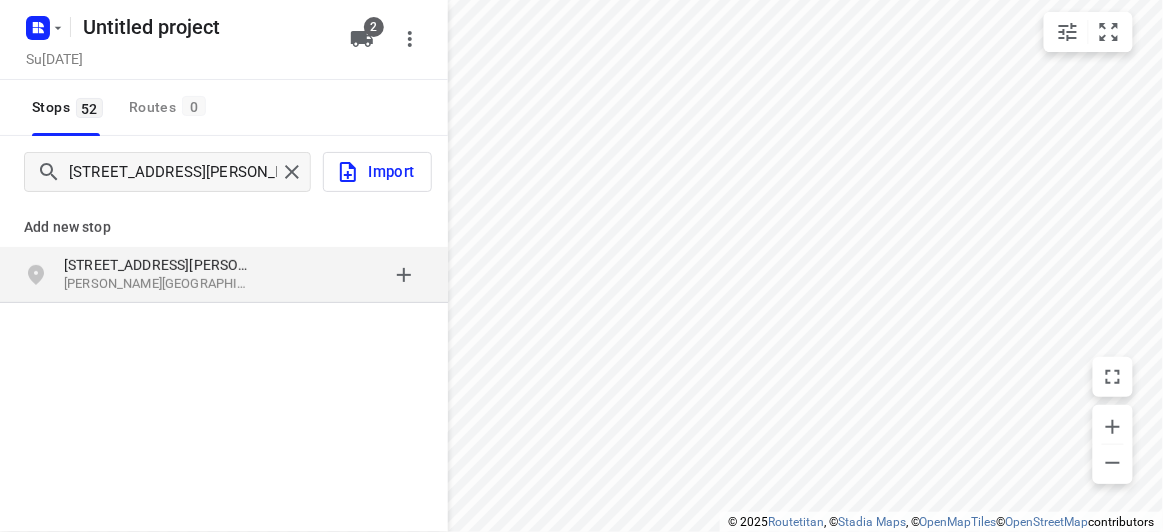 click on "[PERSON_NAME][GEOGRAPHIC_DATA][PERSON_NAME], [GEOGRAPHIC_DATA]" at bounding box center [156, 284] 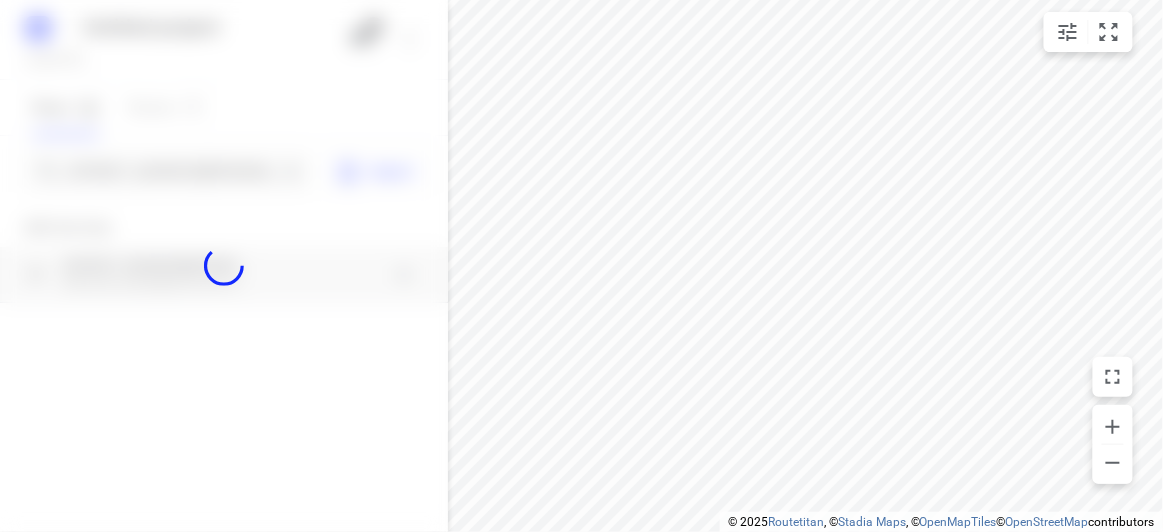 click at bounding box center [224, 266] 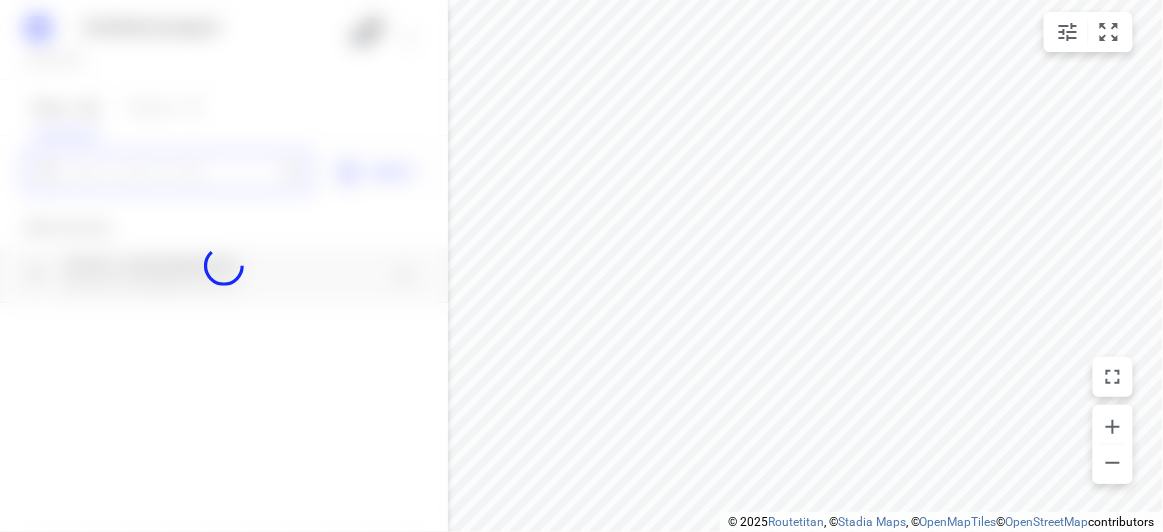 paste on "17[STREET_ADDRESS][PERSON_NAME]" 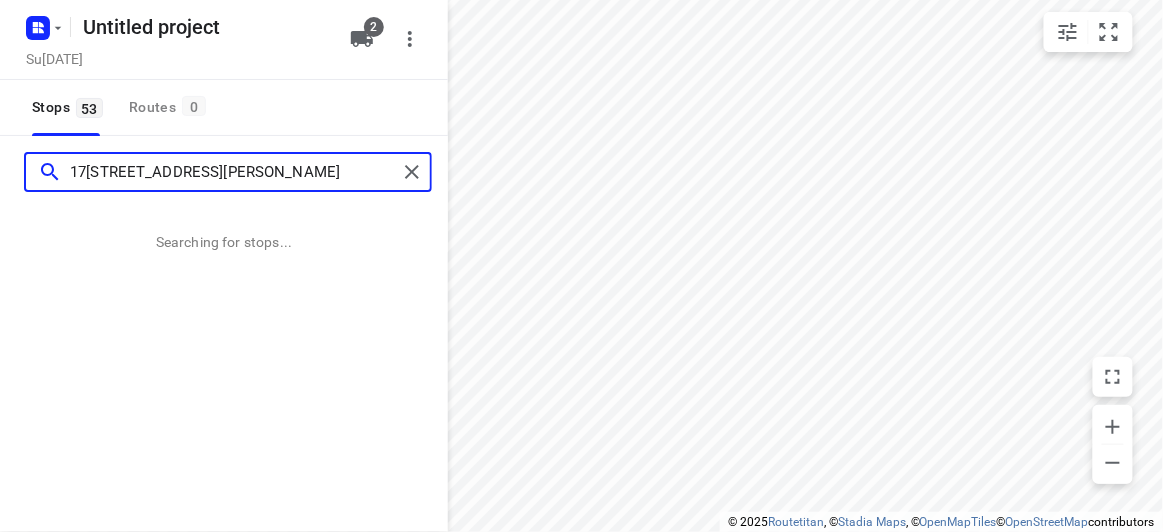 type on "17[STREET_ADDRESS][PERSON_NAME]" 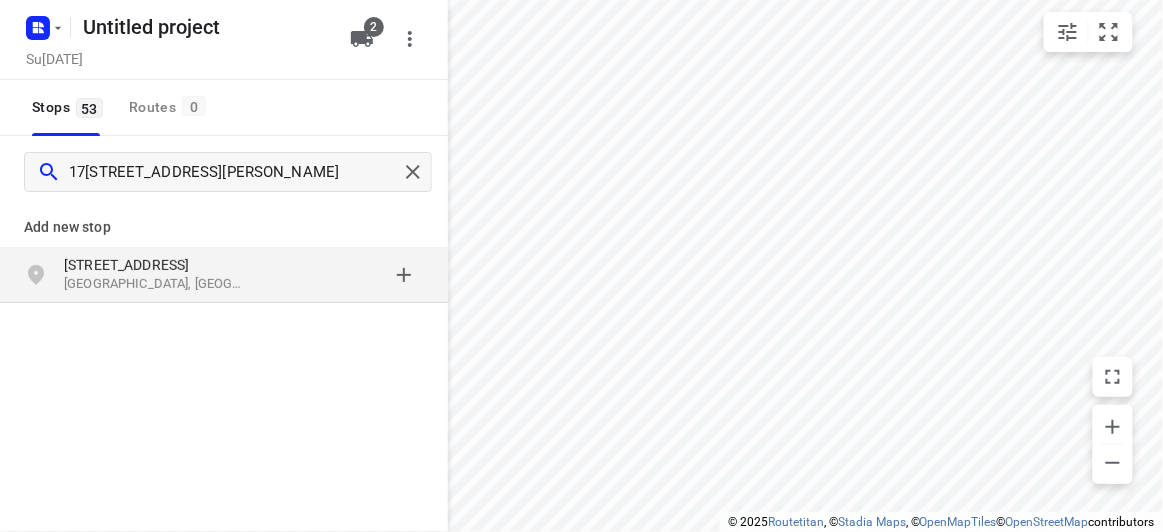 click on "Add new stop" at bounding box center [224, 219] 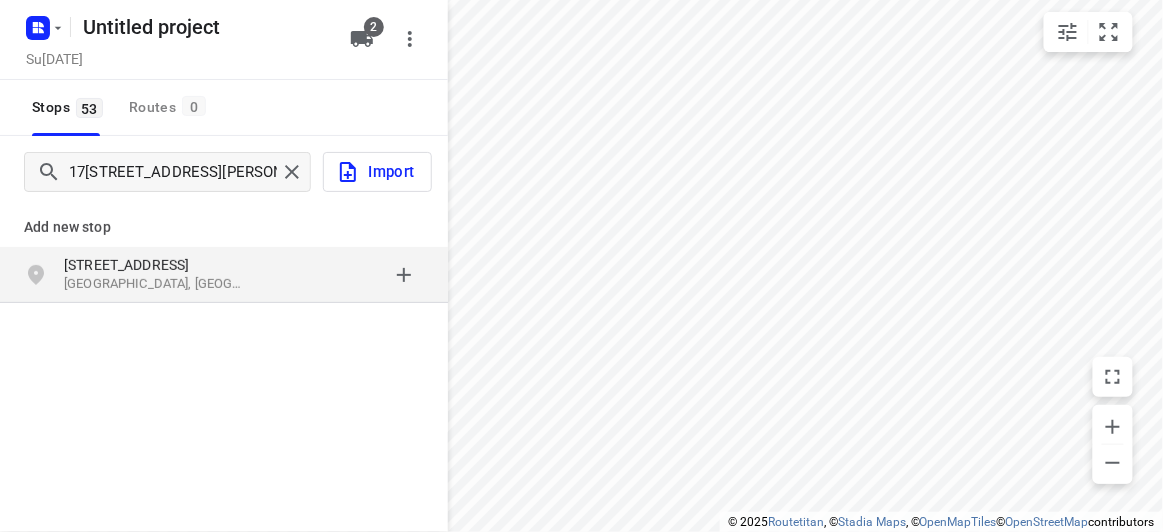 click on "[STREET_ADDRESS][PERSON_NAME]" at bounding box center [224, 275] 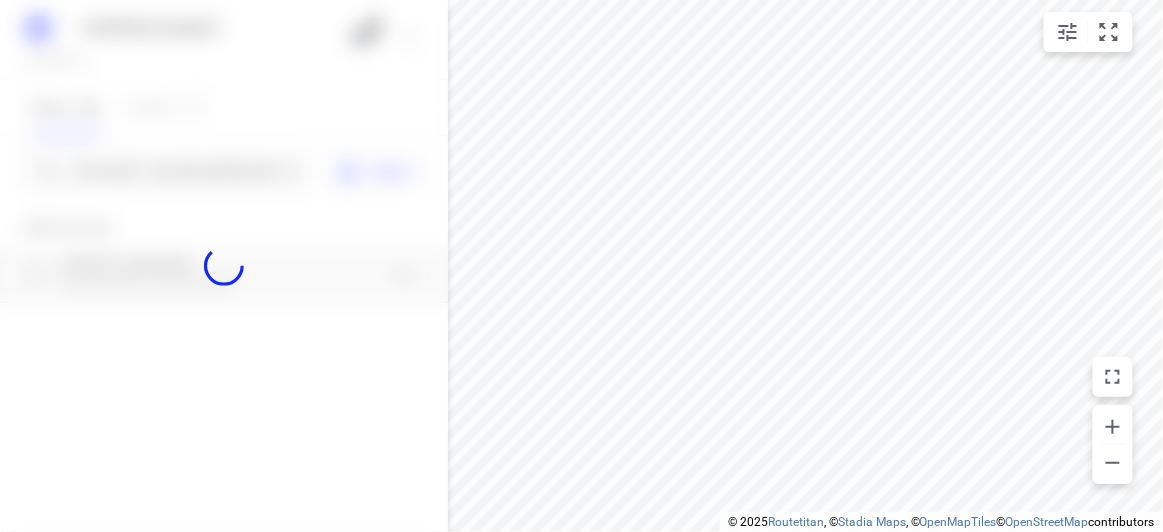 click at bounding box center [224, 266] 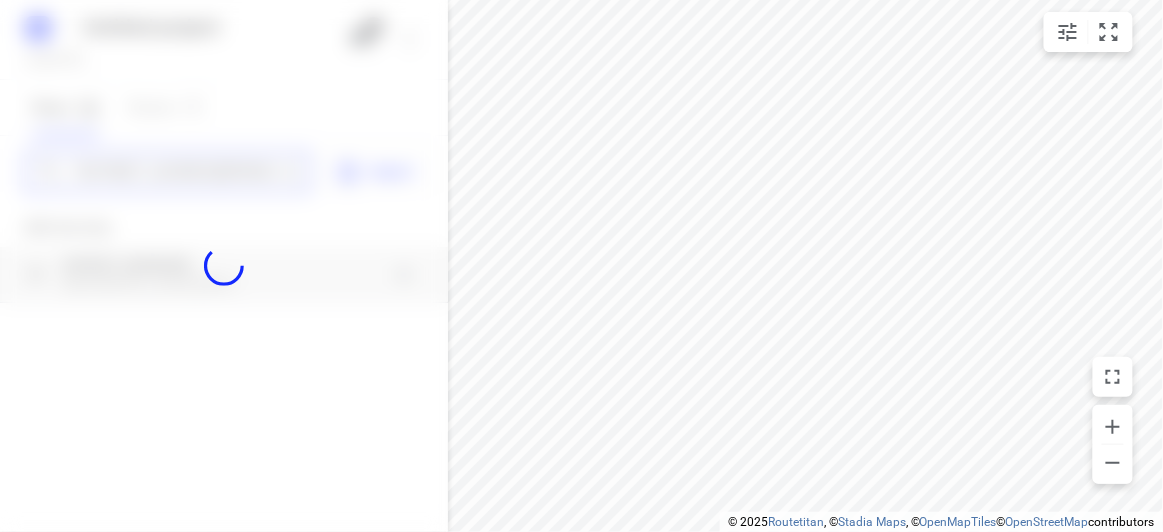 click on "Untitled project Su[DATE] Stops 53 Routes 0 [GEOGRAPHIC_DATA] Add new stop 17[STREET_ADDRESS]outing Settings Optimization preference Shortest distance distance Optimization preference Distance Format KM km Distance Format Default stop duration 5 minutes Default stop duration Default stop load 1 units Default stop load Allow late stops   Maximum amount of time drivers may be late at a stop Allow reloads BETA   Vehicles may return to the depot to load more stops. Fixed departure time   Vehicles must depart at the start of their working hours Cancel Save" at bounding box center [224, 266] 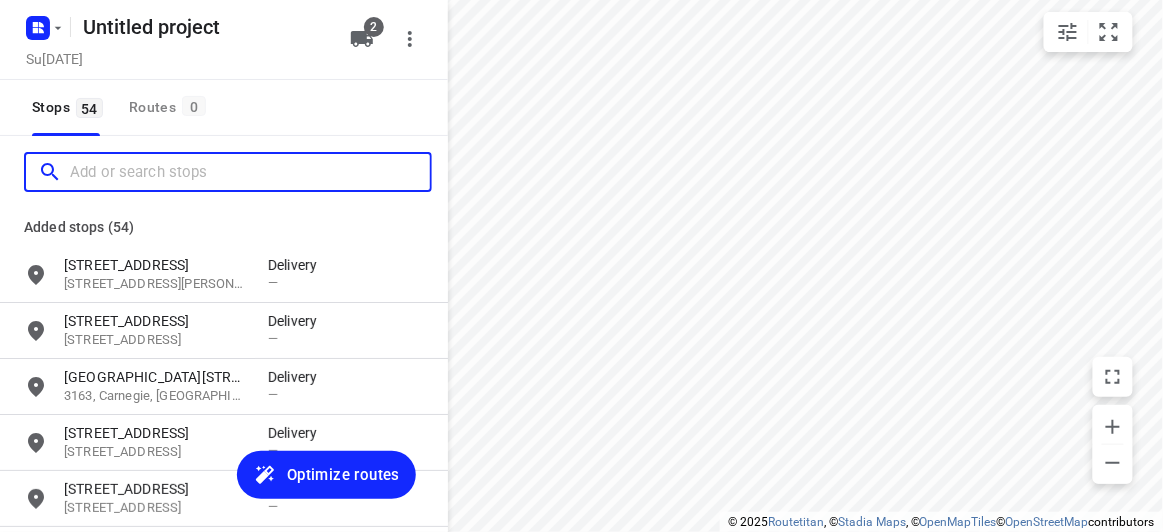 scroll, scrollTop: 0, scrollLeft: 0, axis: both 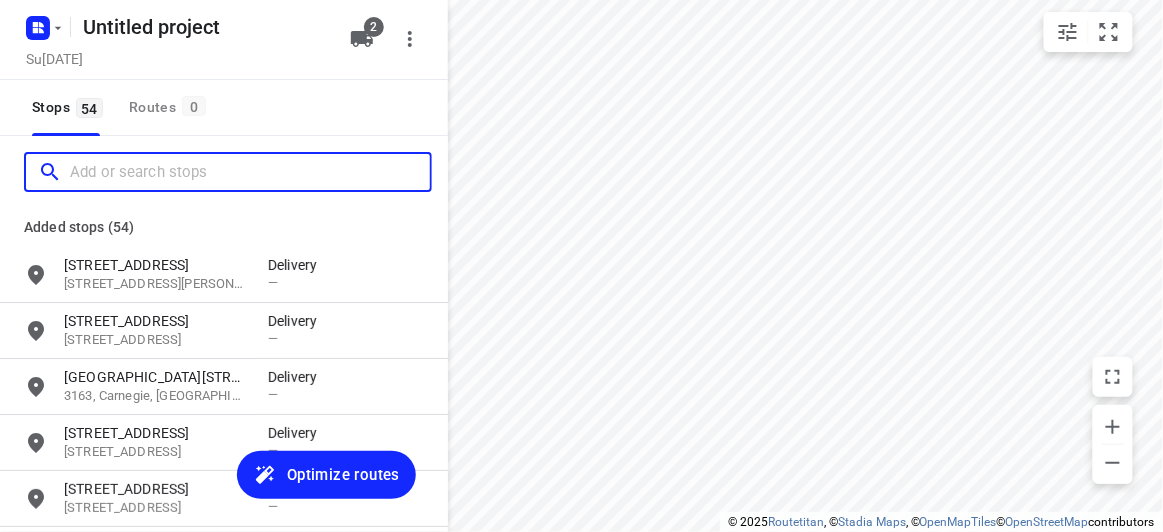 paste on "[STREET_ADDRESS][PERSON_NAME][PERSON_NAME]" 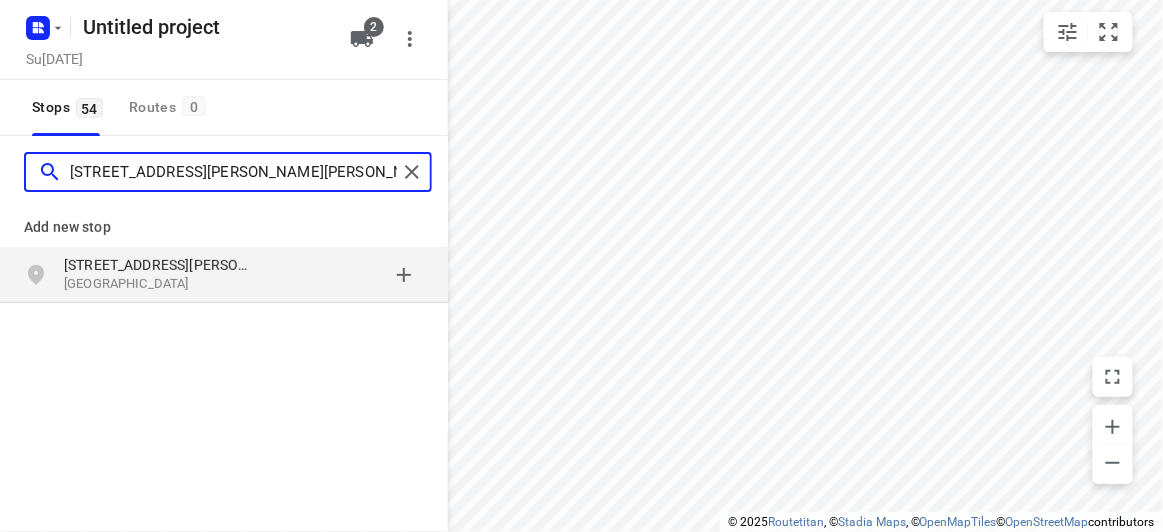 type on "[STREET_ADDRESS][PERSON_NAME][PERSON_NAME]" 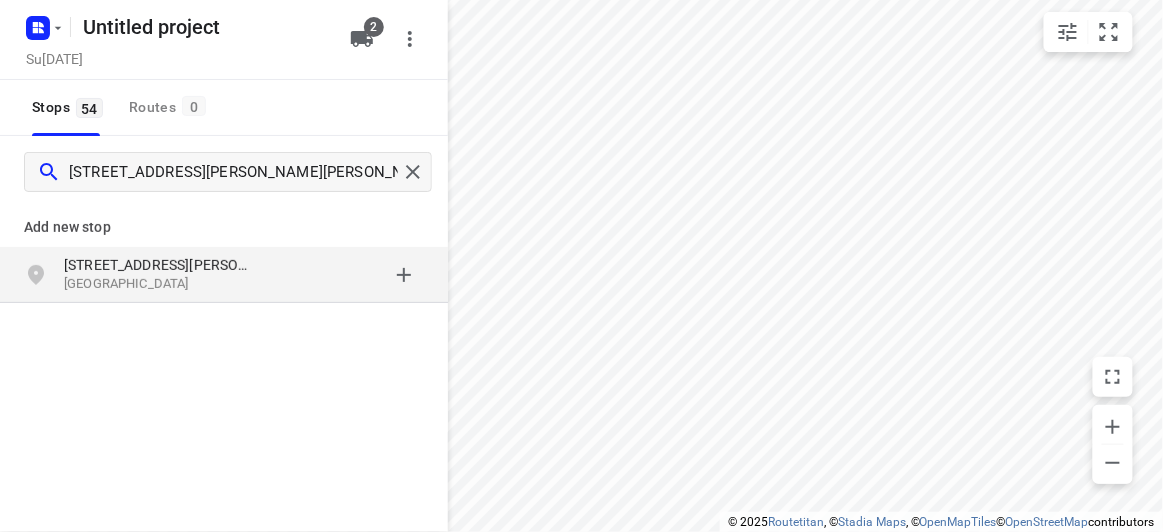 click on "[STREET_ADDRESS][PERSON_NAME][PERSON_NAME]" at bounding box center [166, 275] 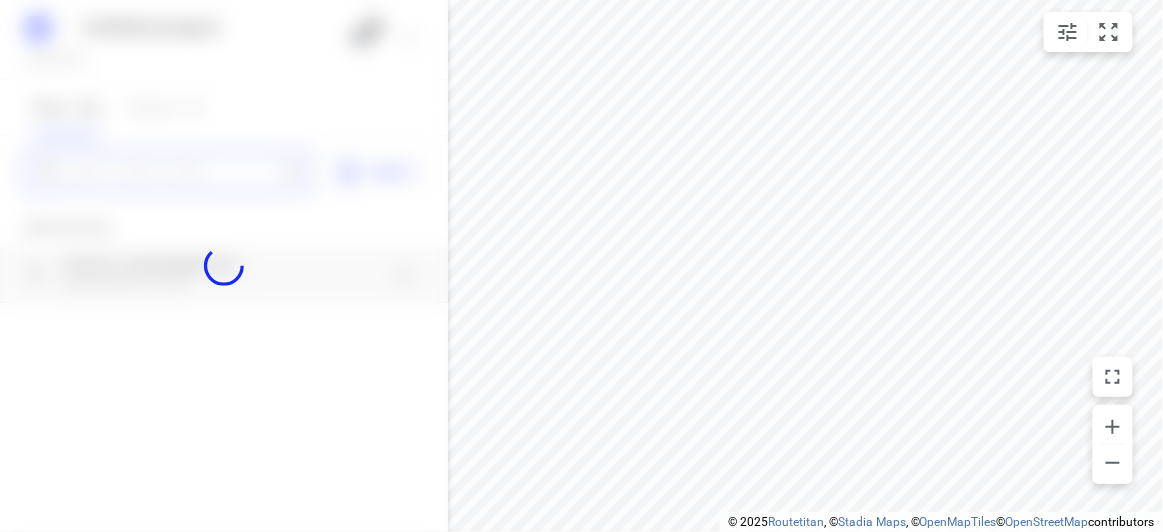 scroll, scrollTop: 0, scrollLeft: 0, axis: both 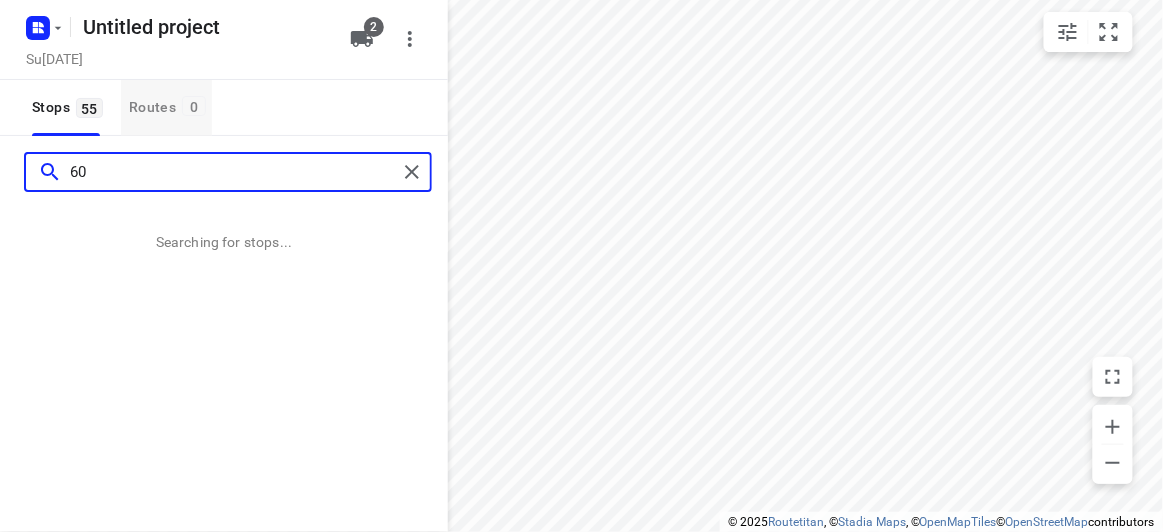 type on "6" 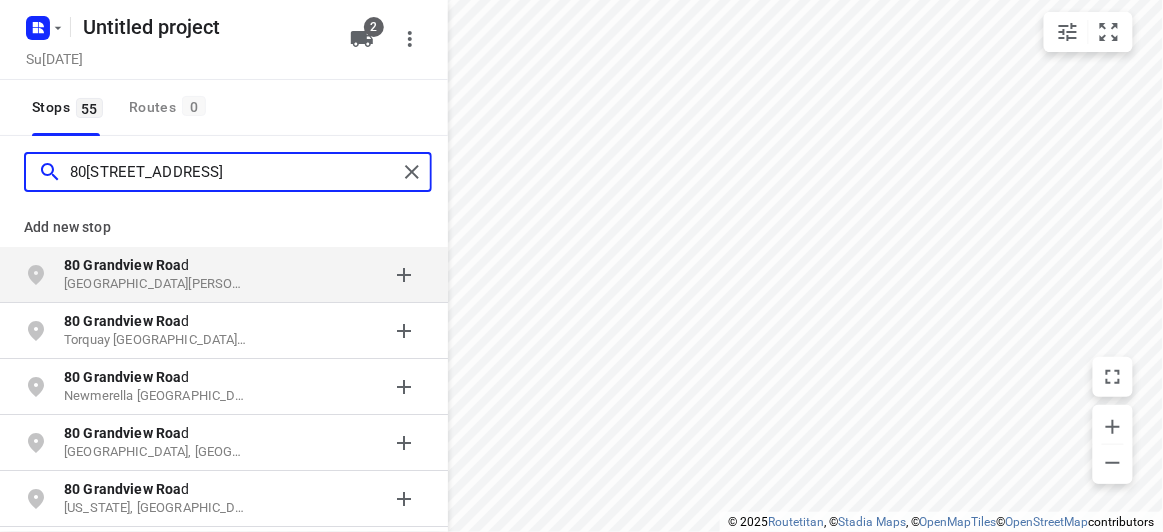 type on "80[STREET_ADDRESS]" 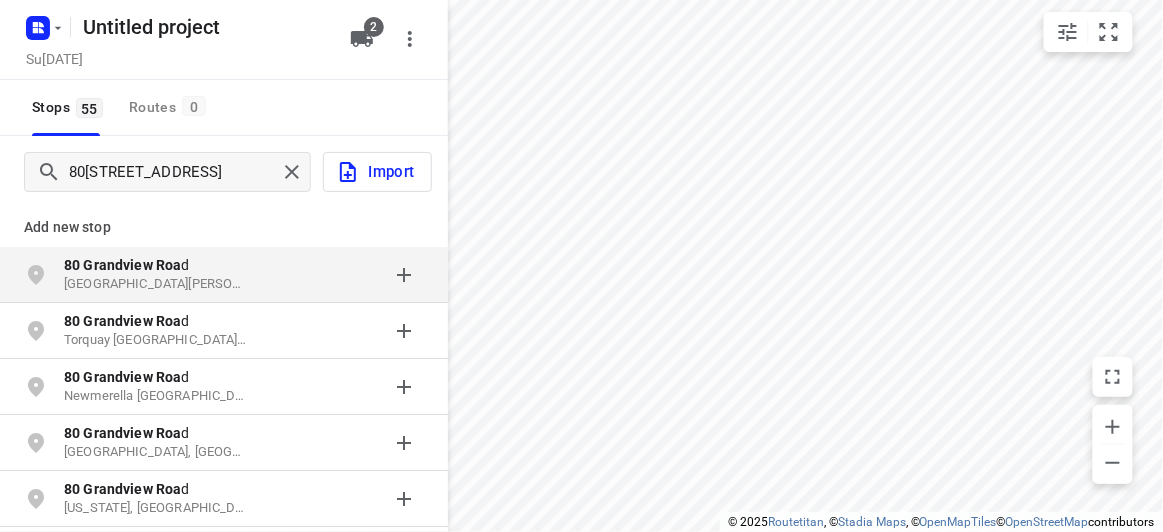 click on "80[STREET_ADDRESS][PERSON_NAME]" at bounding box center [224, 275] 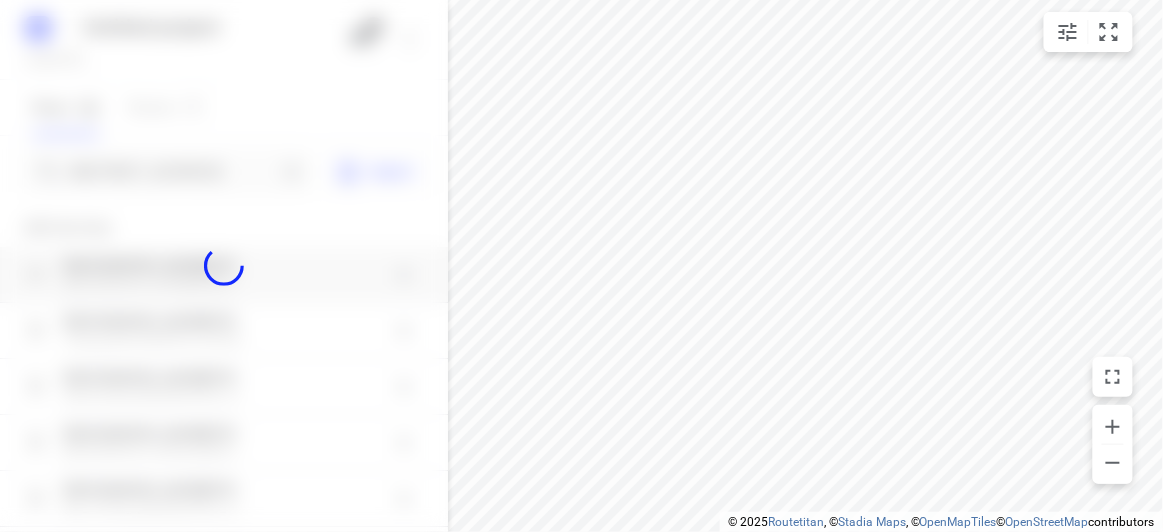 type 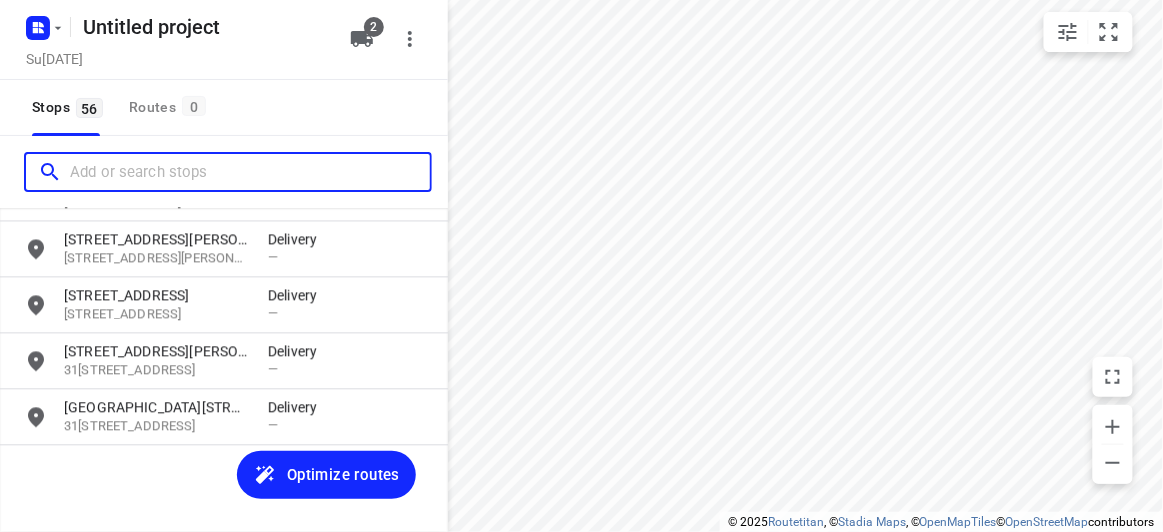 scroll, scrollTop: 2943, scrollLeft: 0, axis: vertical 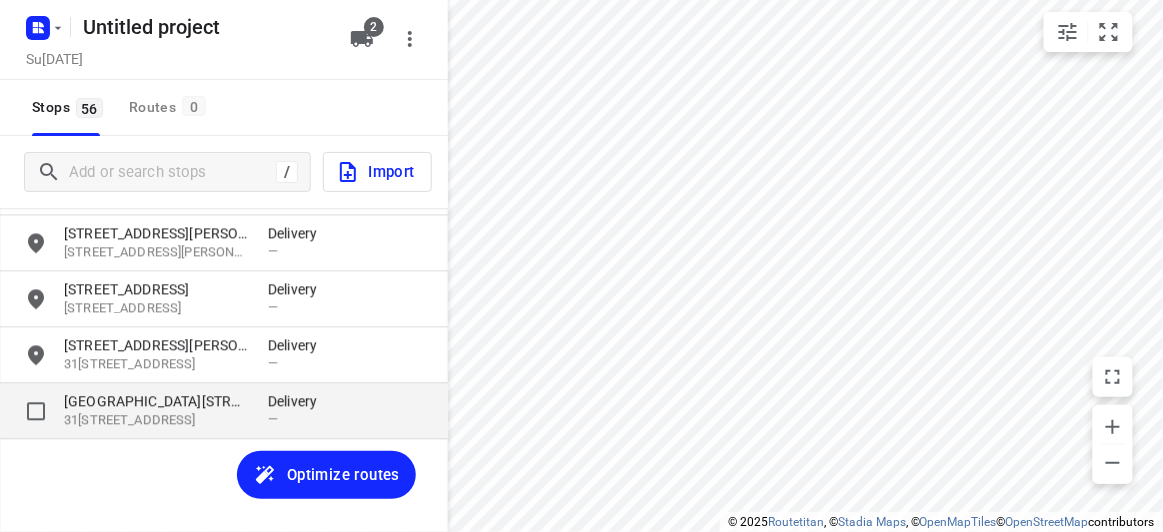 click on "[GEOGRAPHIC_DATA][STREET_ADDRESS]" at bounding box center (156, 402) 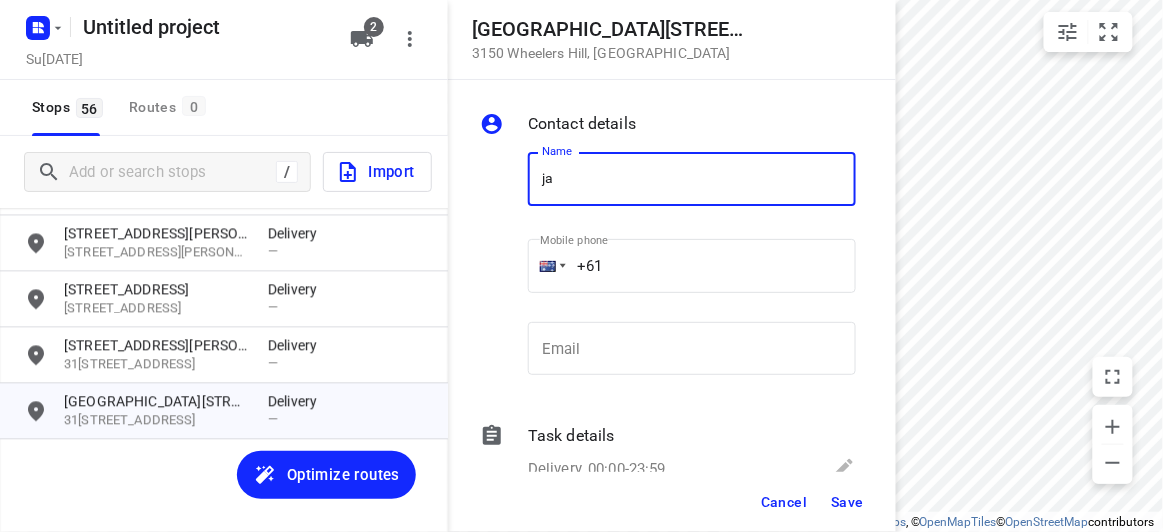 type on "j" 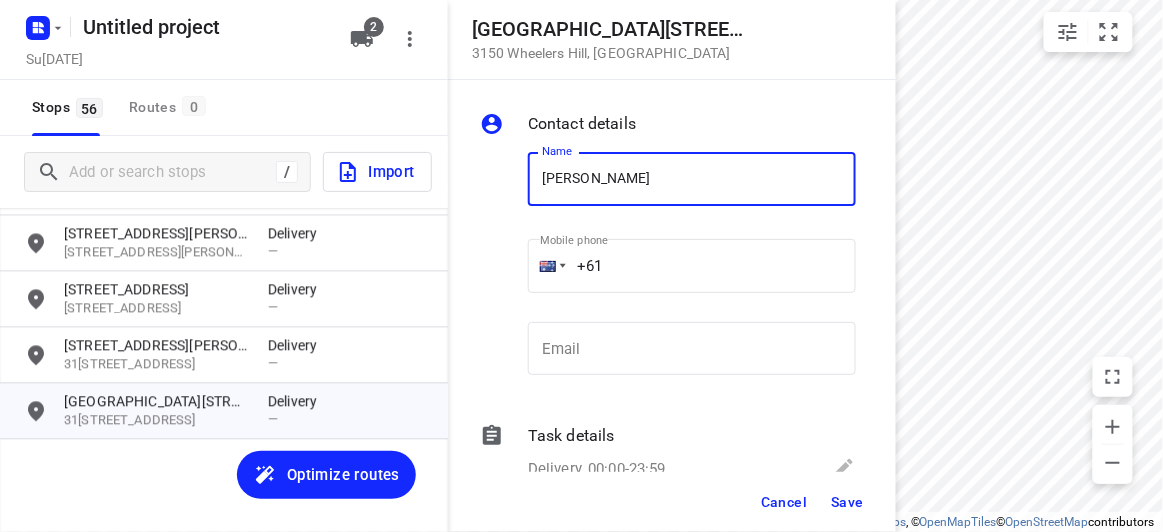 type on "[PERSON_NAME]" 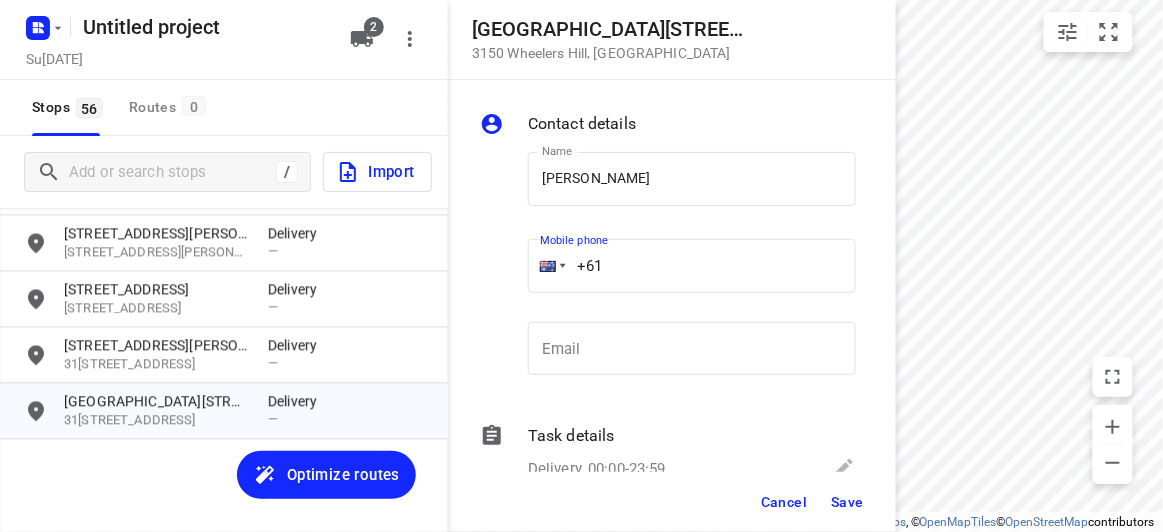 paste on "433119302" 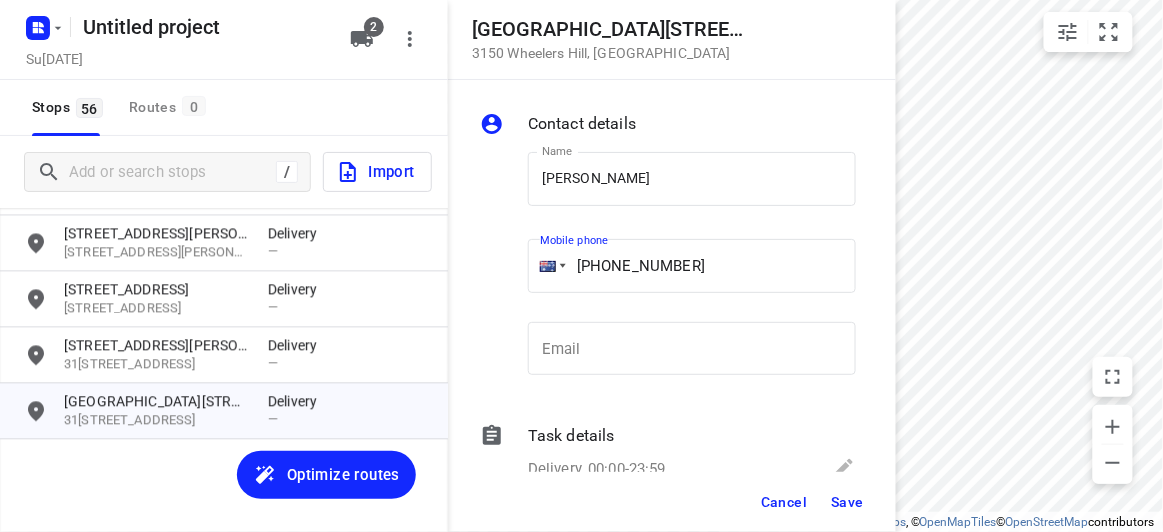 type on "[PHONE_NUMBER]" 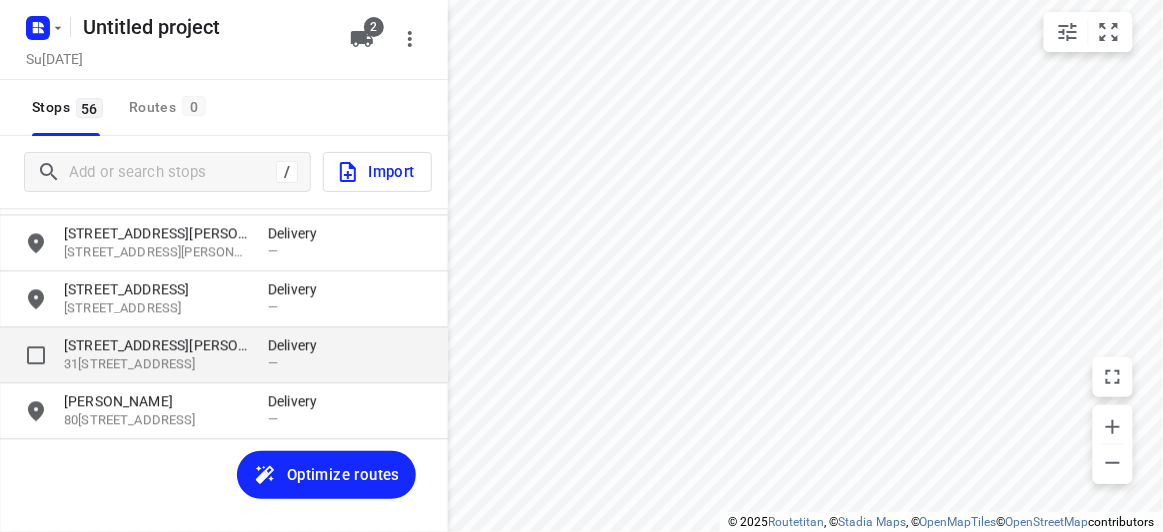 click on "[STREET_ADDRESS][PERSON_NAME]" at bounding box center [156, 346] 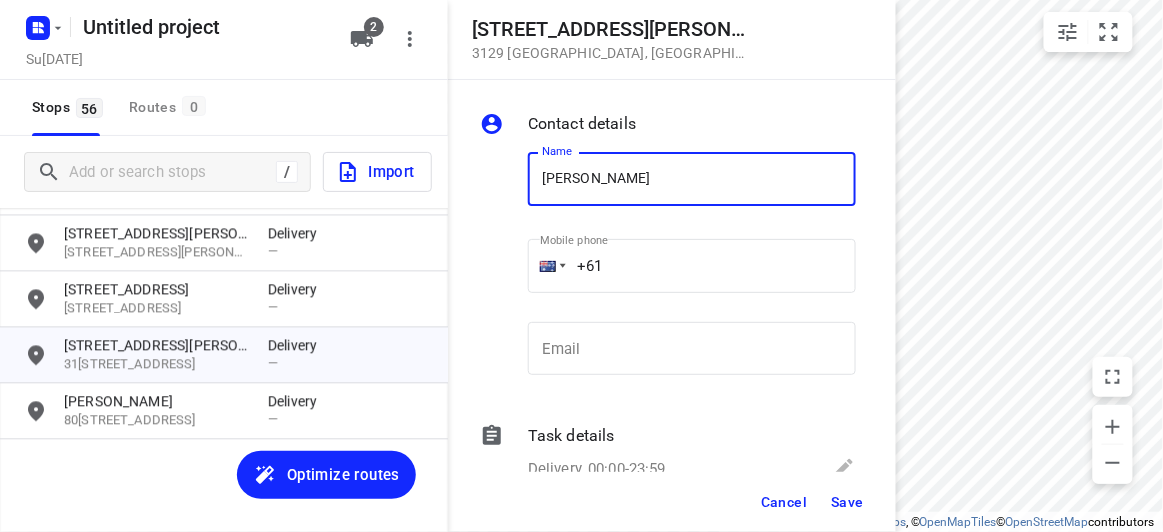 type on "[PERSON_NAME]" 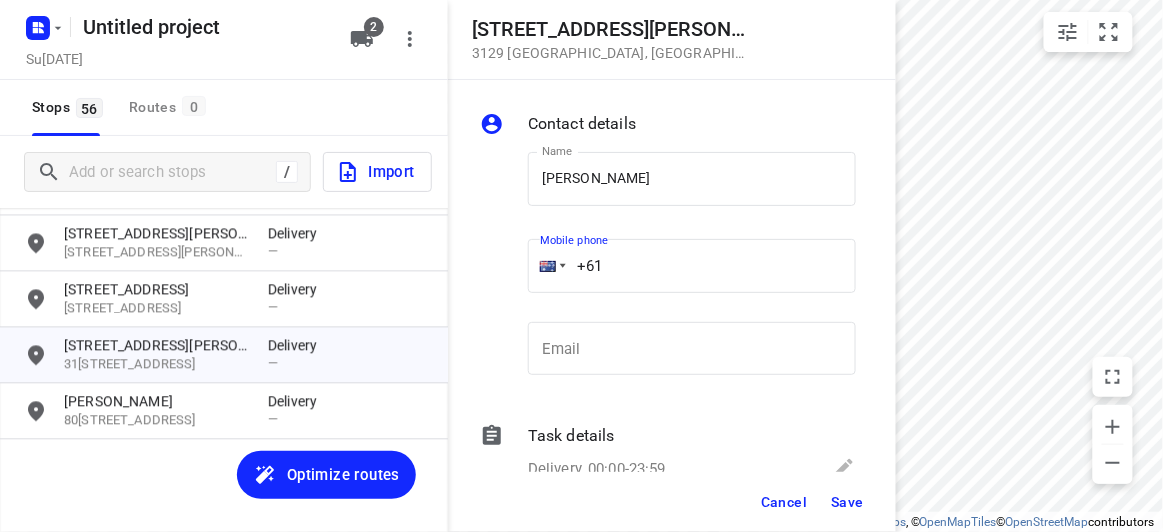 drag, startPoint x: 590, startPoint y: 265, endPoint x: 519, endPoint y: 268, distance: 71.063354 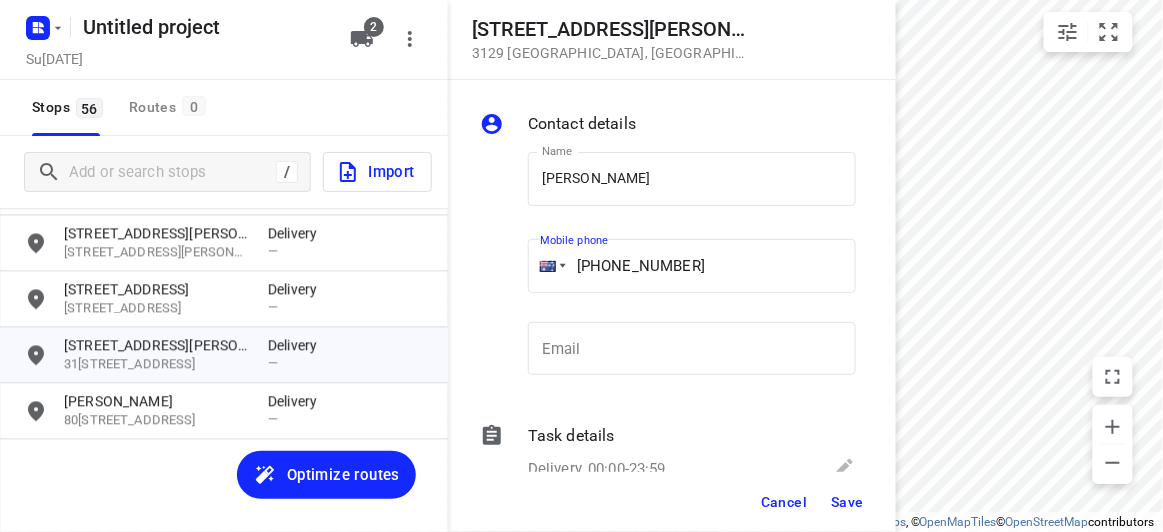 type on "[PHONE_NUMBER]" 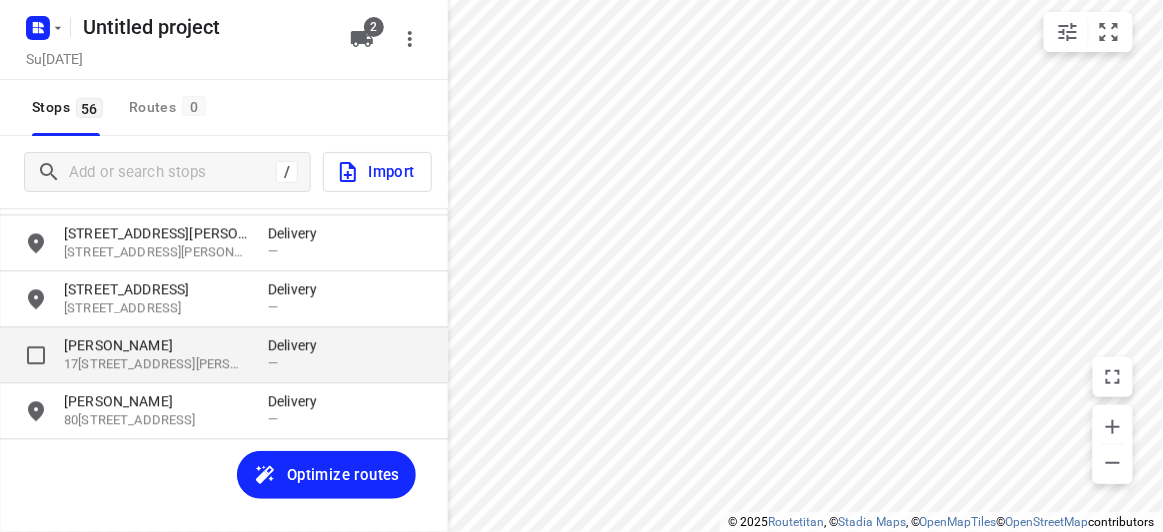click on "[PERSON_NAME]" at bounding box center [156, 346] 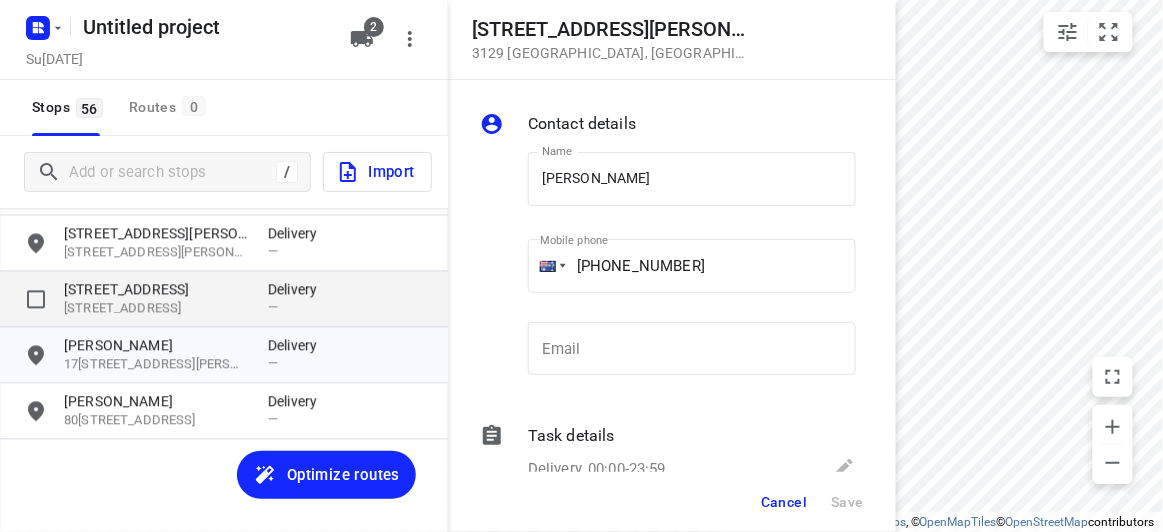 click on "[STREET_ADDRESS]" at bounding box center [156, 309] 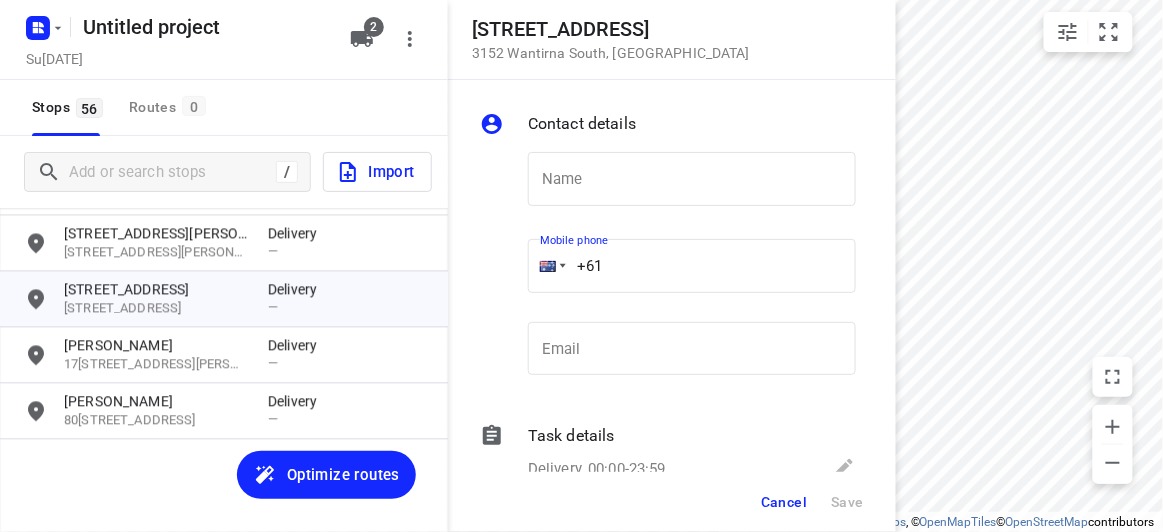 drag, startPoint x: 609, startPoint y: 256, endPoint x: 512, endPoint y: 258, distance: 97.020615 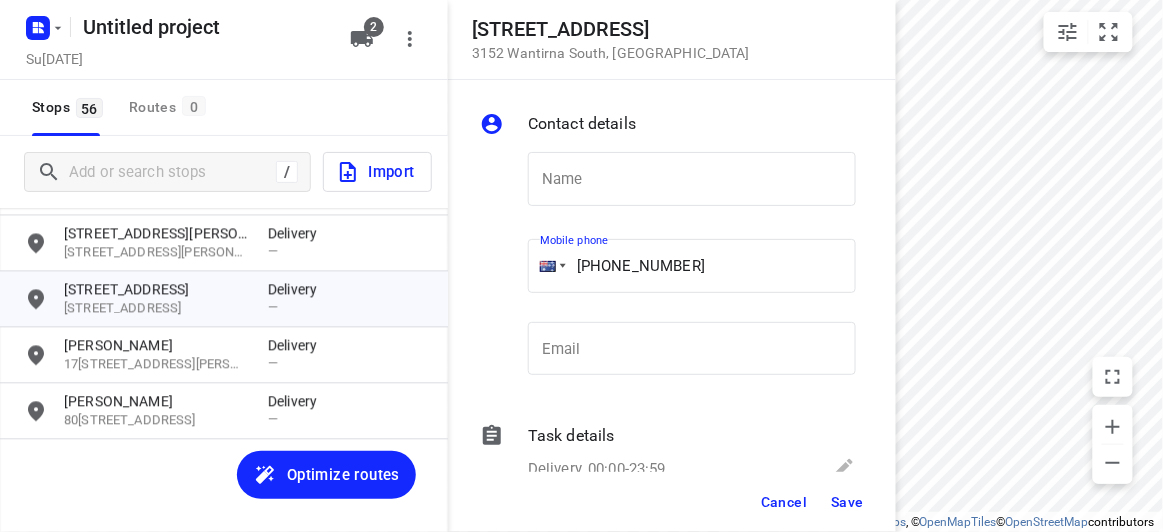 type on "[PHONE_NUMBER]" 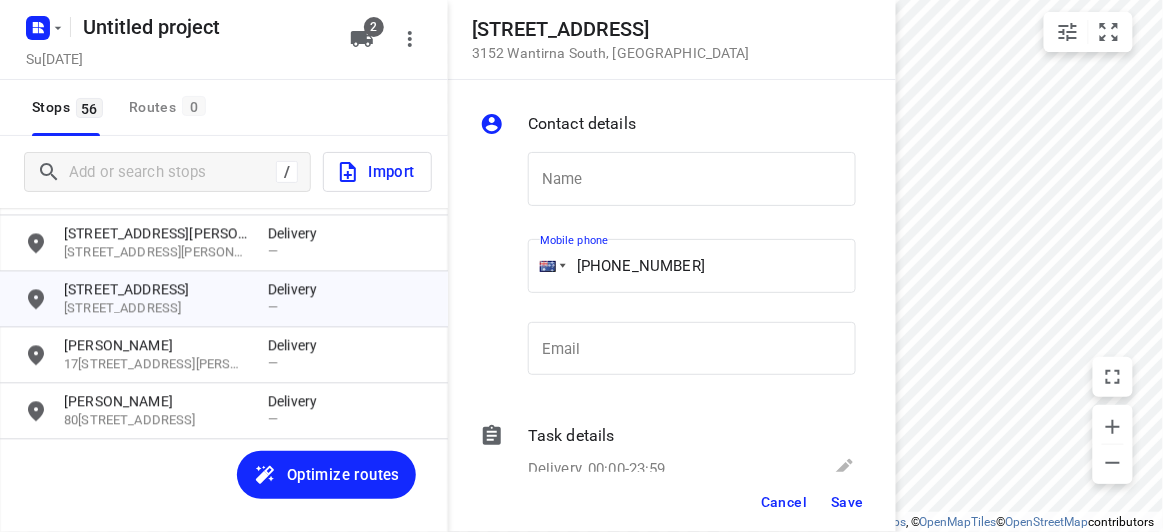 click on "Name Name" at bounding box center [692, 183] 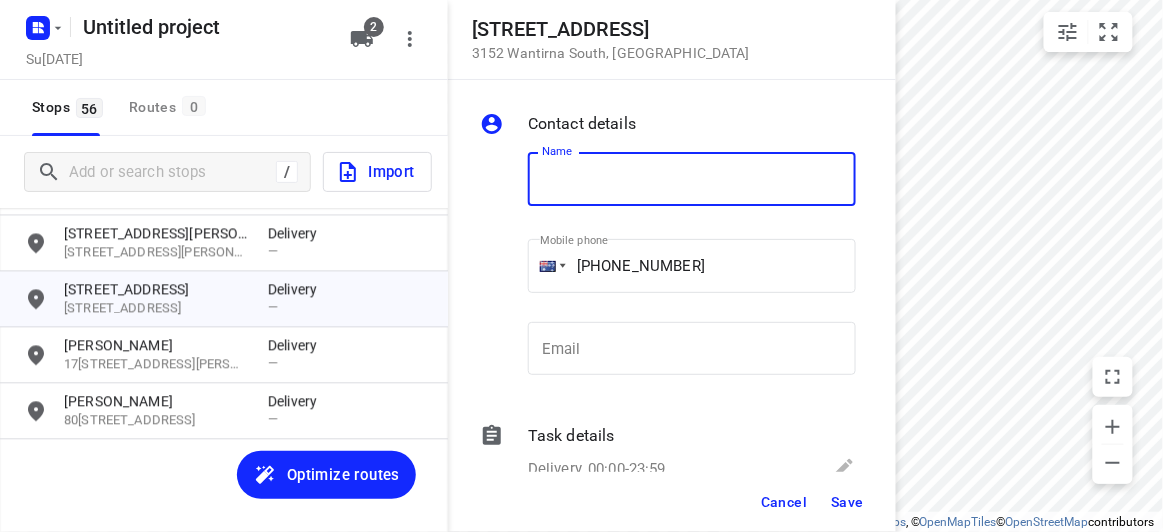 click at bounding box center (692, 179) 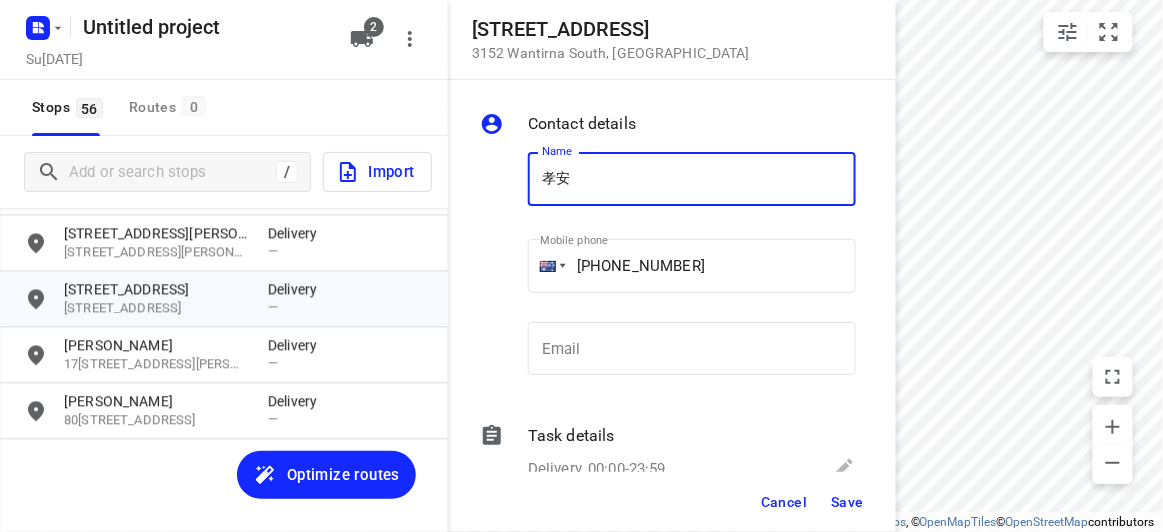 type on "孝安" 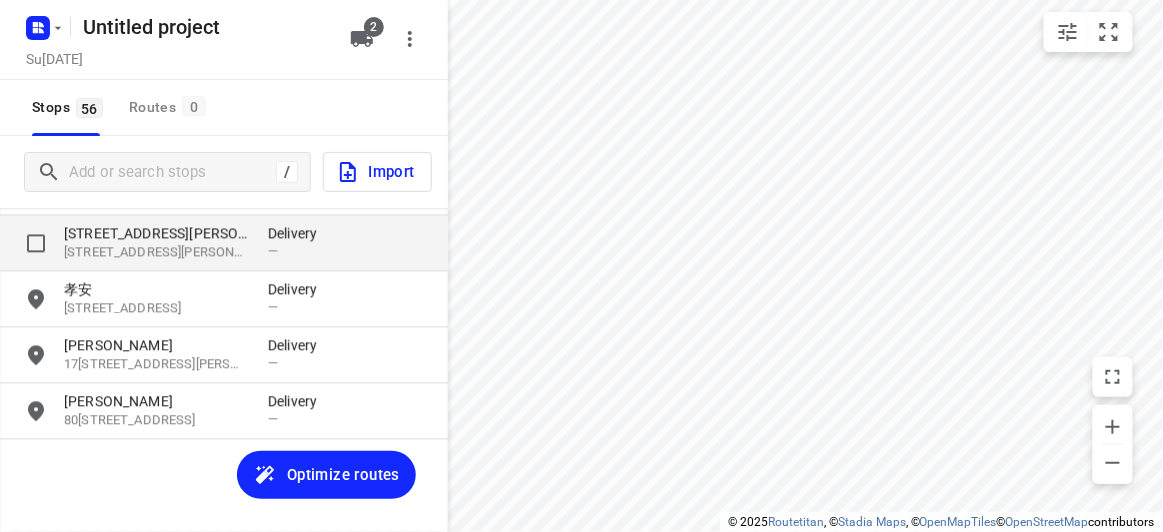 click on "[STREET_ADDRESS][PERSON_NAME]" at bounding box center [156, 234] 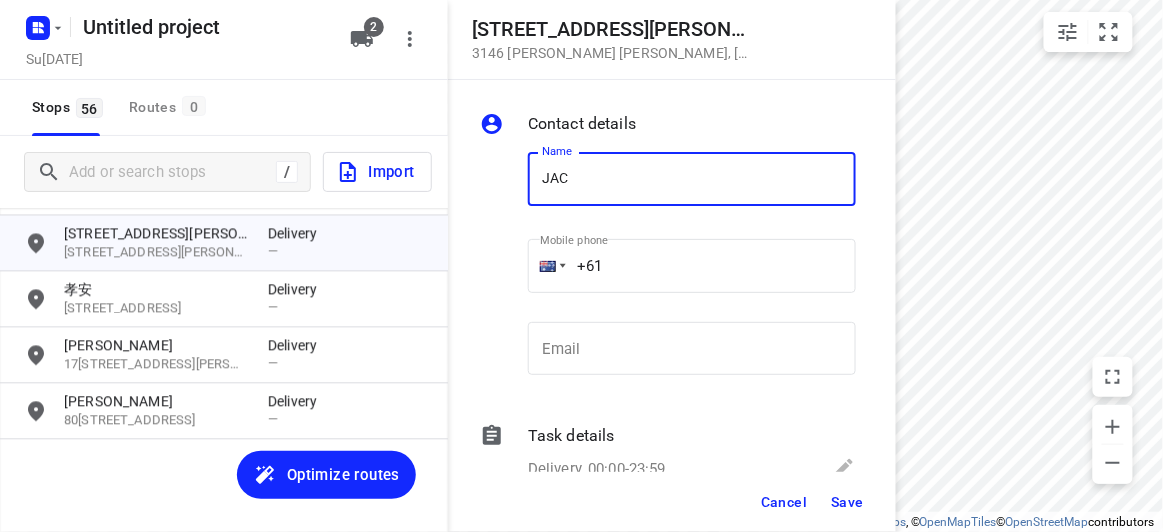 type on "[PERSON_NAME]" 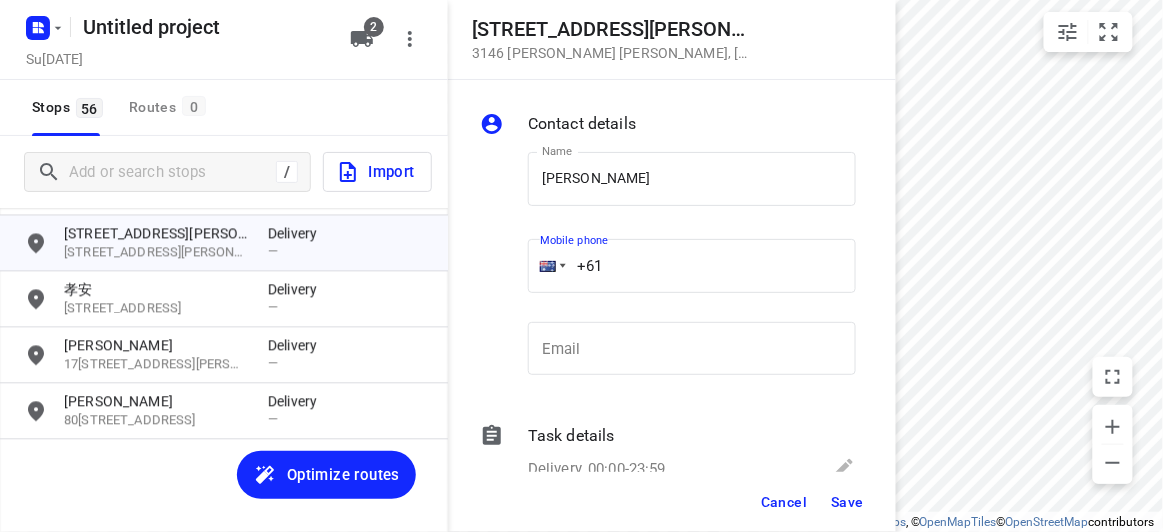 drag, startPoint x: 570, startPoint y: 276, endPoint x: 495, endPoint y: 278, distance: 75.026665 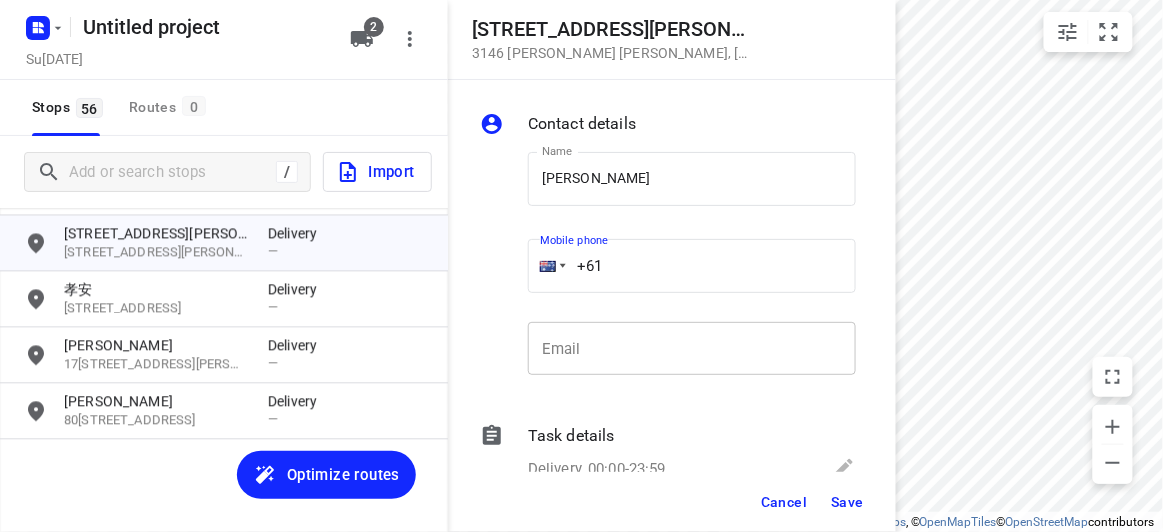 paste on "0427215187" 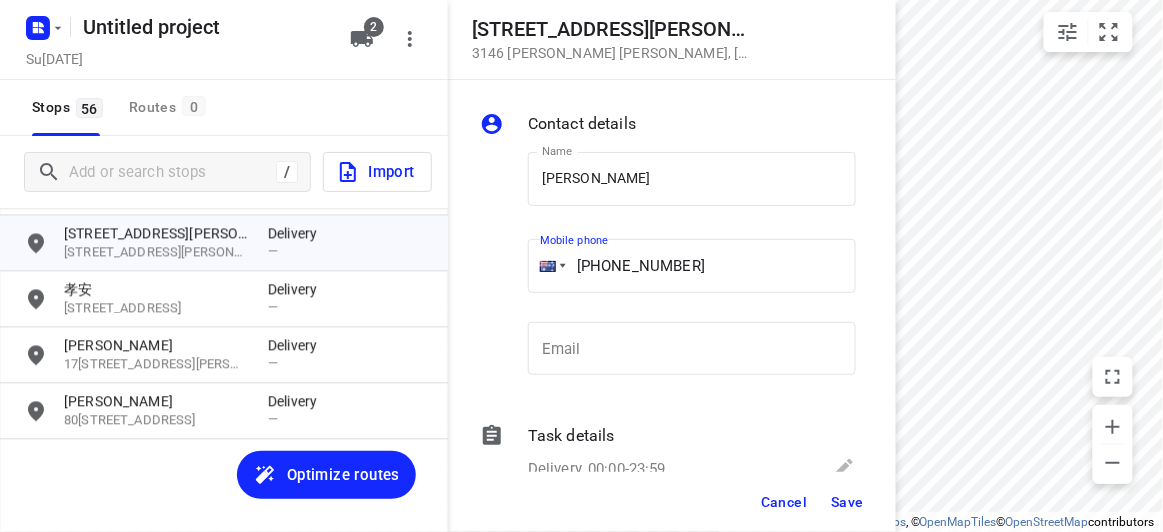 click on "[PHONE_NUMBER]" at bounding box center (692, 266) 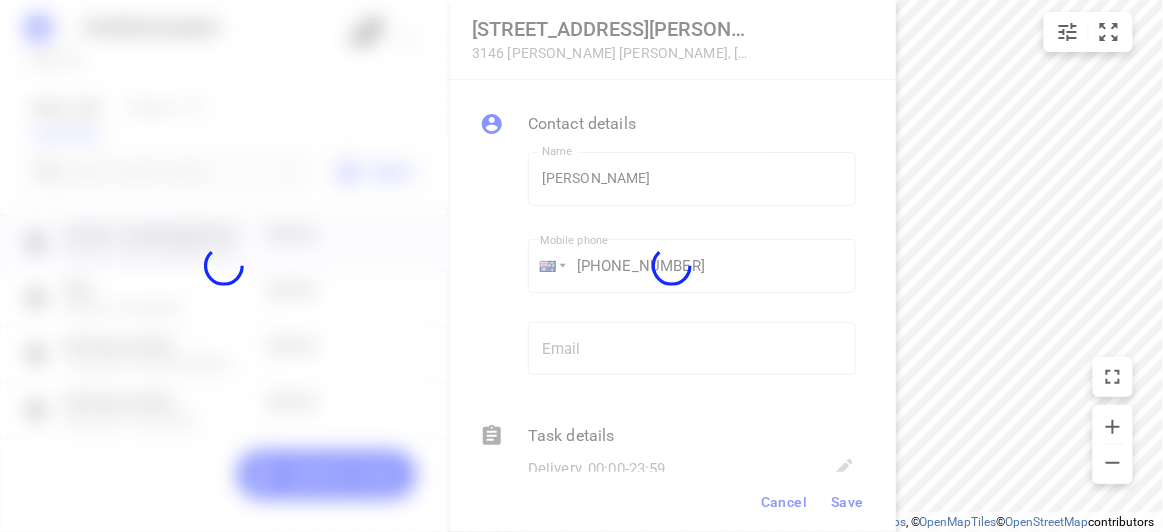 click at bounding box center [672, 266] 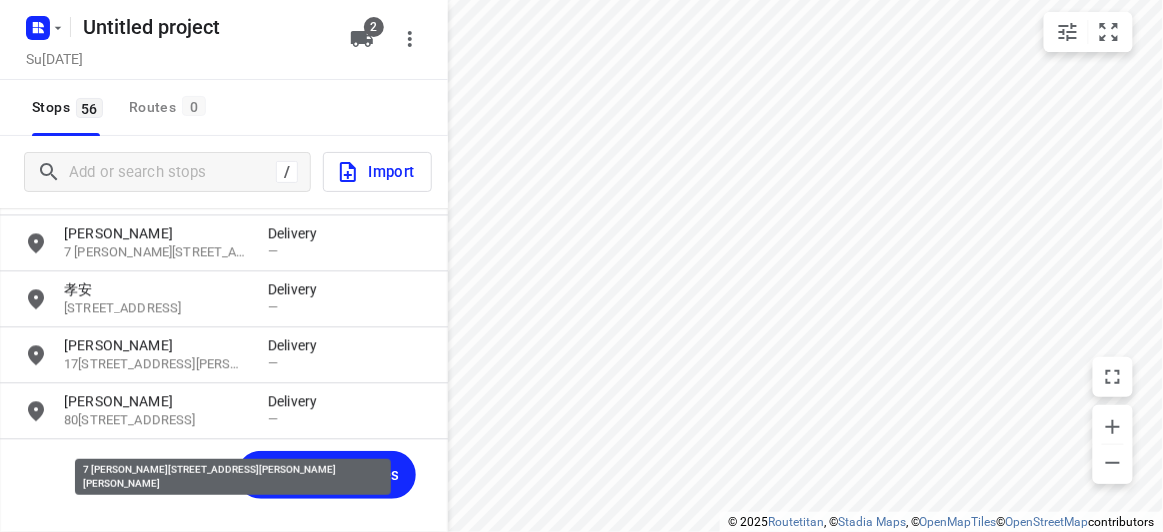 scroll, scrollTop: 2761, scrollLeft: 0, axis: vertical 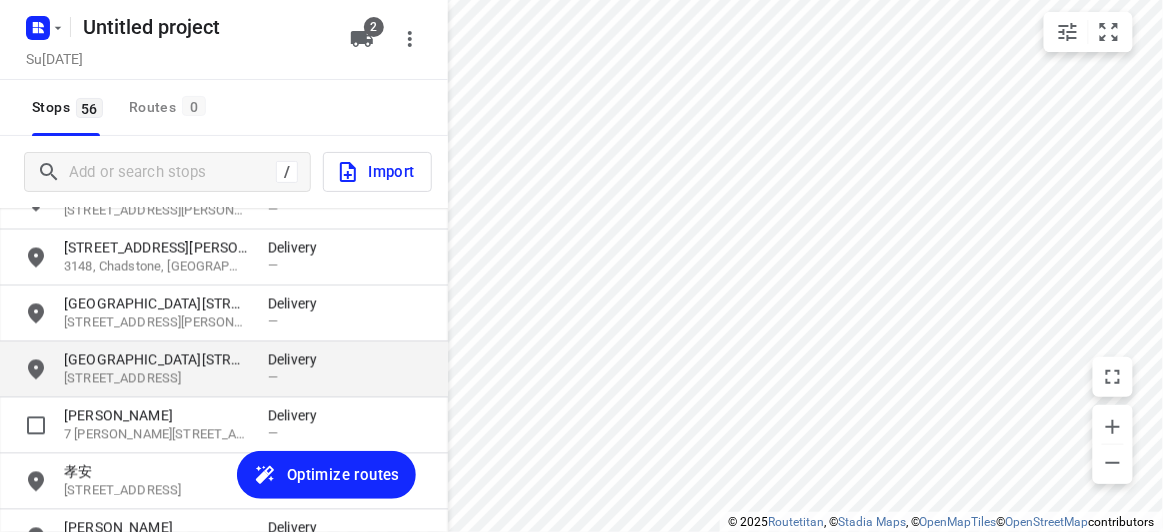 click on "16[STREET_ADDRESS][PERSON_NAME]elivery —" at bounding box center [224, 370] 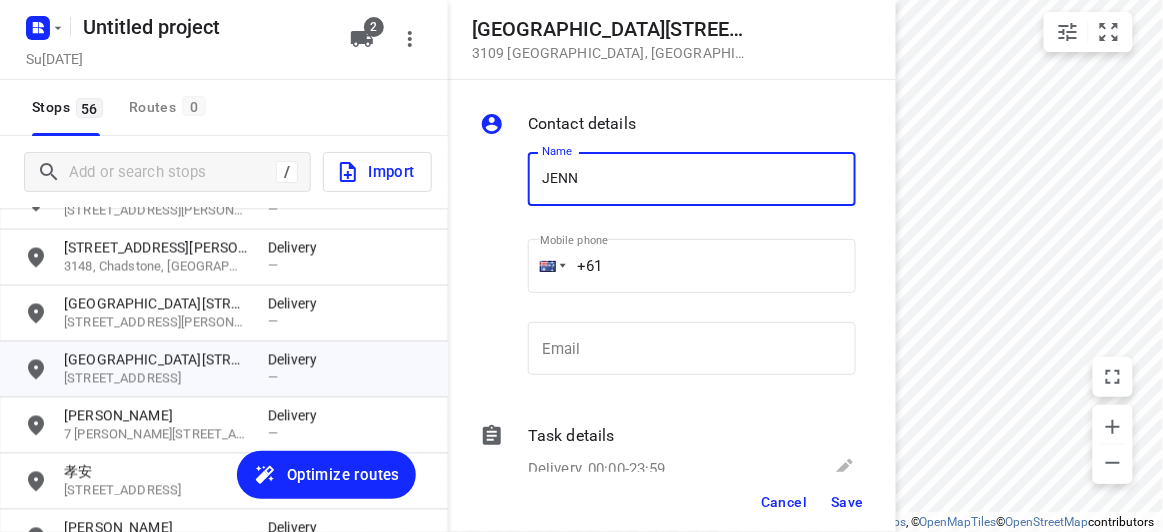 type on "[PERSON_NAME] 1/16" 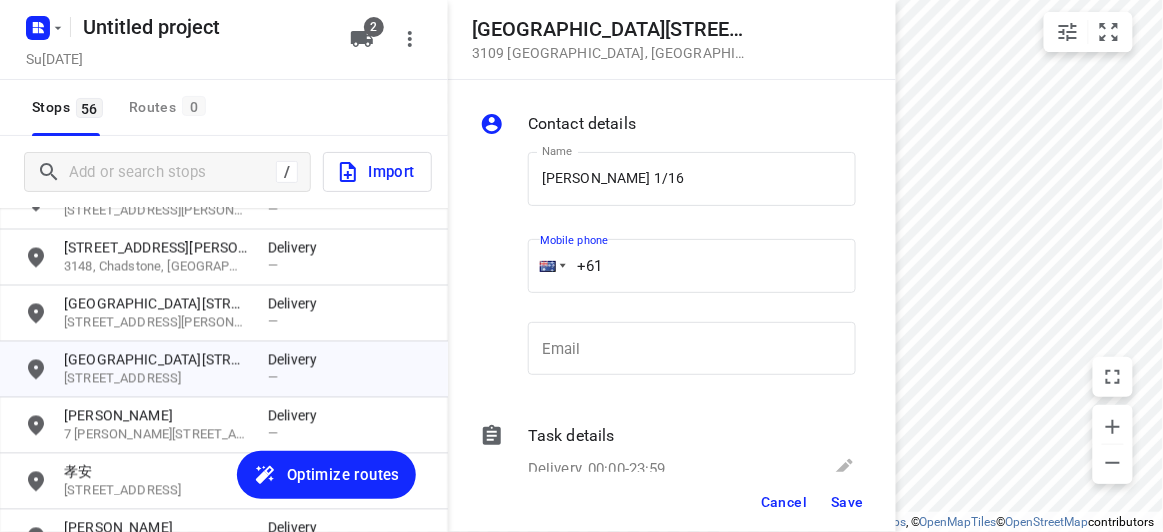 click on "+61" at bounding box center [692, 266] 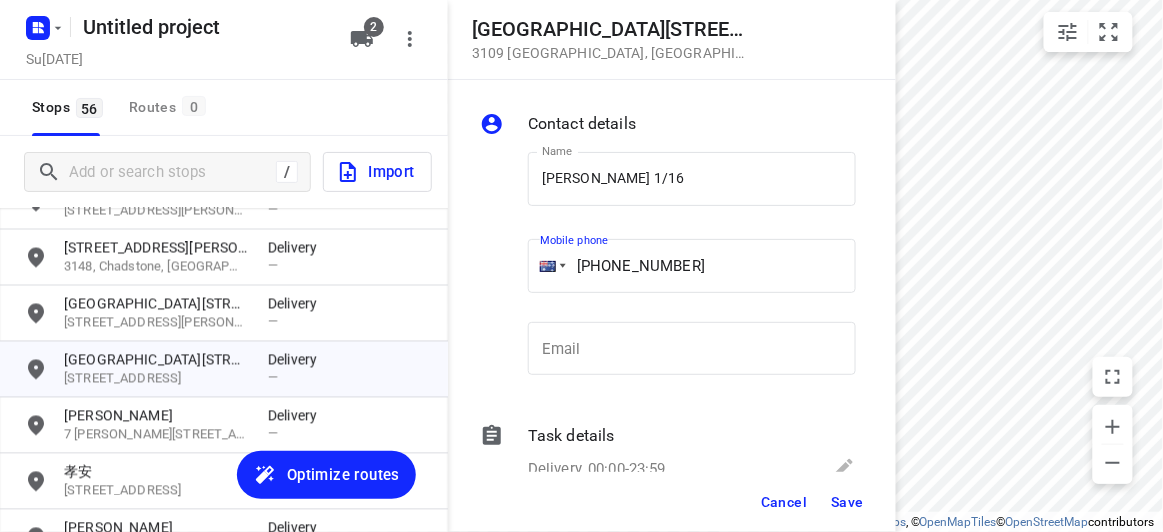 type on "[PHONE_NUMBER]" 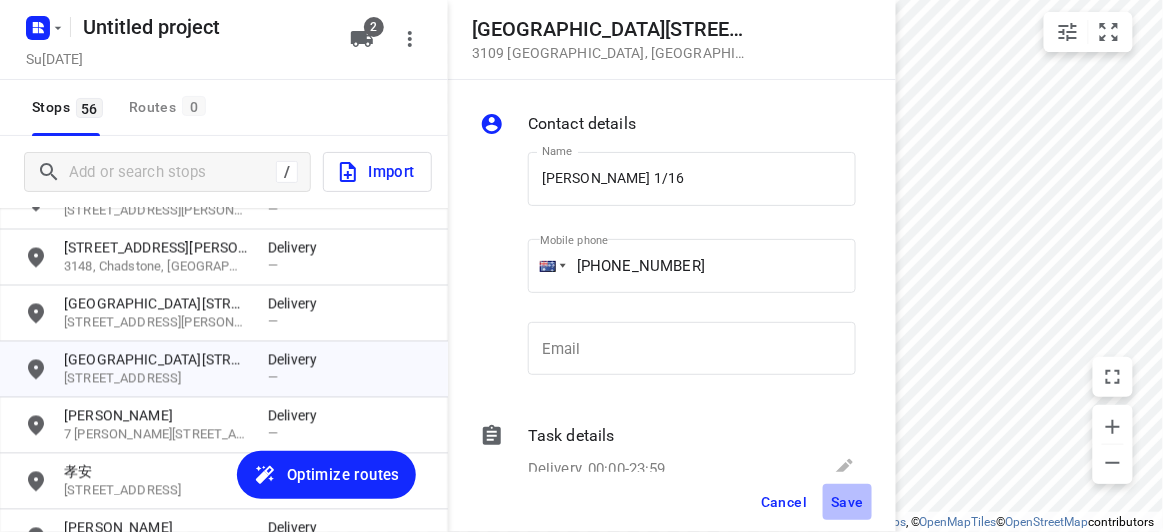 click on "Save" at bounding box center [847, 502] 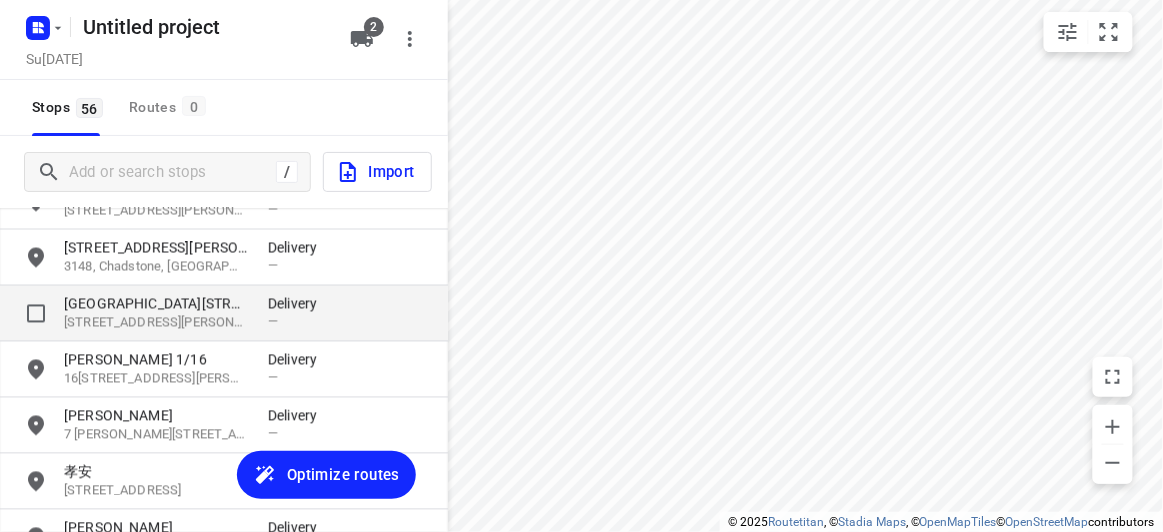 click on "[GEOGRAPHIC_DATA][STREET_ADDRESS][PERSON_NAME]" at bounding box center [156, 304] 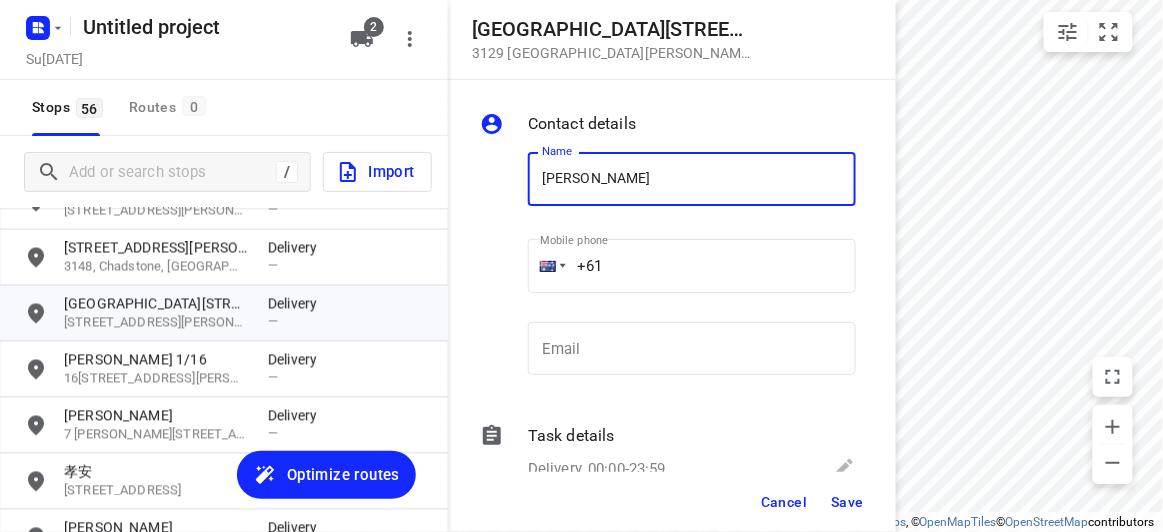 type on "[PERSON_NAME]" 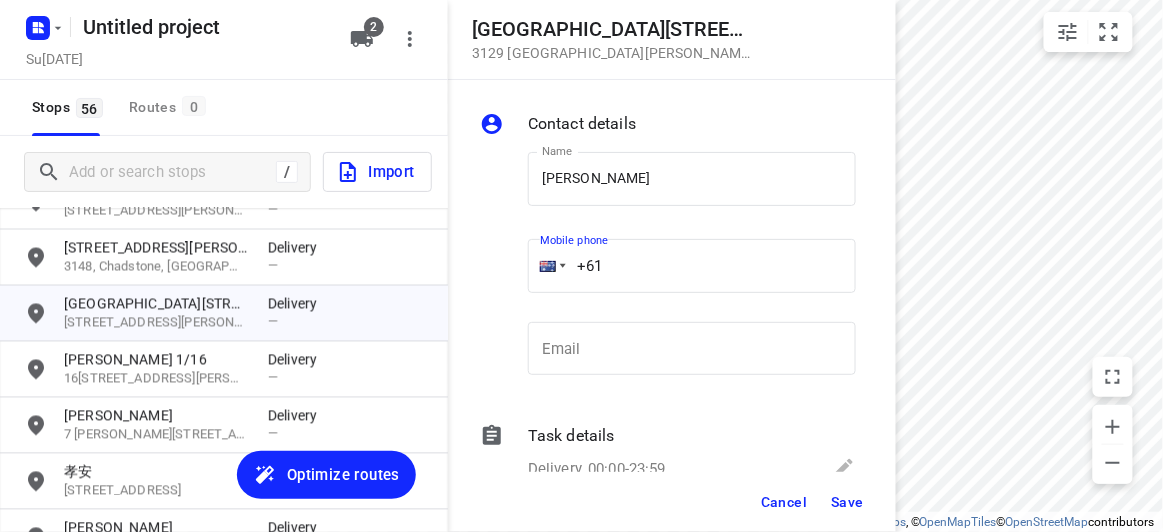drag, startPoint x: 535, startPoint y: 272, endPoint x: 524, endPoint y: 272, distance: 11 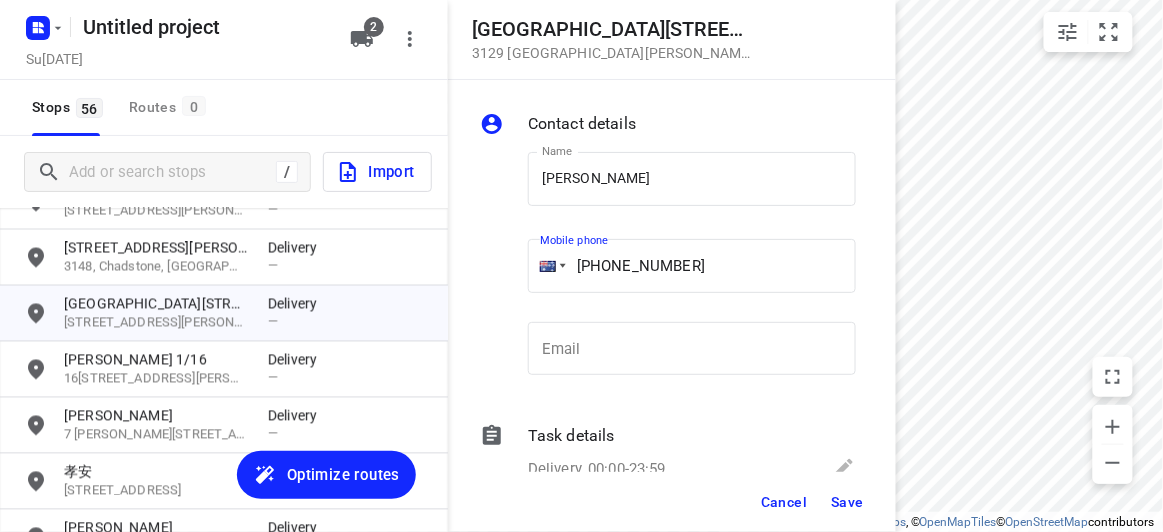 type on "[PHONE_NUMBER]" 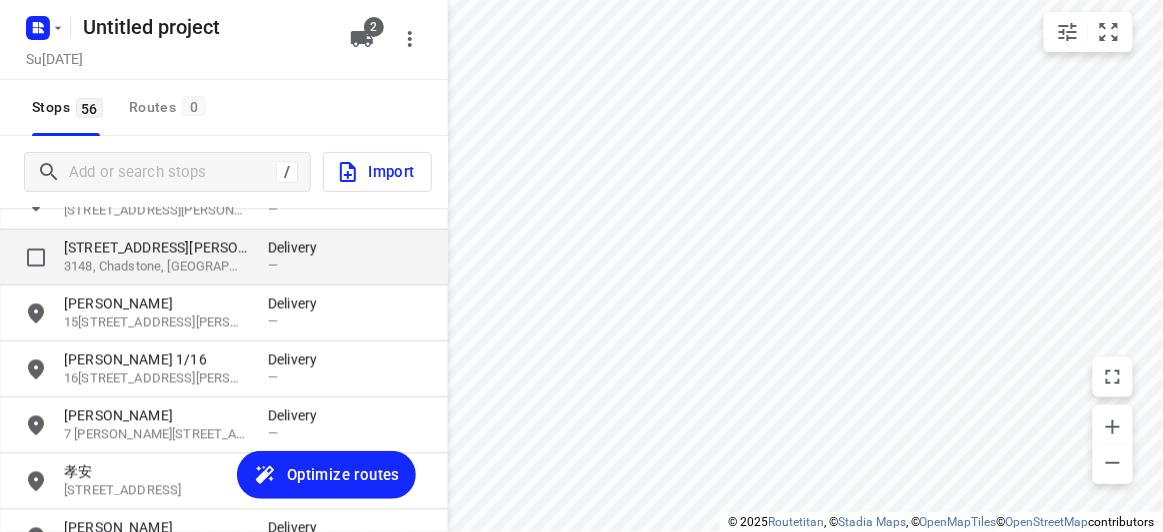 click on "3148, Chadstone, [GEOGRAPHIC_DATA]" at bounding box center (156, 267) 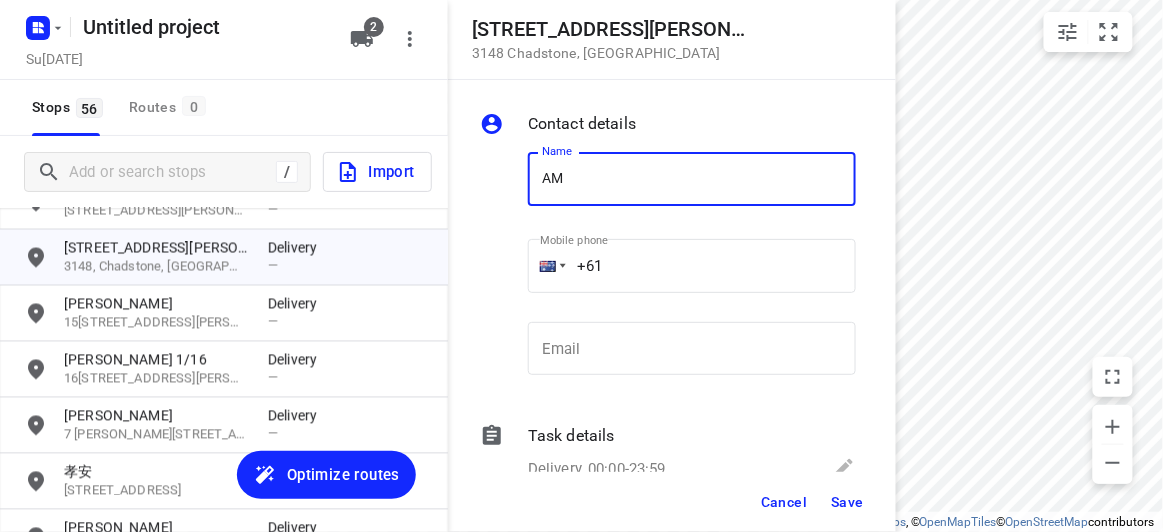 click on "AM" at bounding box center [692, 179] 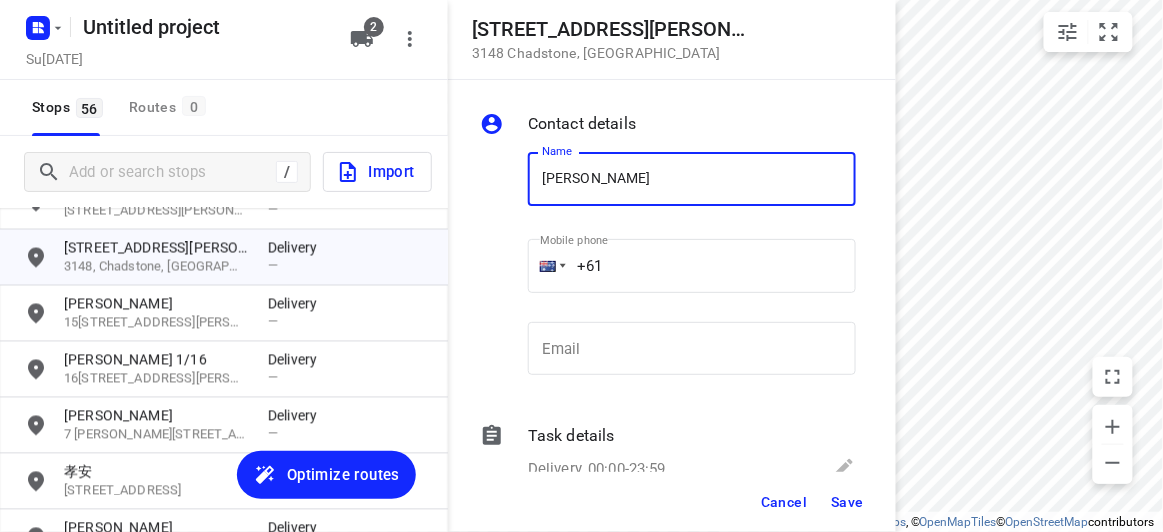 click on "[PERSON_NAME]" at bounding box center [692, 179] 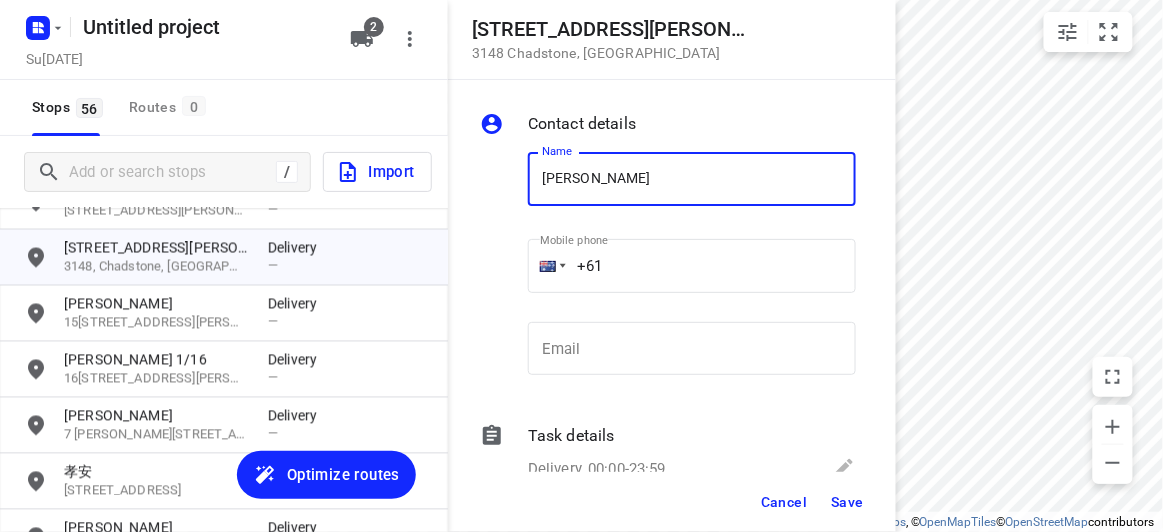 type on "[PERSON_NAME] 2/1" 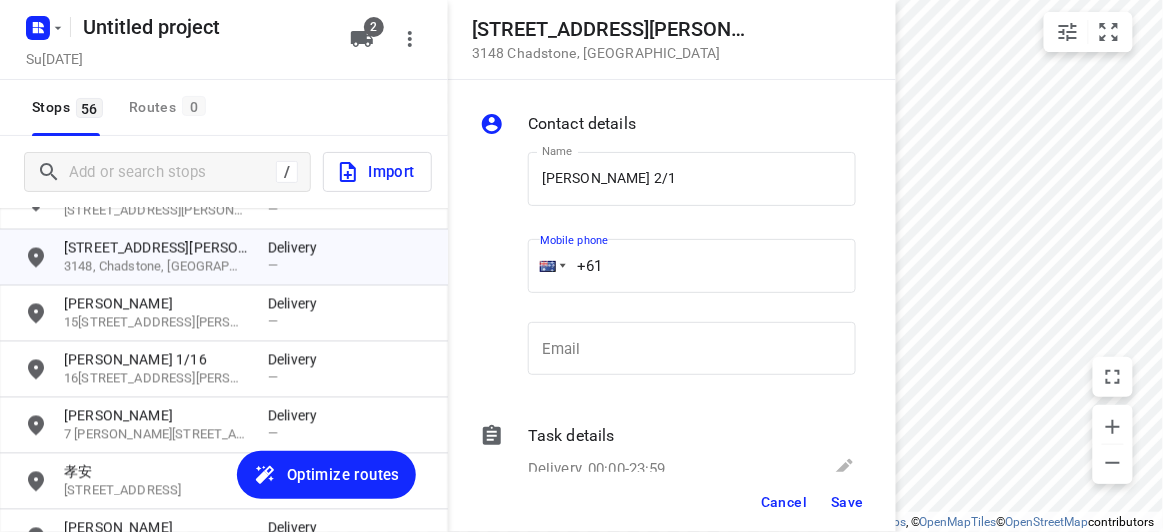 drag, startPoint x: 644, startPoint y: 287, endPoint x: 519, endPoint y: 276, distance: 125.48307 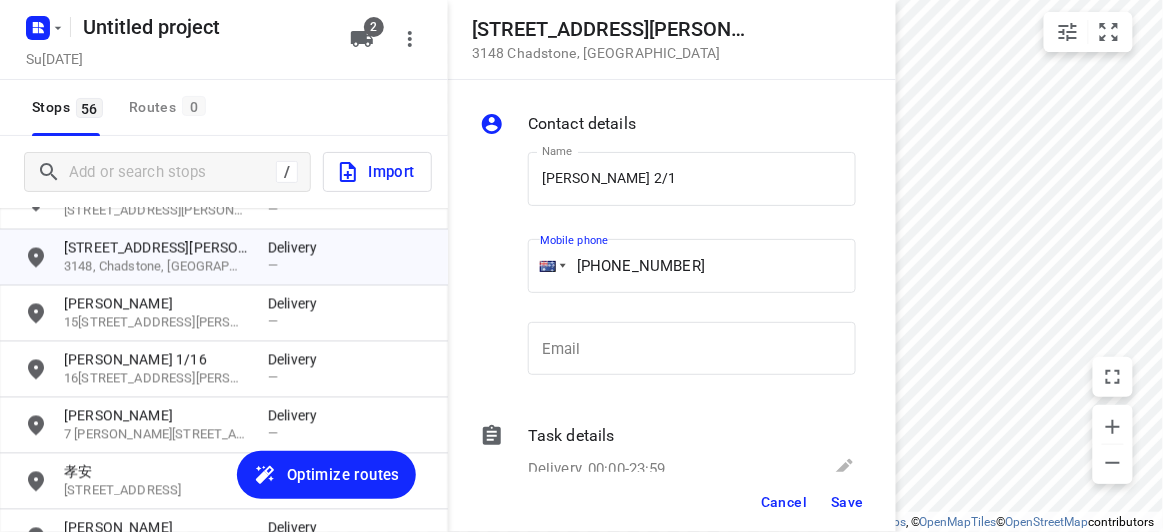 type on "[PHONE_NUMBER]" 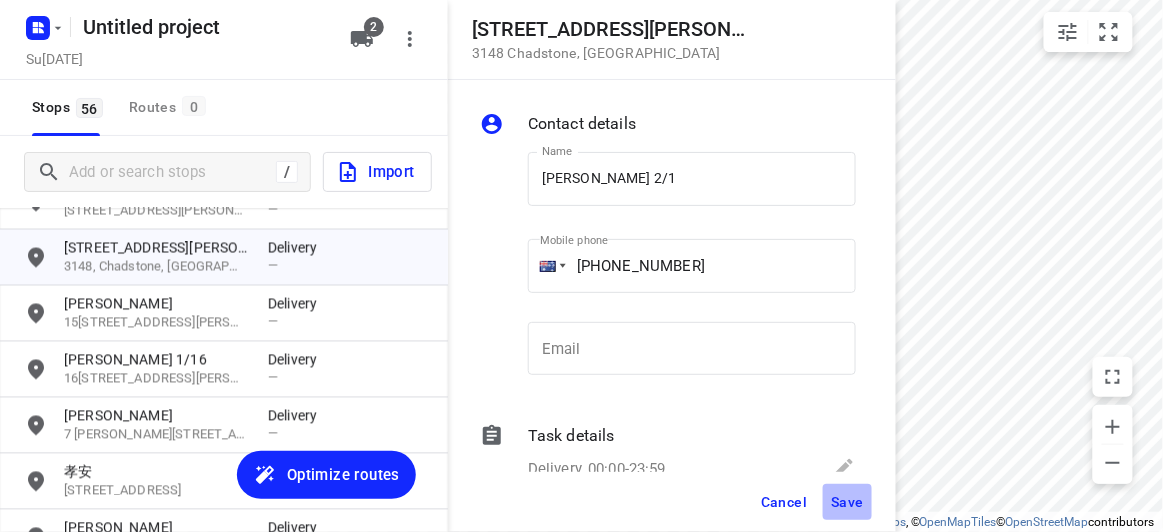 click on "Save" at bounding box center [847, 502] 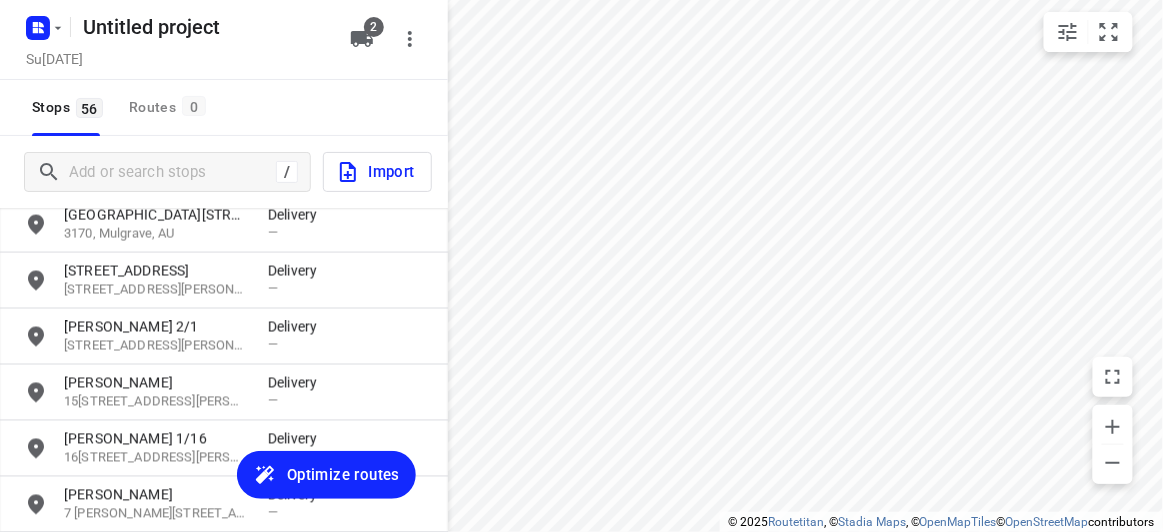 scroll, scrollTop: 2670, scrollLeft: 0, axis: vertical 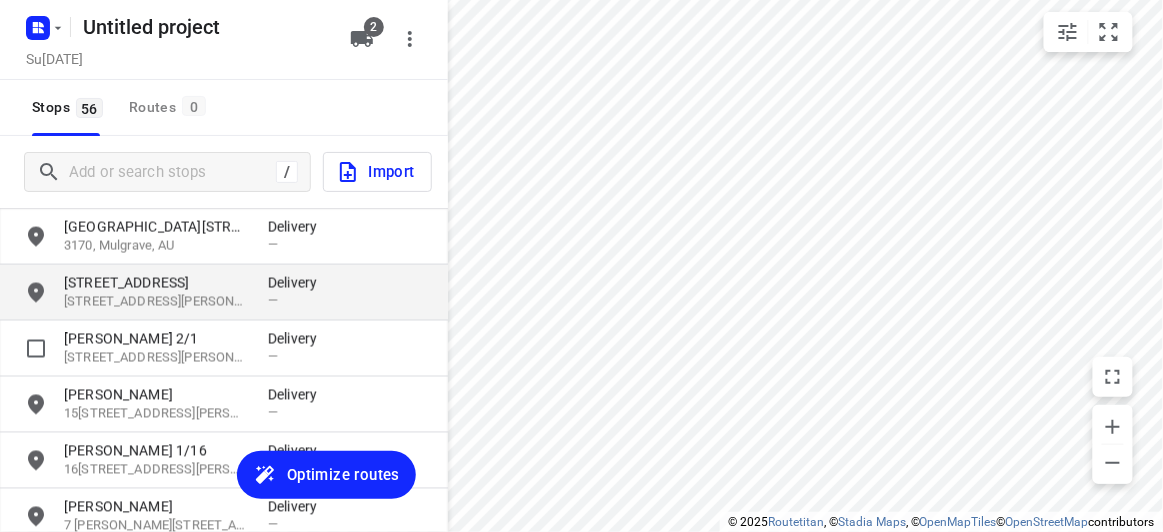 click on "[STREET_ADDRESS][PERSON_NAME]" at bounding box center (156, 302) 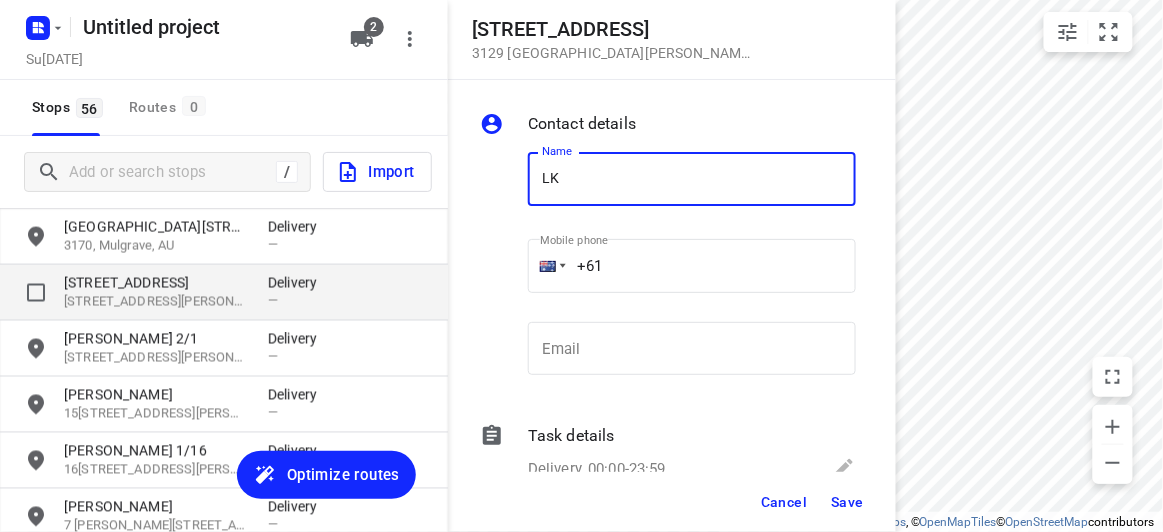 type on "L" 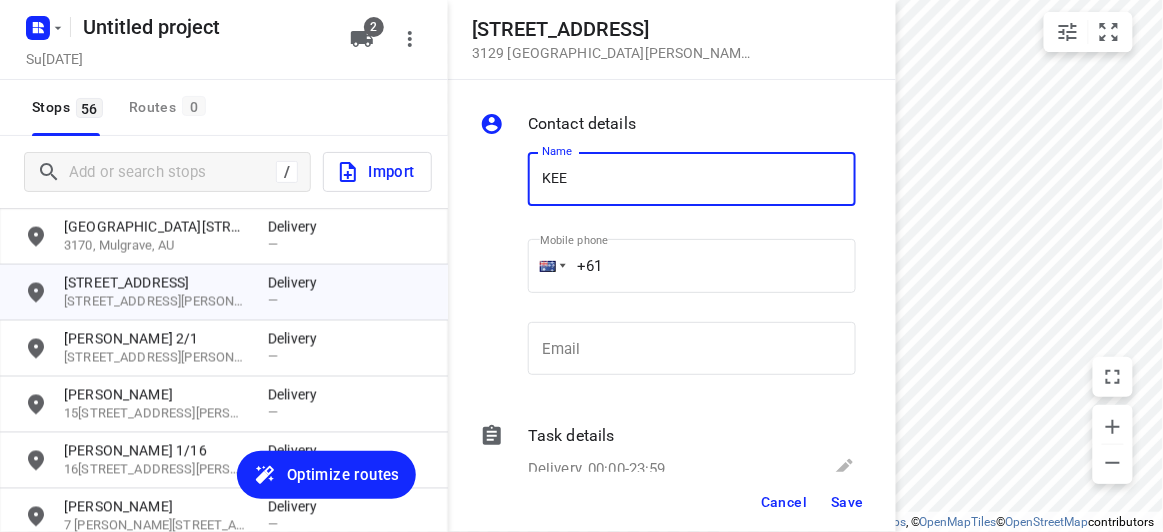type on "KEE" 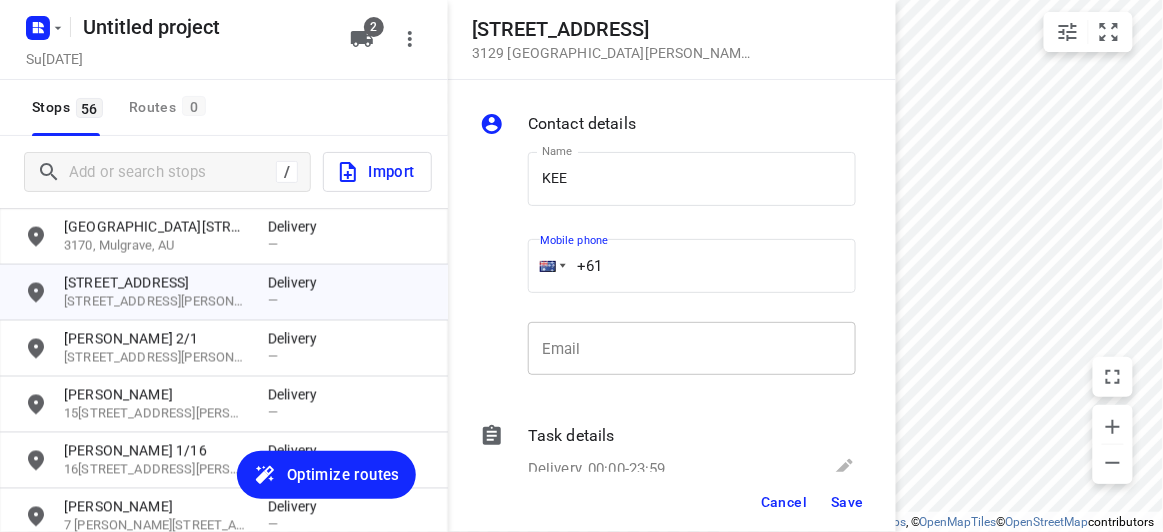 paste on "411959750" 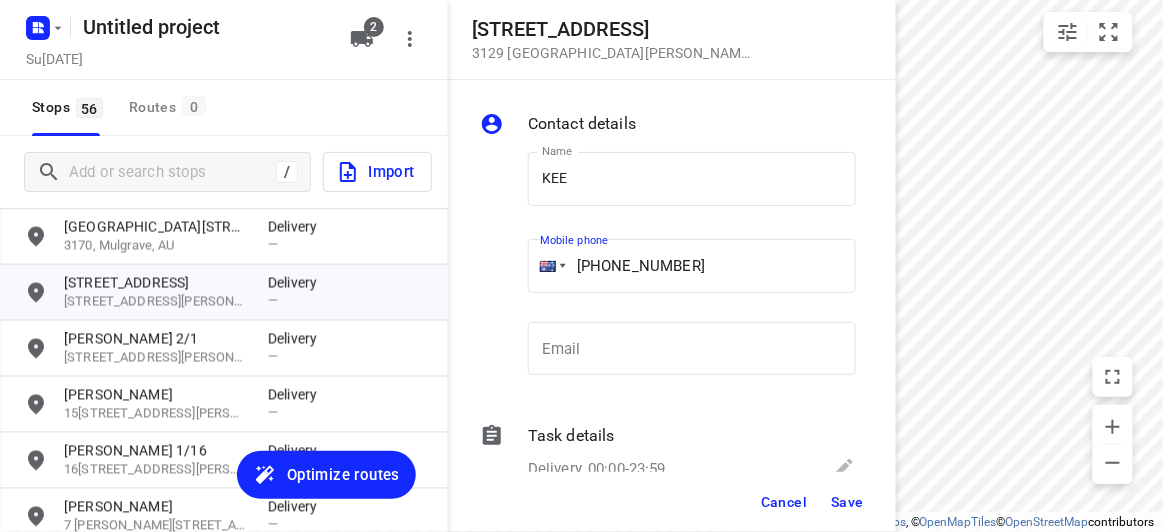 type on "[PHONE_NUMBER]" 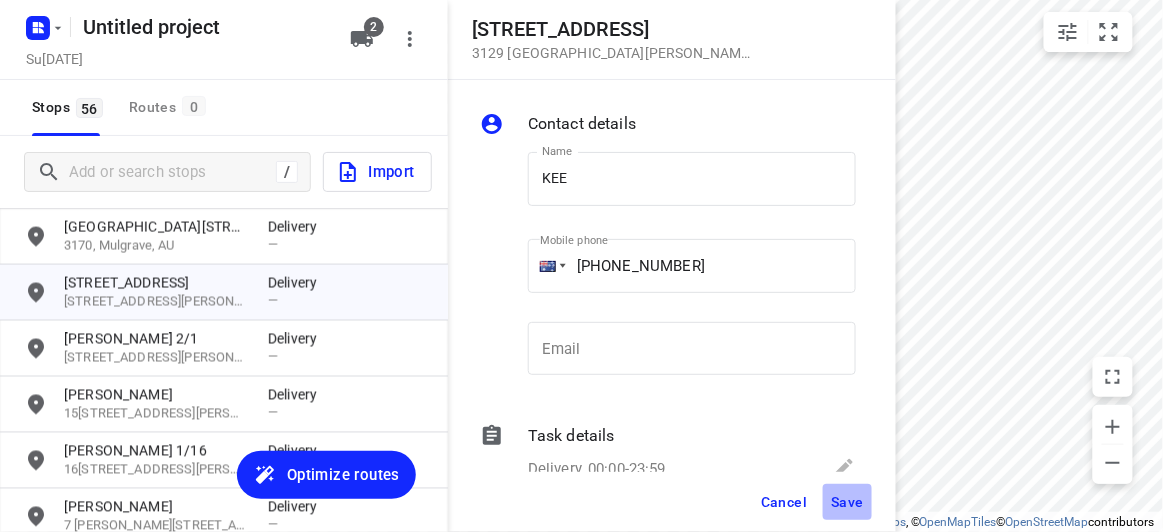 click on "Save" at bounding box center (847, 502) 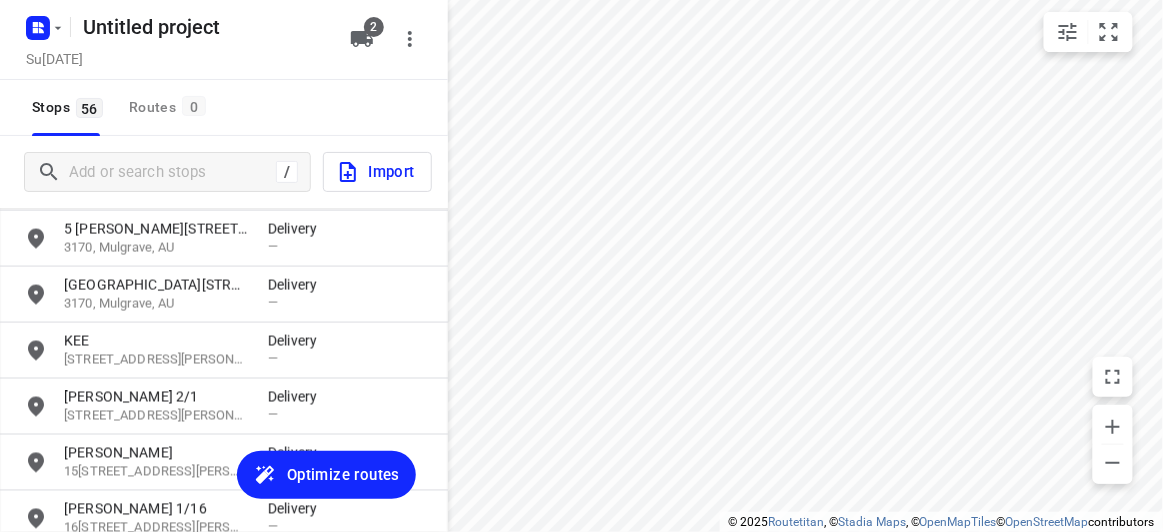scroll, scrollTop: 2488, scrollLeft: 0, axis: vertical 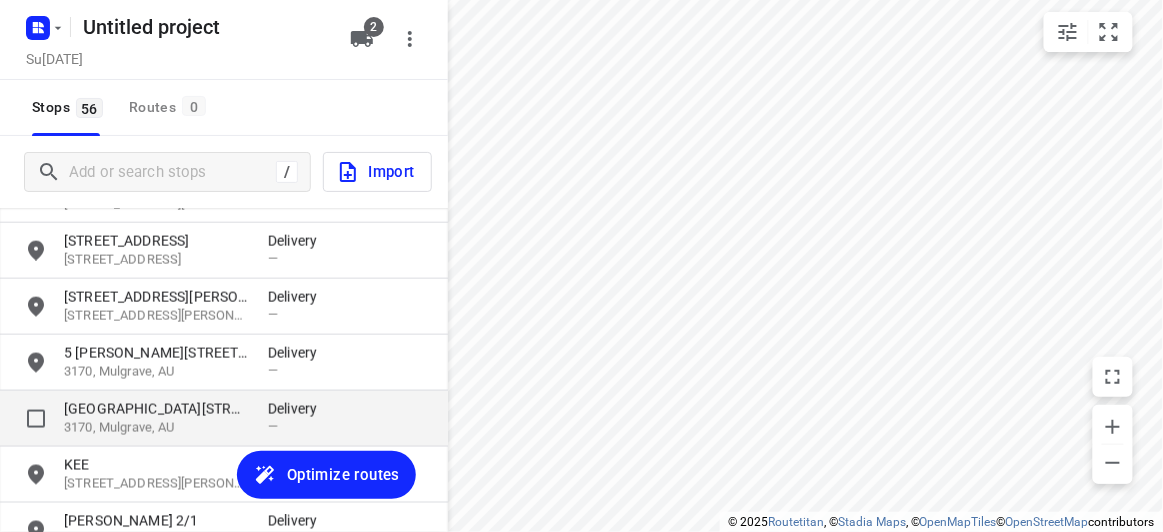 click on "[GEOGRAPHIC_DATA][STREET_ADDRESS]" at bounding box center [156, 409] 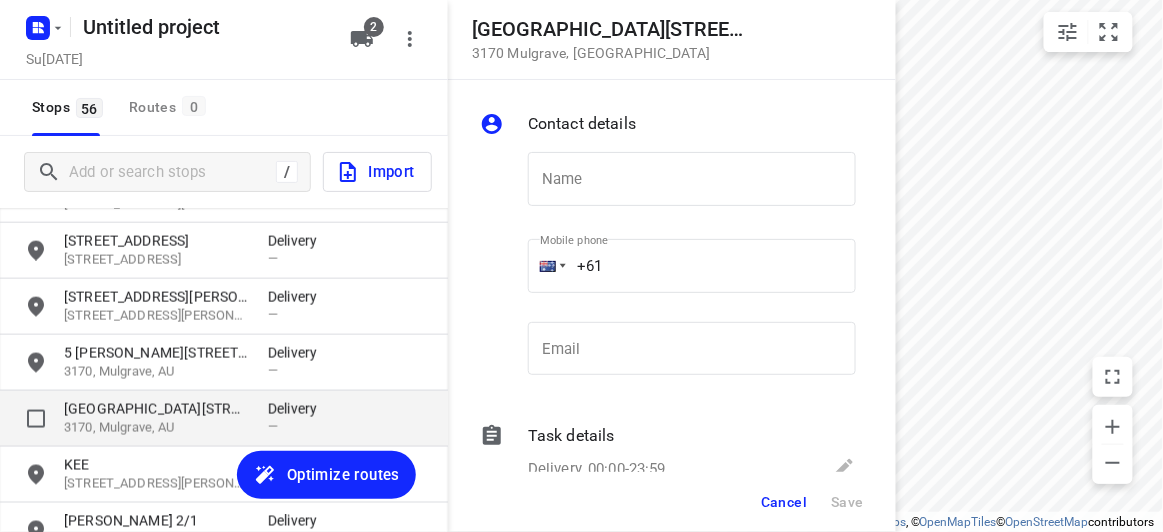 type on "J" 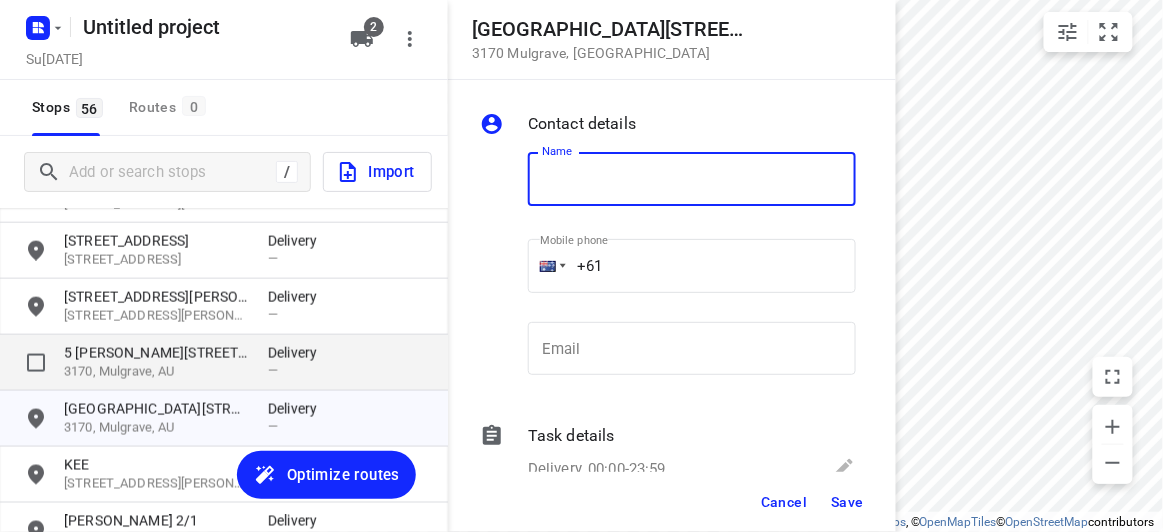 type on "G" 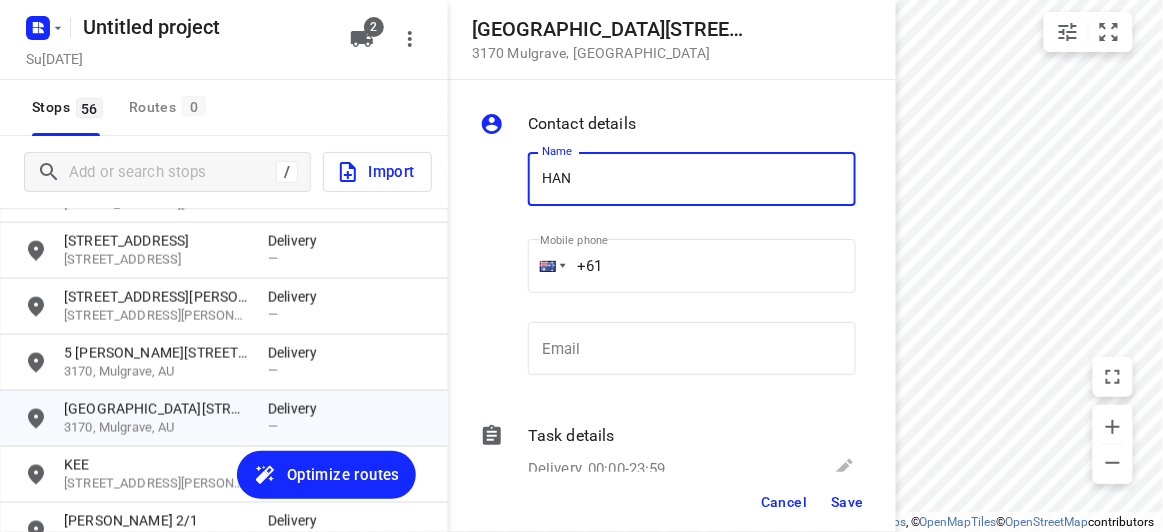 type on "HAN" 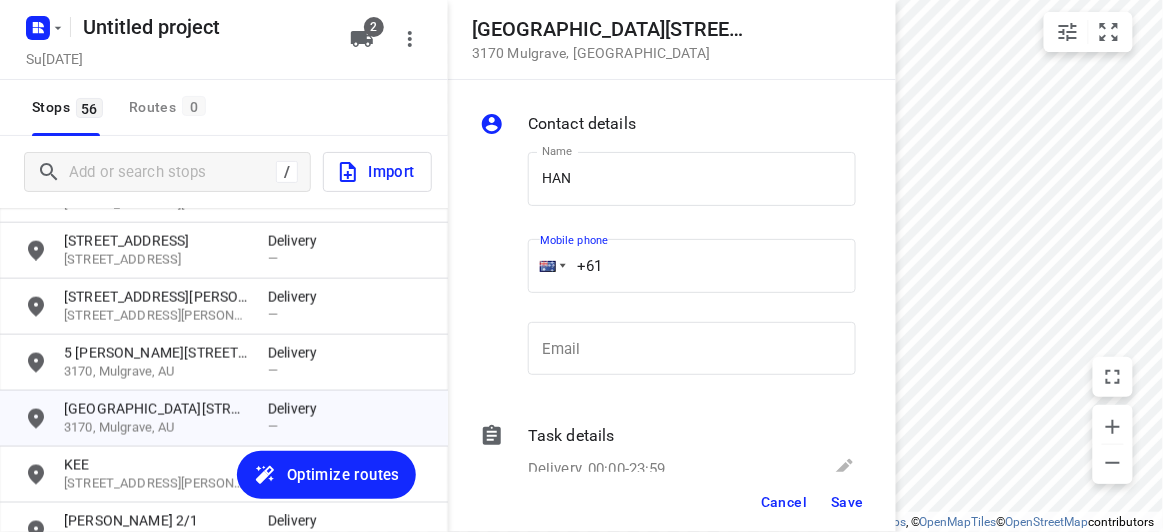 click on "+61" at bounding box center (692, 266) 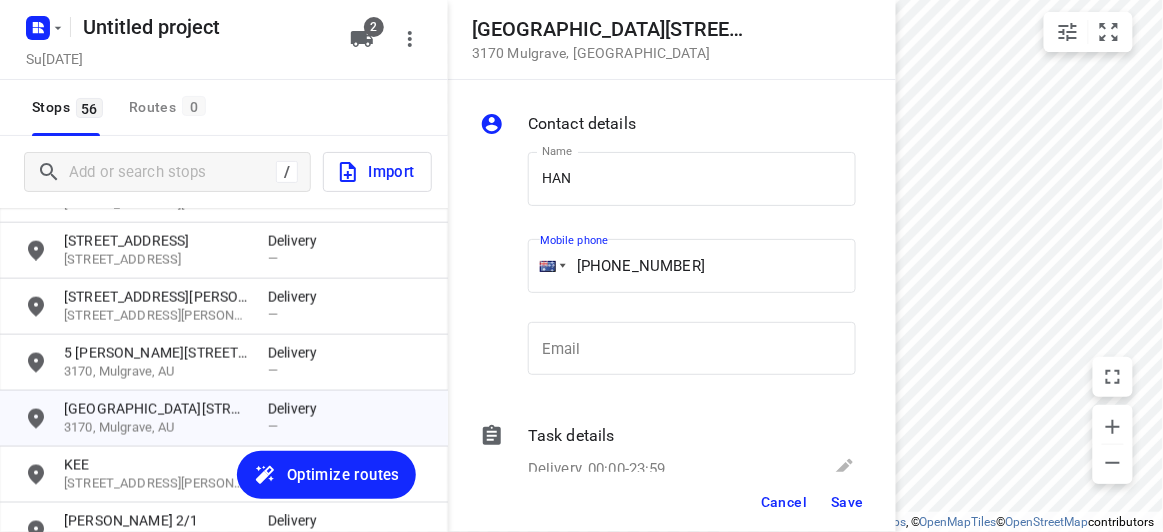 type on "[PHONE_NUMBER]" 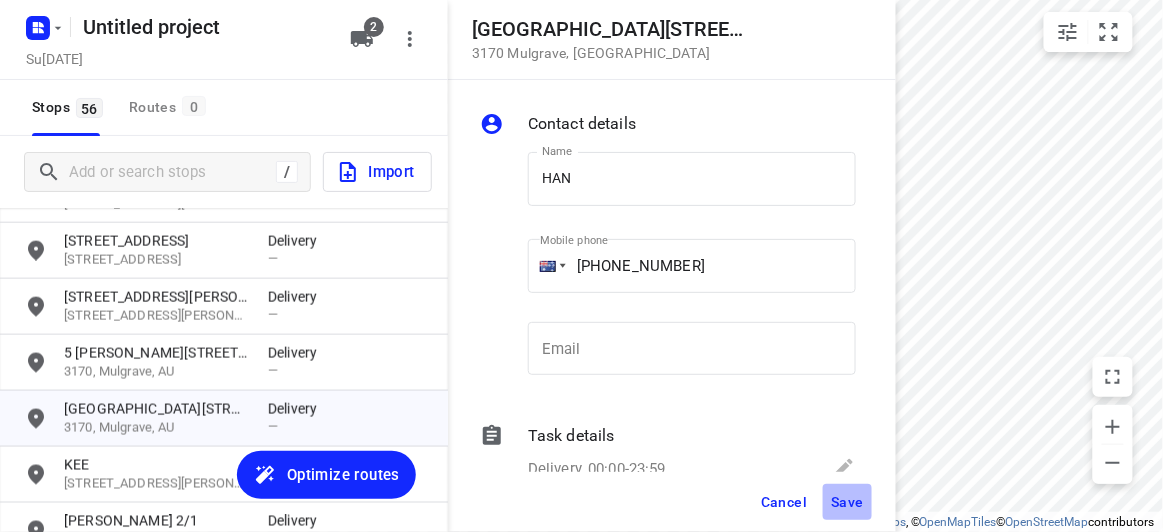 click on "Save" at bounding box center [847, 502] 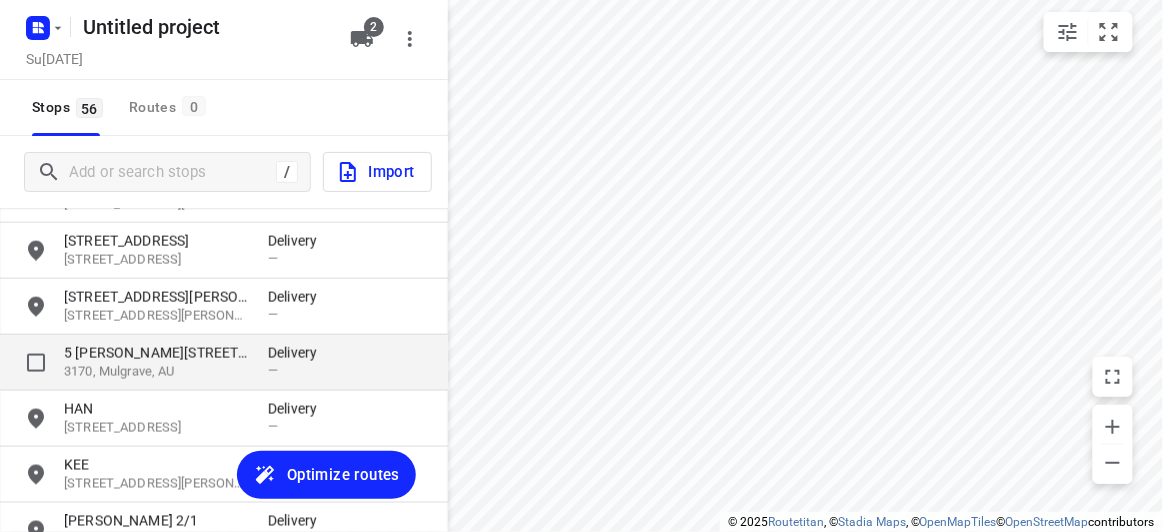 click on "3170, Mulgrave, AU" at bounding box center (156, 372) 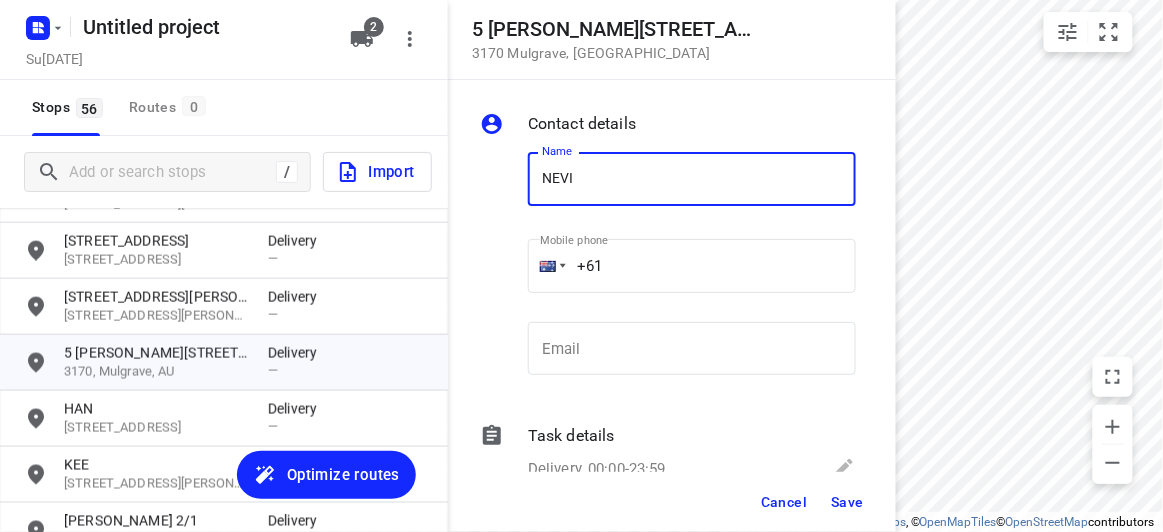 type on "[PERSON_NAME]" 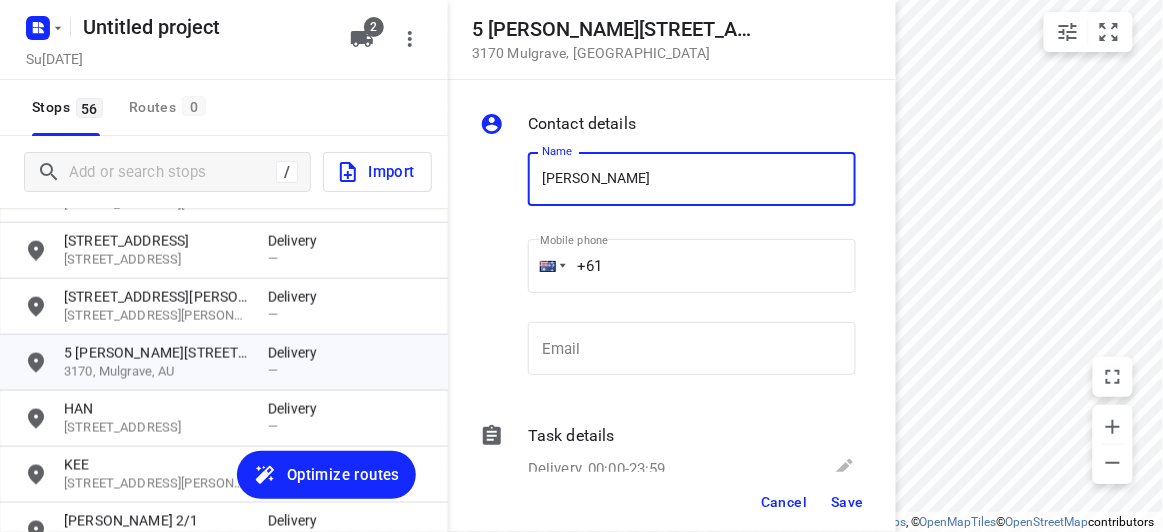 click on "+61" at bounding box center [692, 266] 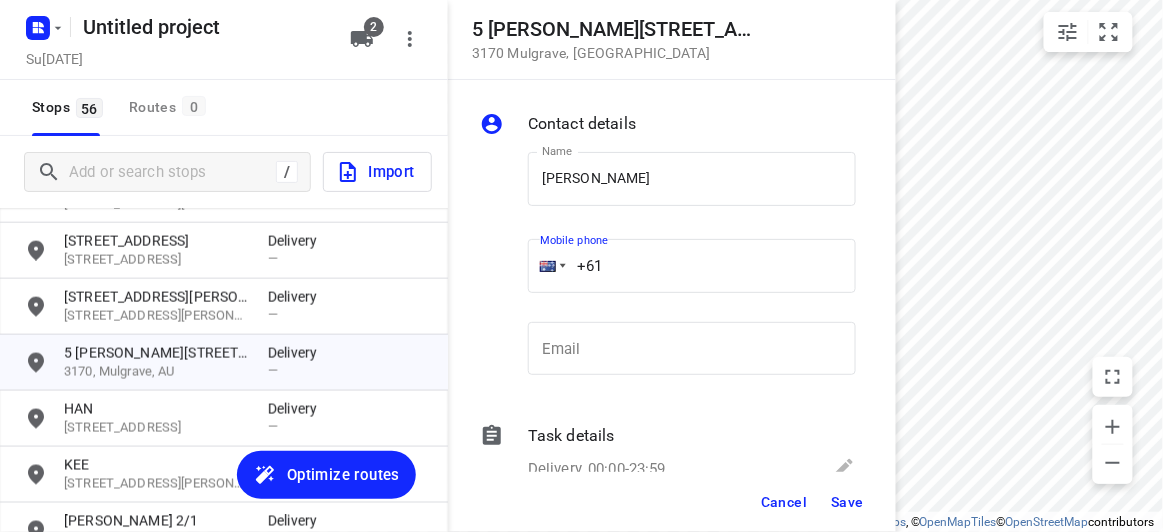 paste on "433614093" 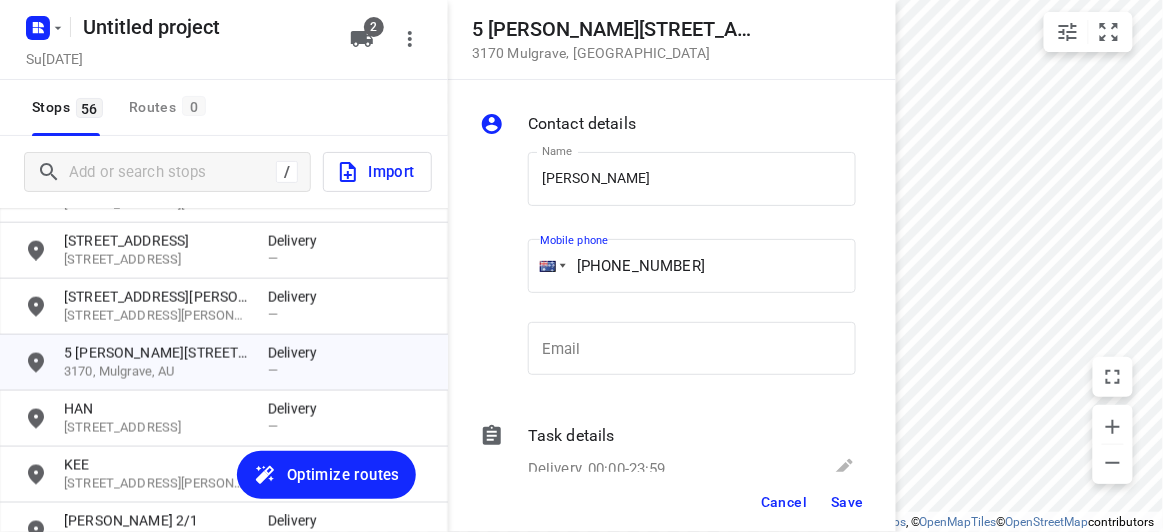 type on "[PHONE_NUMBER]" 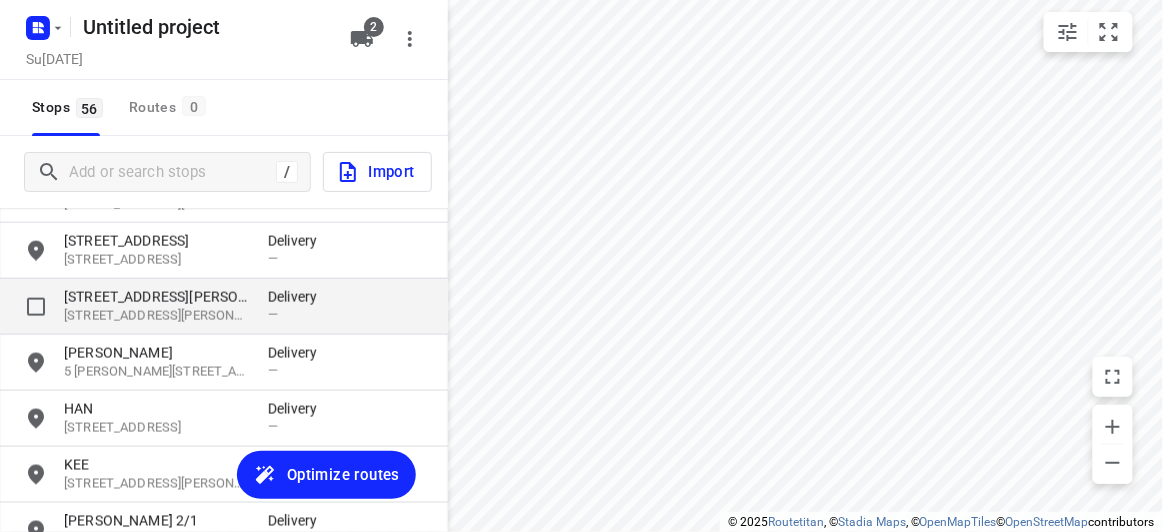 click on "[STREET_ADDRESS][PERSON_NAME]" at bounding box center [156, 316] 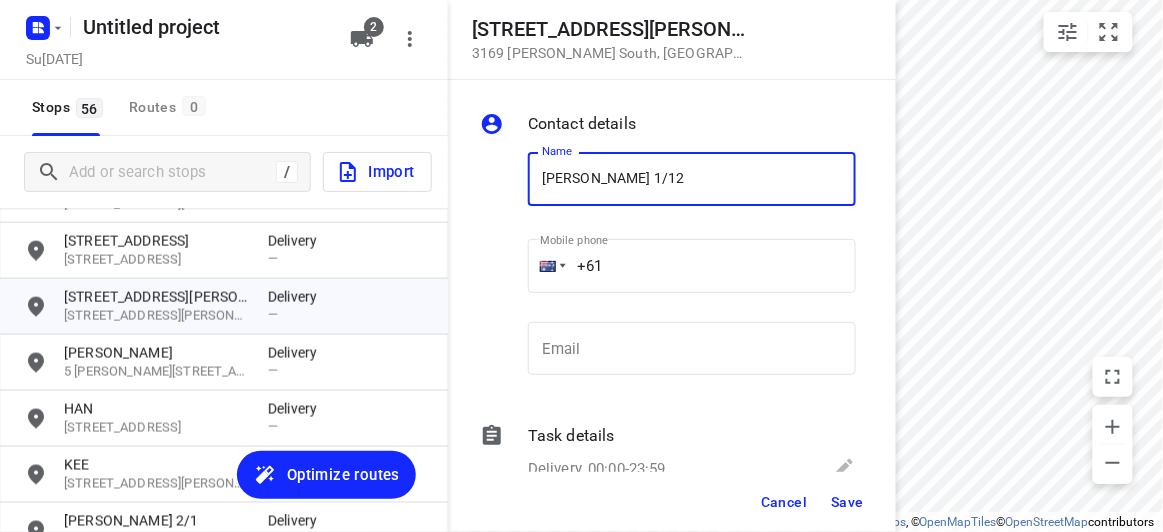 type on "[PERSON_NAME] 1/12" 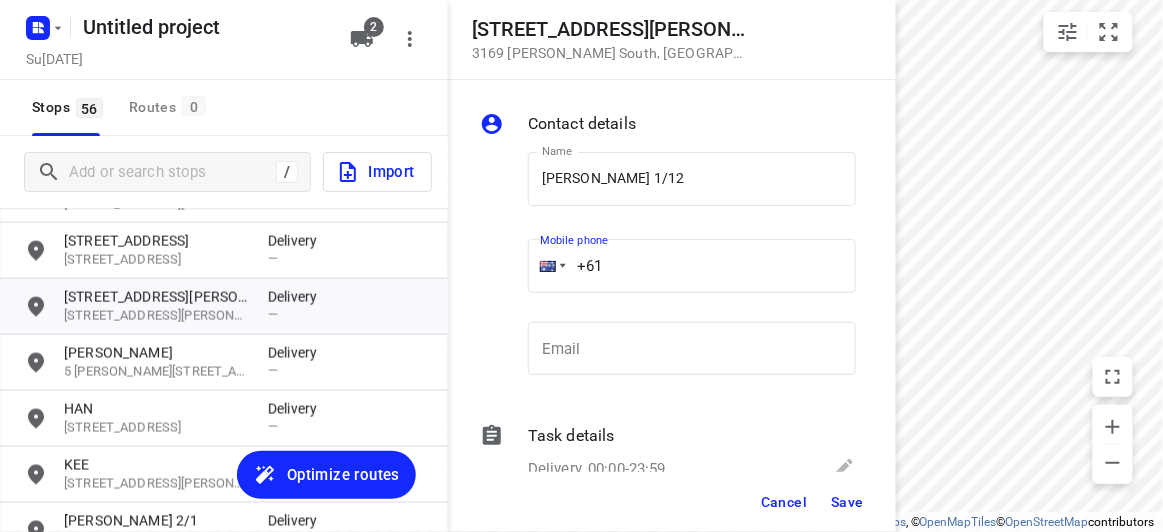 paste on "0403273566" 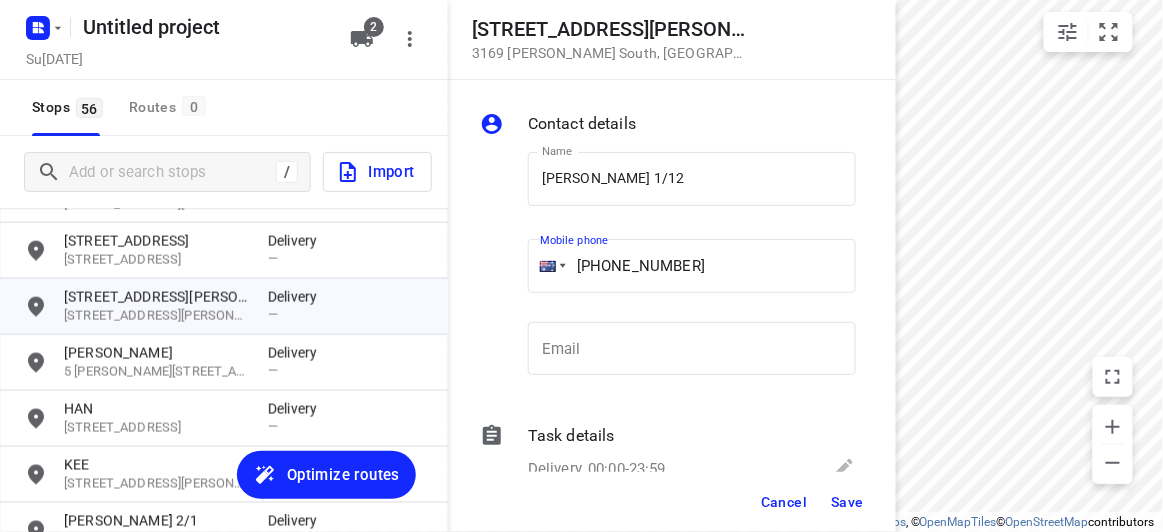 click on "[PHONE_NUMBER]" at bounding box center [692, 266] 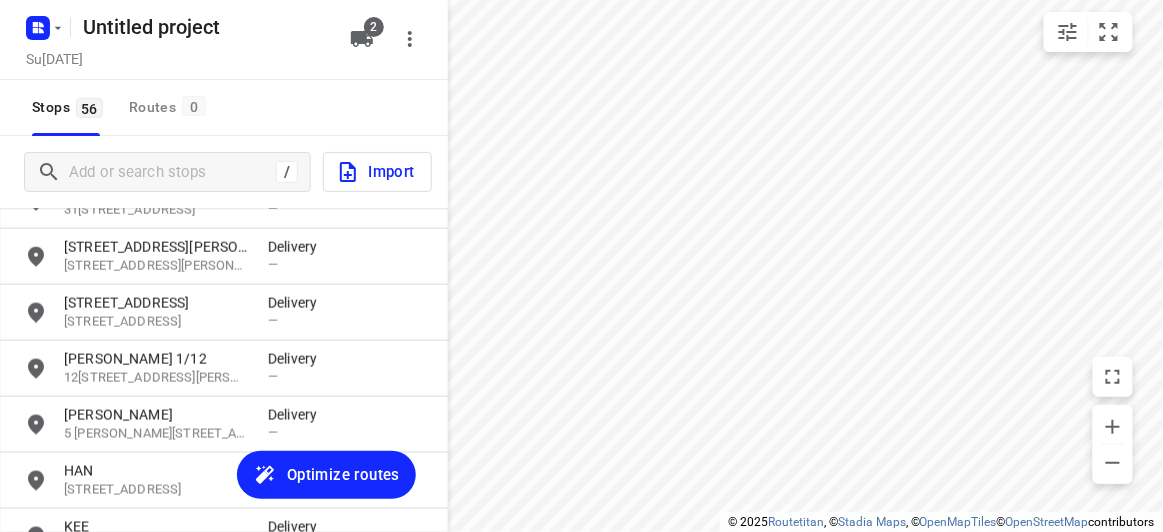 scroll, scrollTop: 2397, scrollLeft: 0, axis: vertical 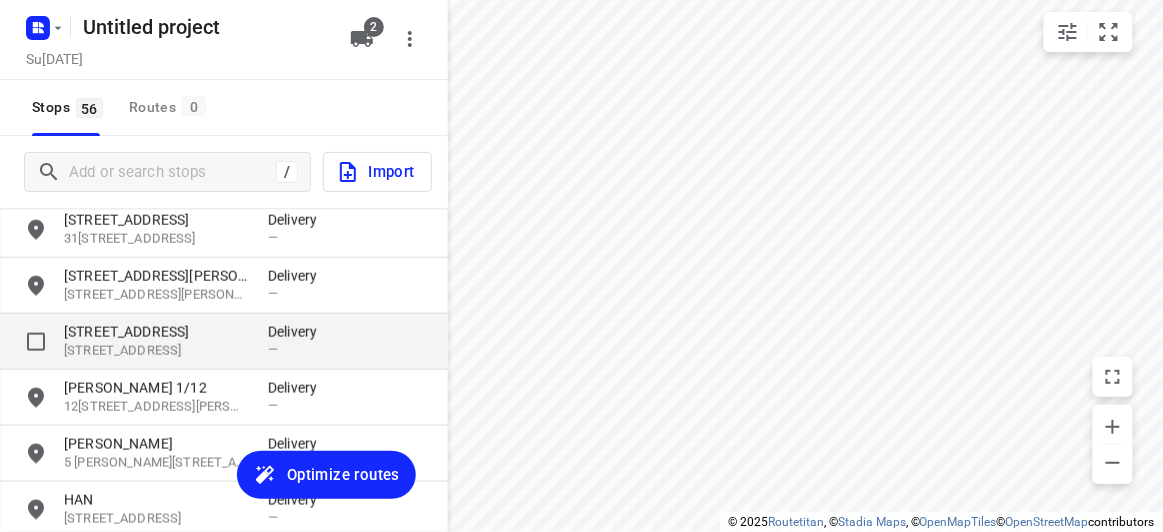 click on "[STREET_ADDRESS]" at bounding box center [156, 332] 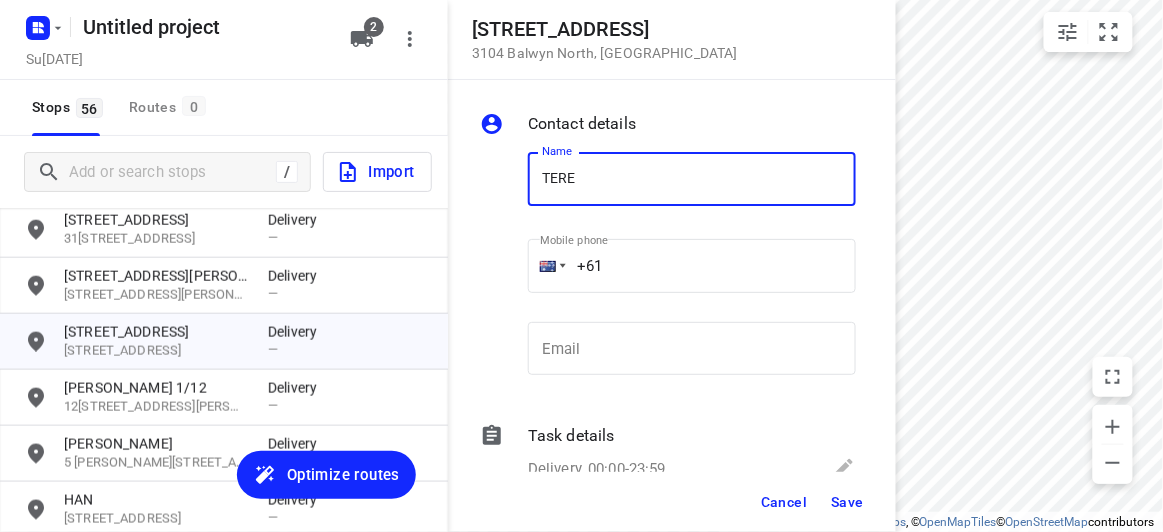 type on "[PERSON_NAME] 1/65" 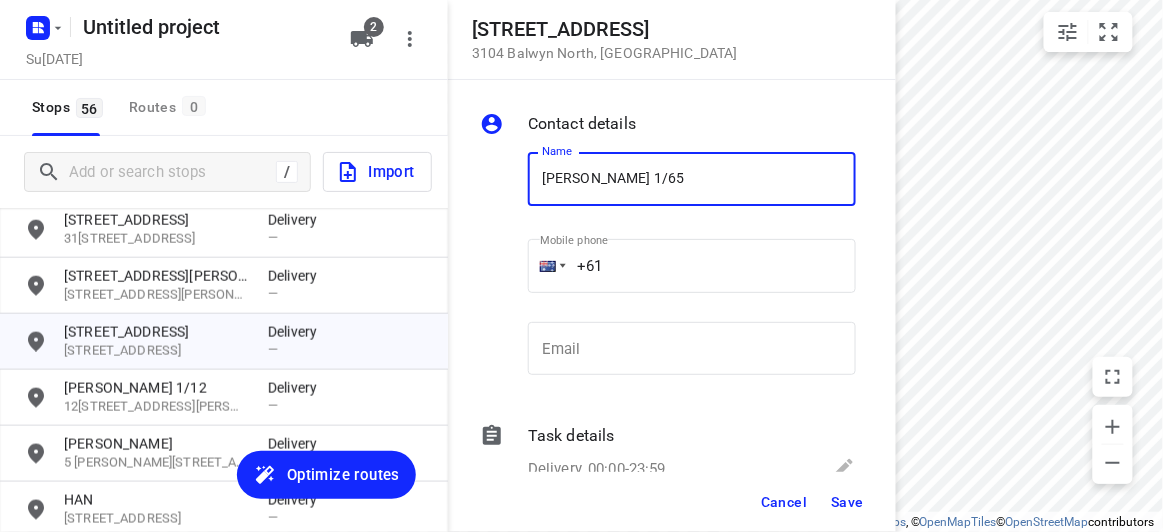 click on "​" at bounding box center (692, 303) 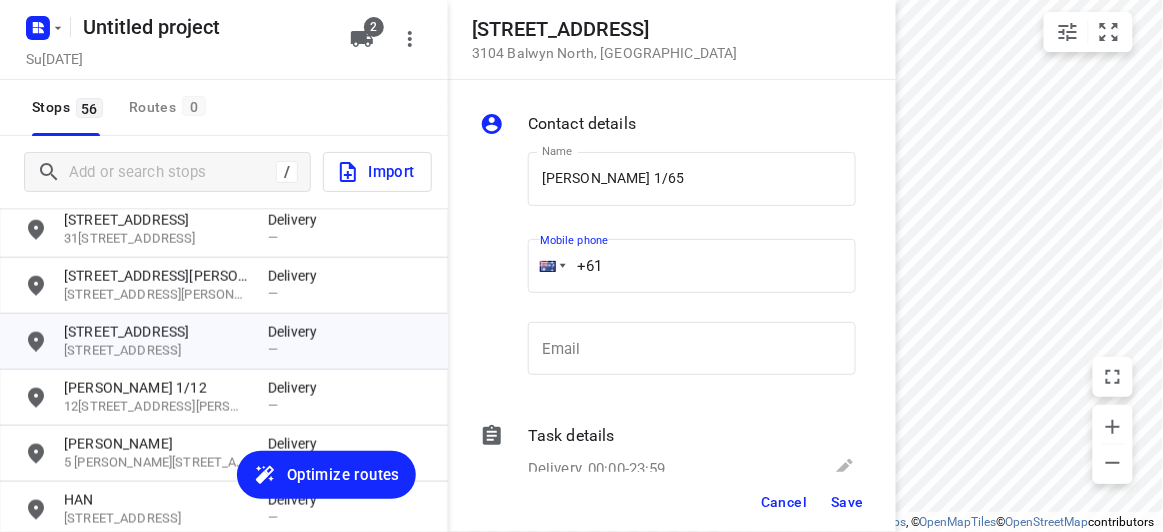 click on "+61" at bounding box center (692, 266) 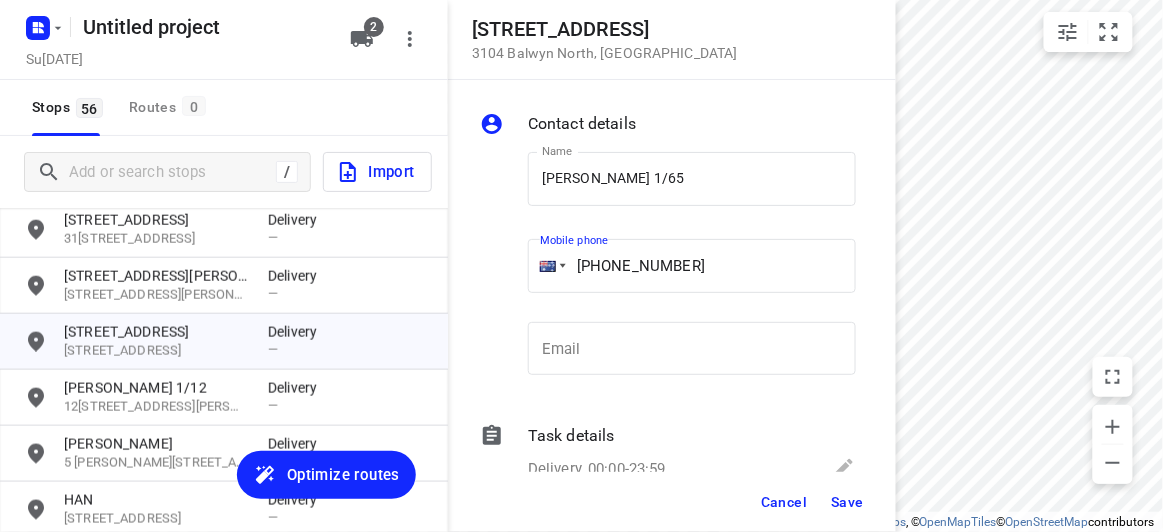 type on "[PHONE_NUMBER]" 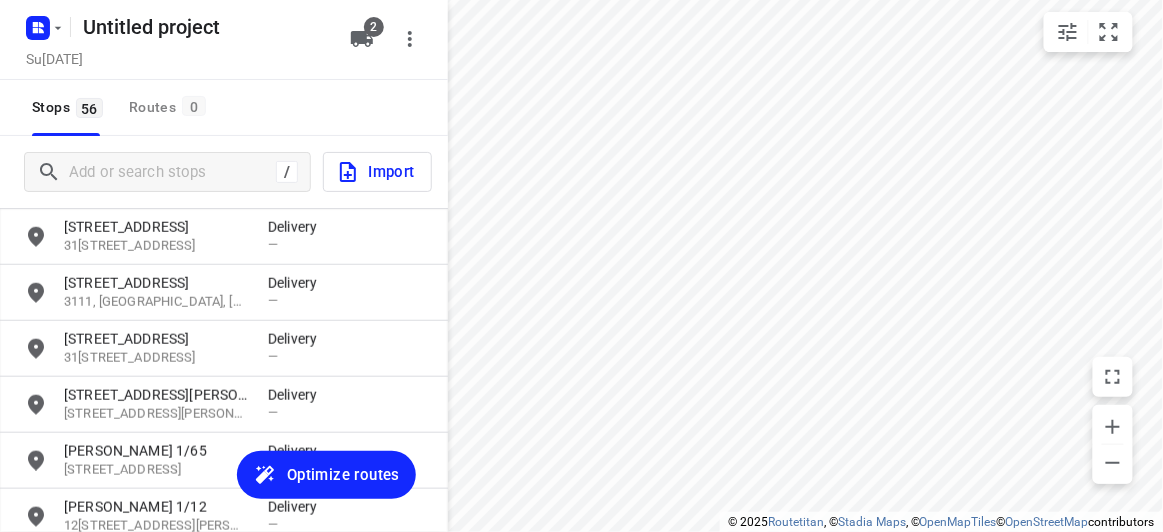 scroll, scrollTop: 2215, scrollLeft: 0, axis: vertical 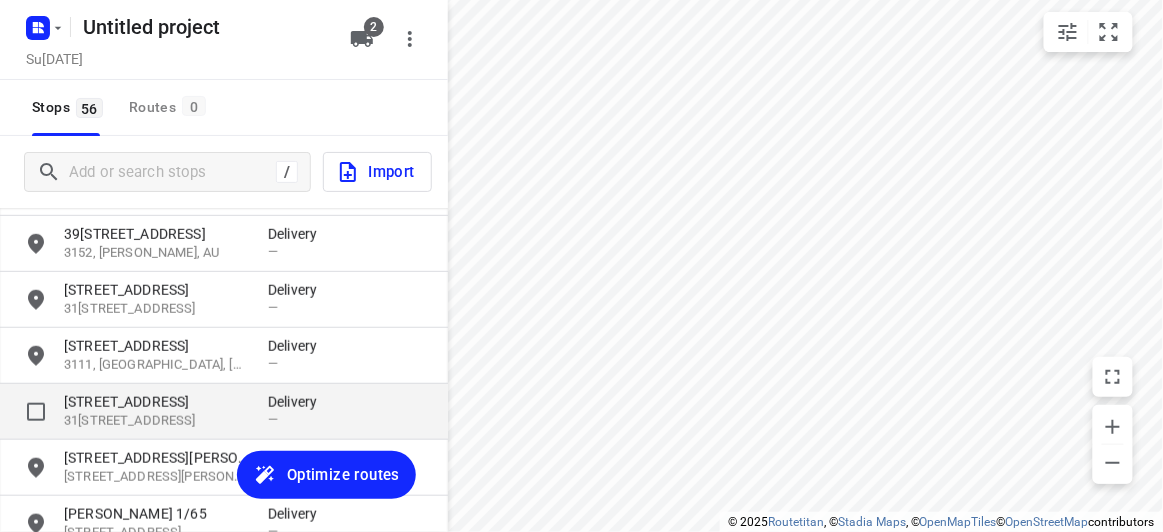 click on "[STREET_ADDRESS]" at bounding box center [156, 402] 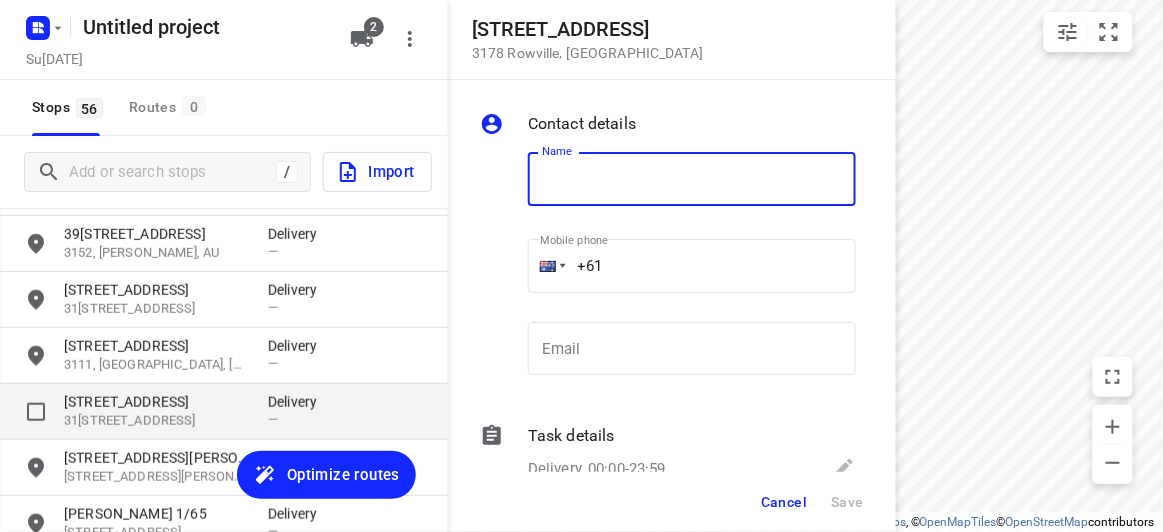click on "[STREET_ADDRESS] Delivery —" at bounding box center (224, 412) 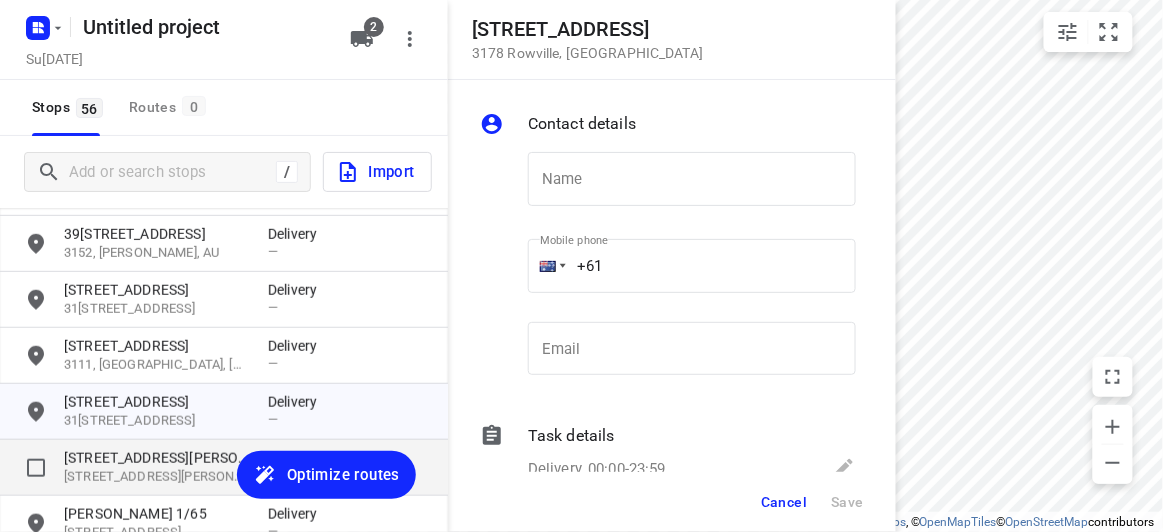 click on "[STREET_ADDRESS][PERSON_NAME]" at bounding box center [156, 458] 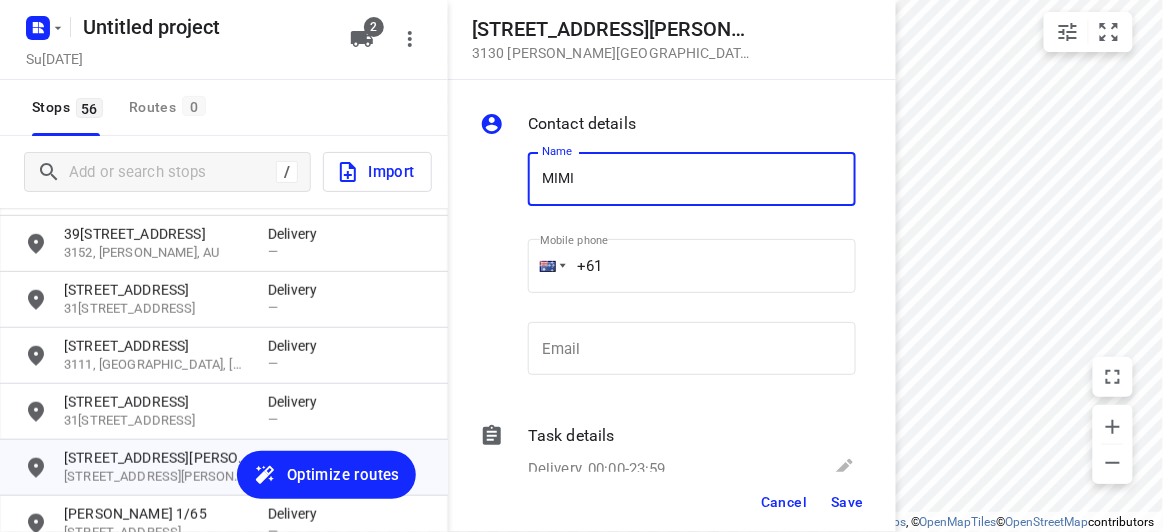 type on "MIMI" 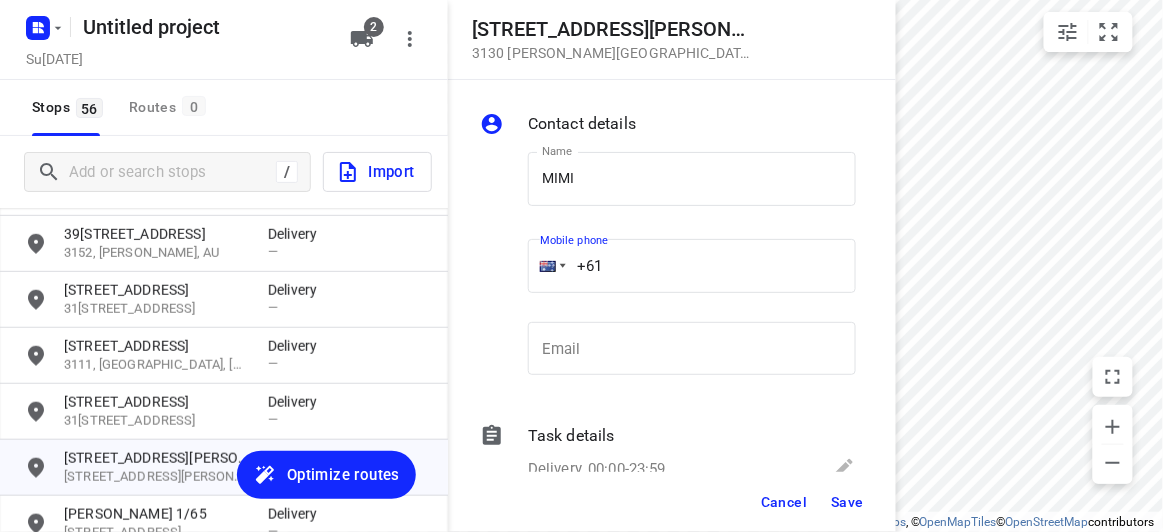 paste on "0413163144" 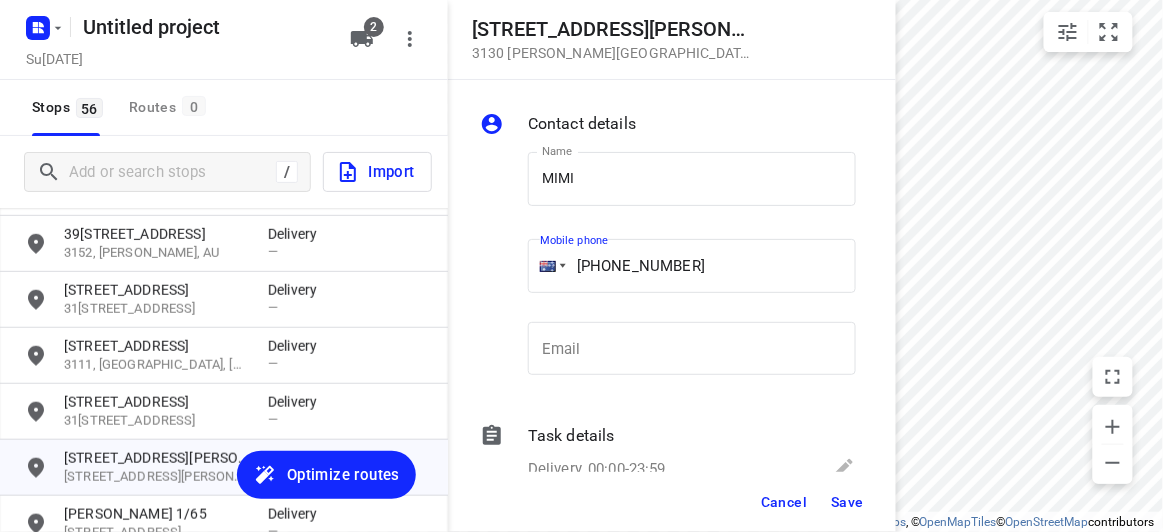drag, startPoint x: 612, startPoint y: 257, endPoint x: 589, endPoint y: 253, distance: 23.345236 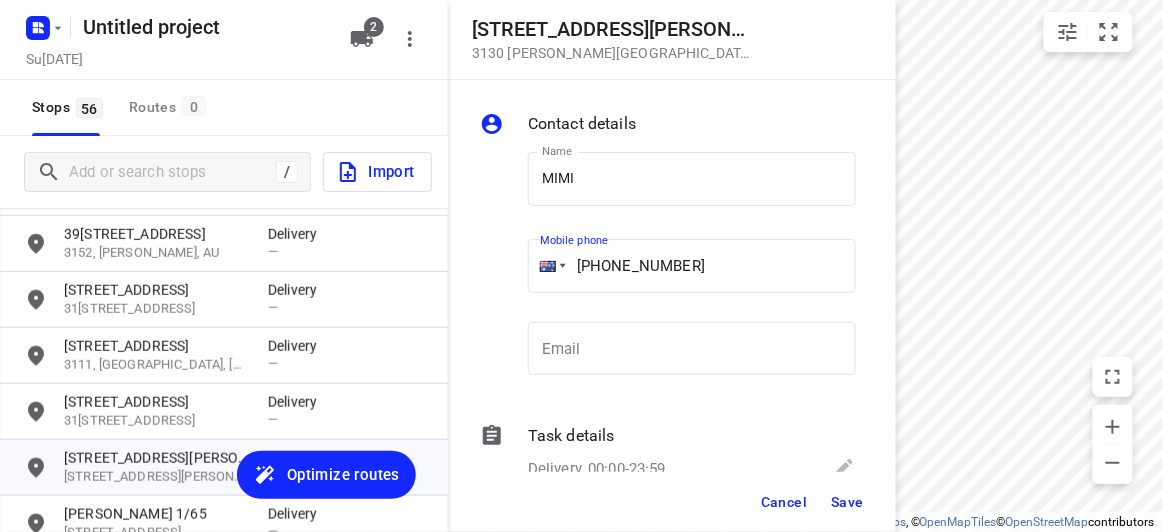 click on "[PHONE_NUMBER]" at bounding box center [692, 266] 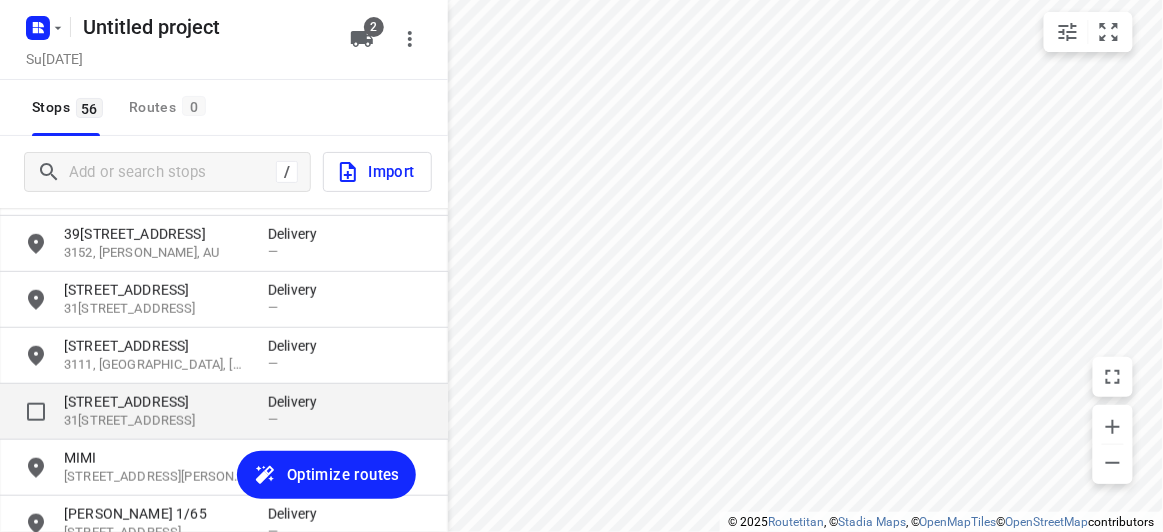 click on "[STREET_ADDRESS]" at bounding box center (156, 402) 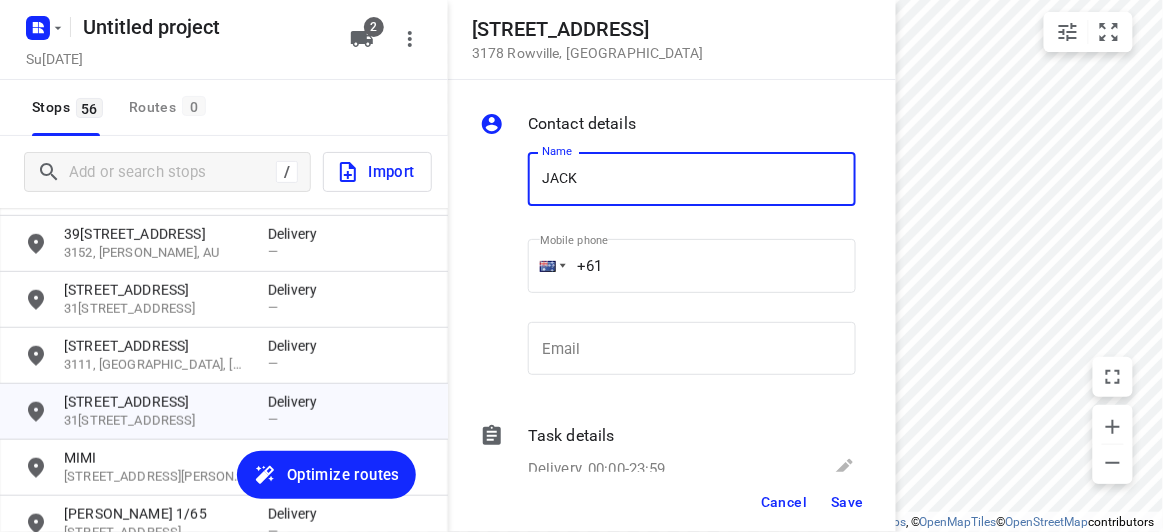type on "JACK" 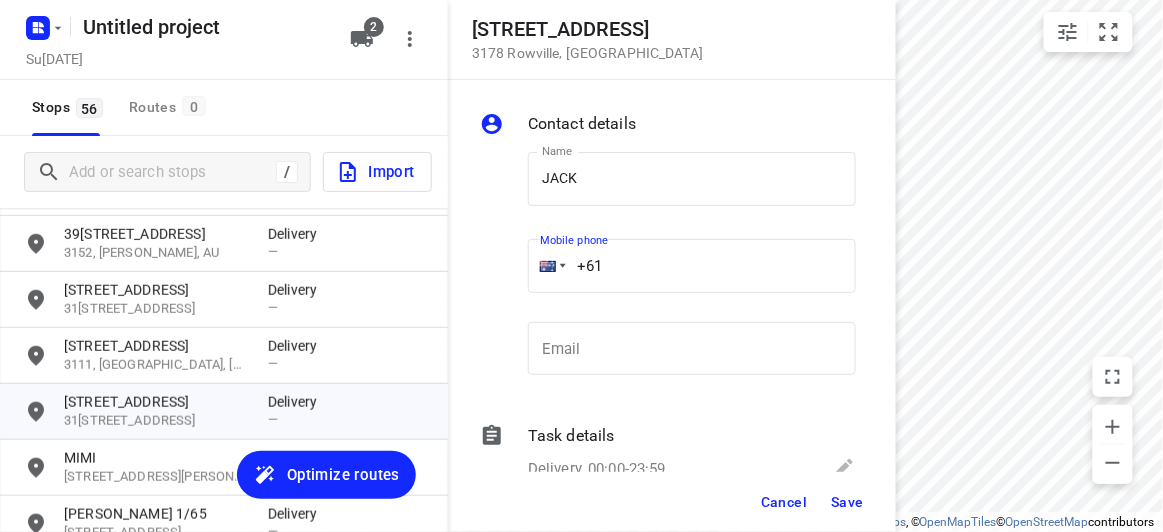 paste on "411744476" 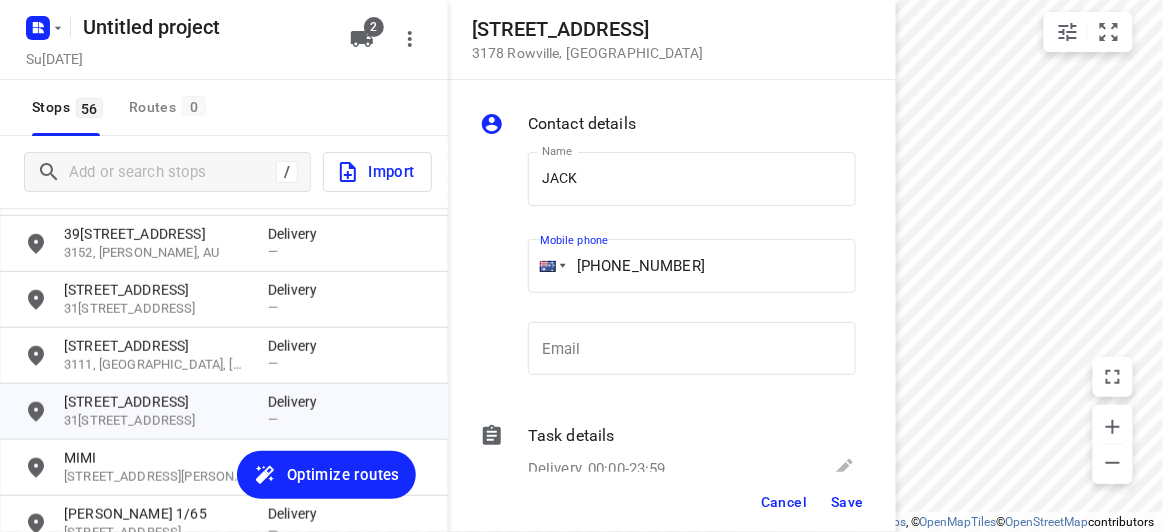 type on "[PHONE_NUMBER]" 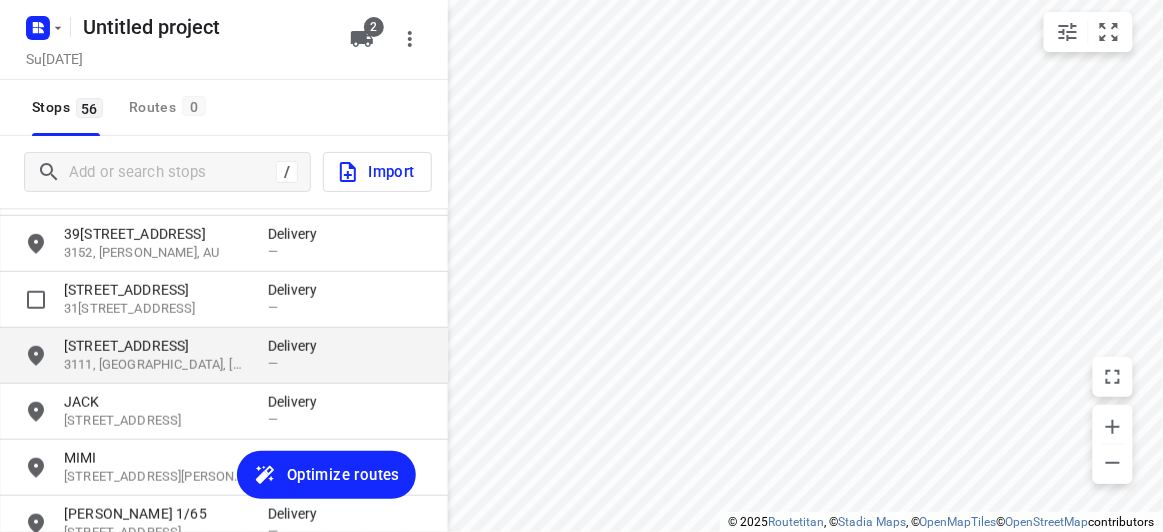 click on "3111, [GEOGRAPHIC_DATA], [GEOGRAPHIC_DATA]" at bounding box center [156, 365] 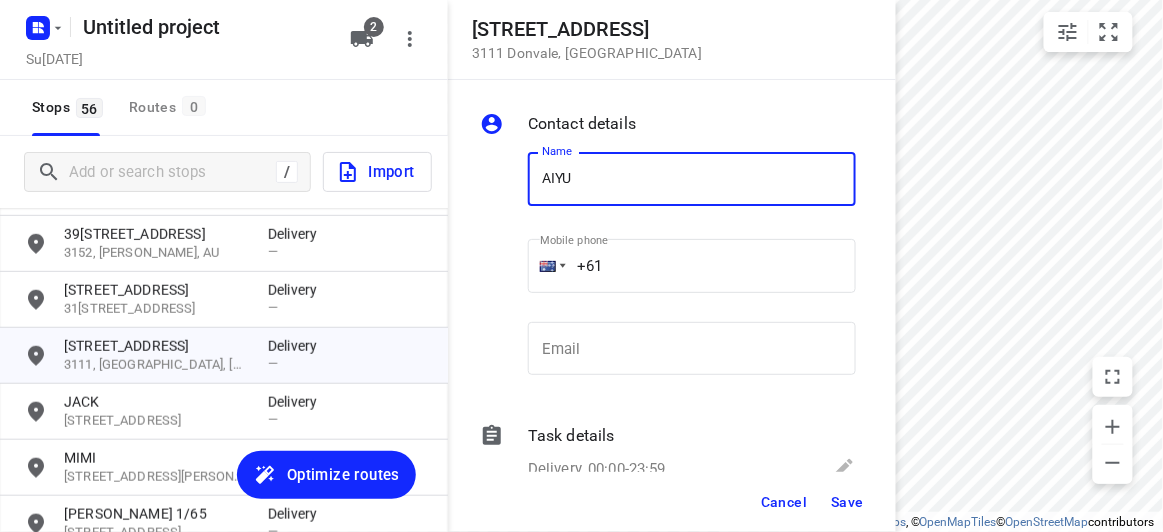 type on "[PERSON_NAME]" 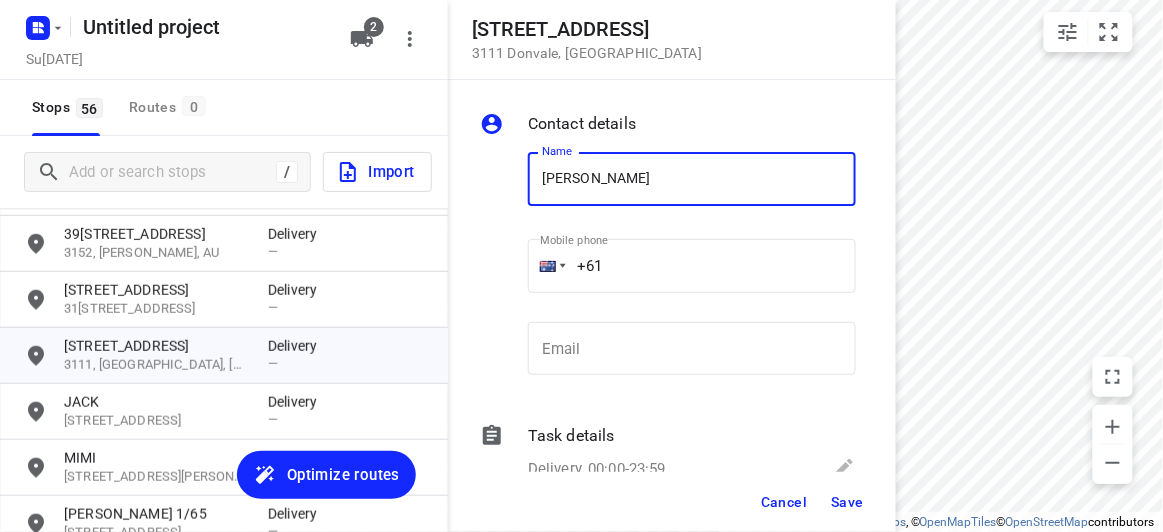 click on "+61" at bounding box center [692, 266] 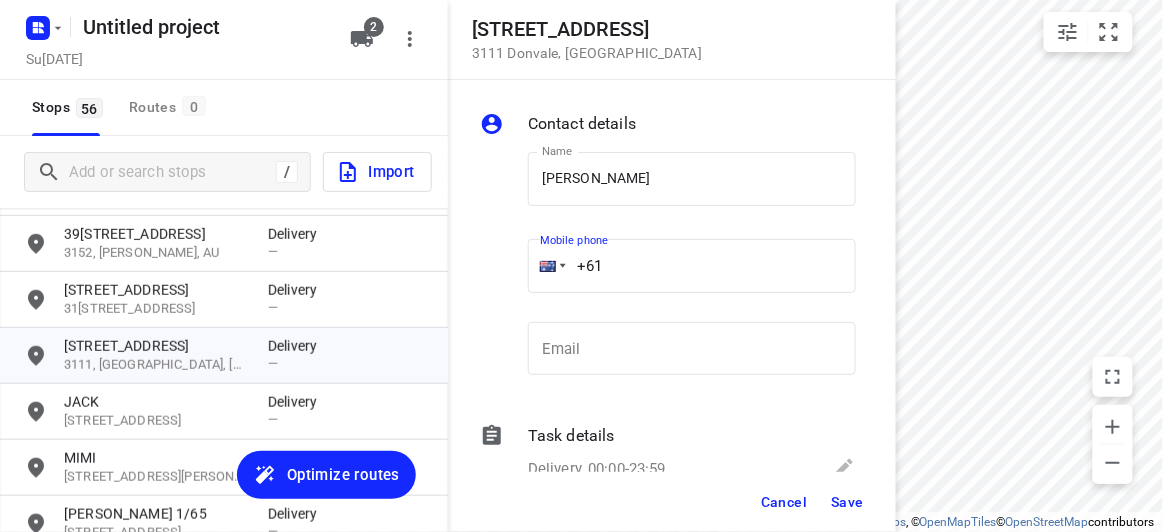 paste on "416531190" 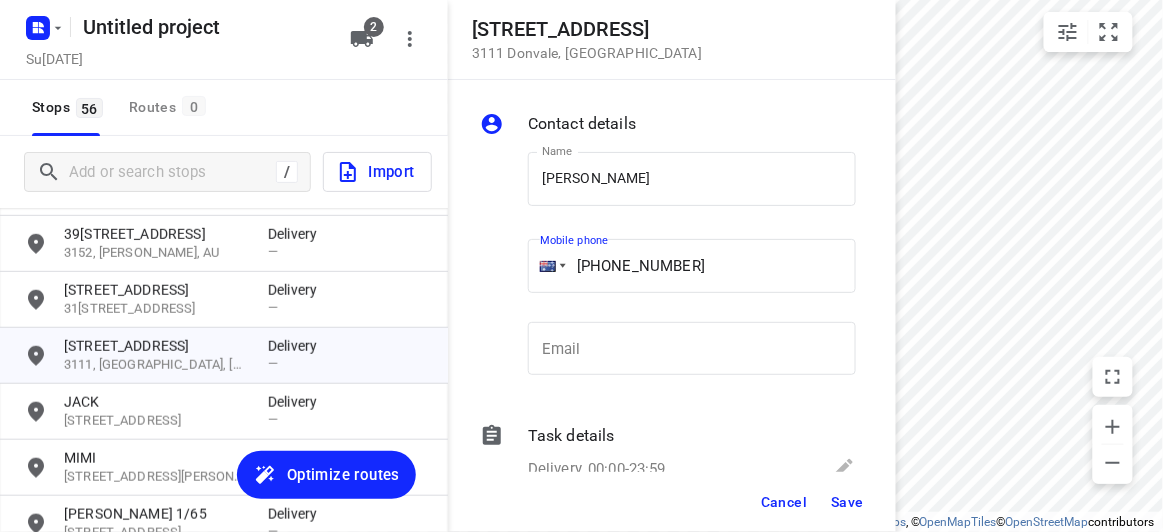type on "[PHONE_NUMBER]" 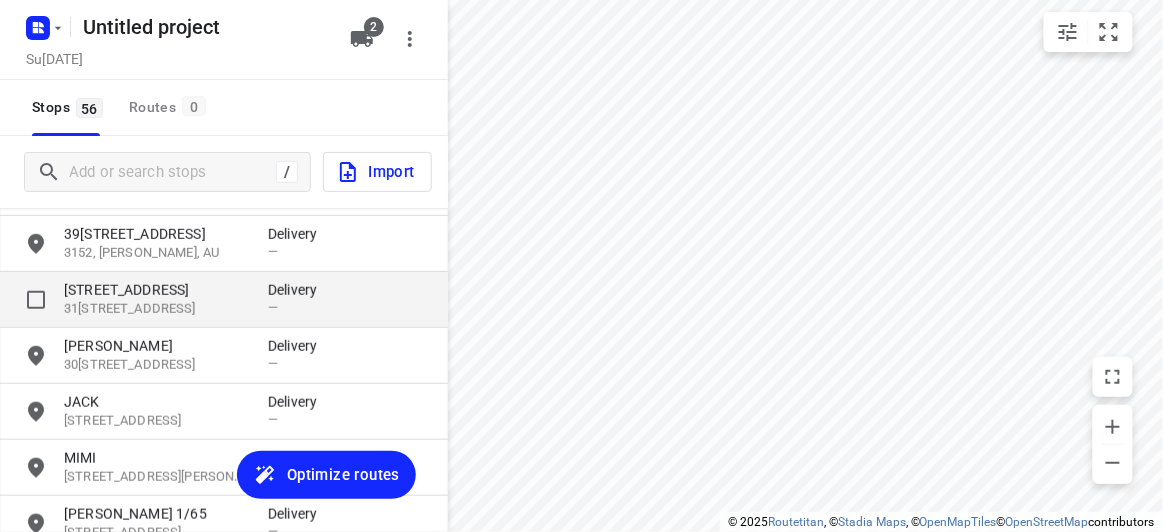 click on "[STREET_ADDRESS]" at bounding box center (156, 290) 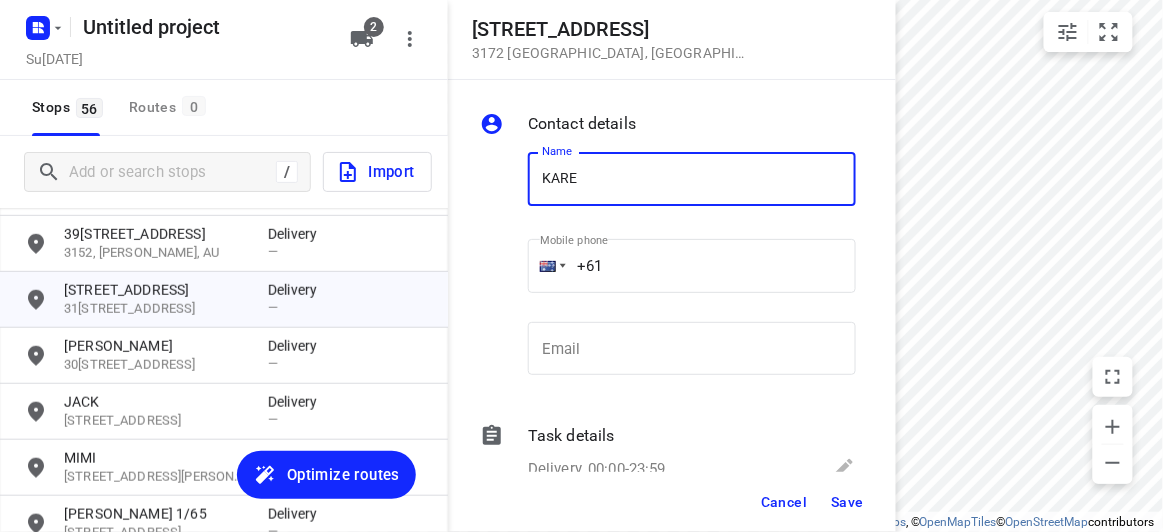 type on "[PERSON_NAME]" 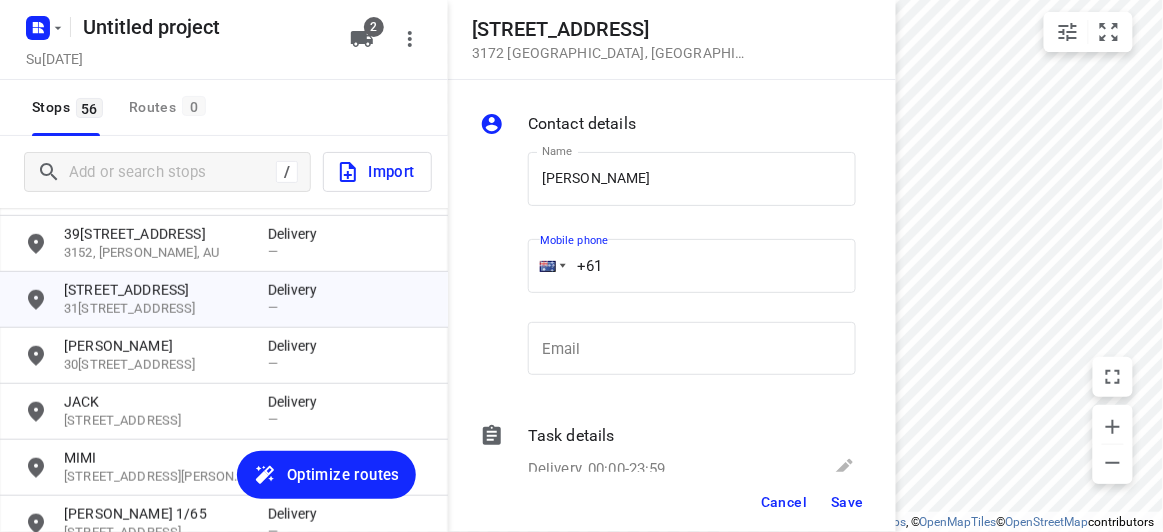 click on "+61" at bounding box center [692, 266] 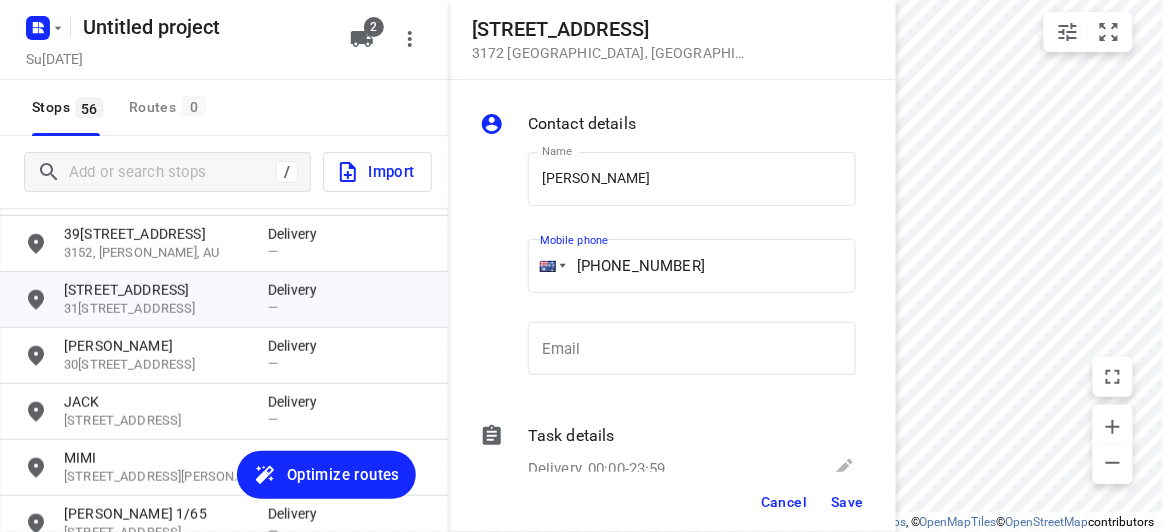 click on "[PHONE_NUMBER]" at bounding box center [692, 266] 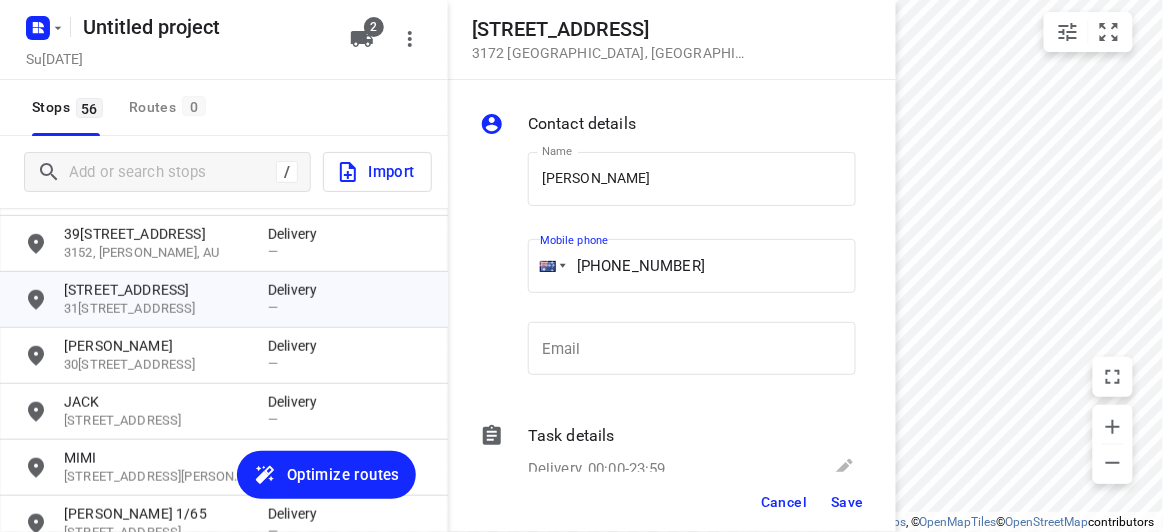 type on "[PHONE_NUMBER]" 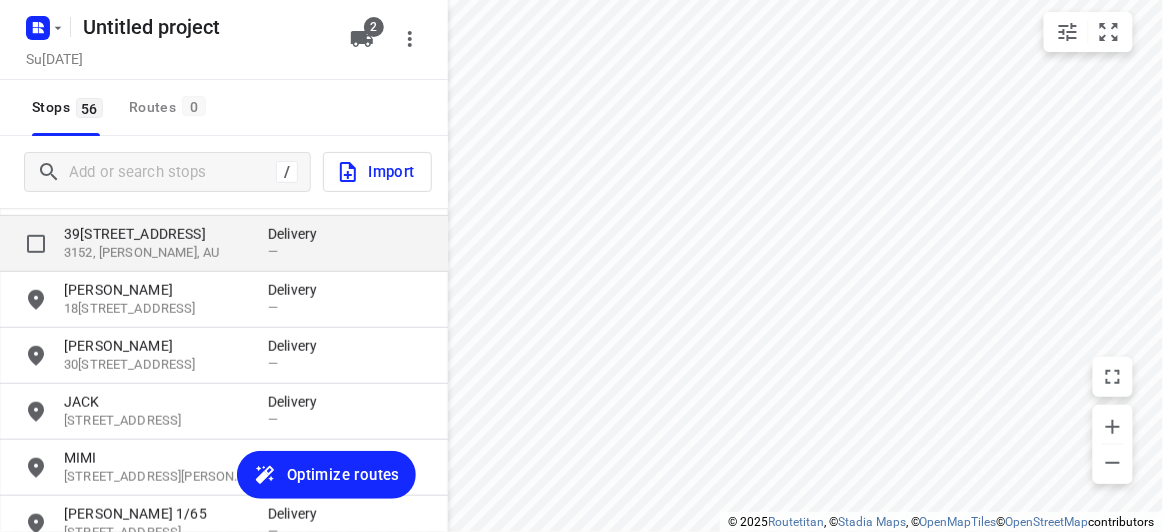 click on "39[STREET_ADDRESS]" at bounding box center (156, 234) 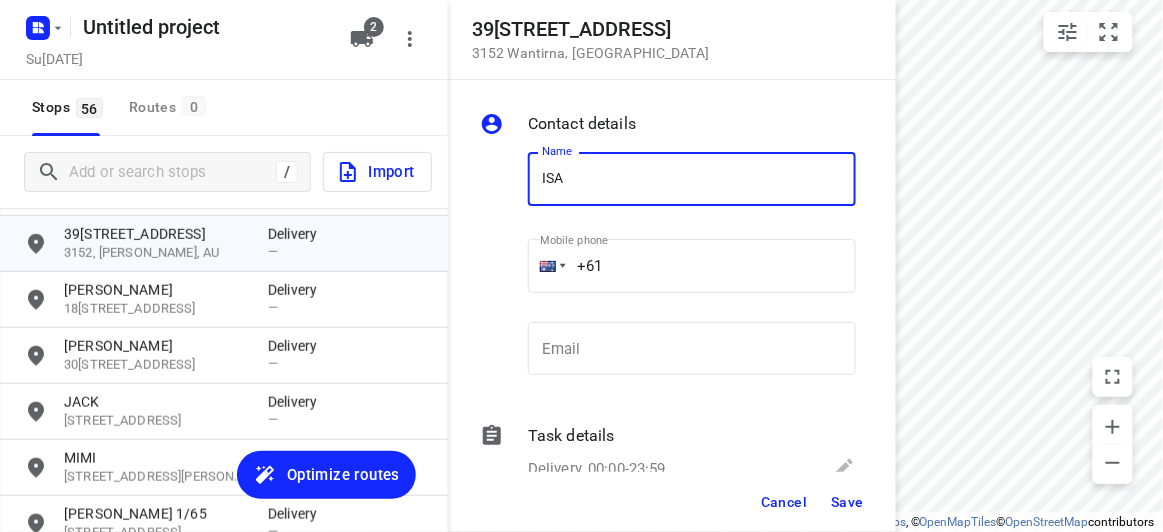 type on "[PERSON_NAME]" 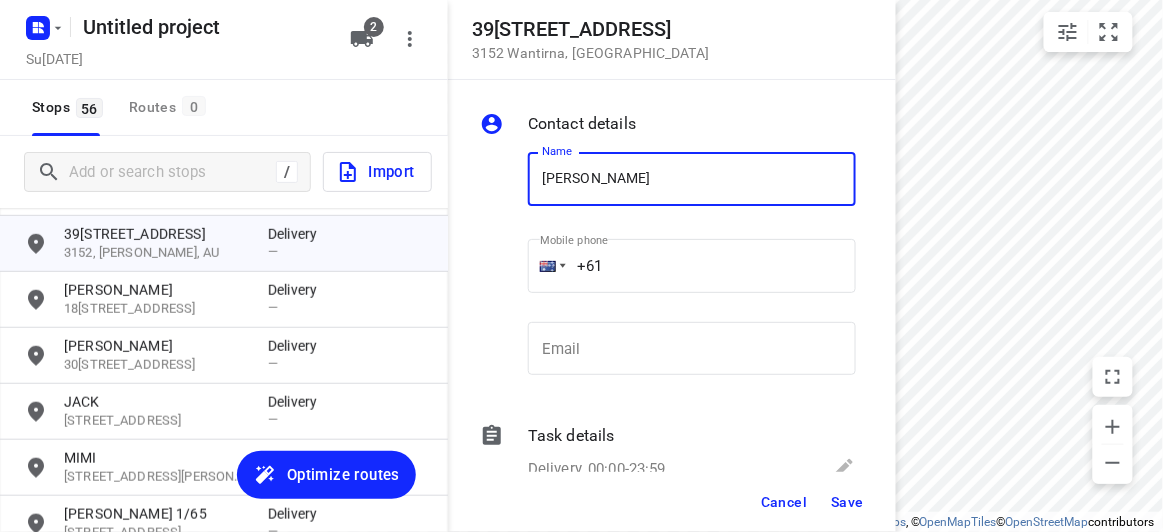 click on "+61" at bounding box center (692, 266) 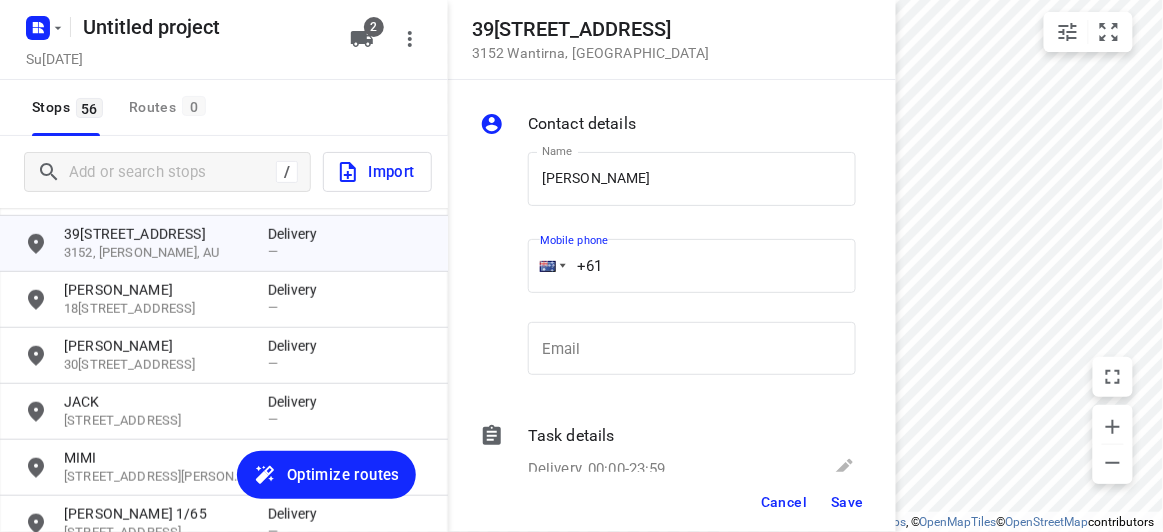 paste on "433807353" 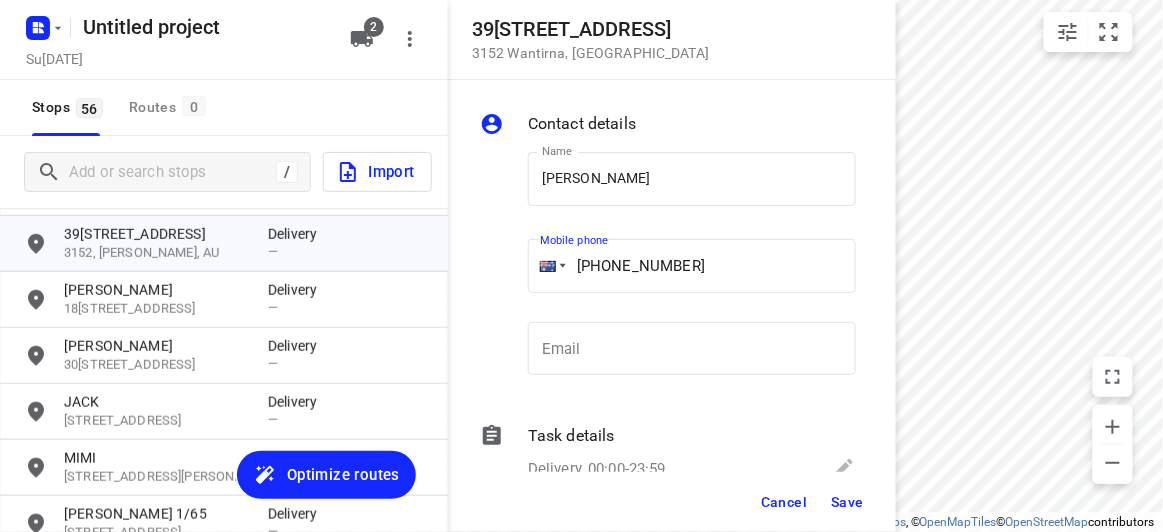 type on "[PHONE_NUMBER]" 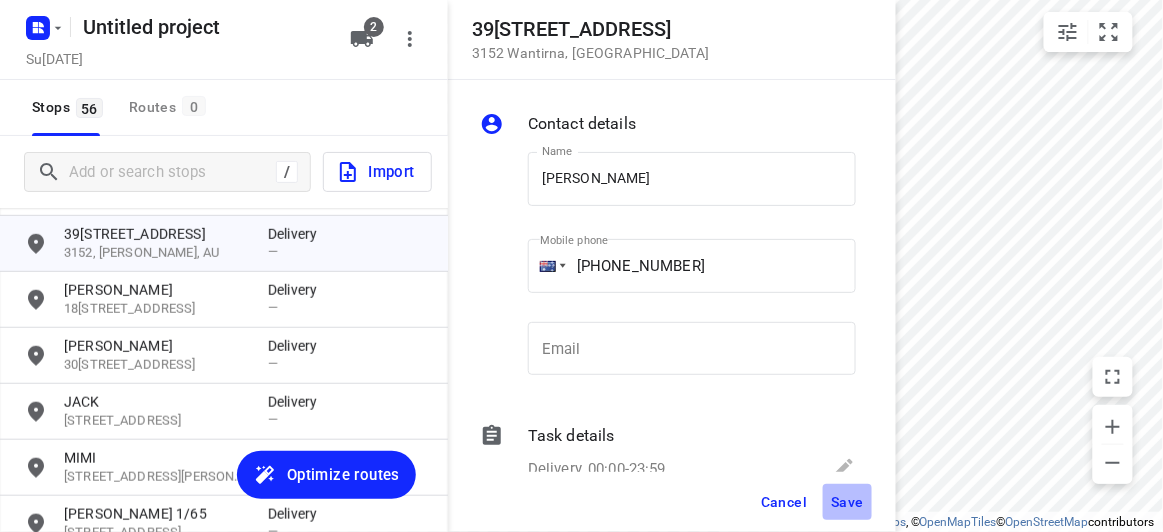 click on "Save" at bounding box center [847, 502] 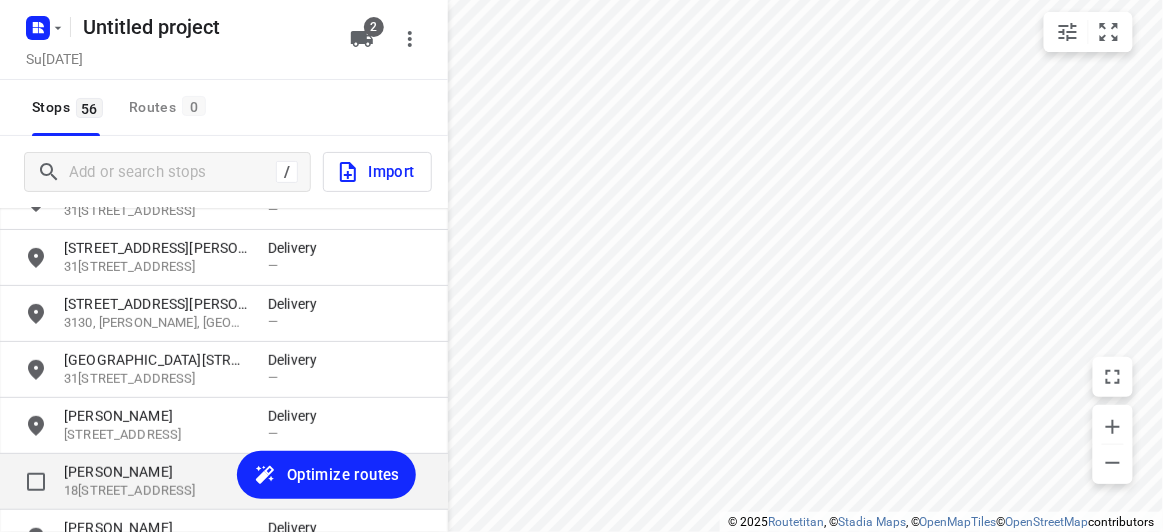 scroll, scrollTop: 1943, scrollLeft: 0, axis: vertical 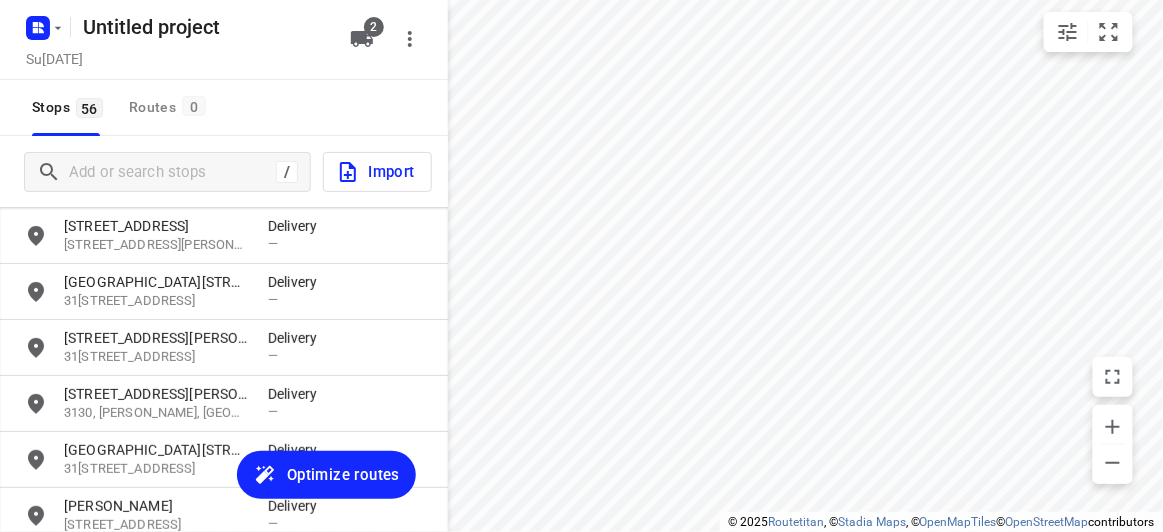 click on "31[STREET_ADDRESS]" at bounding box center (156, 469) 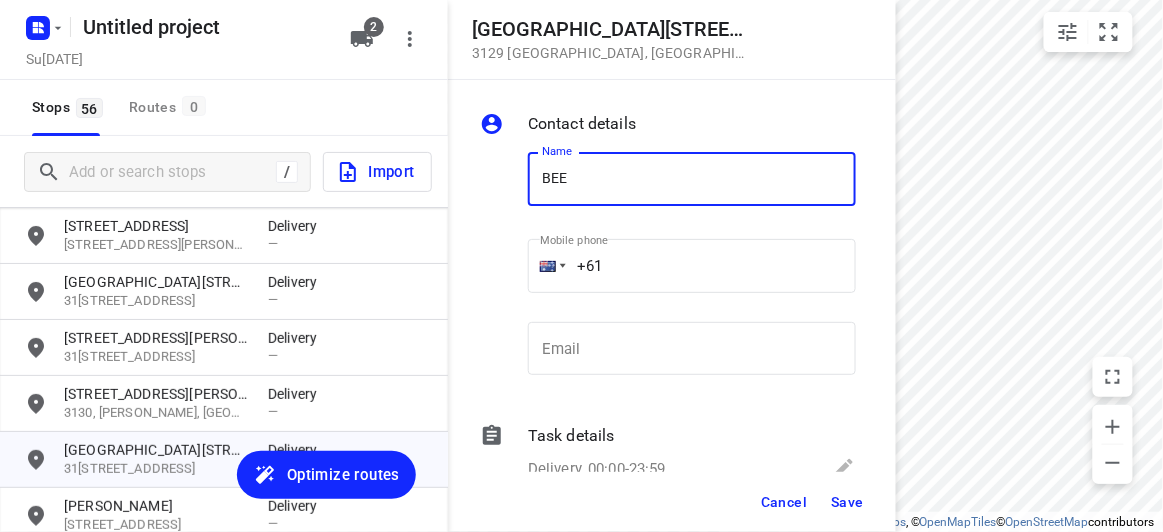 type on "BEE TIEW" 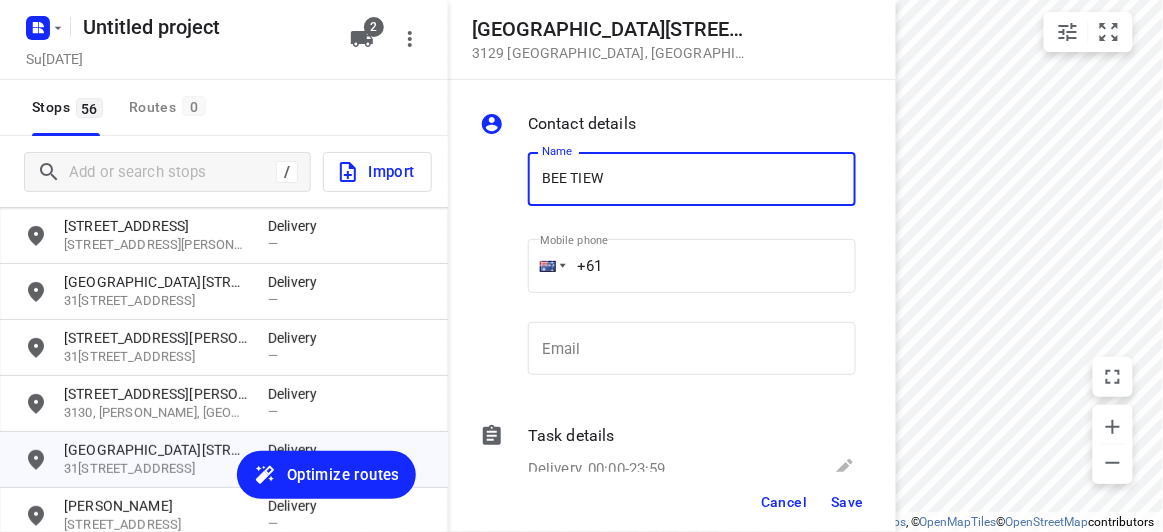 click on "+61" at bounding box center [692, 266] 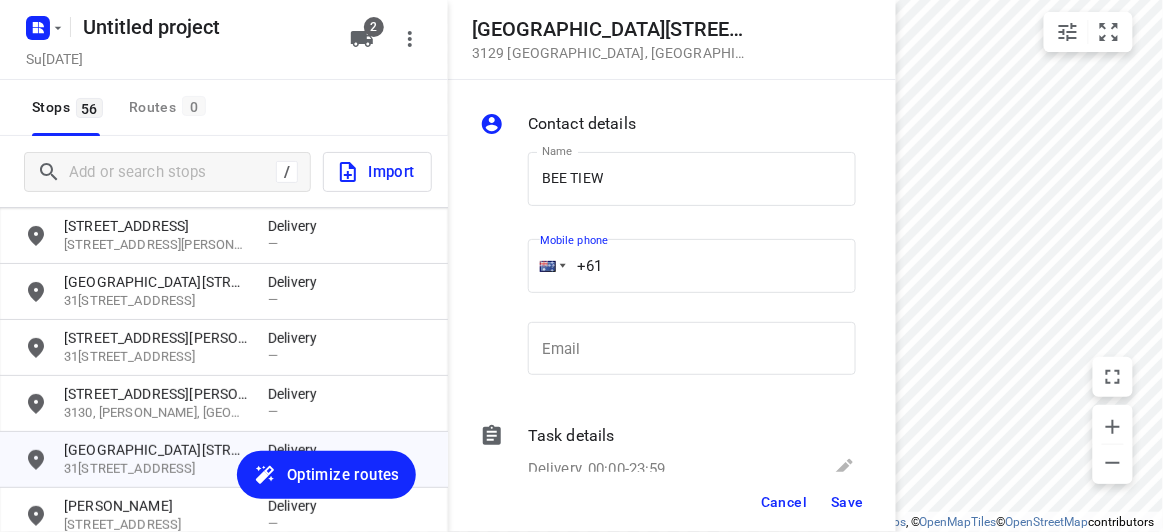 paste on "433810213" 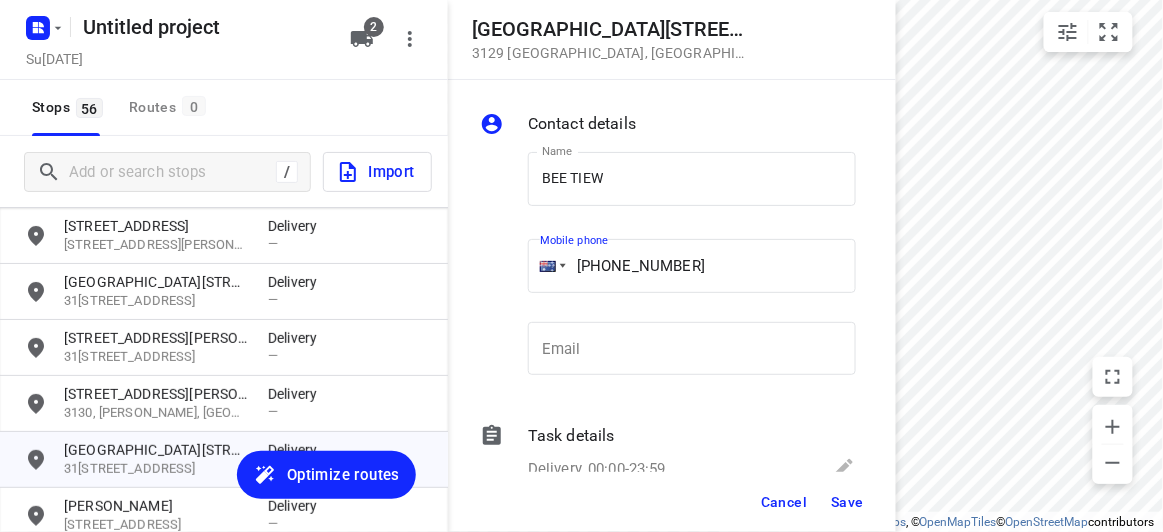 type on "[PHONE_NUMBER]" 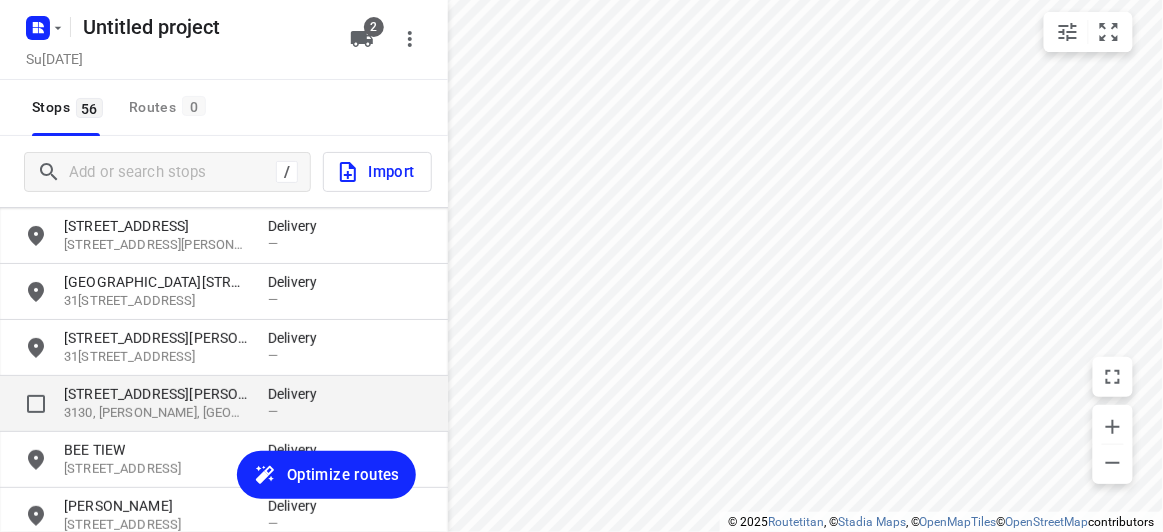 click on "[STREET_ADDRESS][PERSON_NAME]" at bounding box center [156, 394] 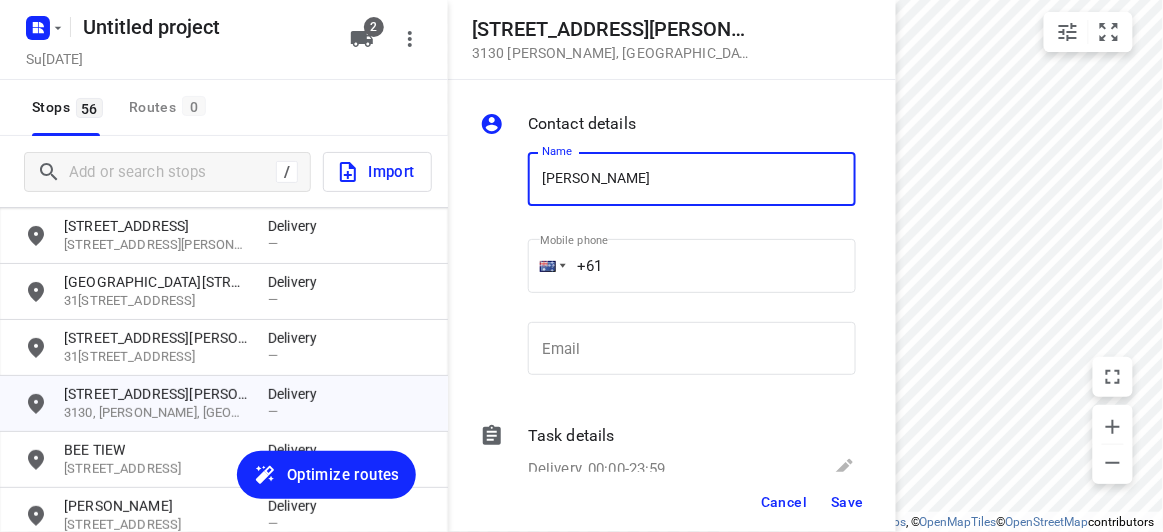 click on "[PERSON_NAME]" at bounding box center (692, 179) 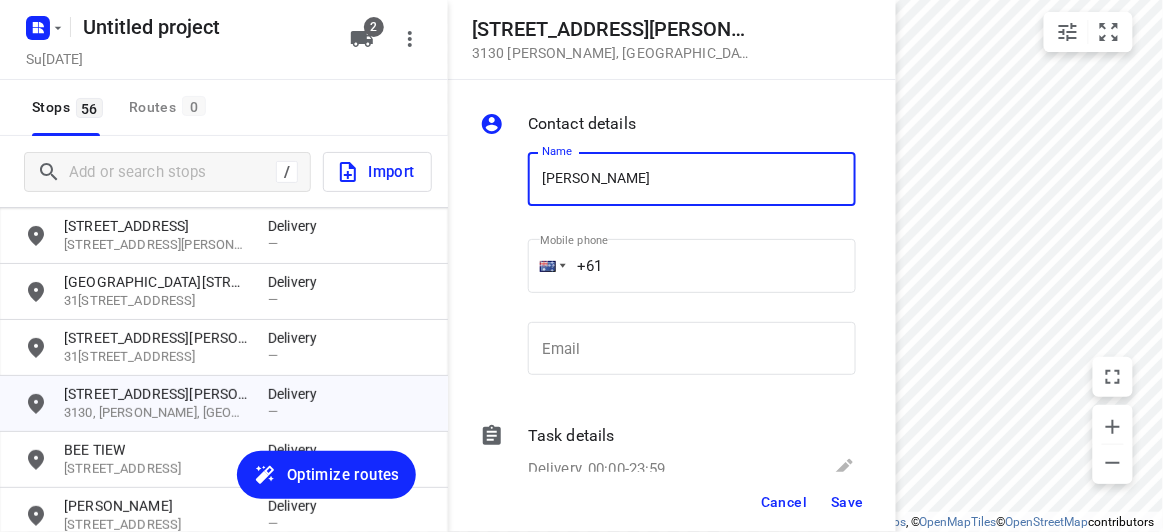 type on "[PERSON_NAME]" 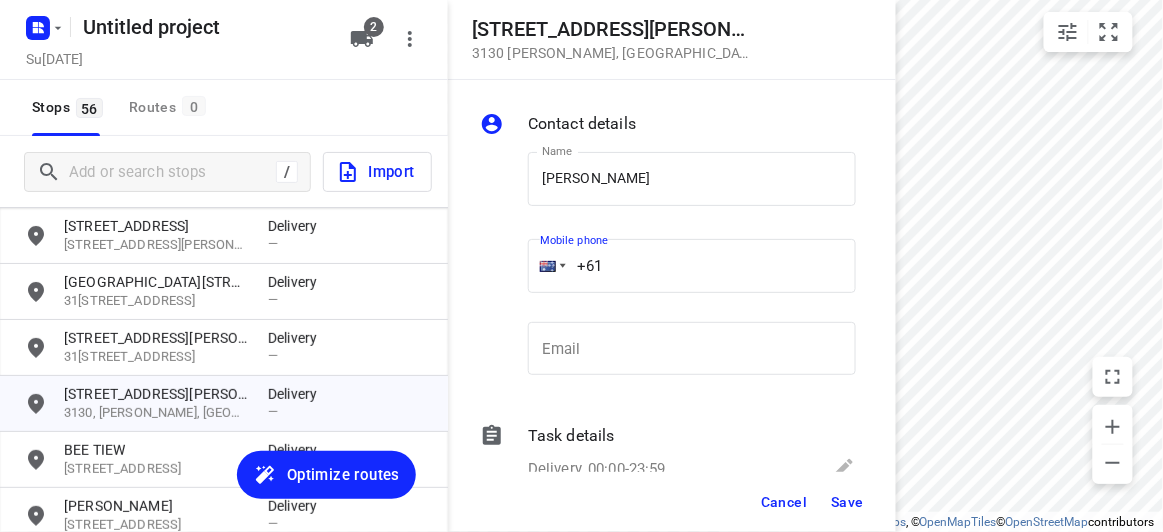 paste on "413819118" 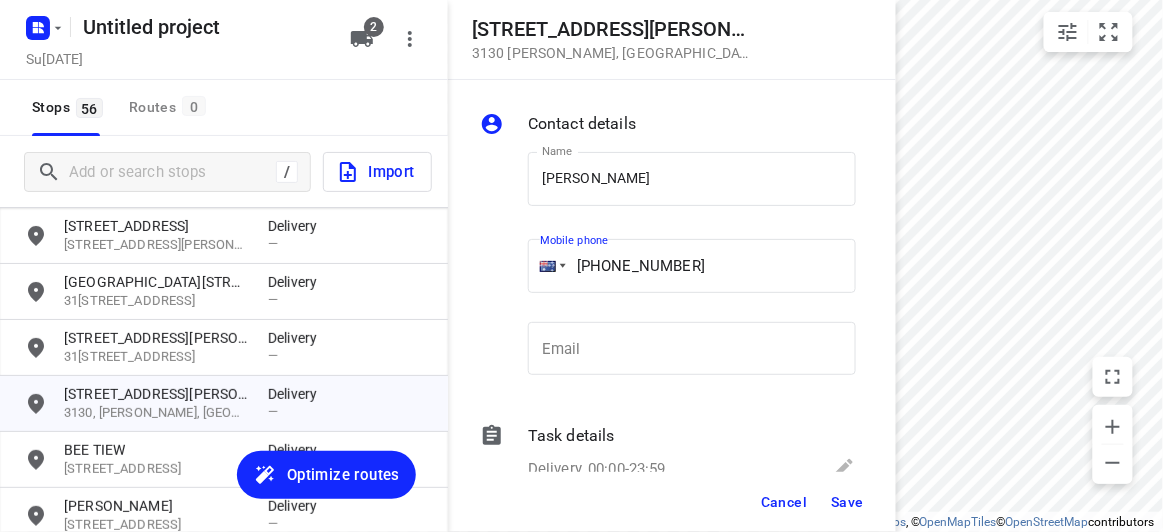type on "[PHONE_NUMBER]" 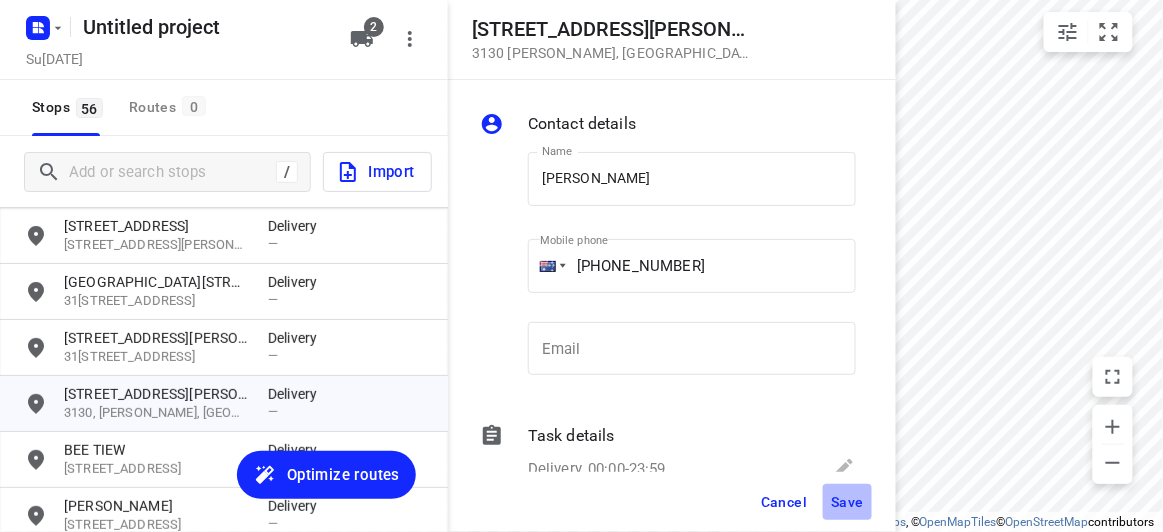 click on "Save" at bounding box center (847, 502) 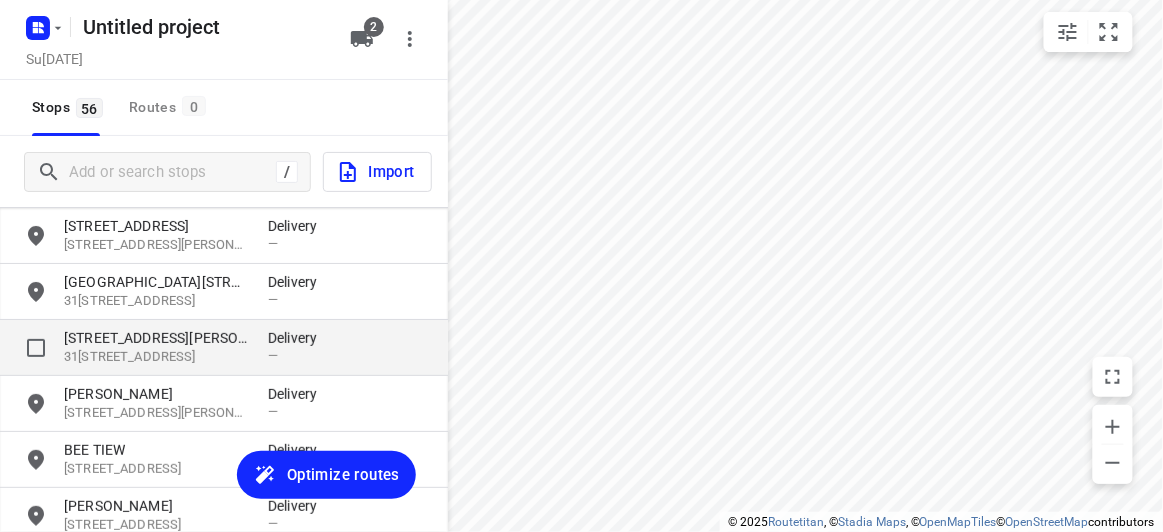 click on "31[STREET_ADDRESS]" at bounding box center [156, 357] 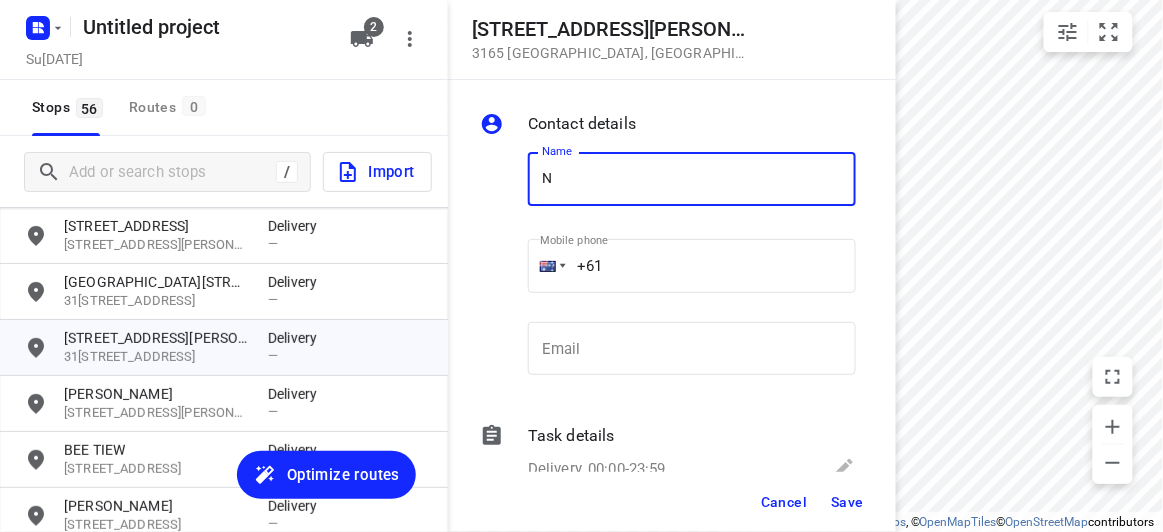 click on "N" at bounding box center (692, 179) 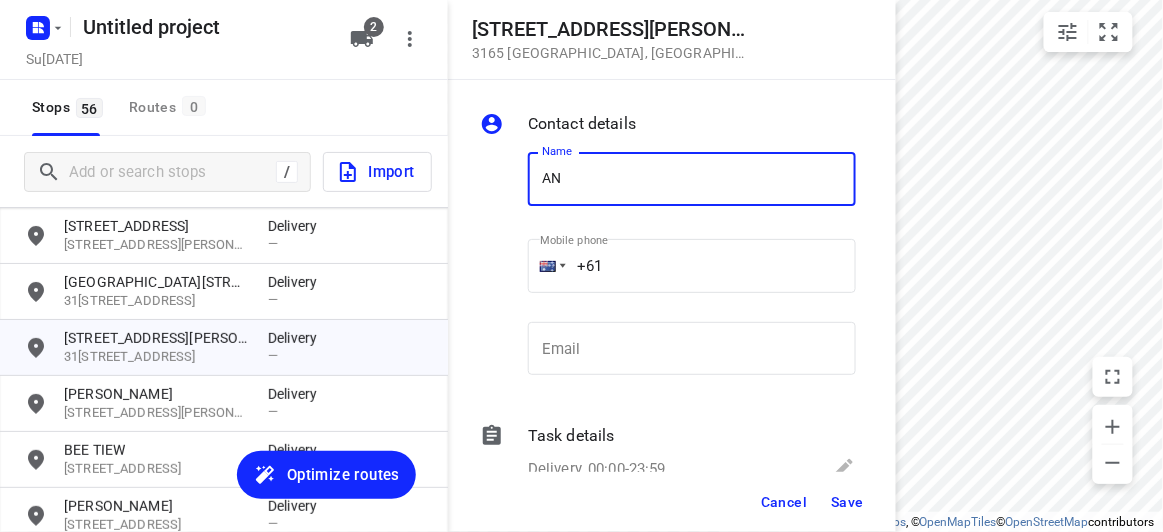 click on "AN" at bounding box center [692, 179] 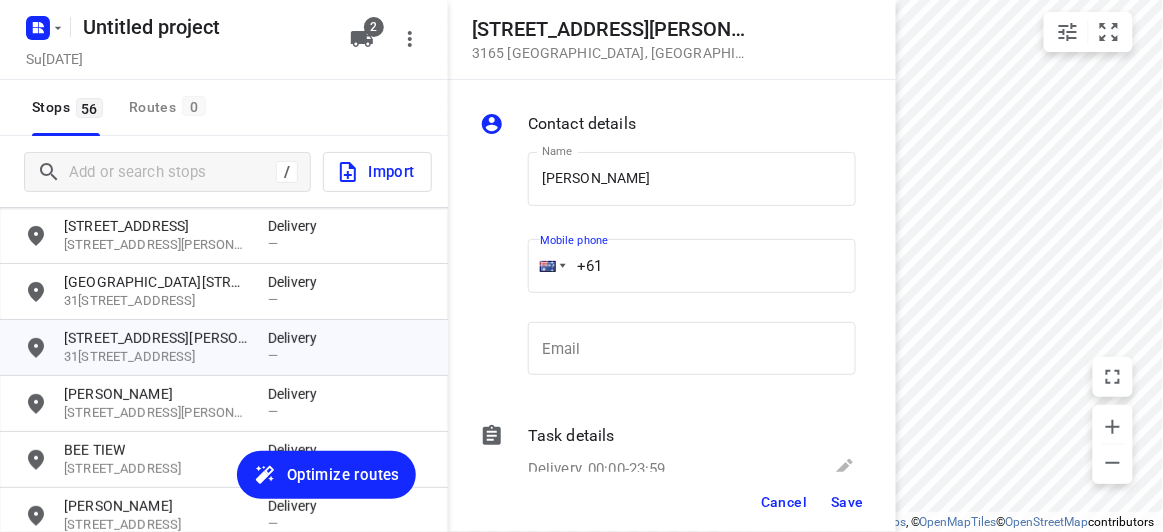 click on "+61" at bounding box center [692, 266] 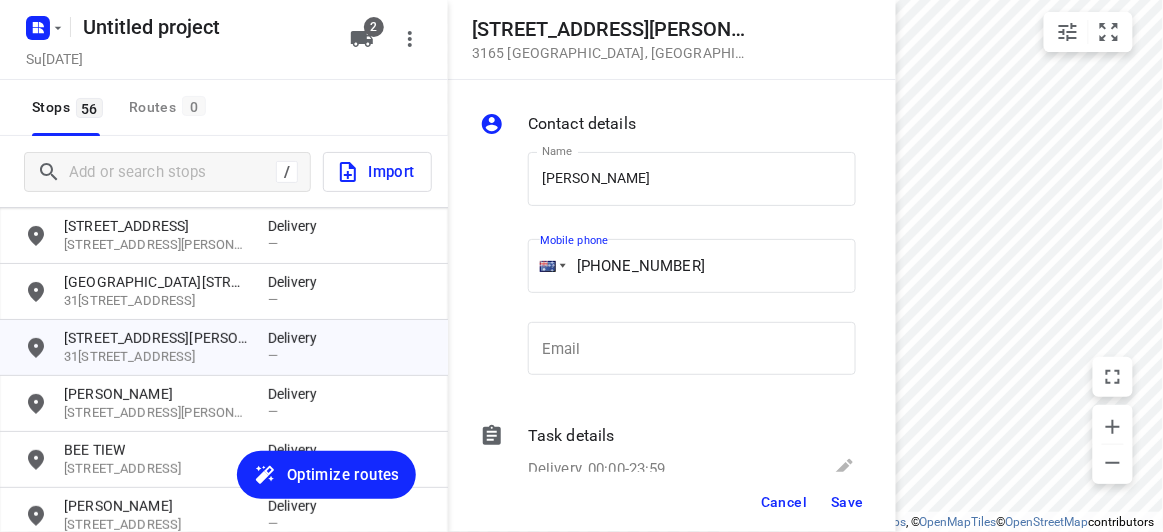 type on "[PHONE_NUMBER]" 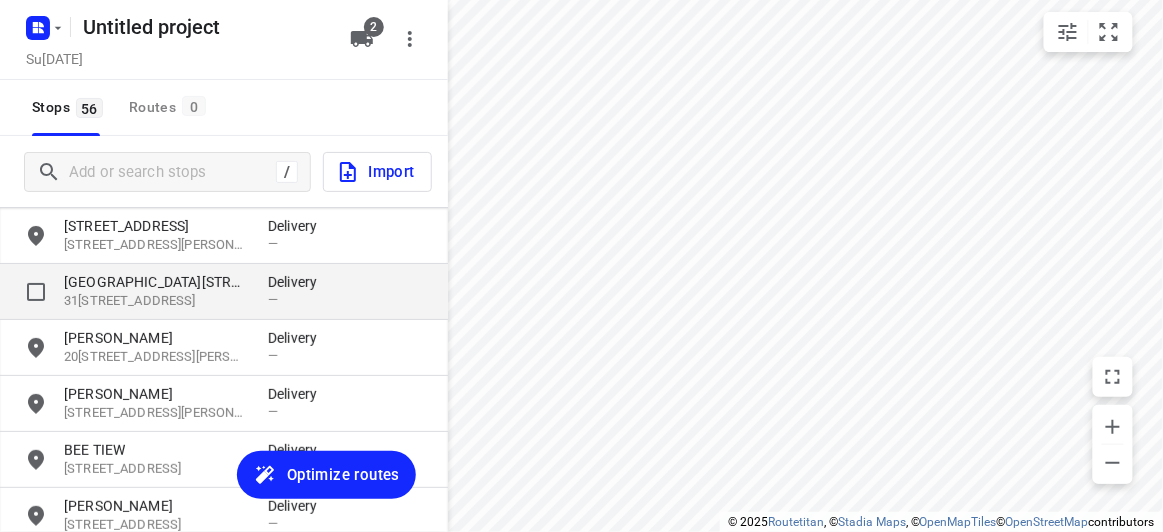 click on "[GEOGRAPHIC_DATA][STREET_ADDRESS]" at bounding box center (156, 282) 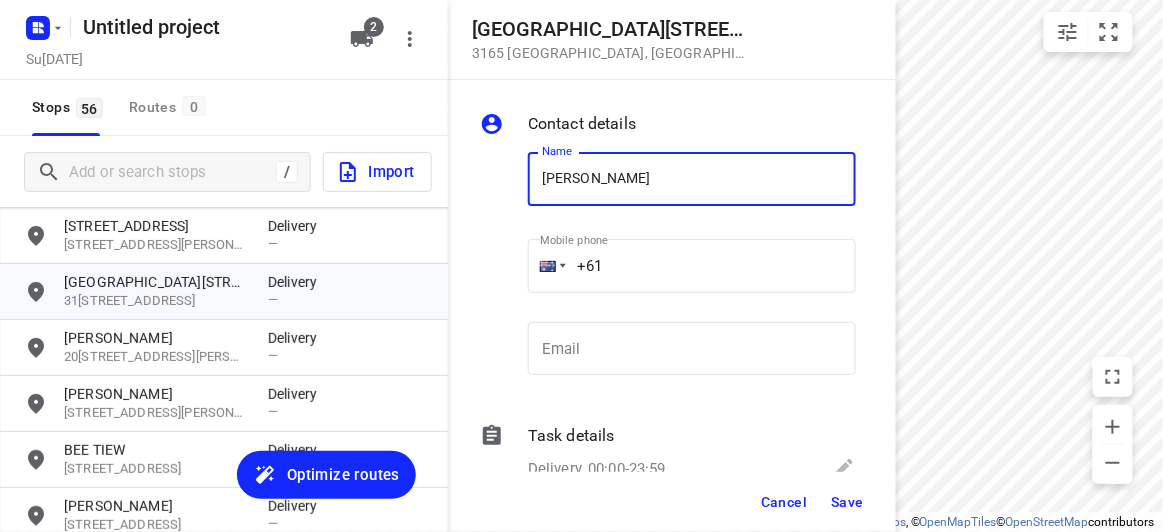 type on "[PERSON_NAME]" 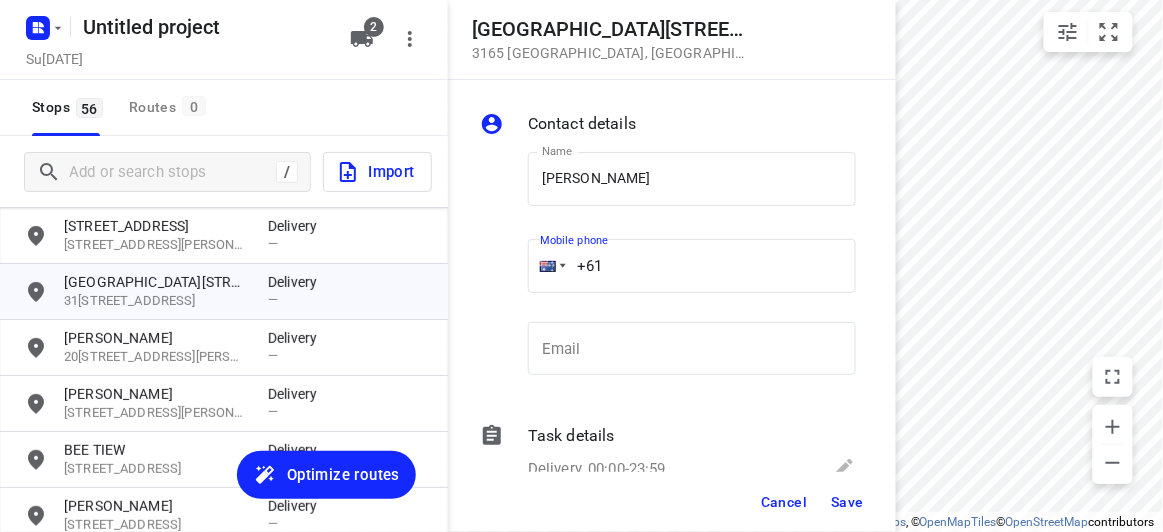 paste on "0411721699" 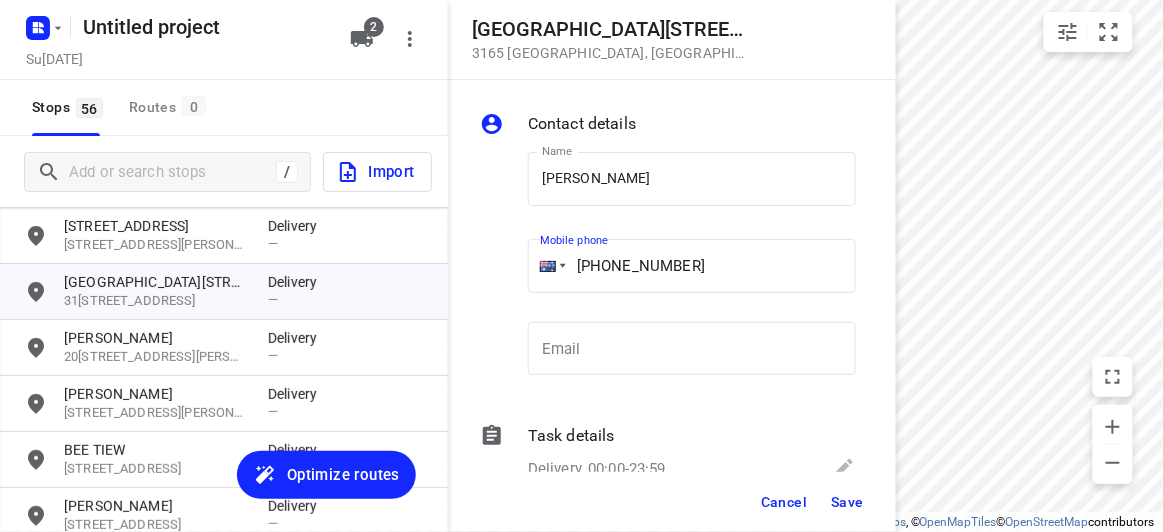 click on "[PHONE_NUMBER]" at bounding box center (692, 266) 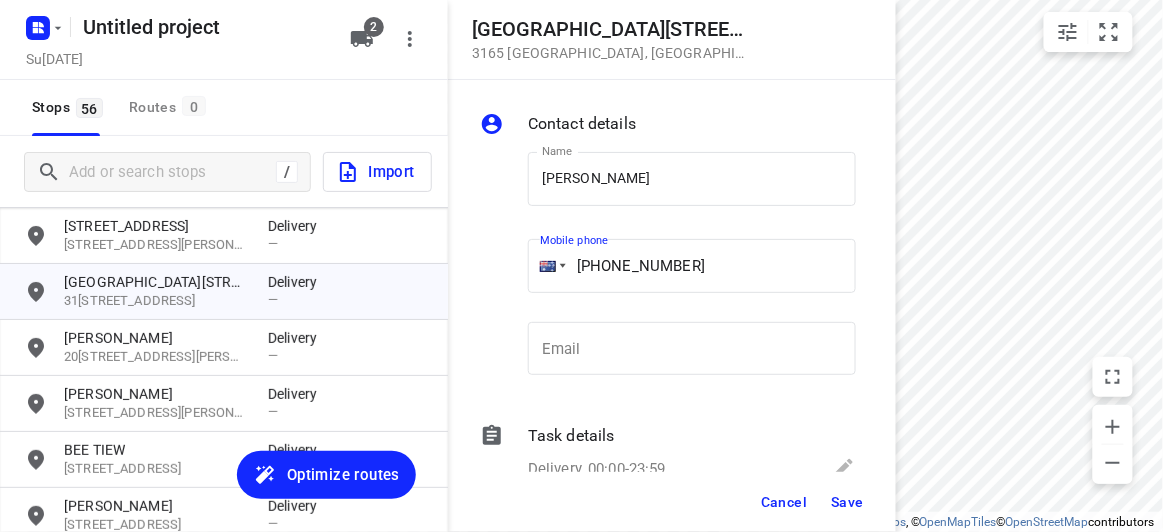 type on "[PHONE_NUMBER]" 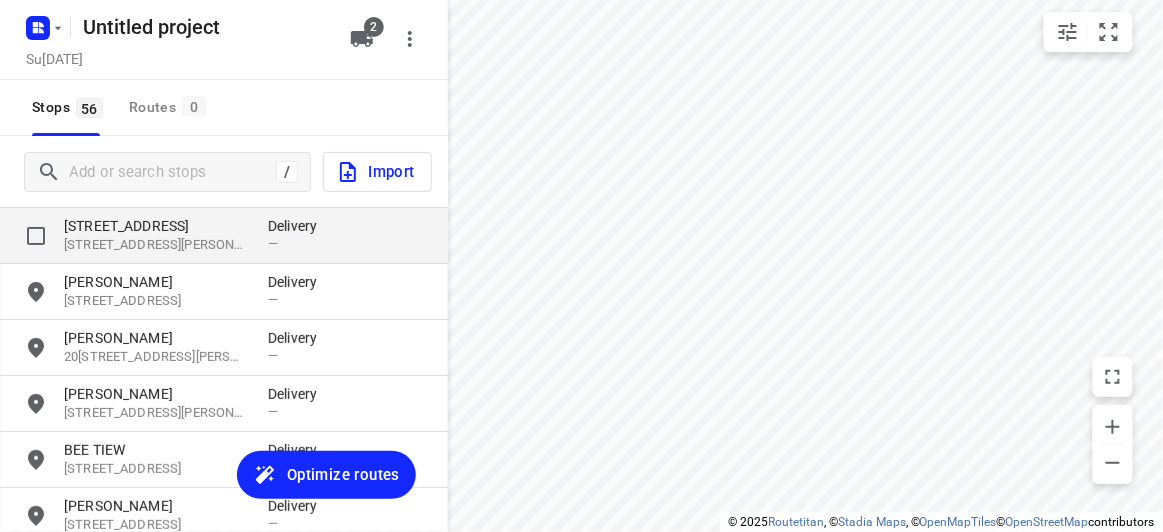 click on "[STREET_ADDRESS][PERSON_NAME]" at bounding box center (156, 245) 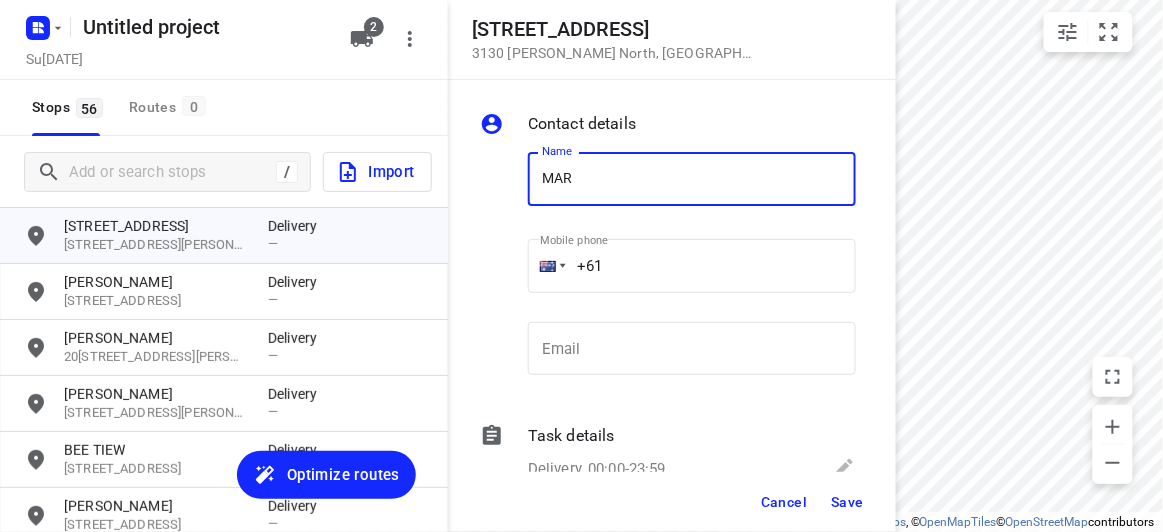 type on "[PERSON_NAME]" 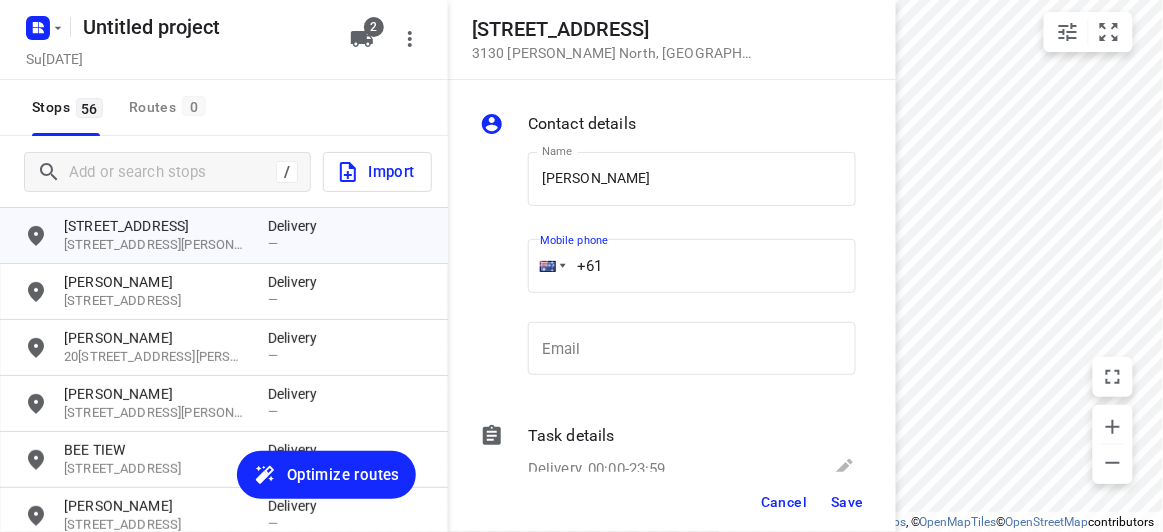 click on "+61" at bounding box center [692, 266] 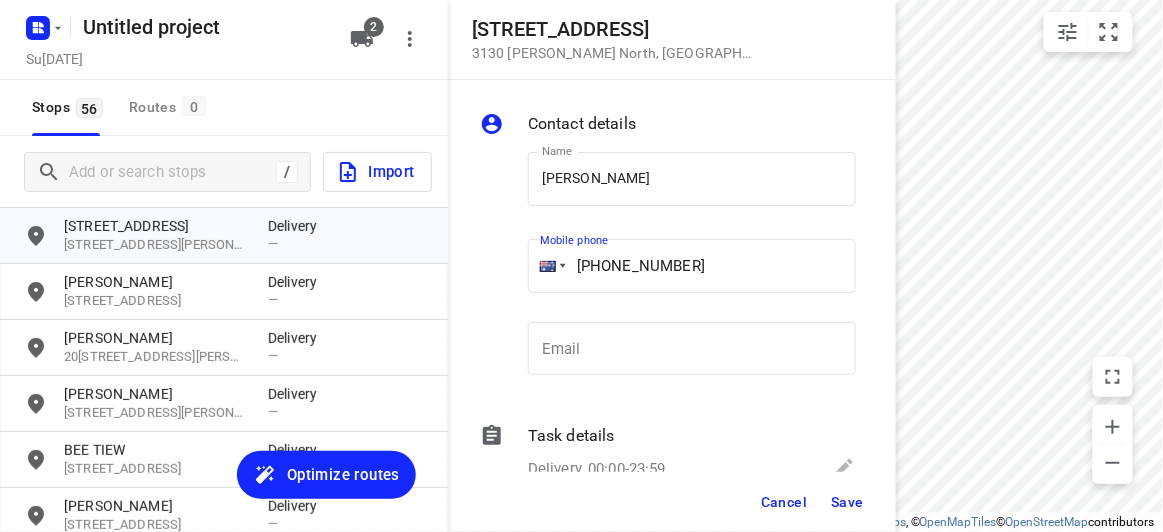 type on "[PHONE_NUMBER]" 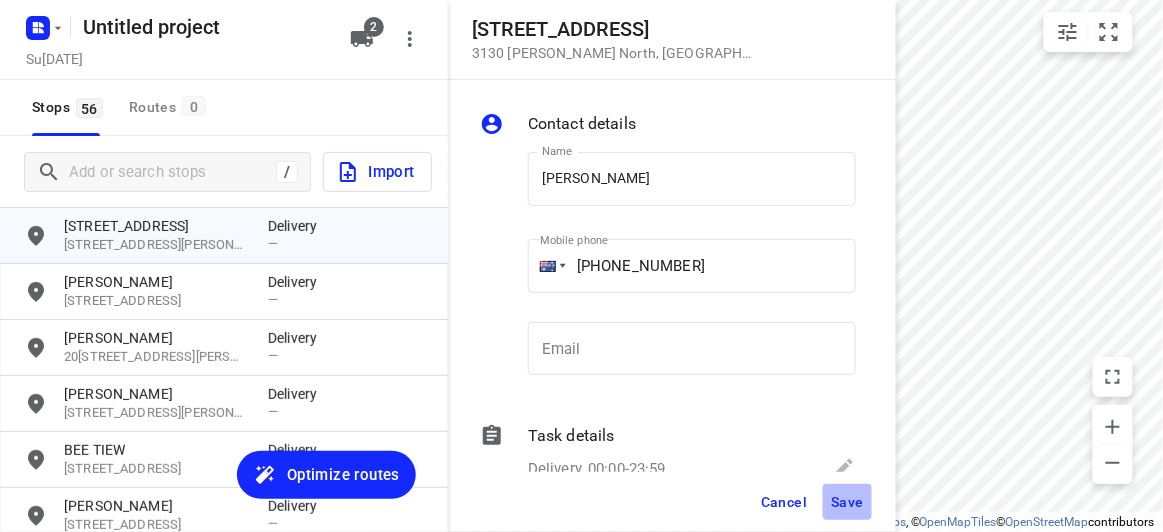 click on "Save" at bounding box center [847, 502] 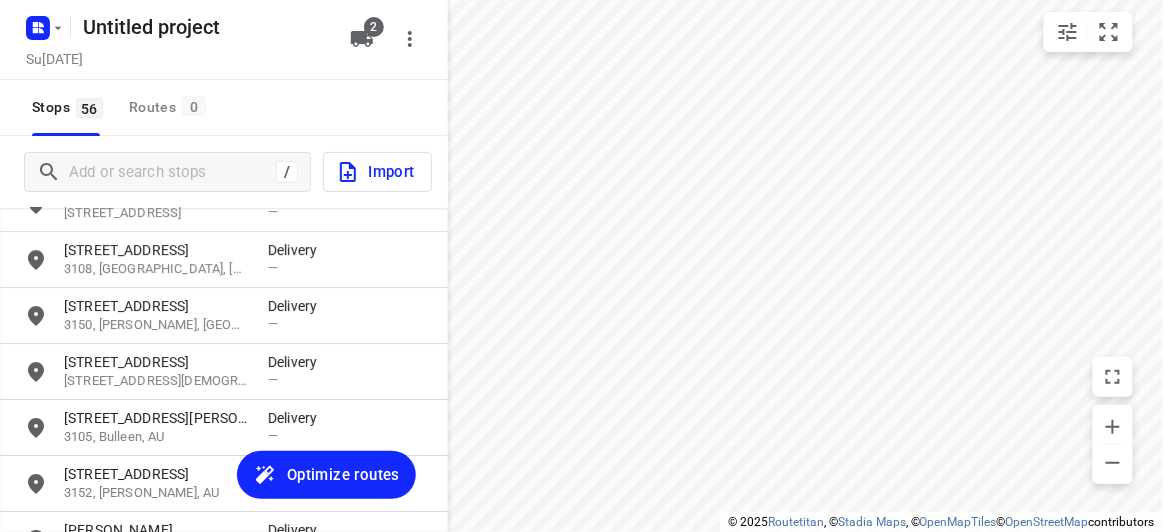 scroll, scrollTop: 1579, scrollLeft: 0, axis: vertical 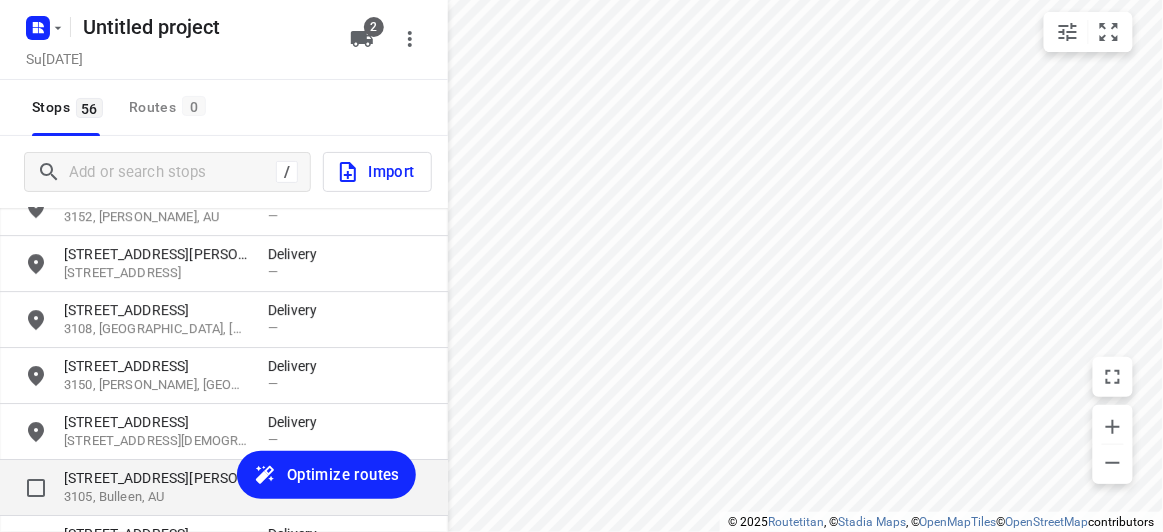 click on "[STREET_ADDRESS][PERSON_NAME] Delivery —" at bounding box center [224, 488] 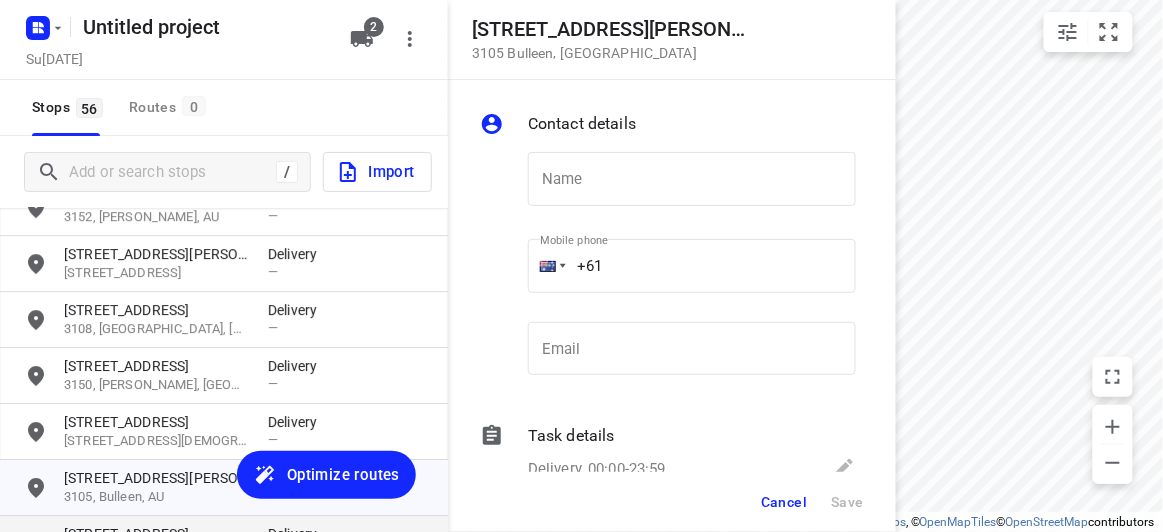 click on "[STREET_ADDRESS] Delivery —" at bounding box center (224, 544) 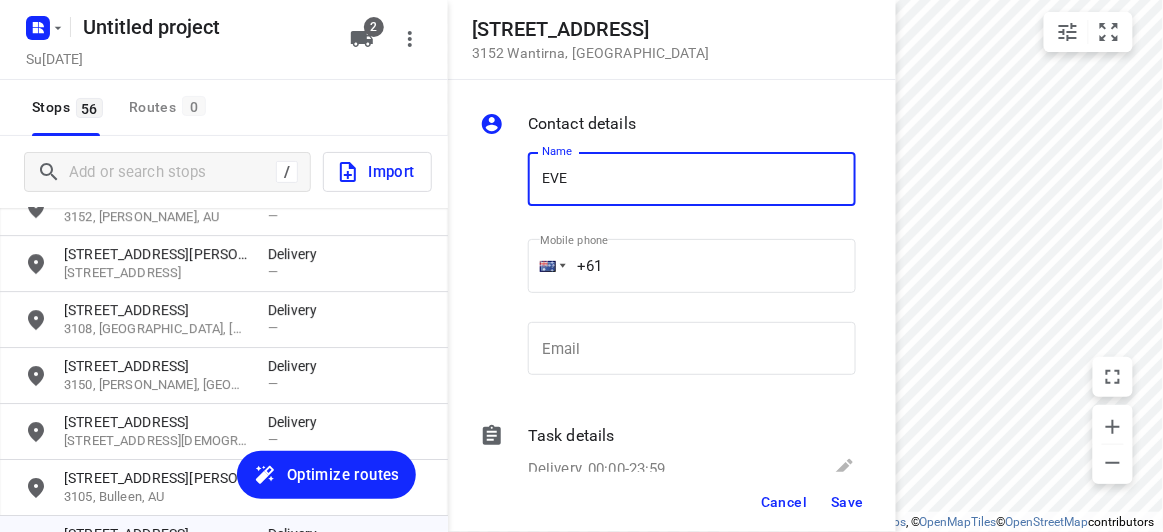 type on "[PERSON_NAME]" 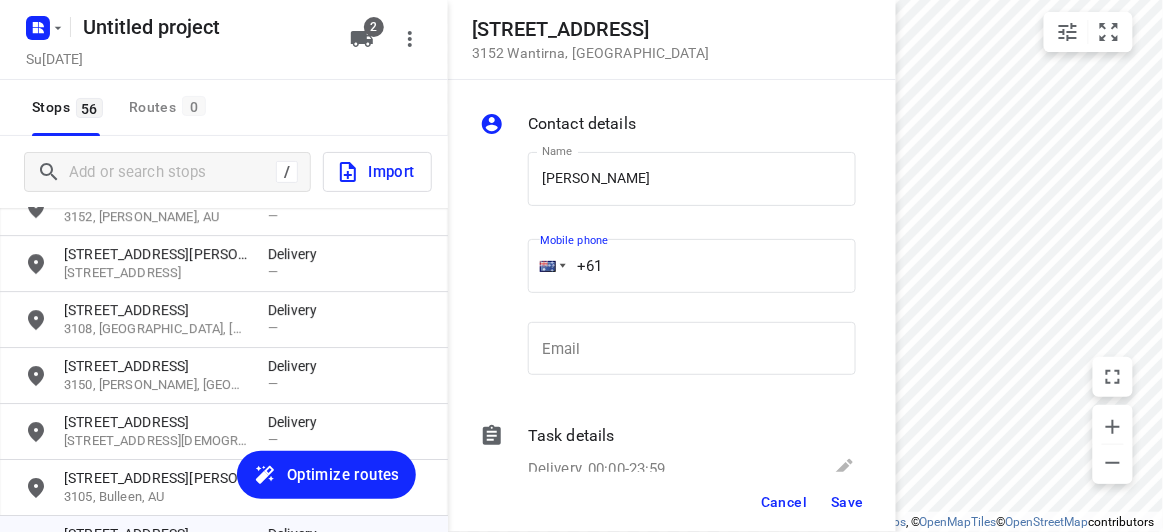 click on "+61" at bounding box center (692, 266) 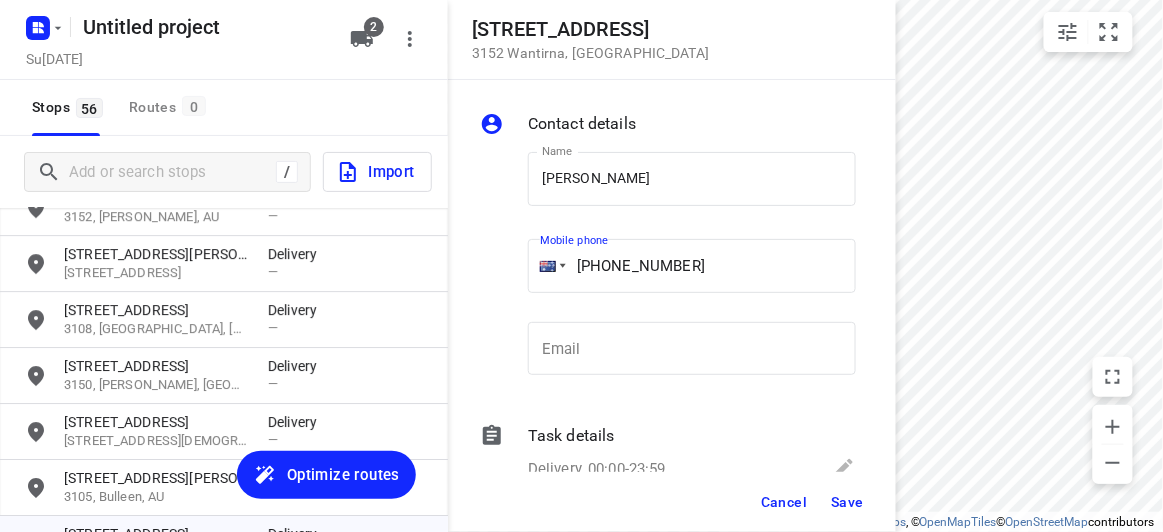 type on "[PHONE_NUMBER]" 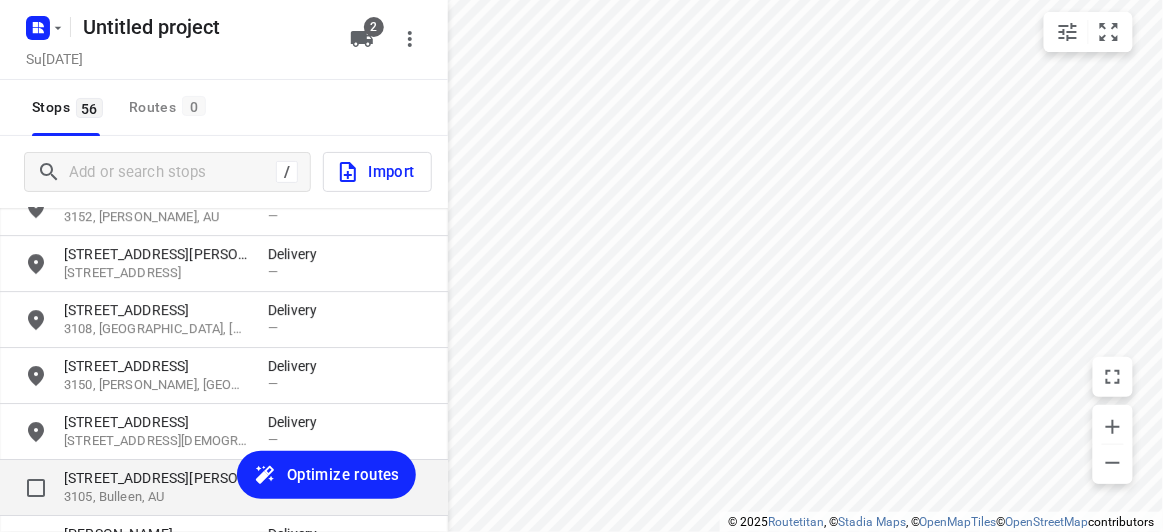 click on "[STREET_ADDRESS][PERSON_NAME]" at bounding box center (156, 478) 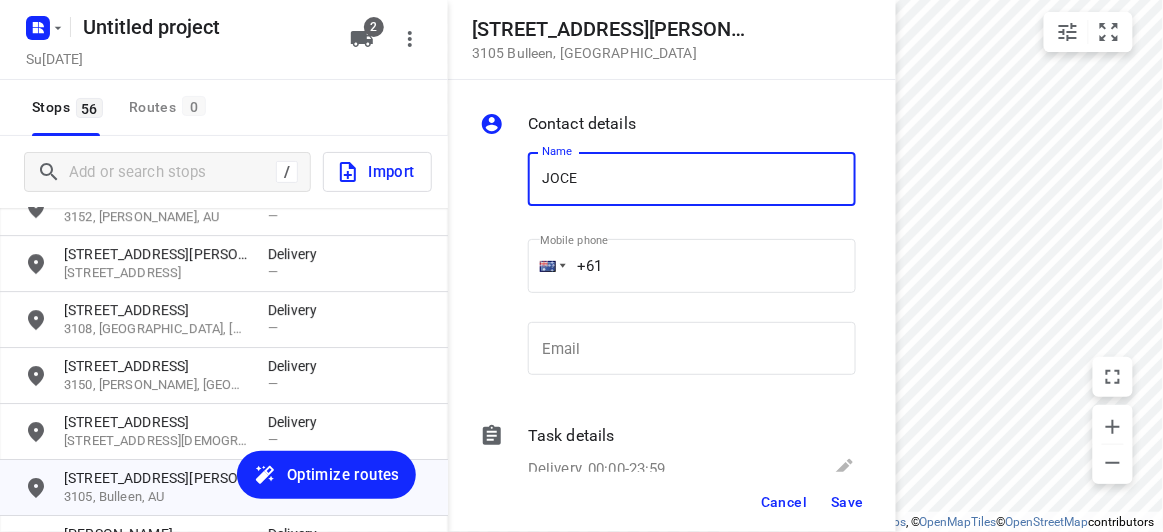 type on "[PERSON_NAME]" 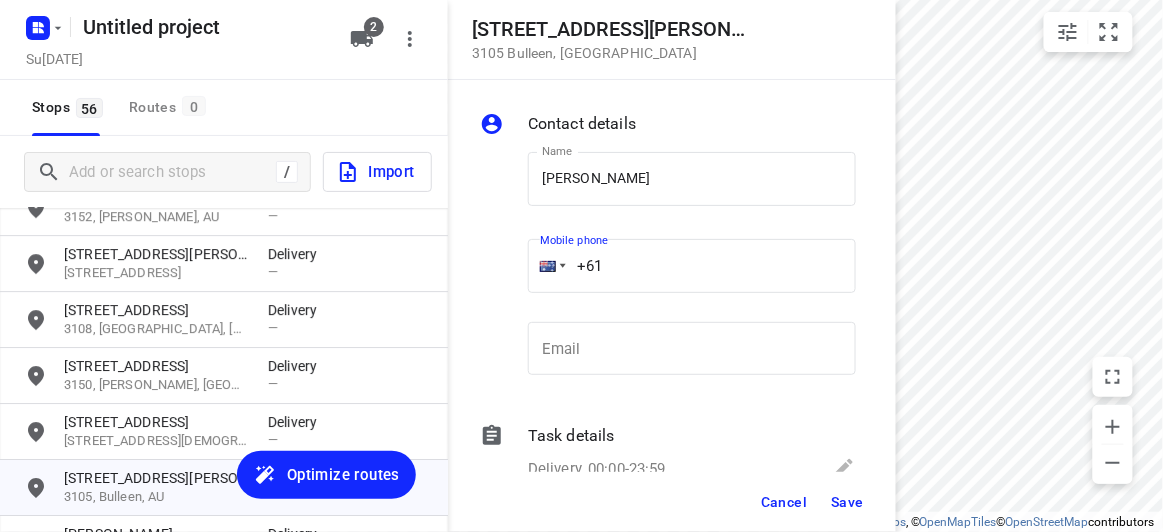 click on "+61" at bounding box center (692, 266) 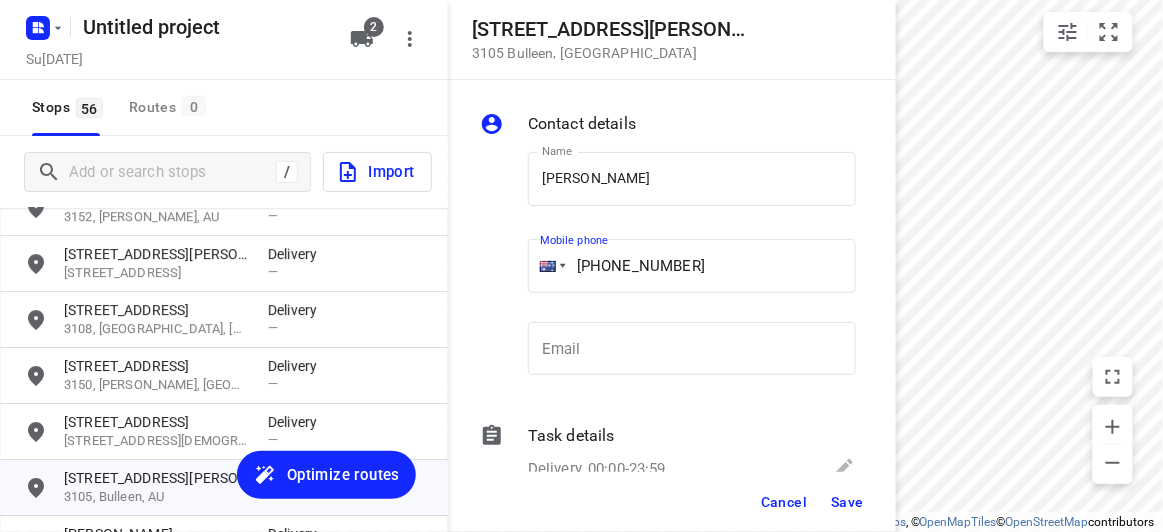 type on "[PHONE_NUMBER]" 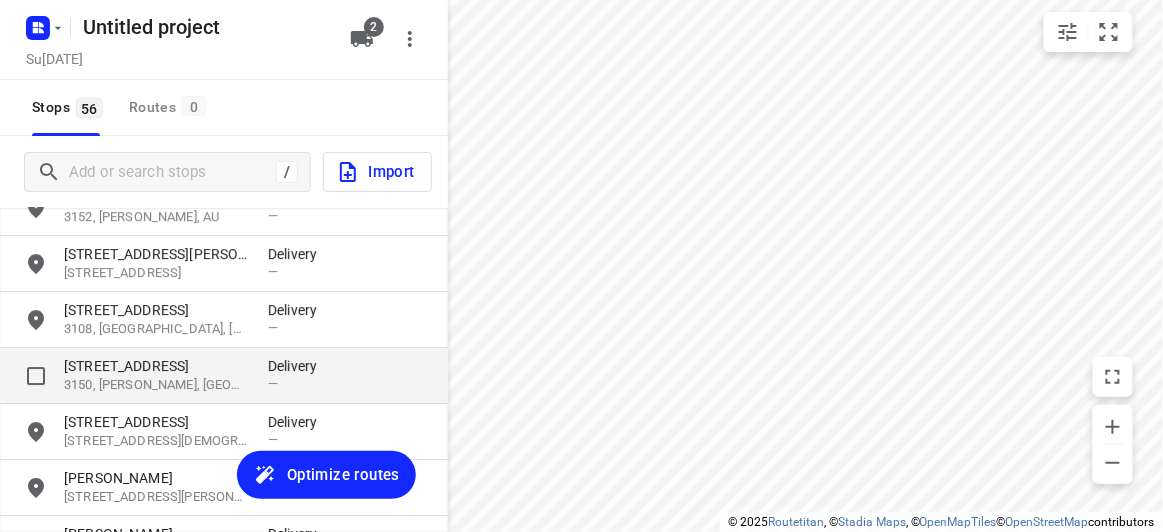 click on "[STREET_ADDRESS]" at bounding box center (156, 366) 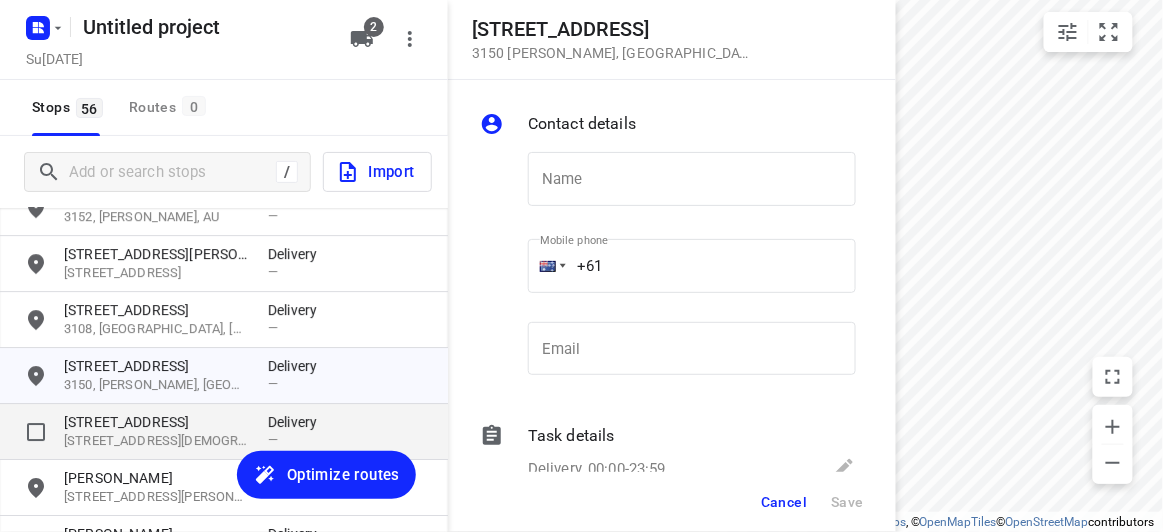 click on "[STREET_ADDRESS]" at bounding box center (156, 422) 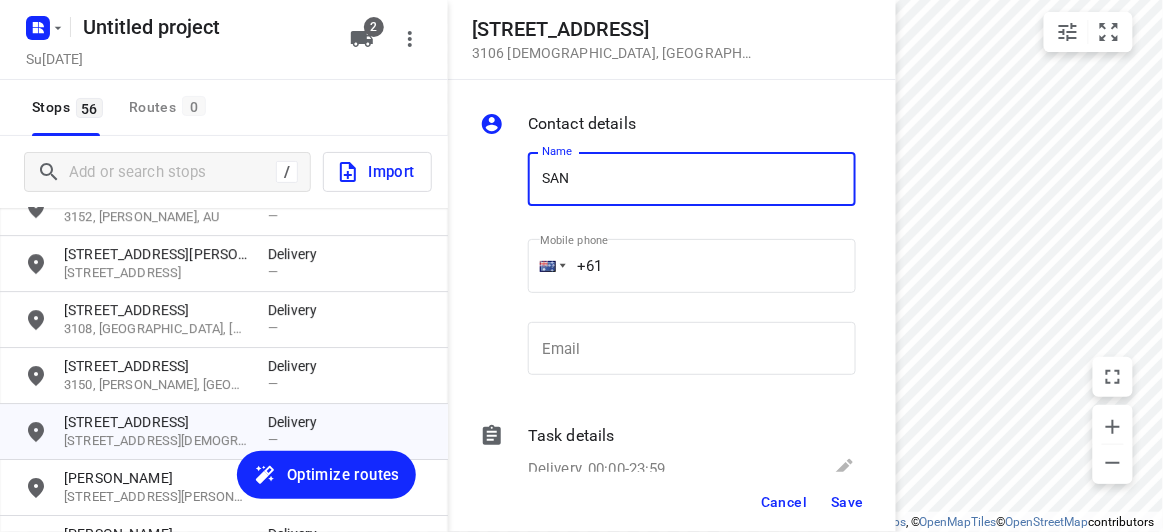 type on "[PERSON_NAME]" 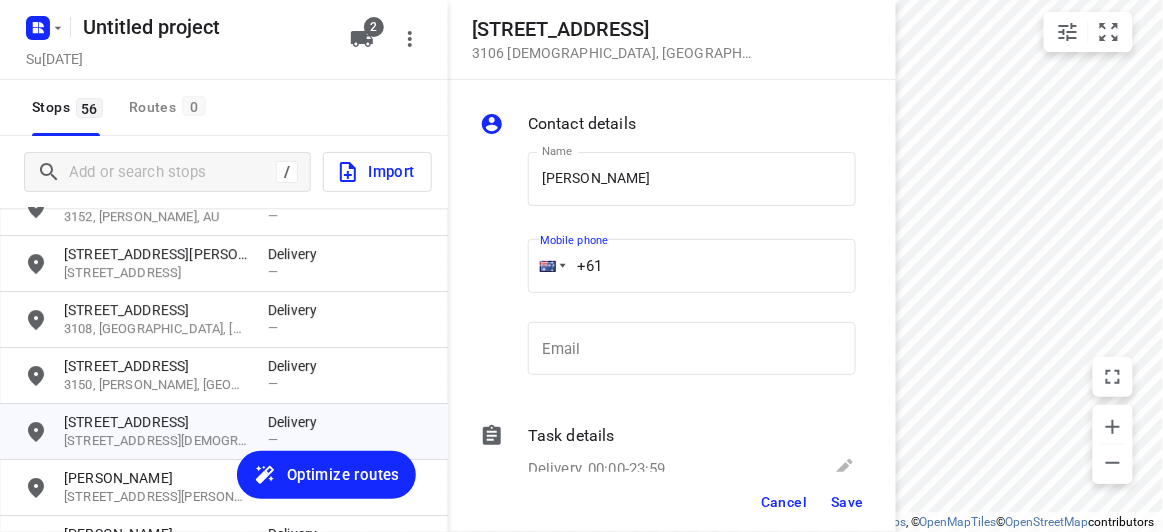 click on "+61" at bounding box center (692, 266) 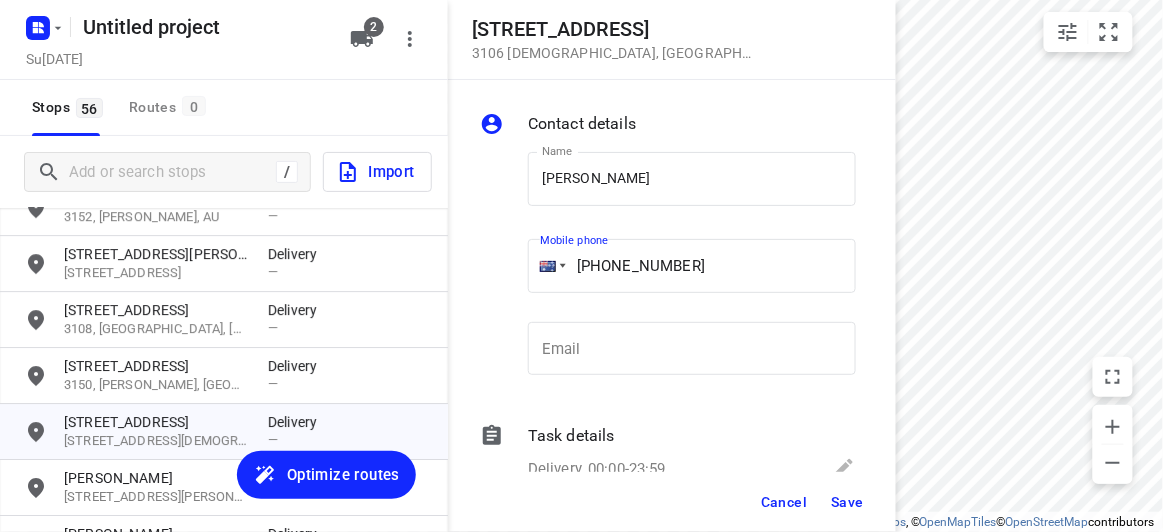 type on "[PHONE_NUMBER]" 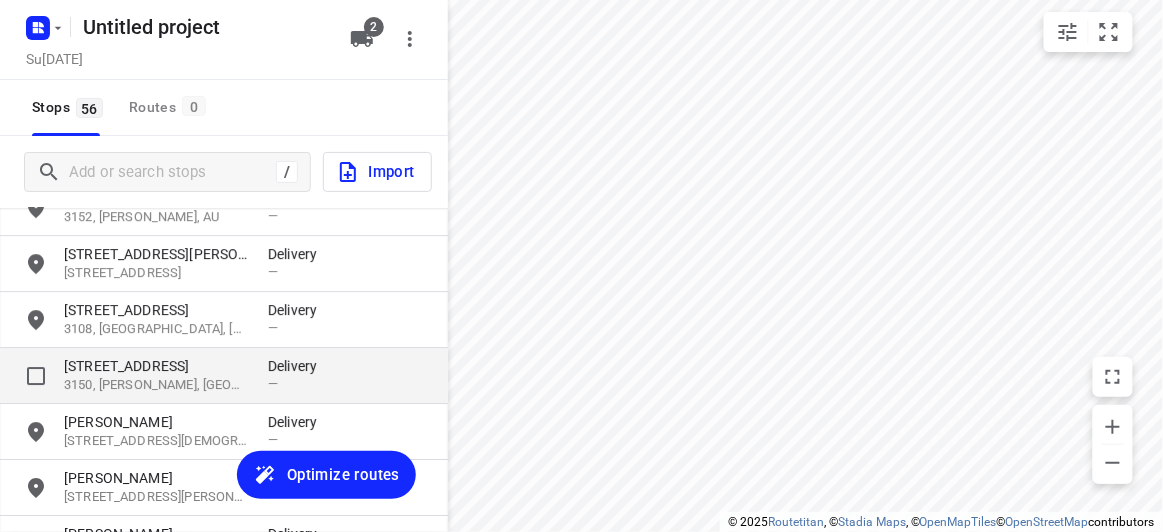 click on "3150, [PERSON_NAME], [GEOGRAPHIC_DATA]" at bounding box center (156, 385) 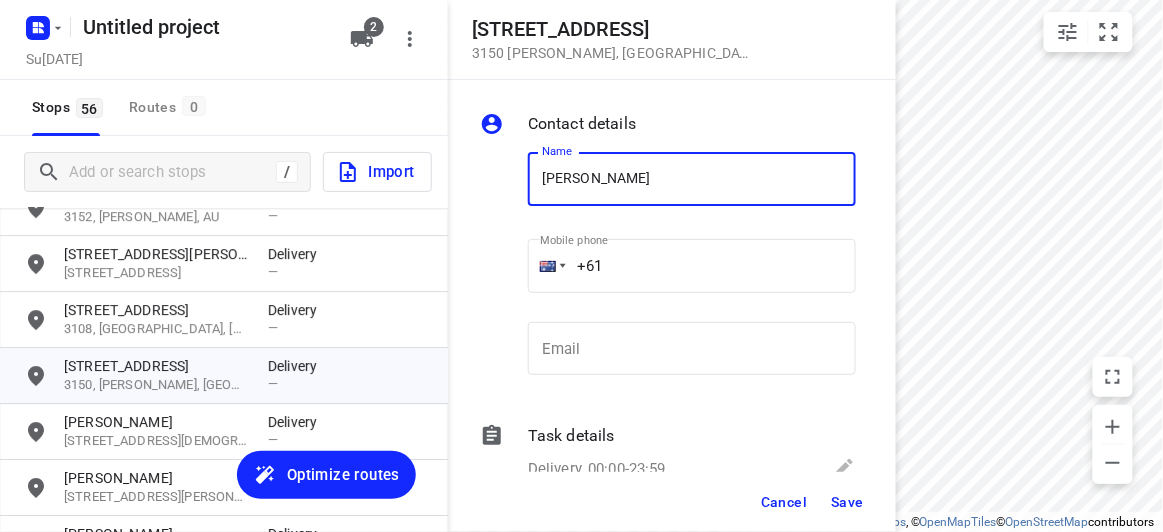 type on "[PERSON_NAME]" 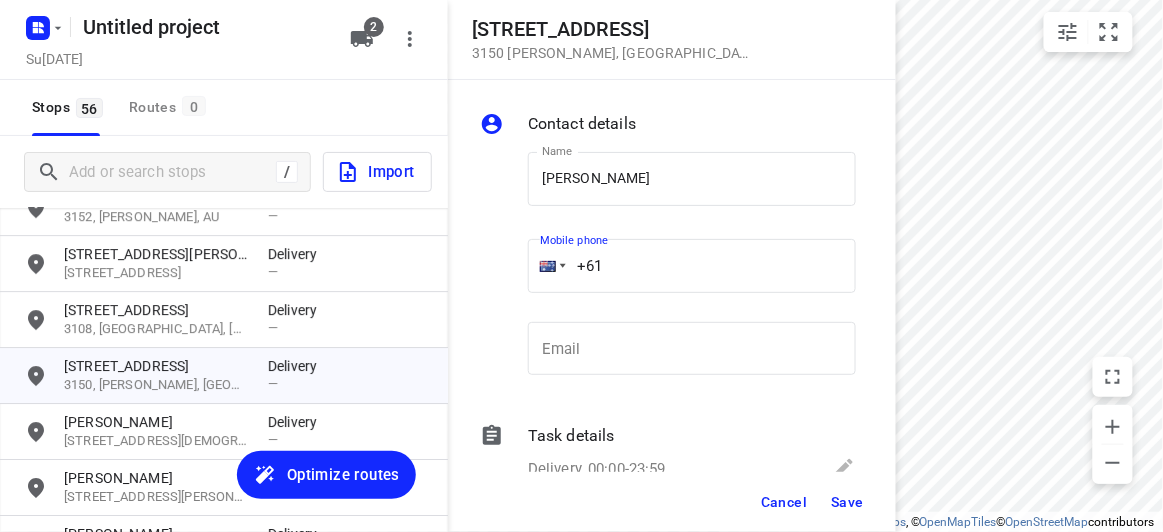 paste on "61401243705" 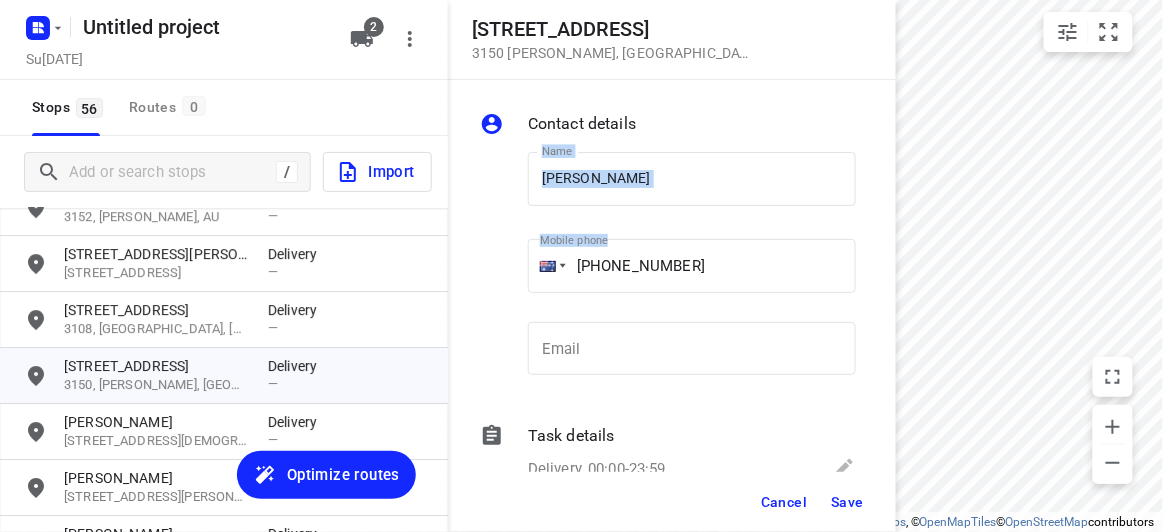 drag, startPoint x: 635, startPoint y: 257, endPoint x: 481, endPoint y: 303, distance: 160.72336 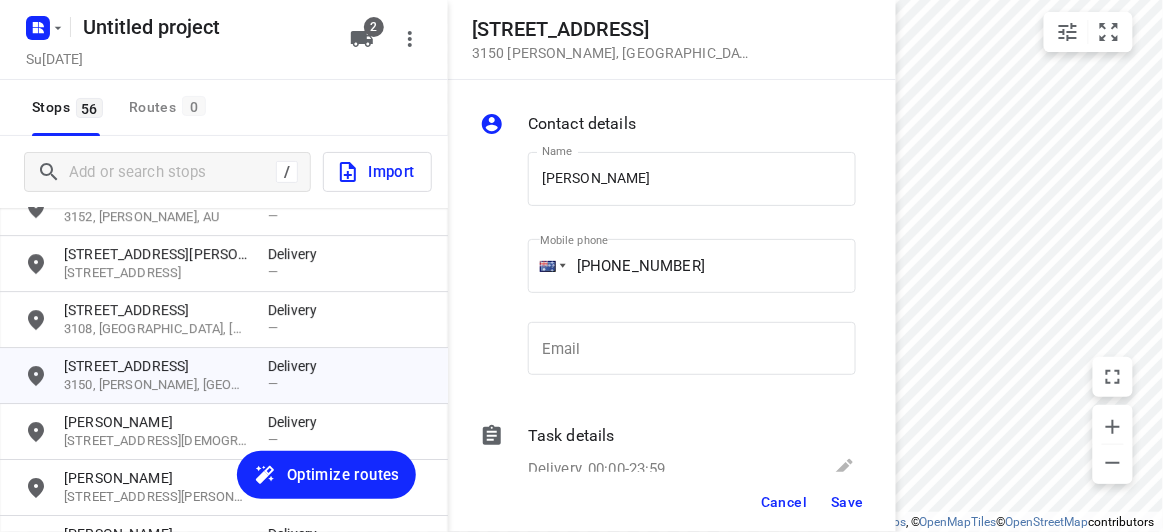 drag, startPoint x: 675, startPoint y: 319, endPoint x: 682, endPoint y: 281, distance: 38.63936 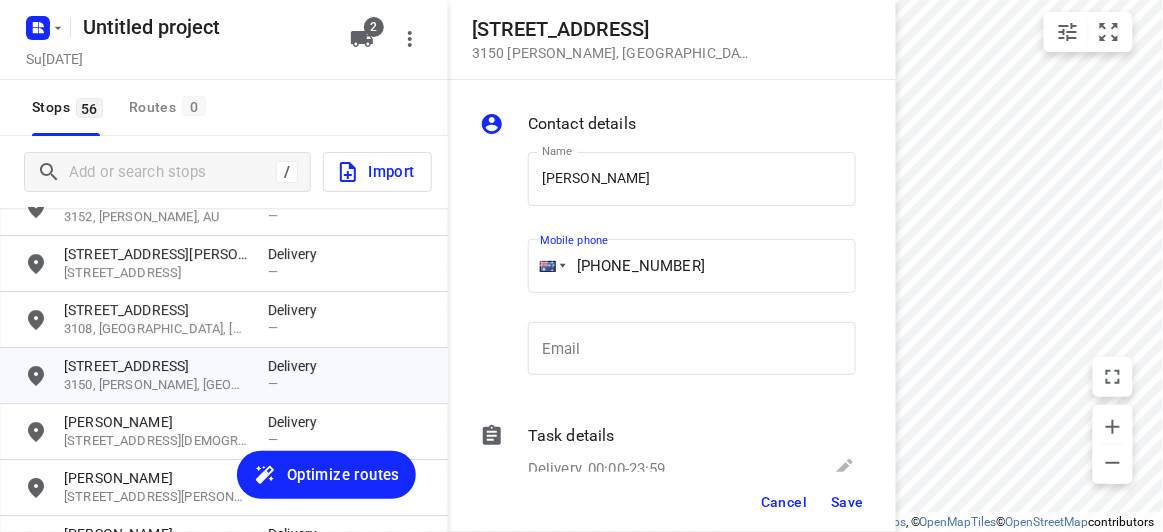 drag, startPoint x: 729, startPoint y: 249, endPoint x: 449, endPoint y: 280, distance: 281.71085 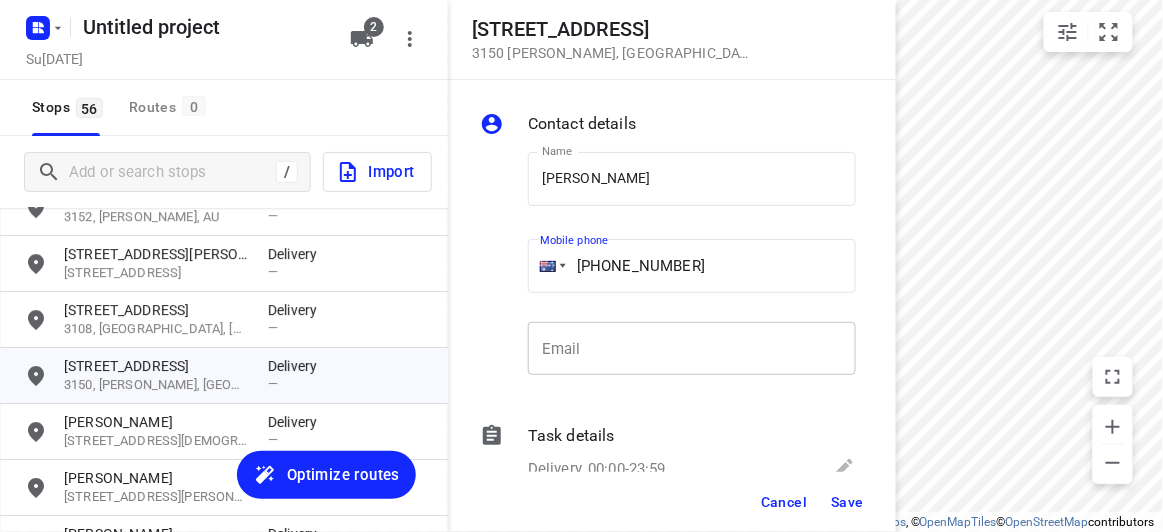 paste 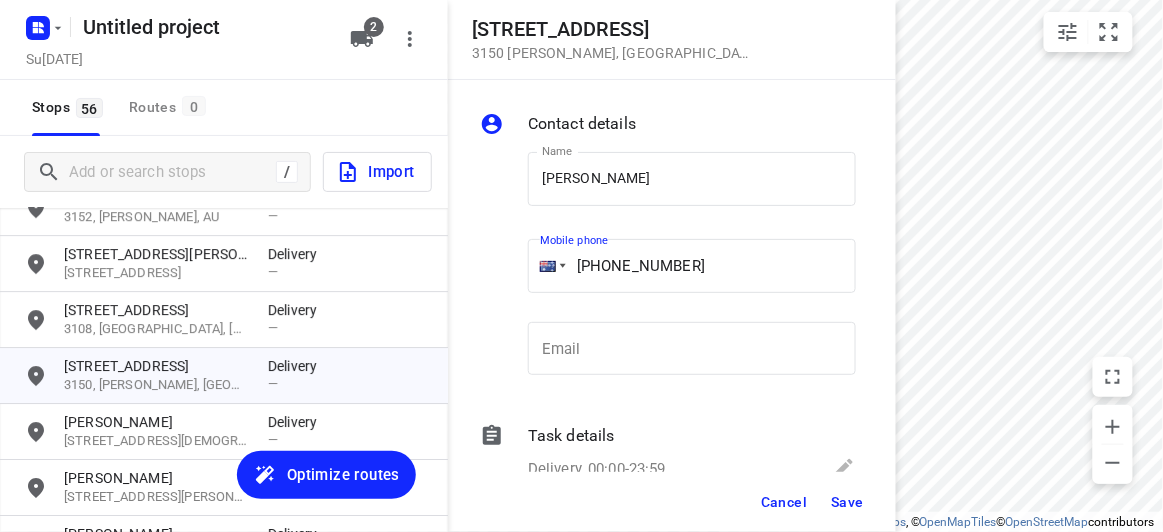 type on "[PHONE_NUMBER]" 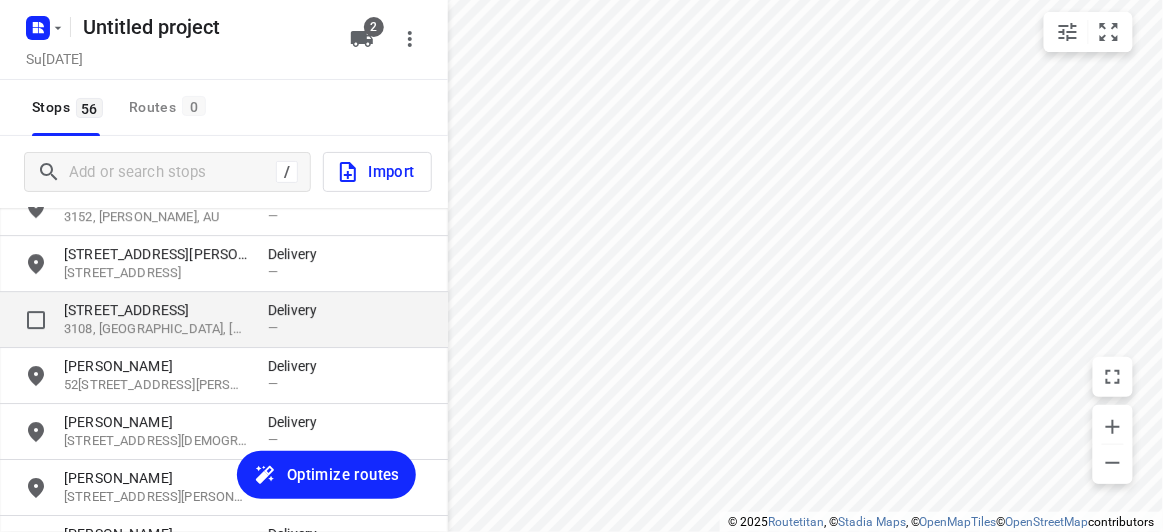 click on "3108, [GEOGRAPHIC_DATA], [GEOGRAPHIC_DATA]" at bounding box center [156, 329] 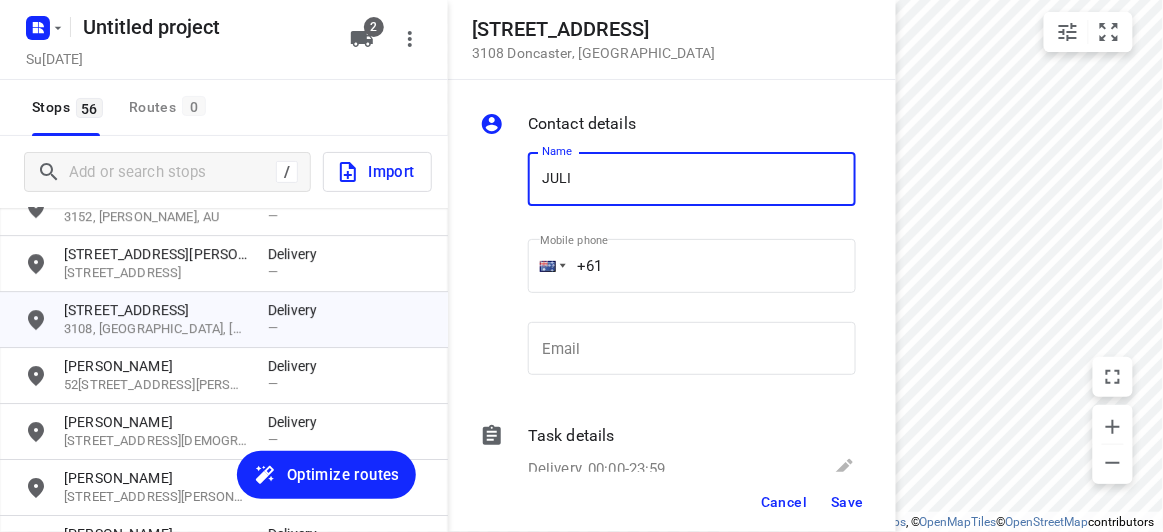 type on "[PERSON_NAME]" 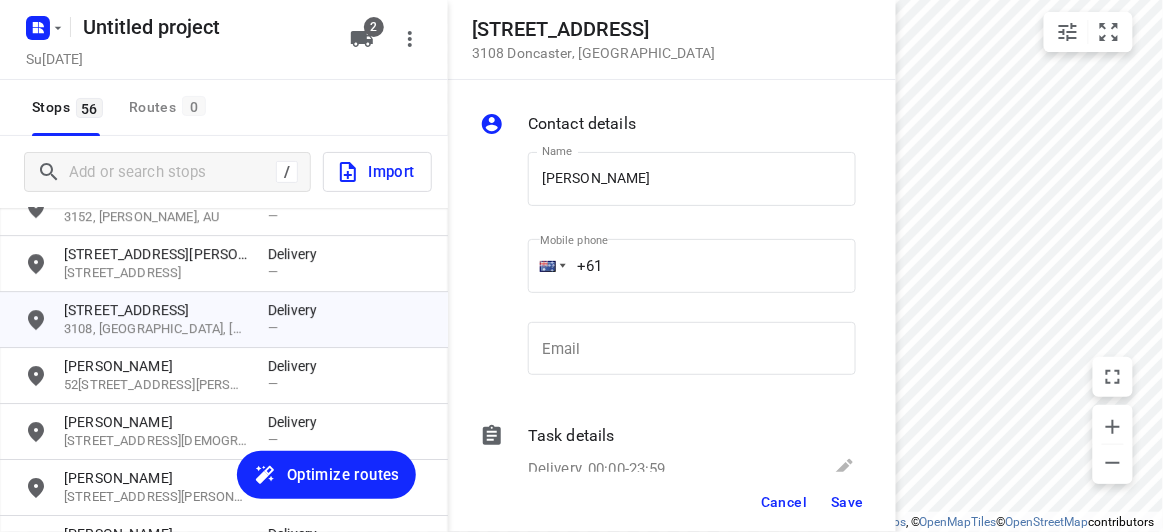 drag, startPoint x: 609, startPoint y: 262, endPoint x: 623, endPoint y: 265, distance: 14.3178215 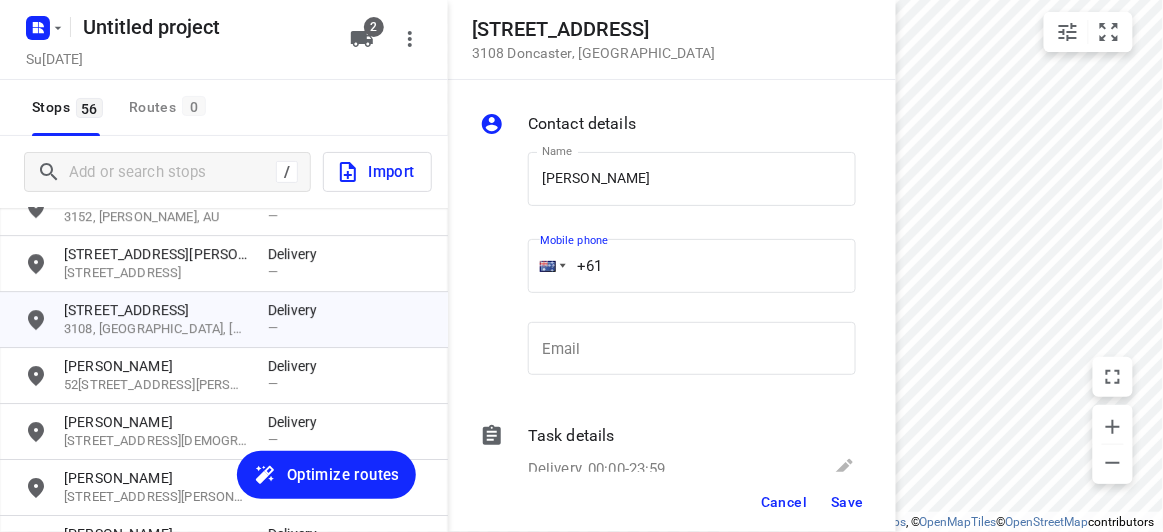 drag, startPoint x: 623, startPoint y: 265, endPoint x: 476, endPoint y: 268, distance: 147.03061 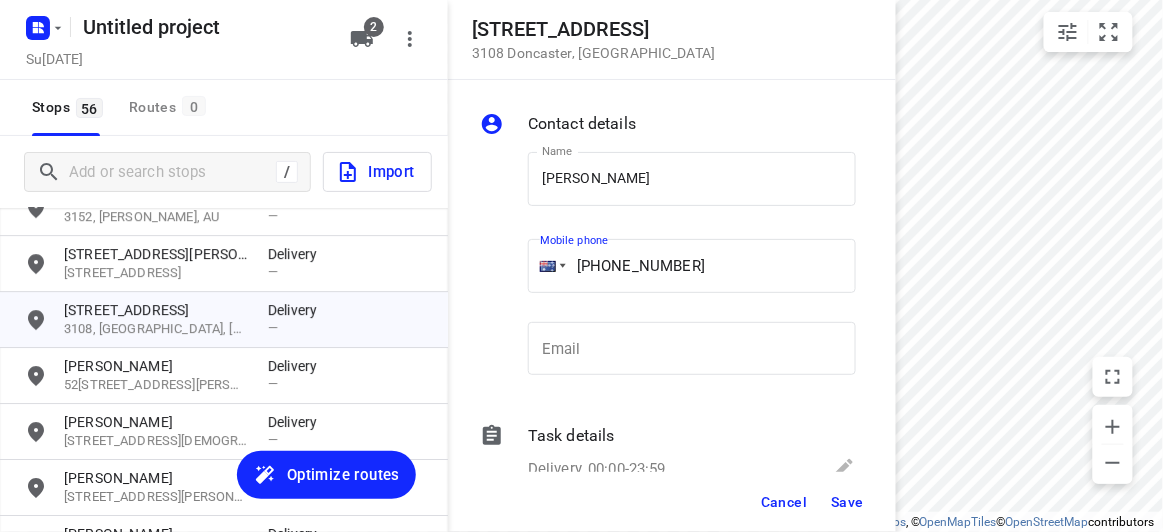 type on "[PHONE_NUMBER]" 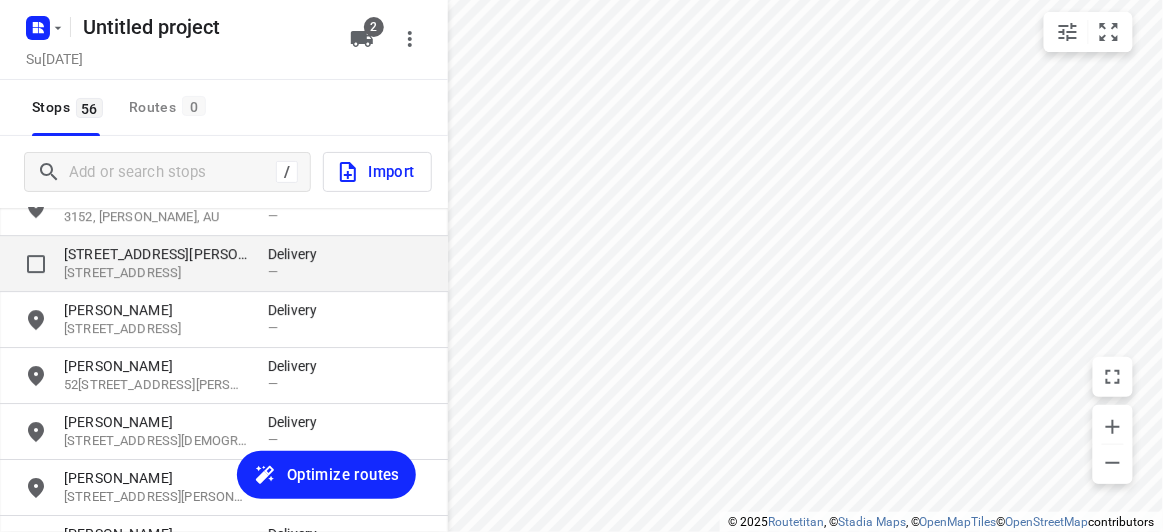 click on "[STREET_ADDRESS][PERSON_NAME]" at bounding box center [156, 254] 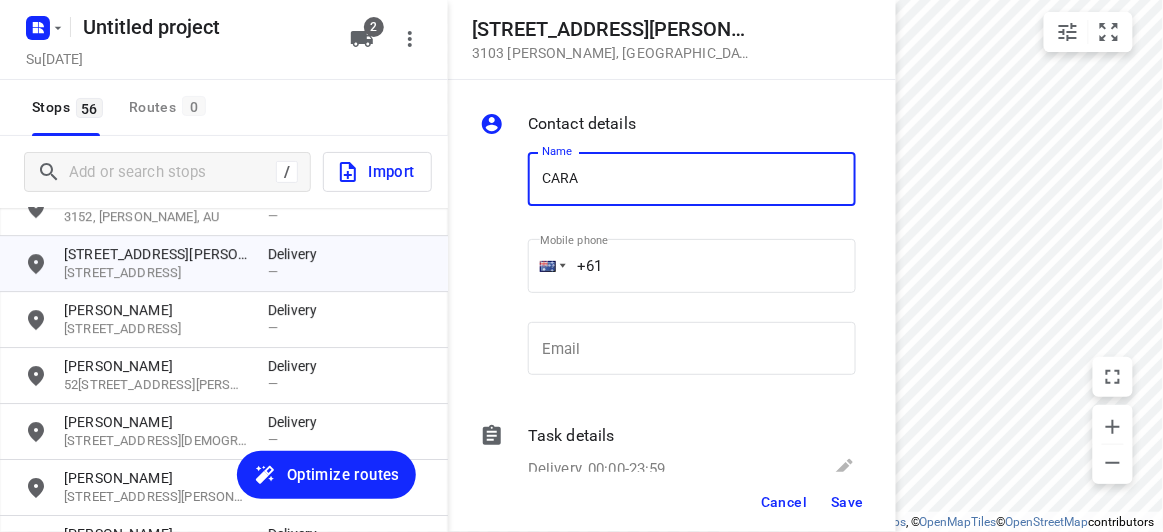 type on "[PERSON_NAME]" 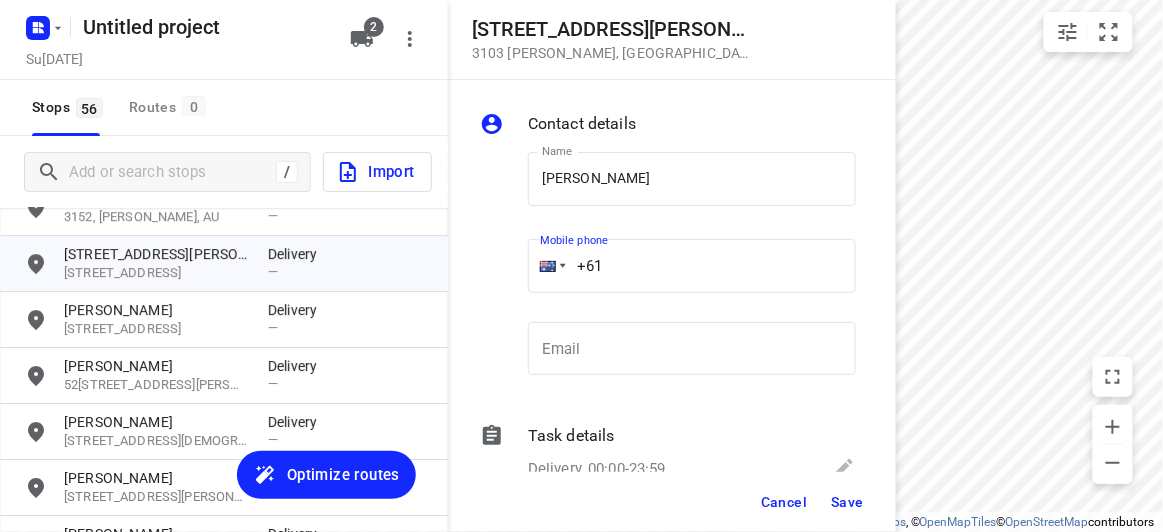 drag, startPoint x: 605, startPoint y: 260, endPoint x: 511, endPoint y: 261, distance: 94.00532 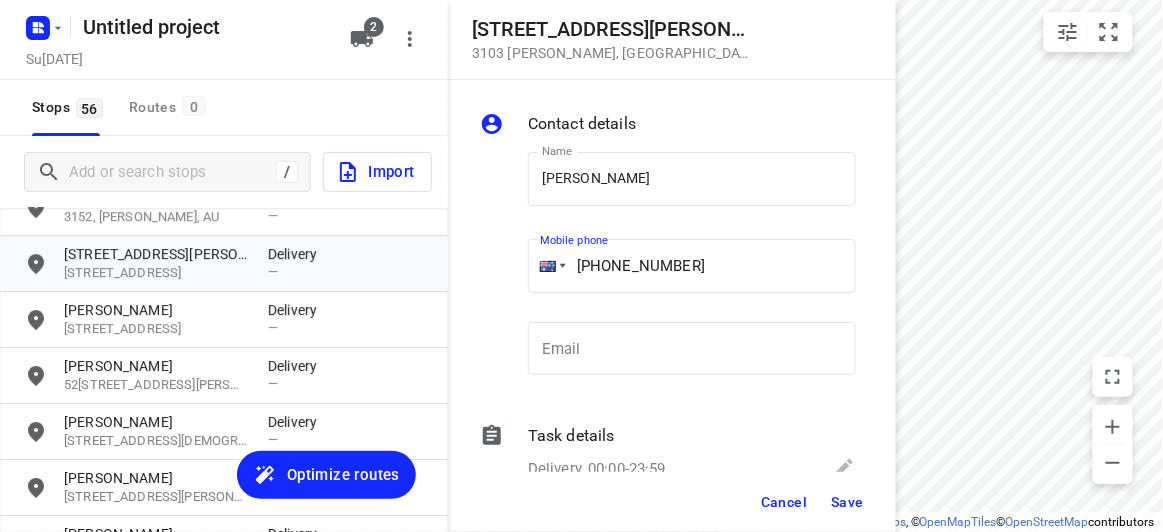 type on "[PHONE_NUMBER]" 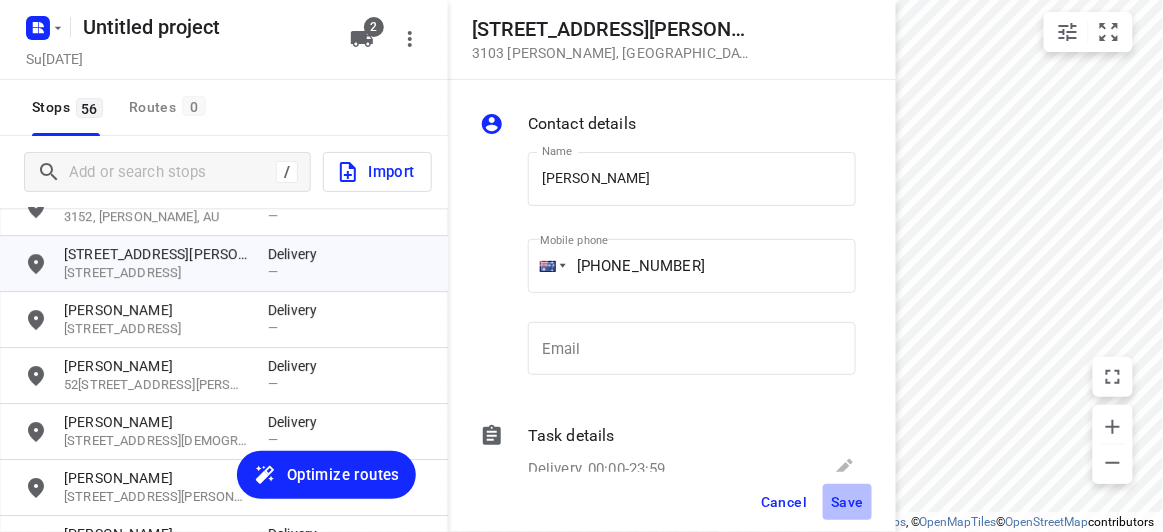 click on "Save" at bounding box center (847, 502) 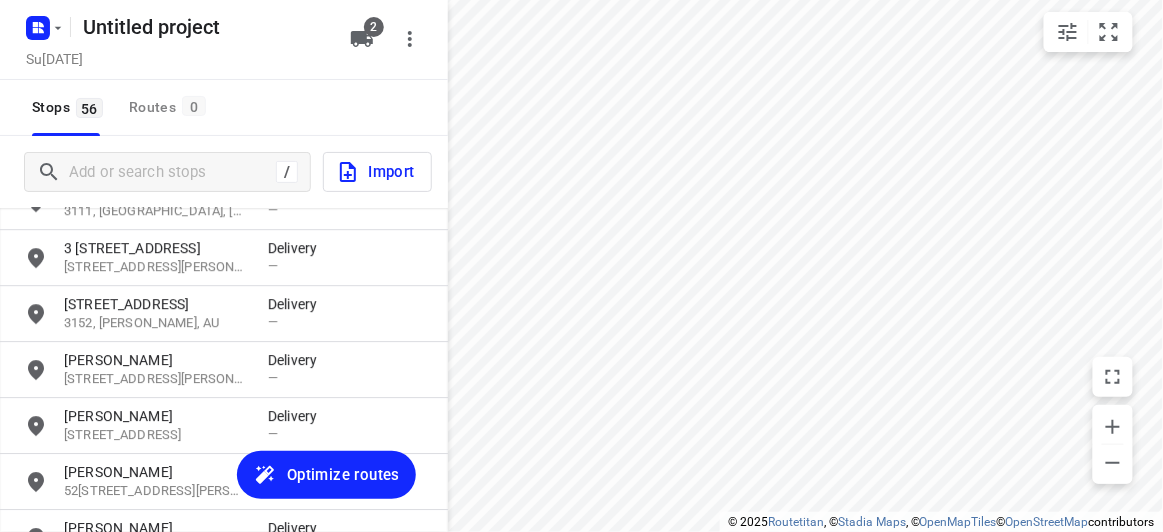 scroll, scrollTop: 1397, scrollLeft: 0, axis: vertical 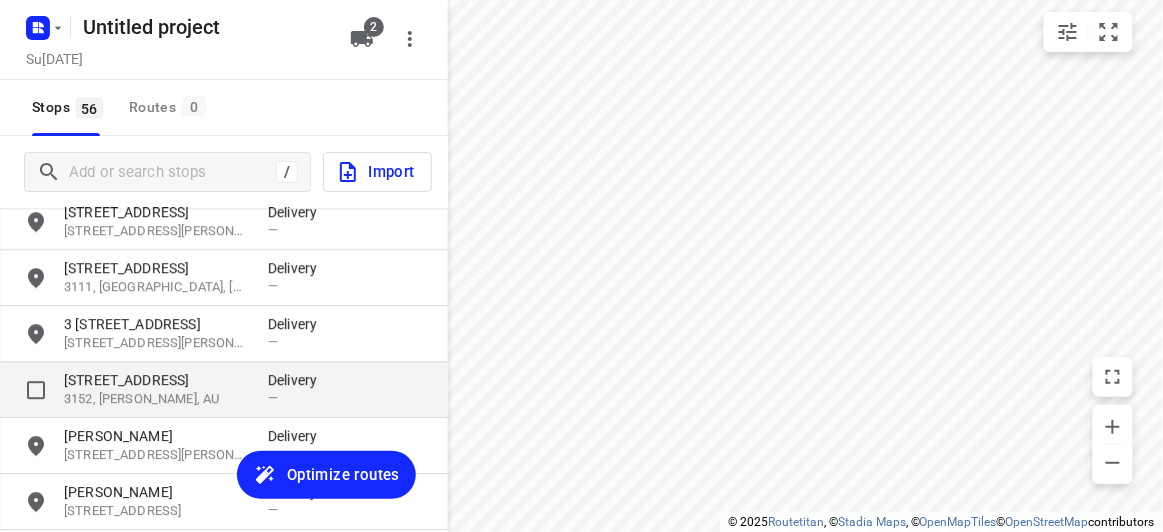 click on "[STREET_ADDRESS] Delivery —" at bounding box center [224, 390] 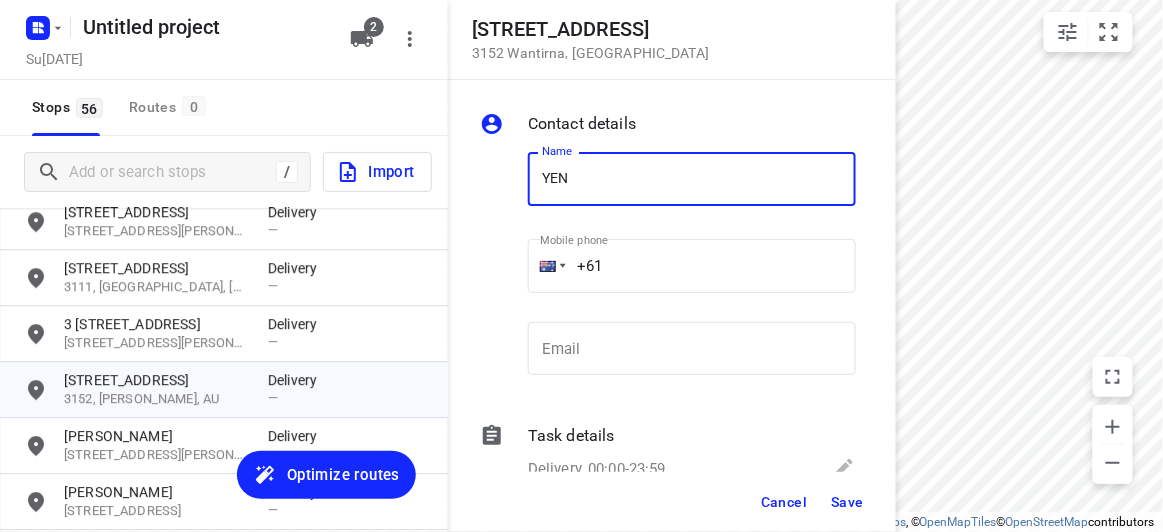 type on "[PERSON_NAME]" 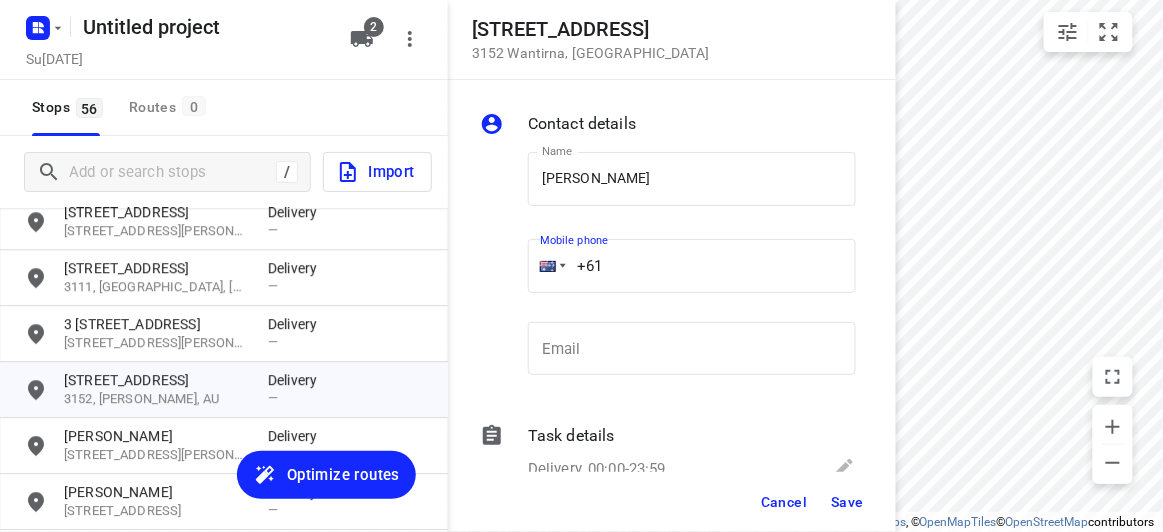 drag, startPoint x: 614, startPoint y: 259, endPoint x: 530, endPoint y: 261, distance: 84.0238 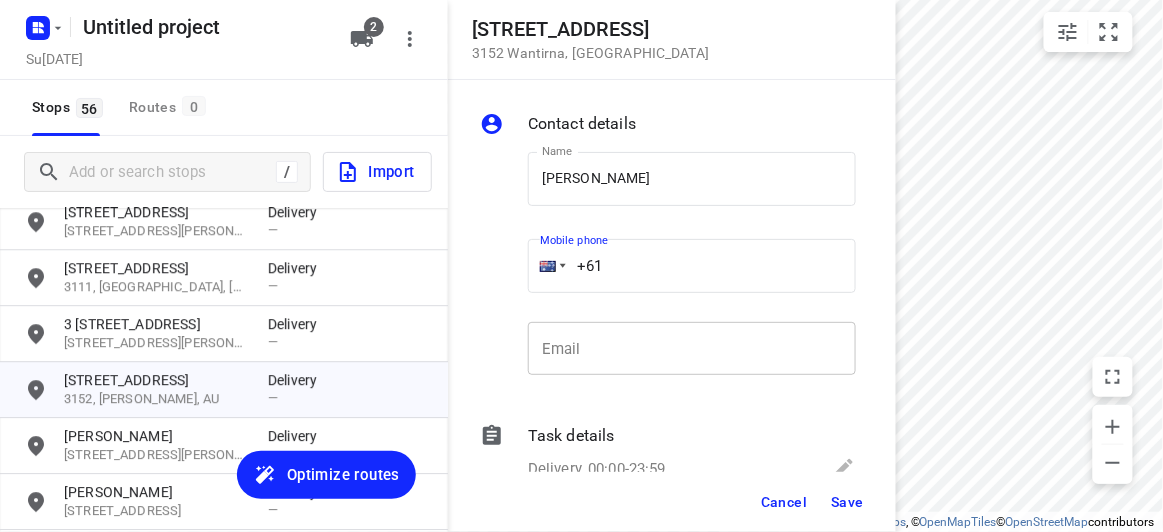 paste on "450705388" 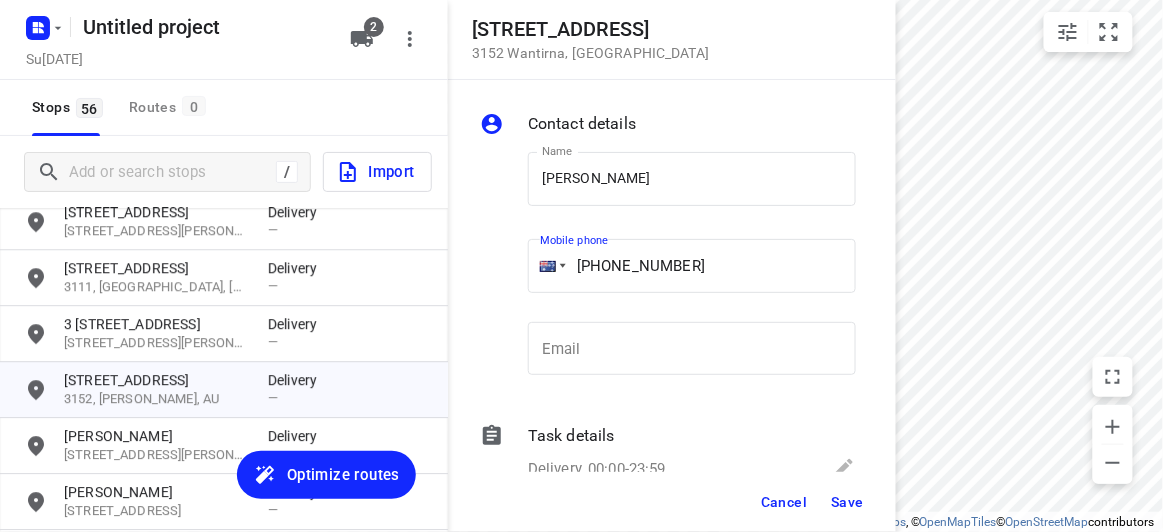 type on "[PHONE_NUMBER]" 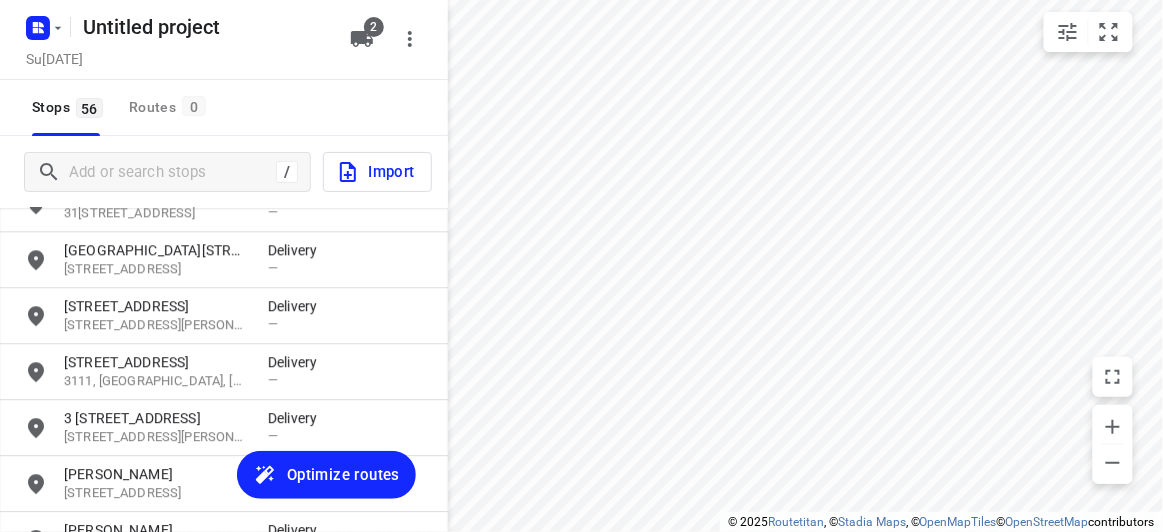 scroll, scrollTop: 1215, scrollLeft: 0, axis: vertical 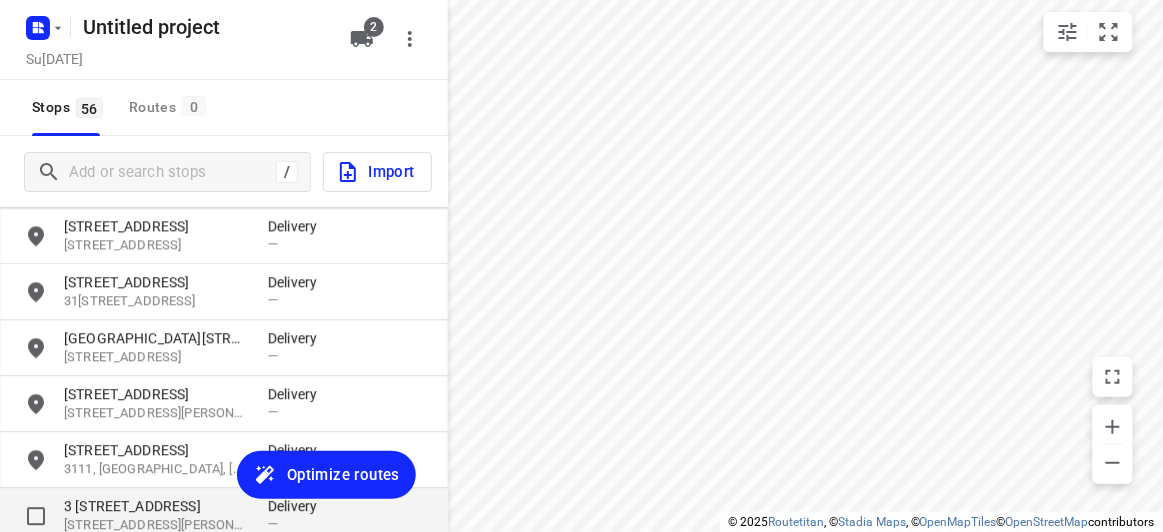 click on "[STREET_ADDRESS][PERSON_NAME] Delivery —" at bounding box center [224, 516] 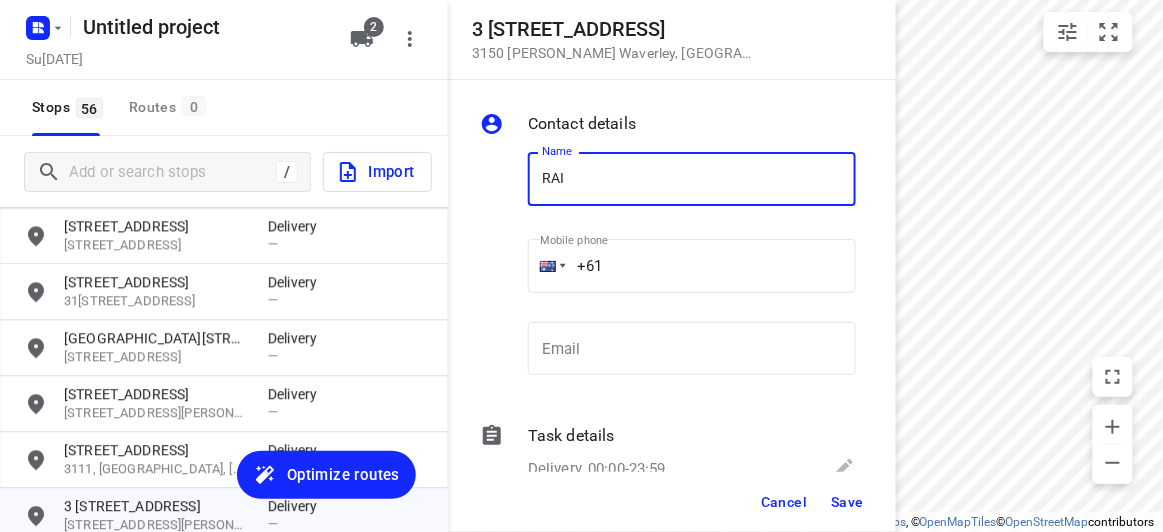 type on "RAIN [PERSON_NAME]" 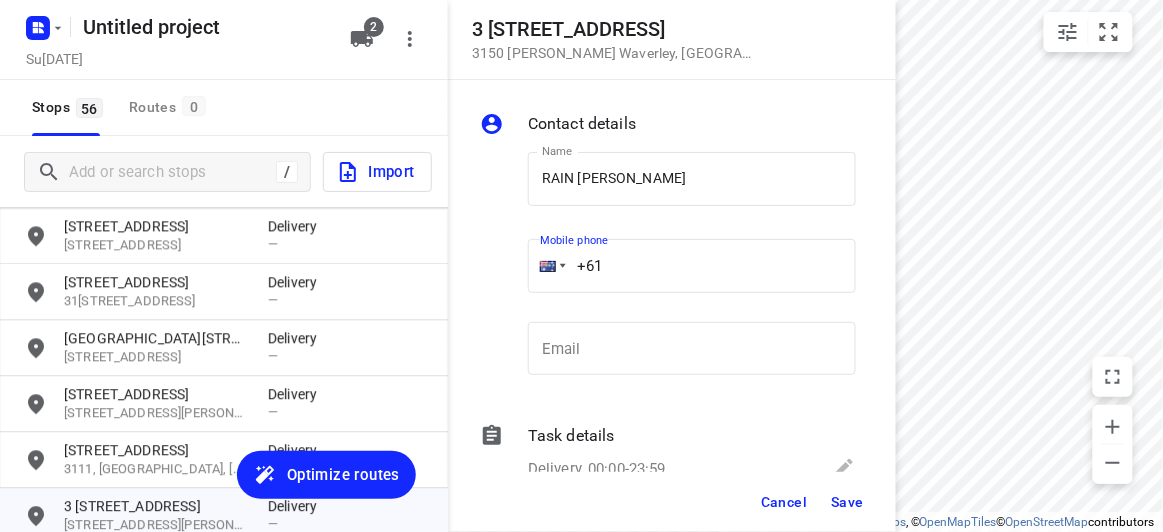 drag, startPoint x: 606, startPoint y: 253, endPoint x: 526, endPoint y: 253, distance: 80 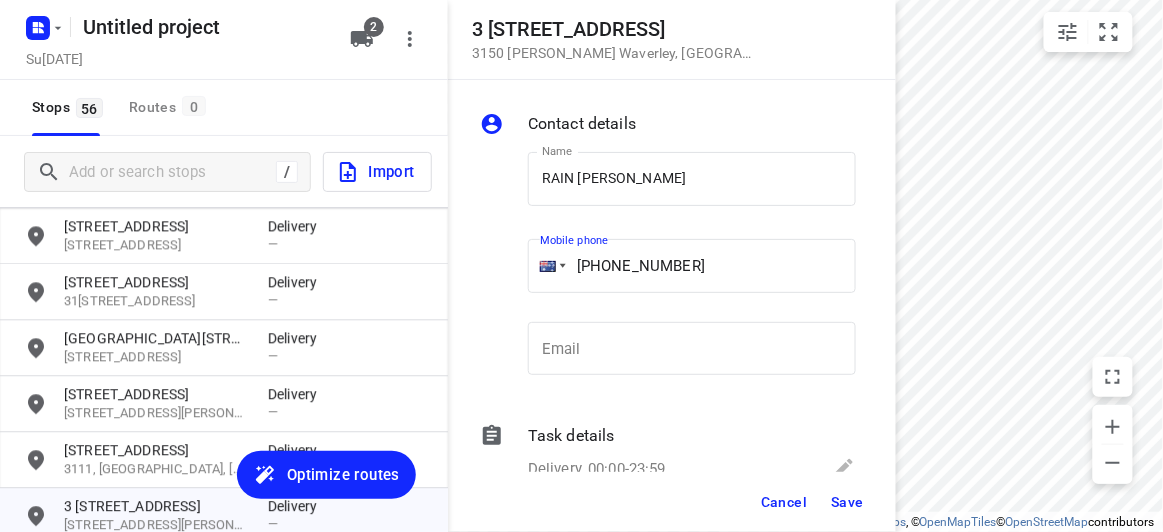type on "[PHONE_NUMBER]" 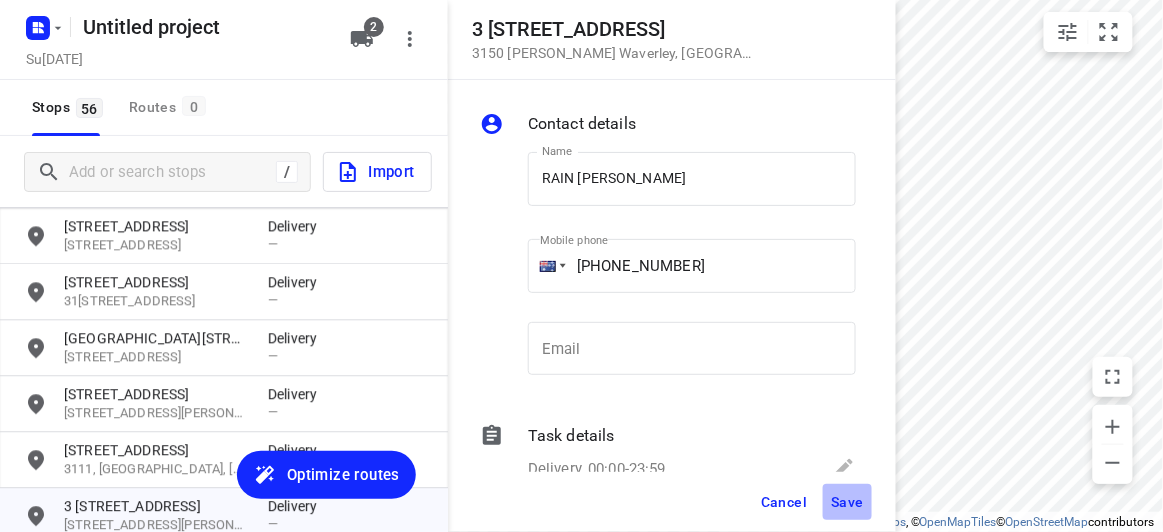 click on "Save" at bounding box center [847, 502] 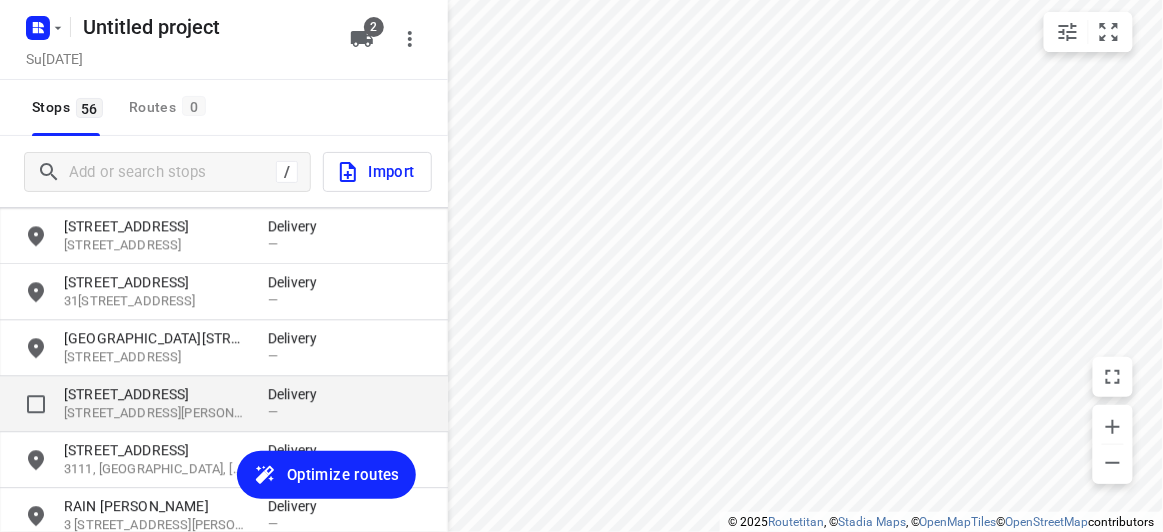 click on "[STREET_ADDRESS]" at bounding box center (156, 394) 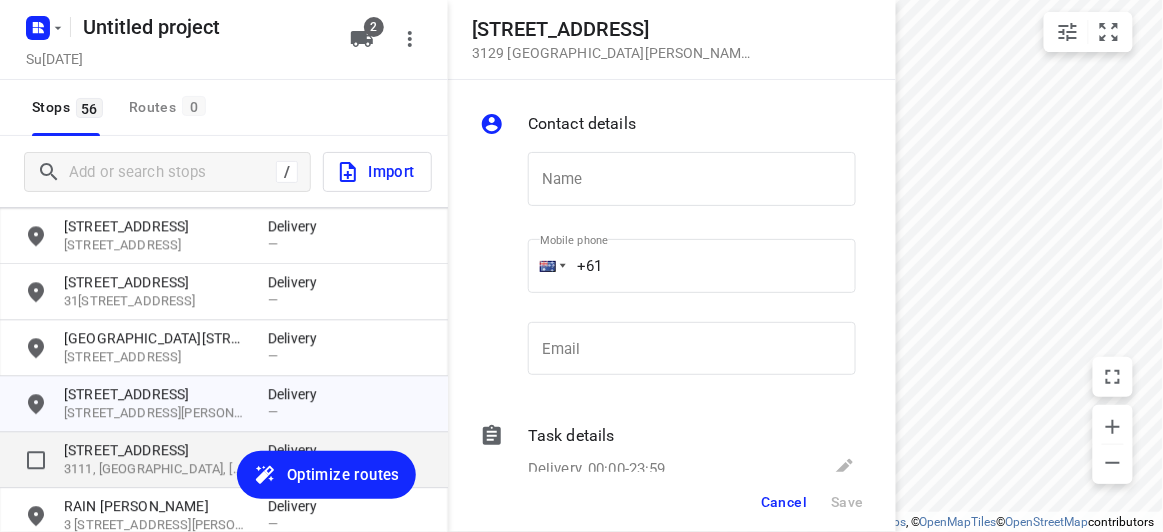 click on "[STREET_ADDRESS]" at bounding box center (156, 450) 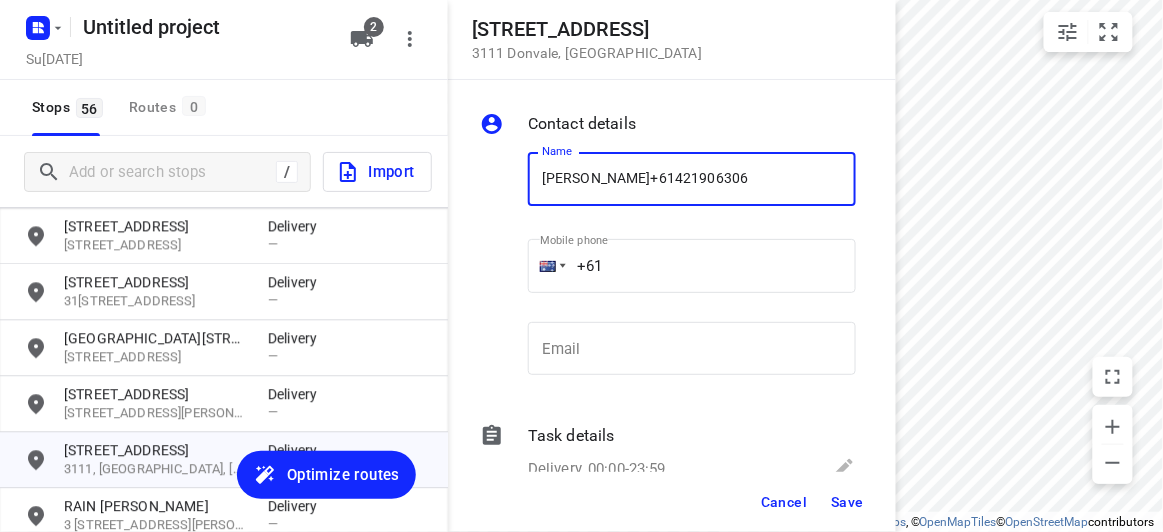 type on "[PERSON_NAME]+61421906306" 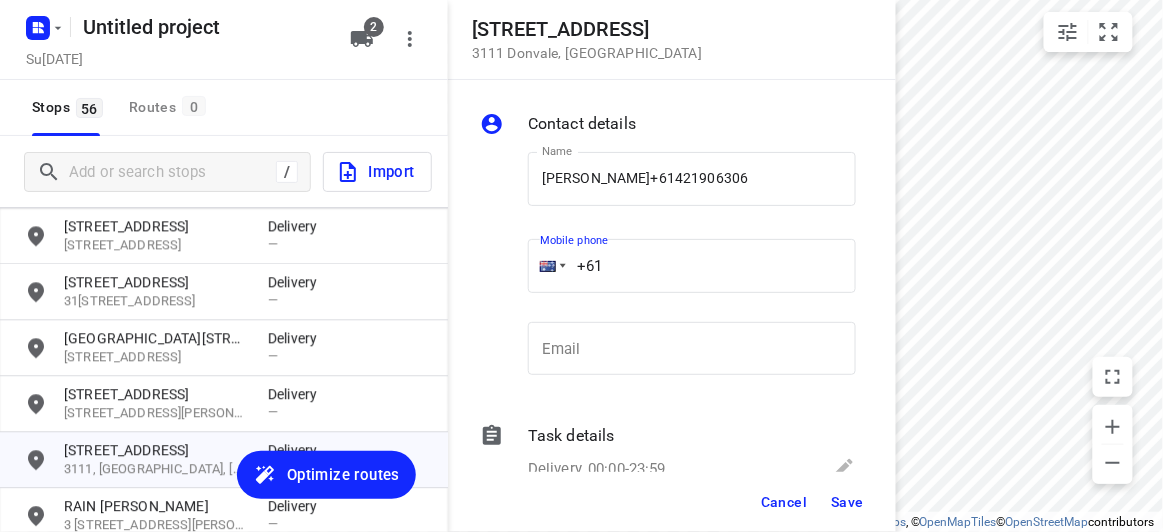 drag, startPoint x: 576, startPoint y: 263, endPoint x: 548, endPoint y: 261, distance: 28.071337 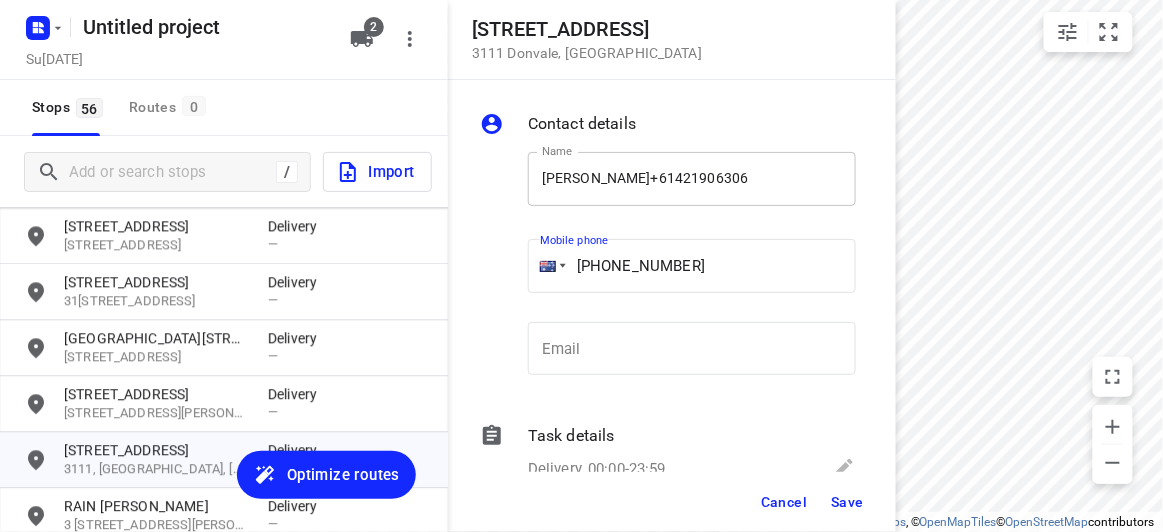 type on "[PHONE_NUMBER]" 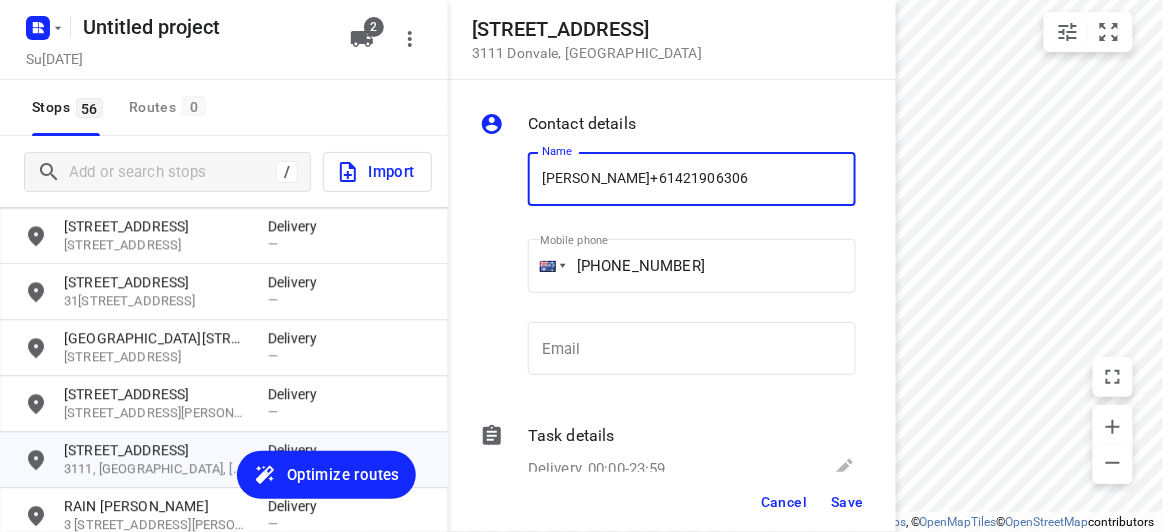 drag, startPoint x: 780, startPoint y: 159, endPoint x: 640, endPoint y: 165, distance: 140.12851 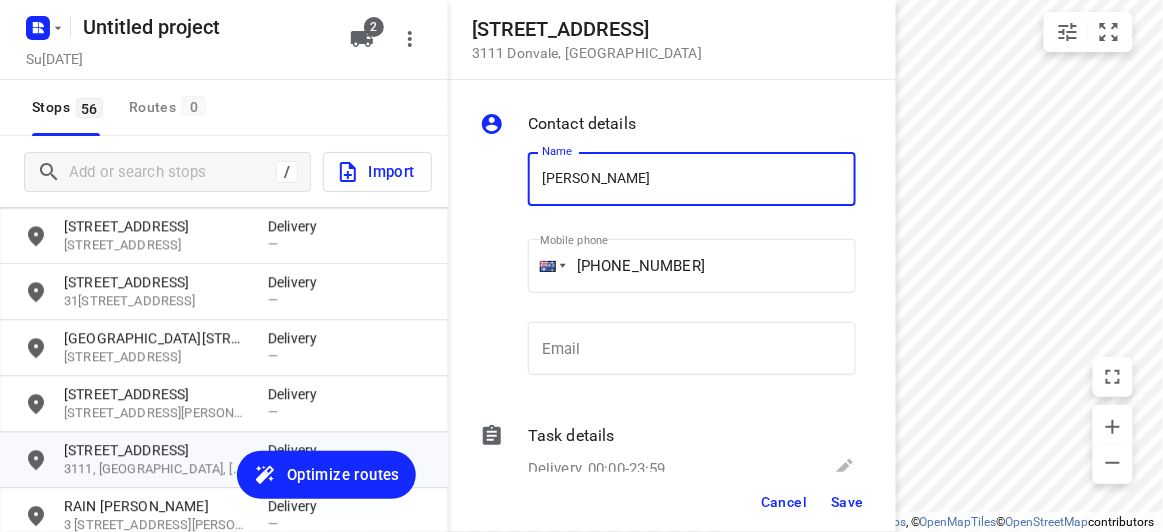 type on "[PERSON_NAME]" 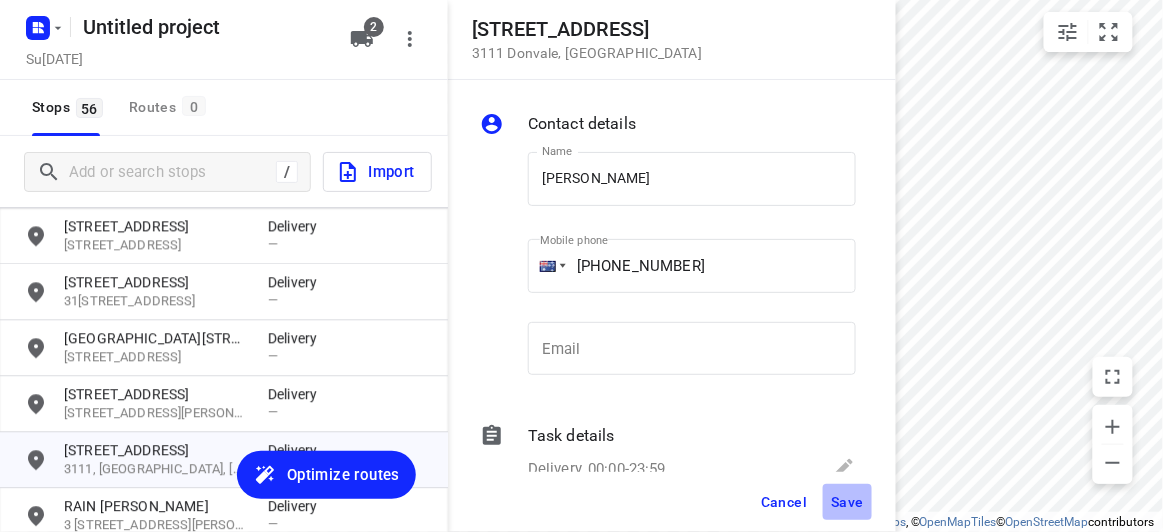 click on "Save" at bounding box center (847, 502) 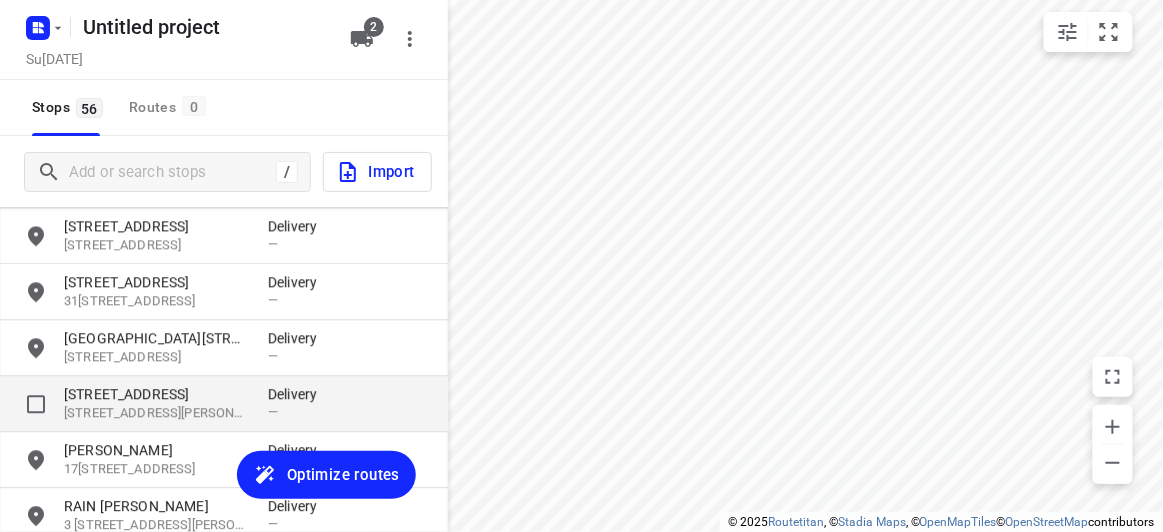 click on "[STREET_ADDRESS]" at bounding box center (156, 394) 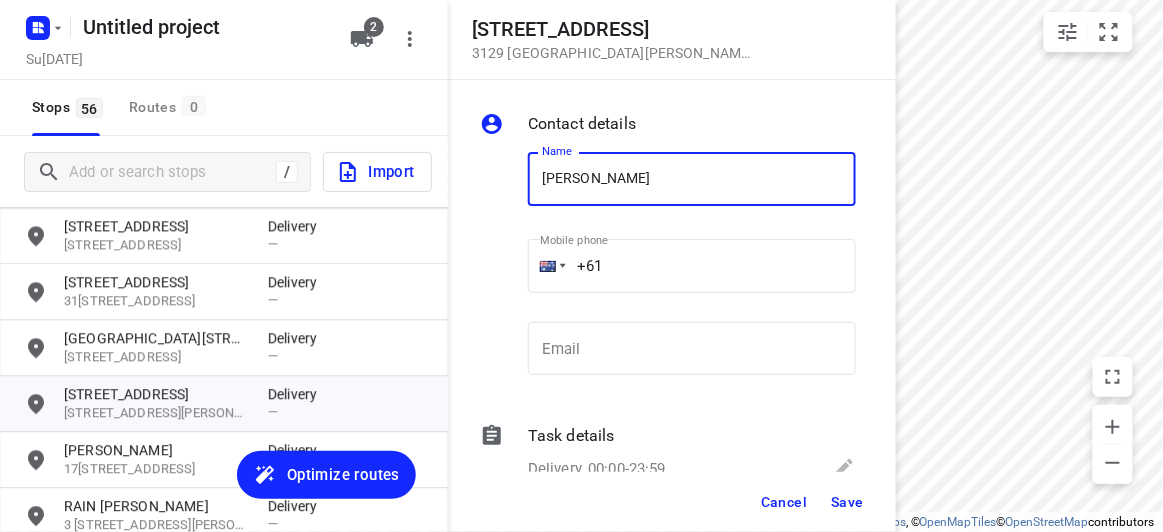 type on "[PERSON_NAME]" 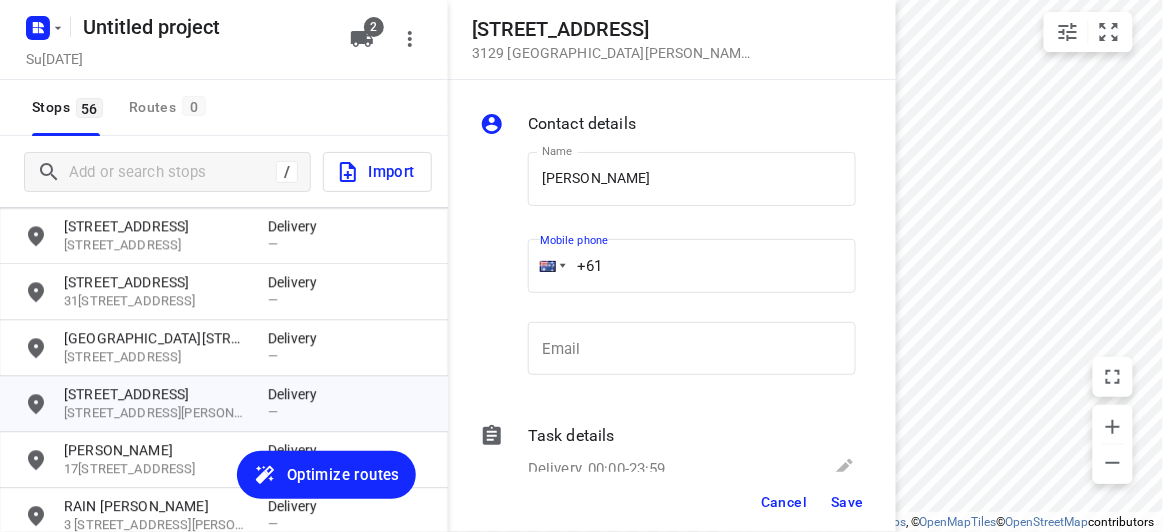 click on "+61" at bounding box center [692, 266] 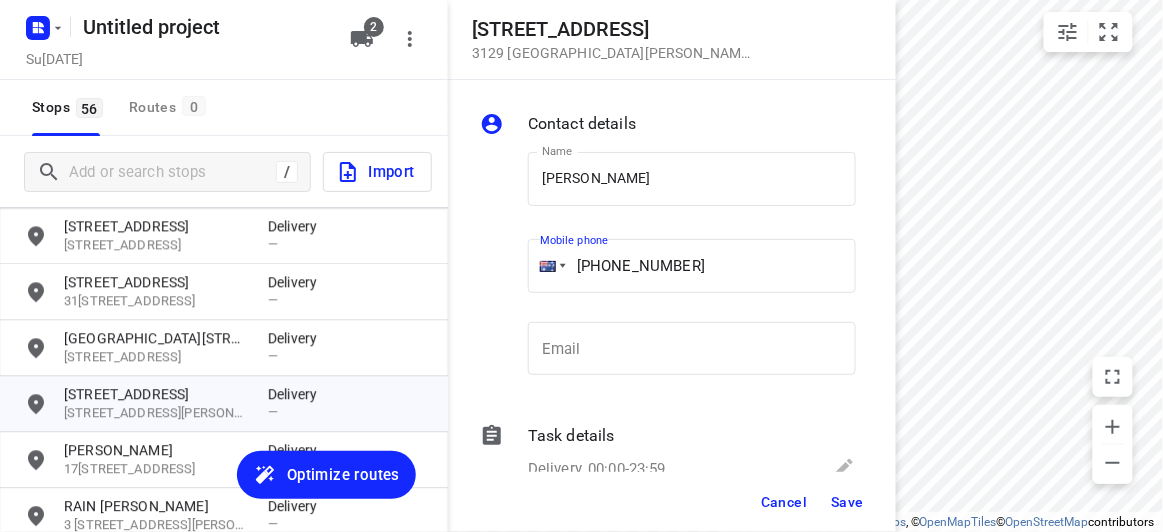 type on "[PHONE_NUMBER]" 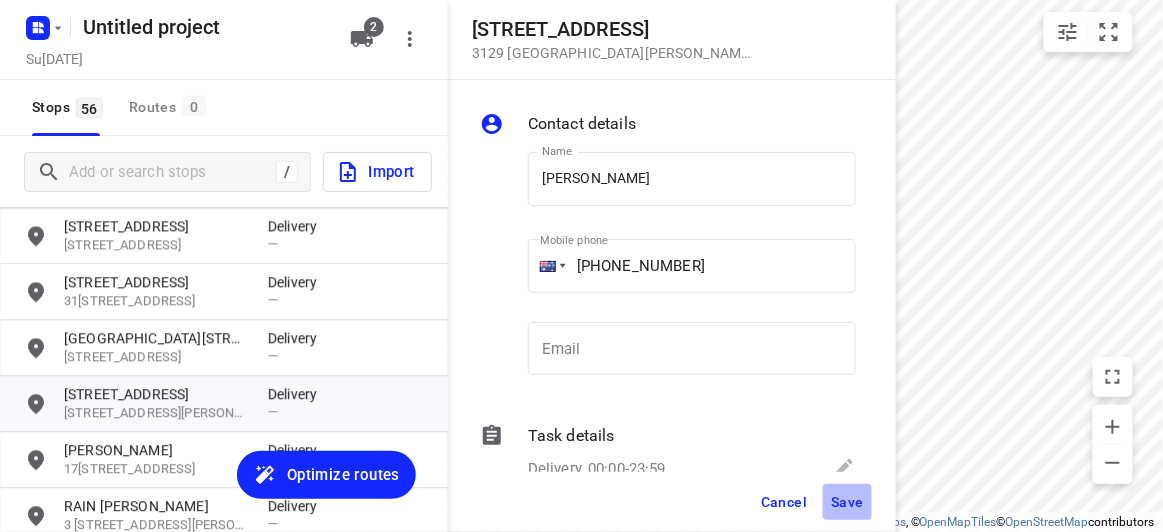 click on "Save" at bounding box center [847, 502] 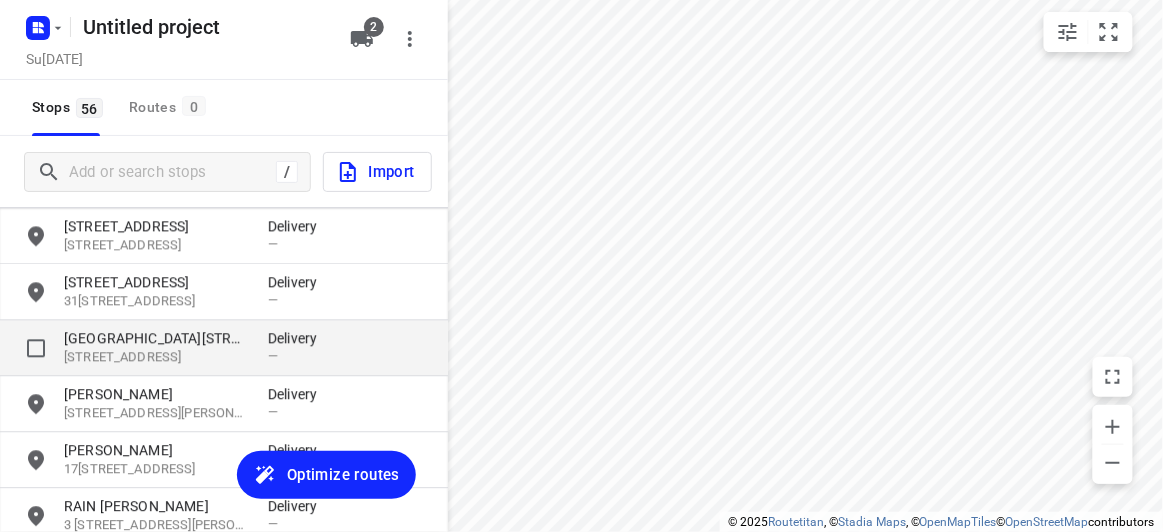 click on "[GEOGRAPHIC_DATA][STREET_ADDRESS]" at bounding box center [156, 338] 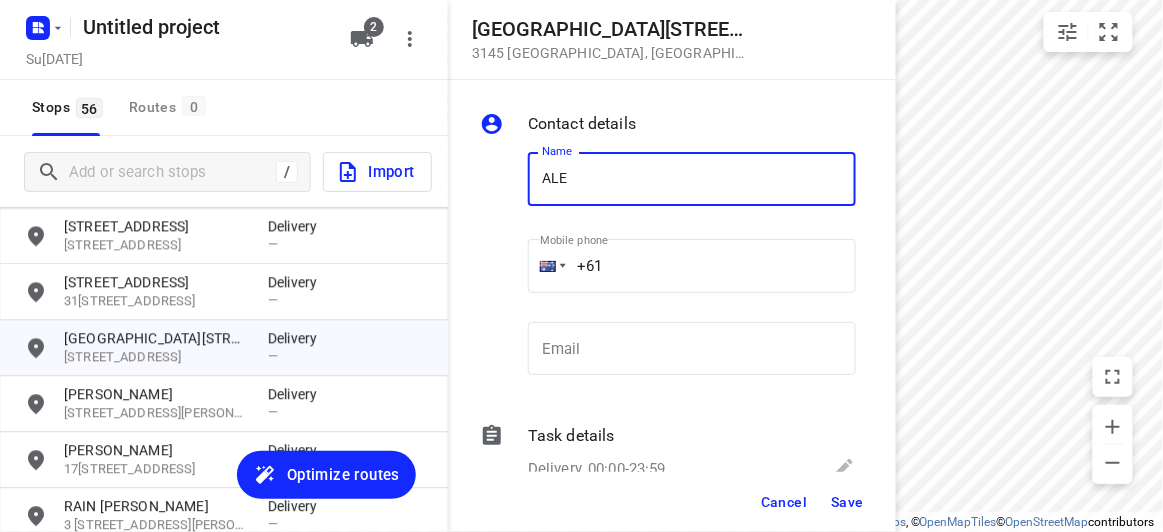 type on "[PERSON_NAME]" 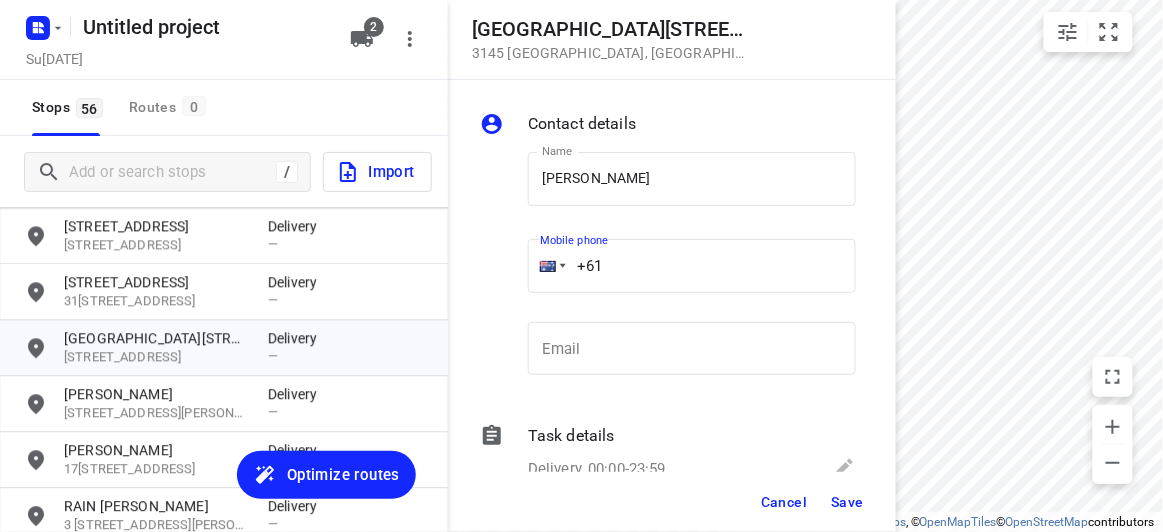 drag, startPoint x: 621, startPoint y: 269, endPoint x: 515, endPoint y: 271, distance: 106.01887 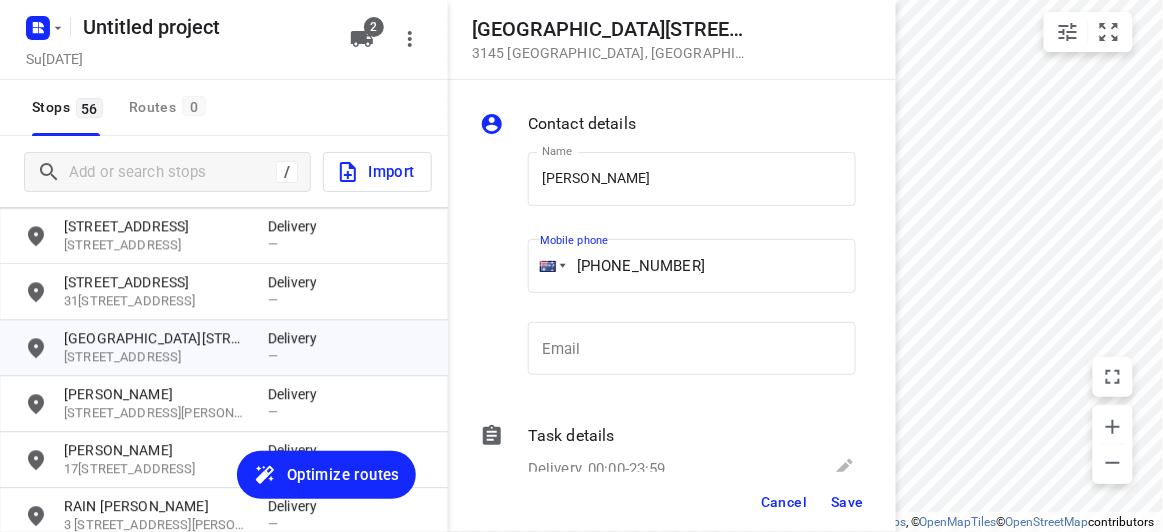 type on "[PHONE_NUMBER]" 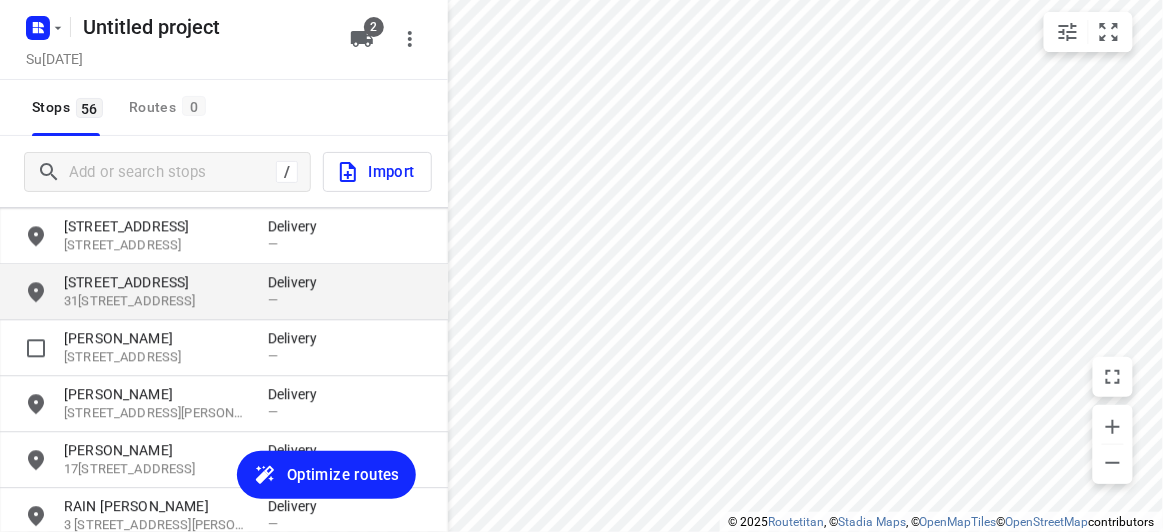 click on "31[STREET_ADDRESS]" at bounding box center [156, 301] 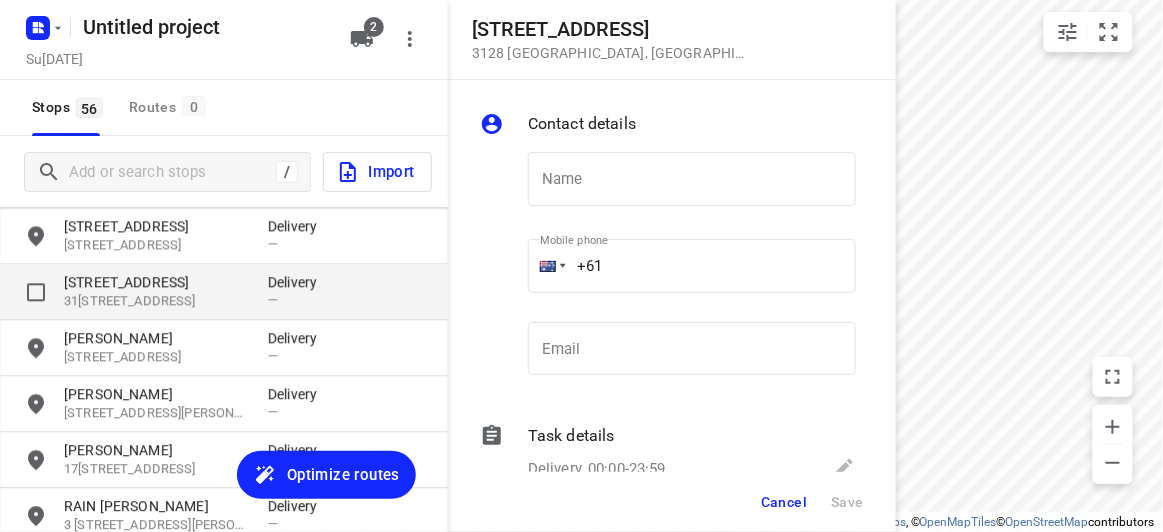 type on "G" 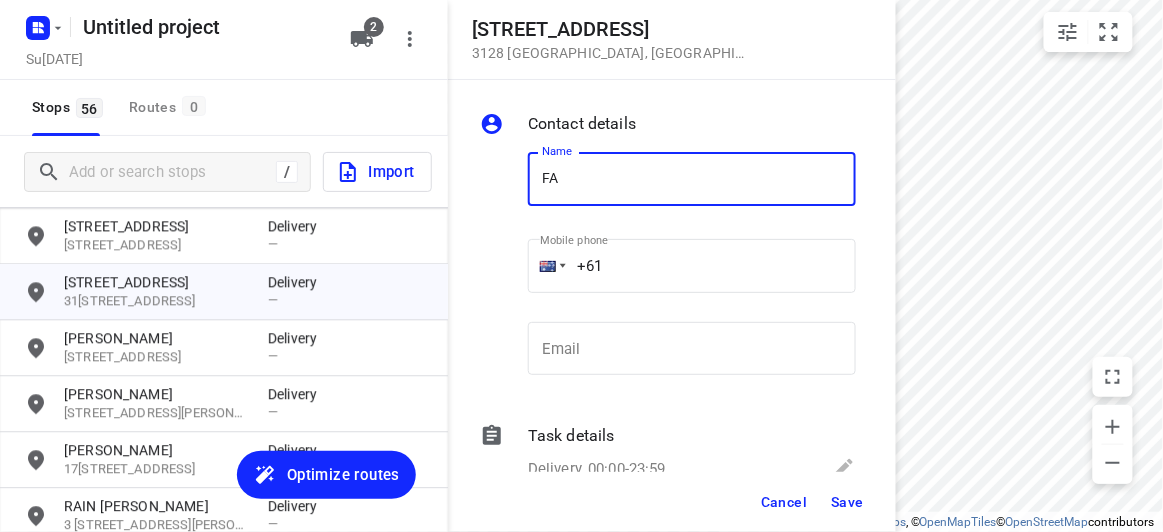 type on "[PERSON_NAME] 2/421" 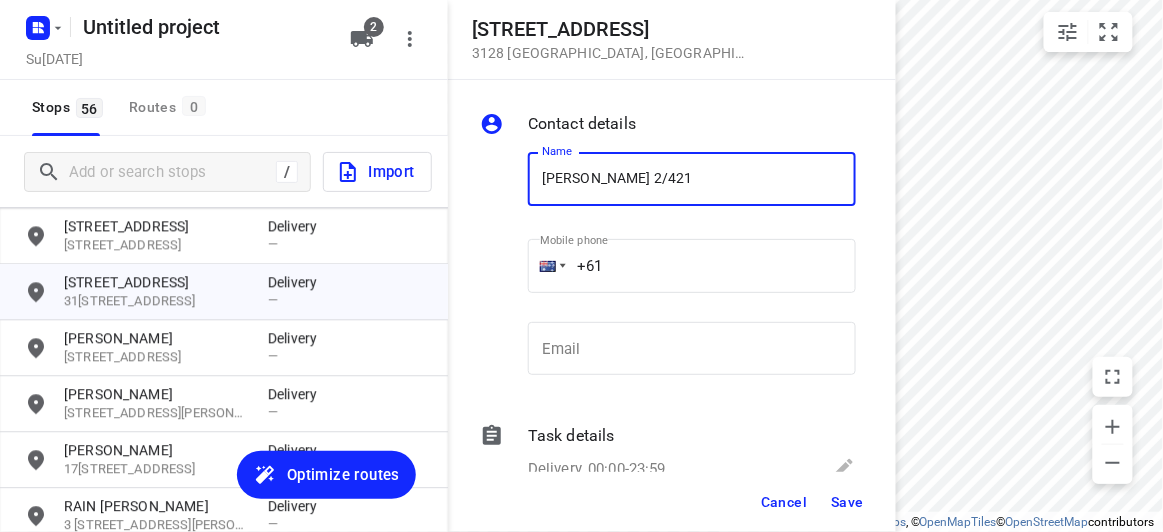 click on "+61" at bounding box center [692, 266] 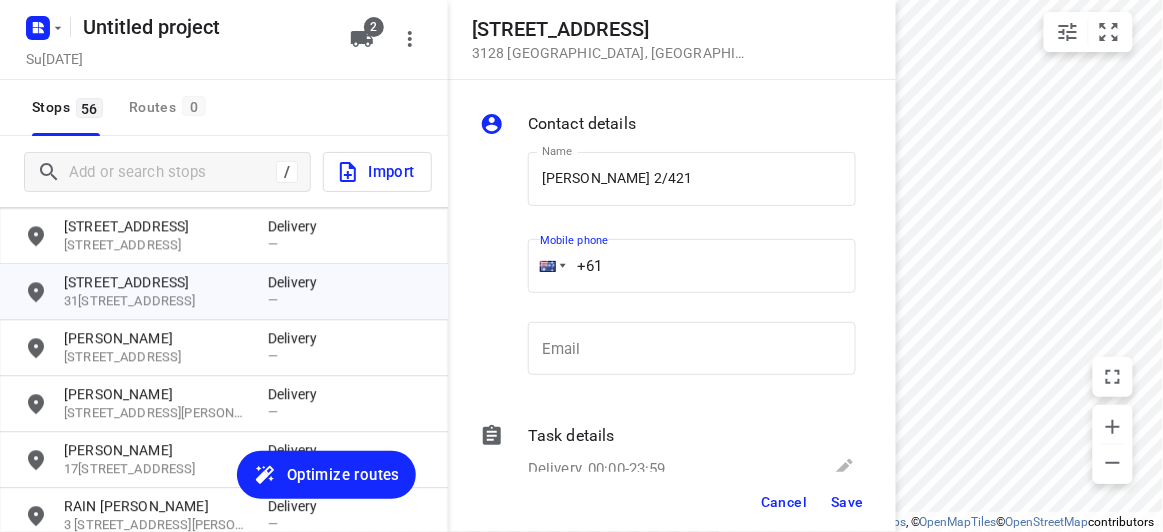 paste on "450581186" 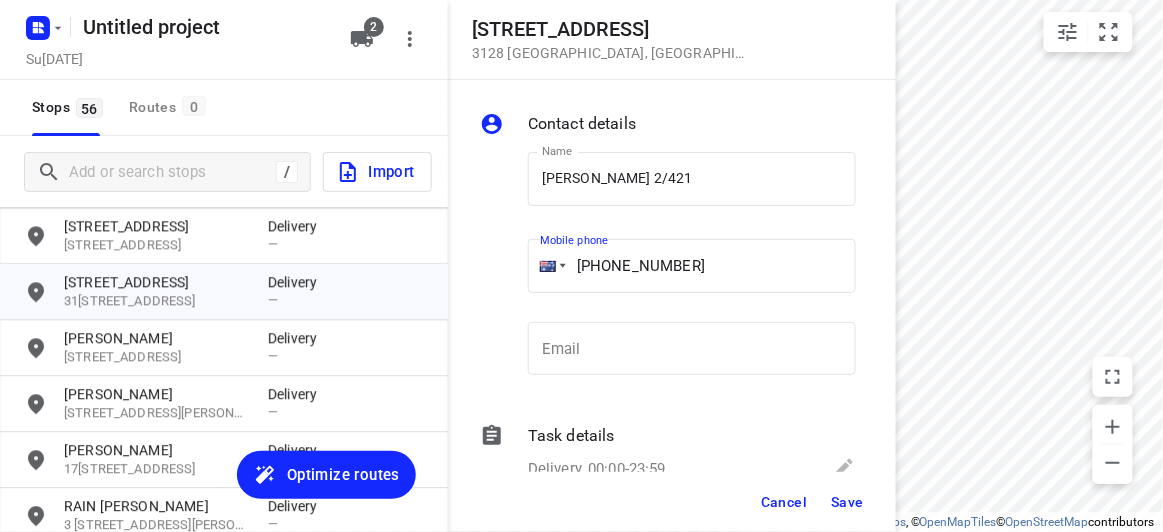 type on "[PHONE_NUMBER]" 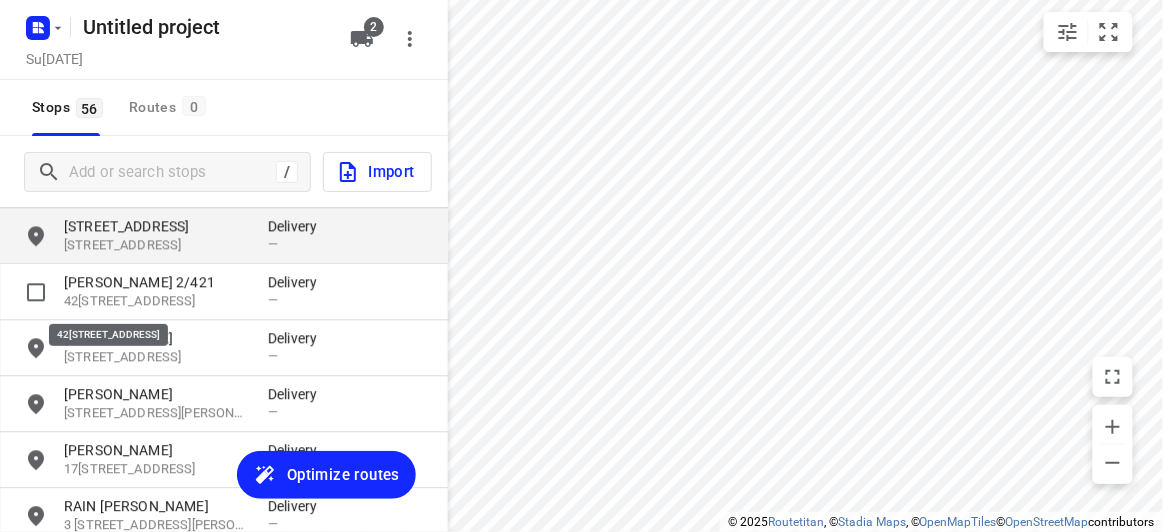 click on "[STREET_ADDRESS]" at bounding box center [156, 245] 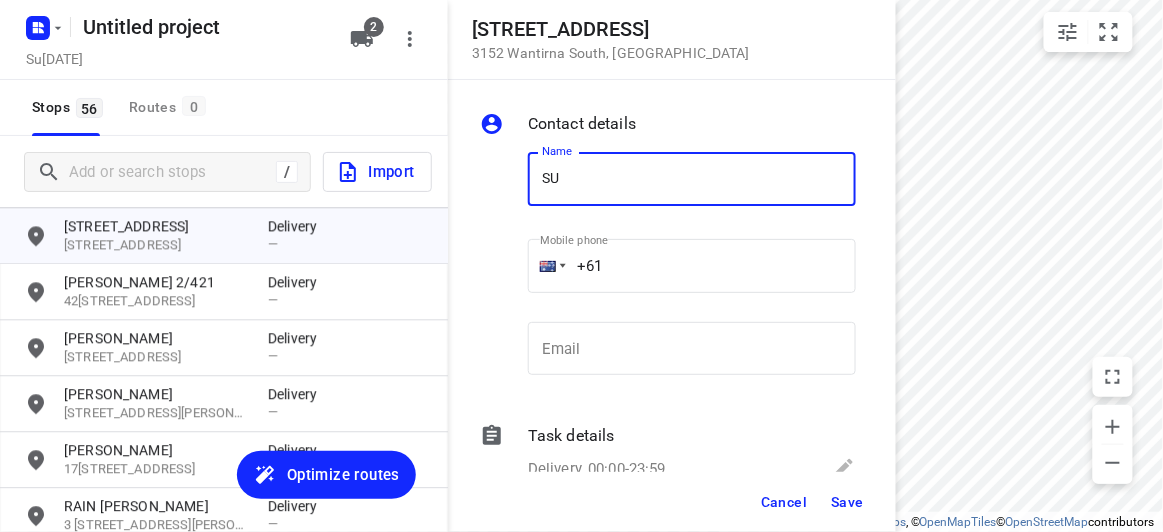 type on "SULENI MULIA TUNGGAL" 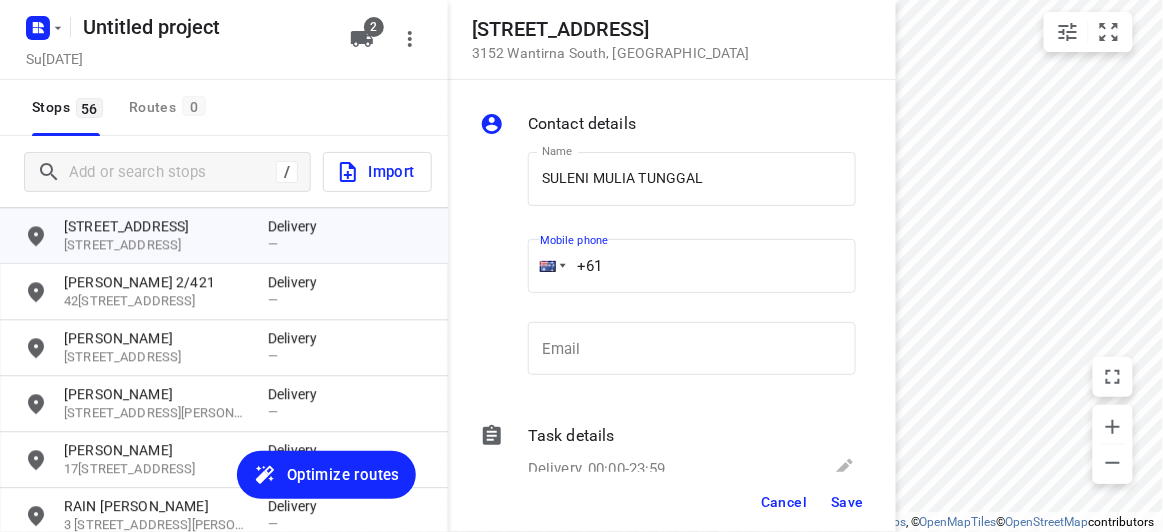 click on "[STREET_ADDRESS] Contact details Name [PERSON_NAME] TUNGGAL Name Mobile phone +61 ​ Email Email Task details Delivery, 00:00-23:59 Type Delivery delivery Type Deliver between 00:00 Deliver between — And 23:59 And Duration Min. Duration Load Units Load More details Delivery note x Delivery note 0/2500 Tags ​ ​ Requirements If nothing is ticked, the driver will not be obligated collect any proof of delivery Signature Age verification Photo Priority Cancel Save Untitled project [DATE] 2 Stops 56 Routes 0 / Import [STREET_ADDRESS][PERSON_NAME] Delivery — [STREET_ADDRESS] Delivery — [STREET_ADDRESS][PERSON_NAME] Delivery — [STREET_ADDRESS][PERSON_NAME] Delivery — [STREET_ADDRESS][GEOGRAPHIC_DATA][PERSON_NAME][PERSON_NAME] — [STREET_ADDRESS] Delivery — [STREET_ADDRESS][PERSON_NAME], AU Delivery — [STREET_ADDRESS] Delivery — [STREET_ADDRESS] — —" at bounding box center [224, 266] 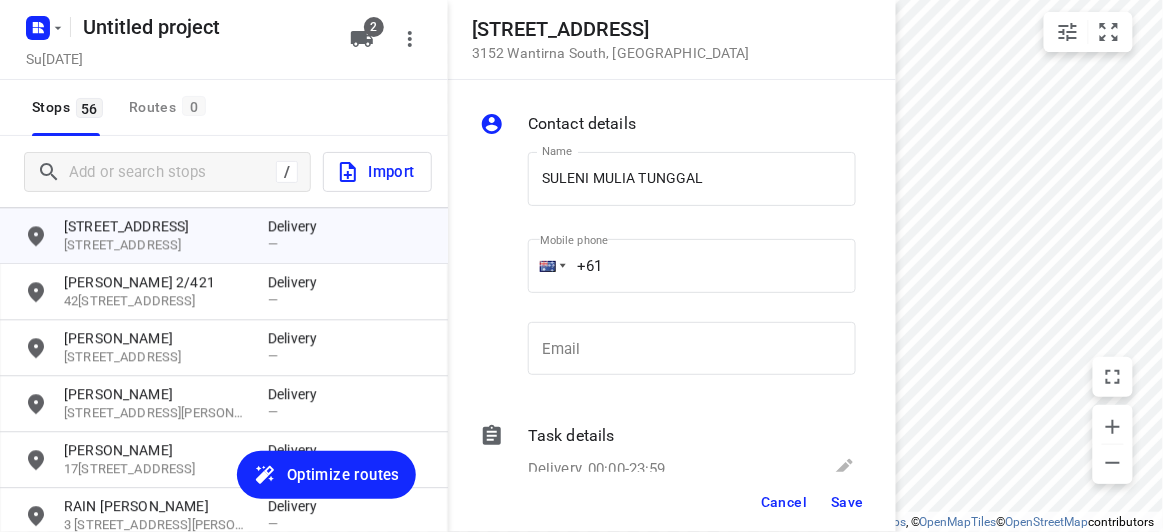 drag, startPoint x: 689, startPoint y: 400, endPoint x: 753, endPoint y: 459, distance: 87.04597 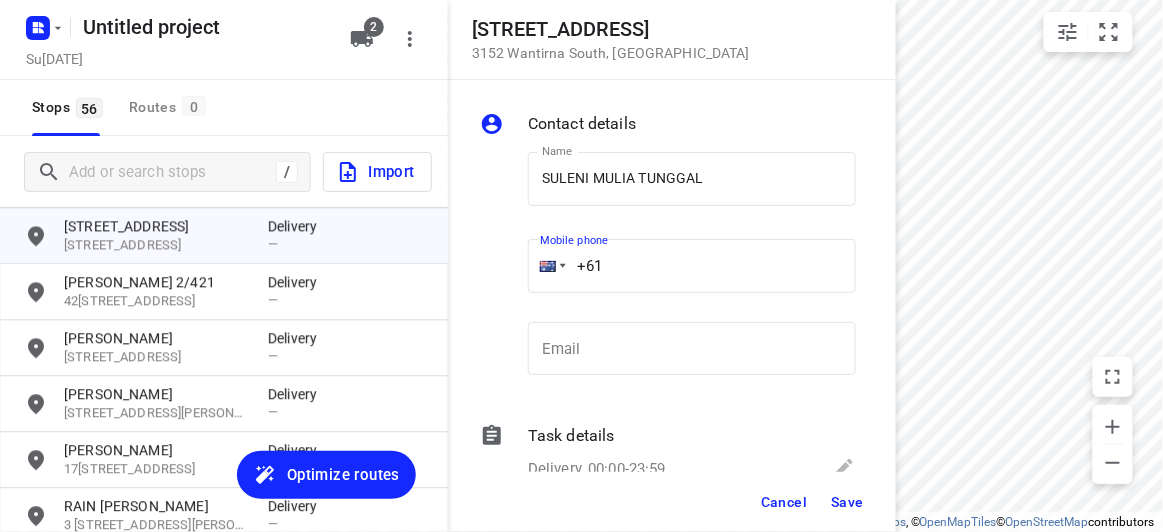 click on "+61" at bounding box center [692, 266] 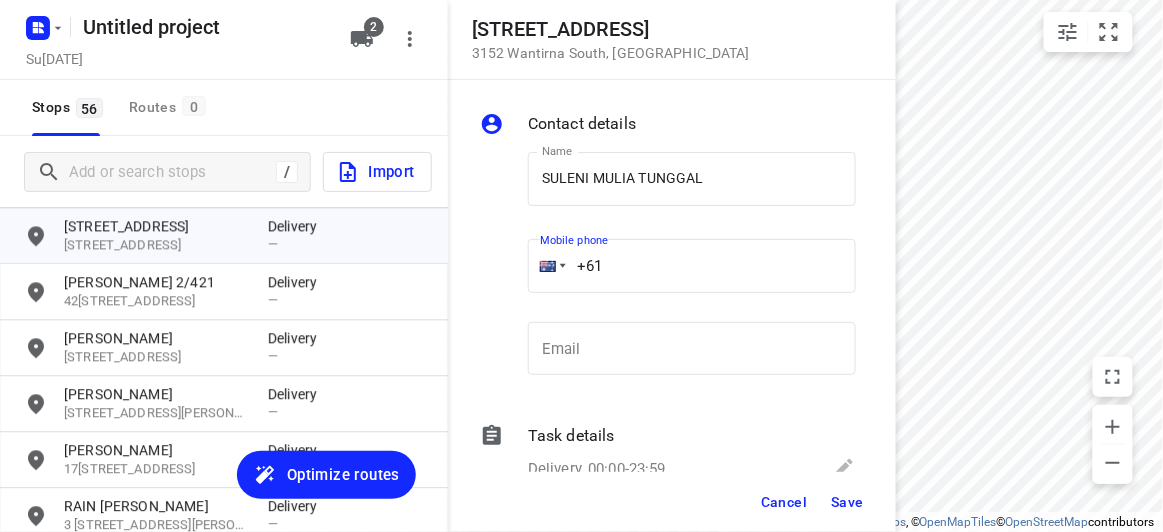paste on "468533038" 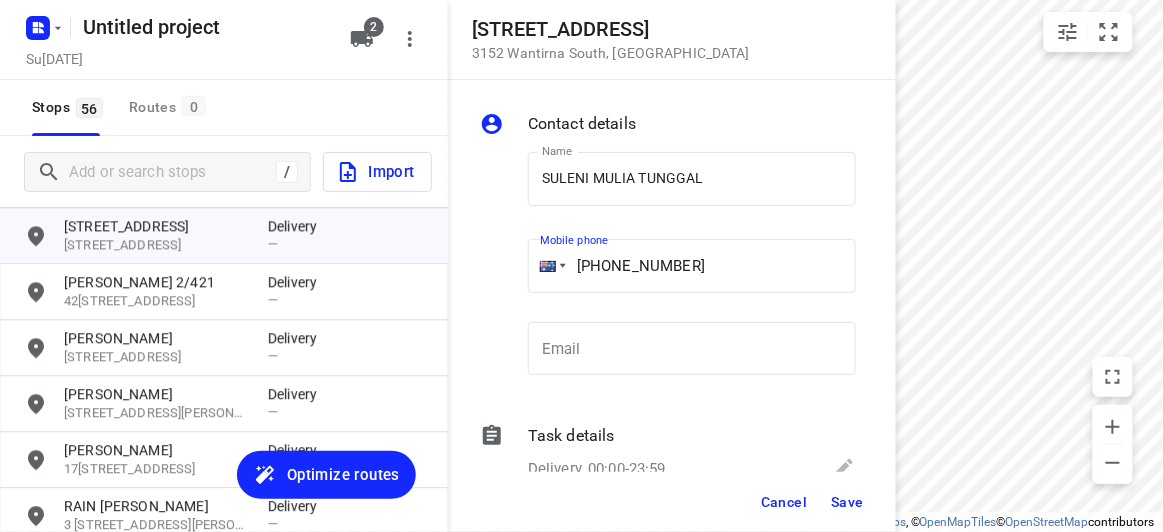 type on "[PHONE_NUMBER]" 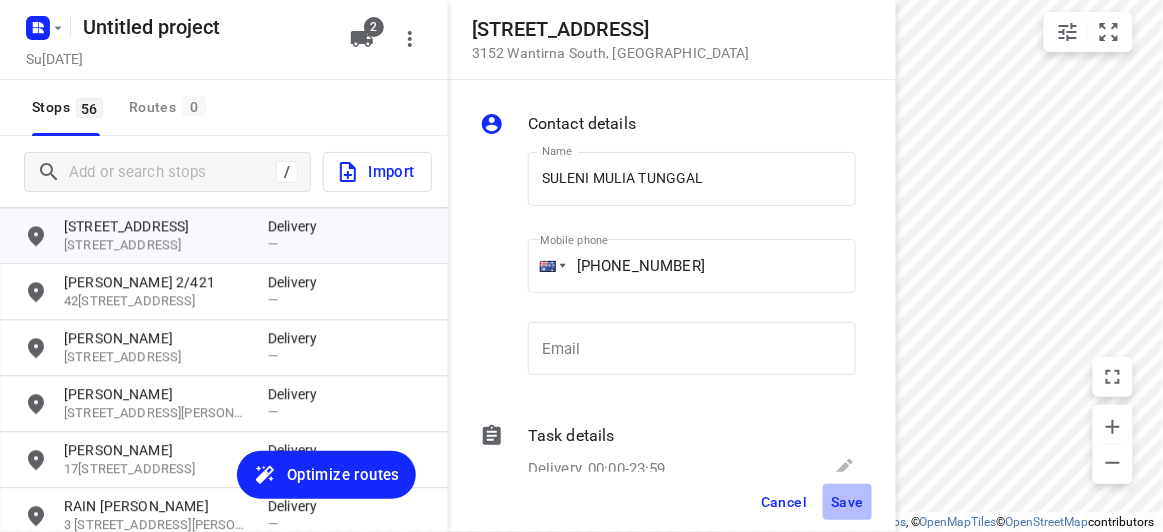 click on "Save" at bounding box center (847, 502) 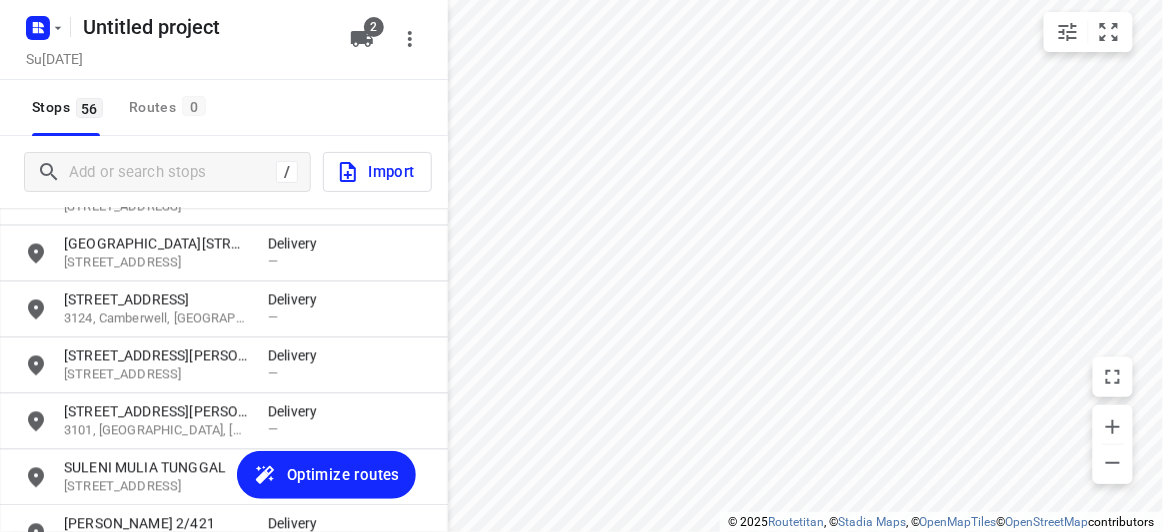 scroll, scrollTop: 943, scrollLeft: 0, axis: vertical 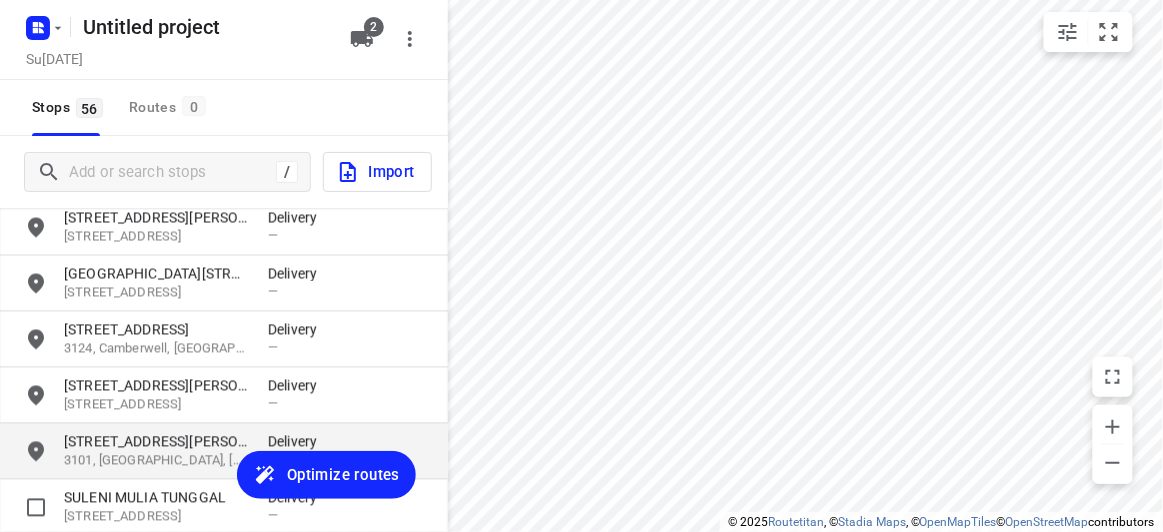 click on "[STREET_ADDRESS][PERSON_NAME]" at bounding box center [156, 442] 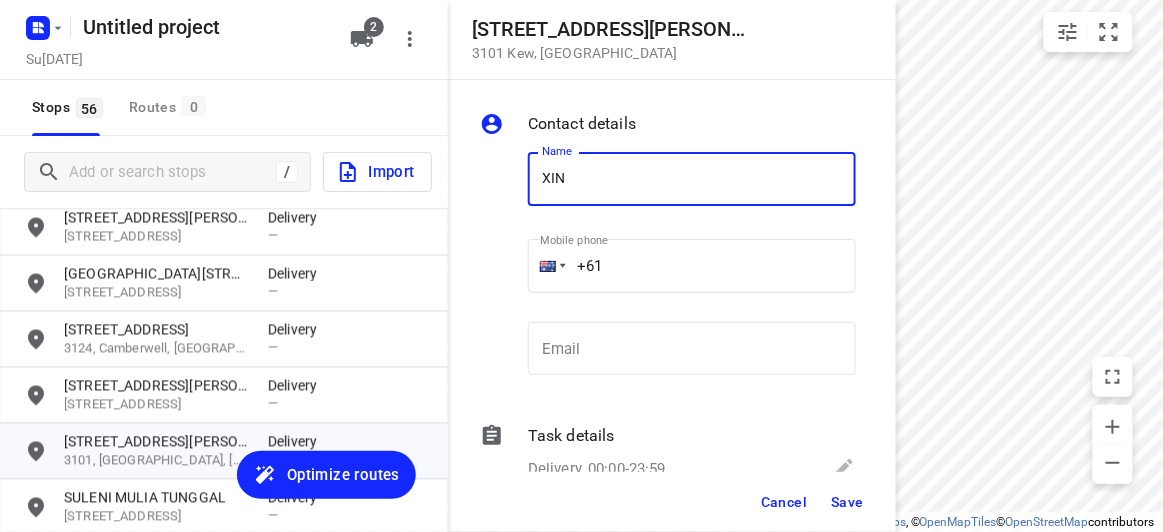 type on "[PERSON_NAME]" 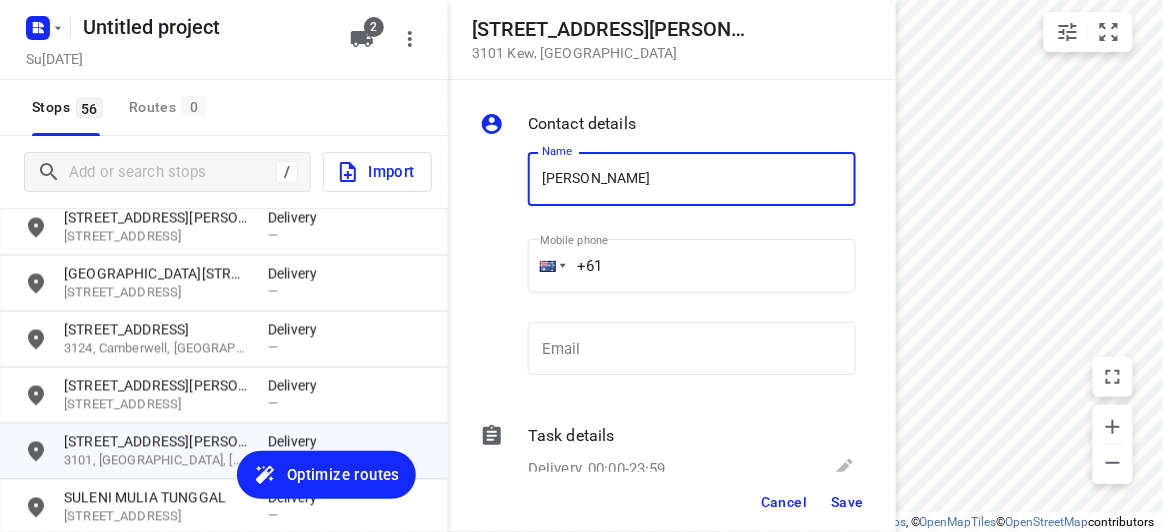 click on "+61" at bounding box center [692, 266] 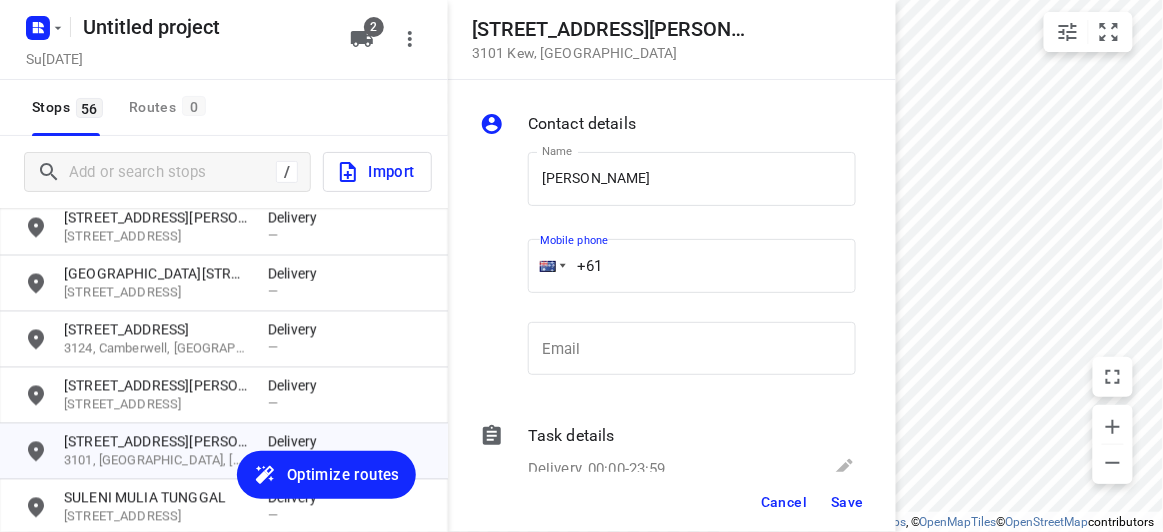 paste on "433351220" 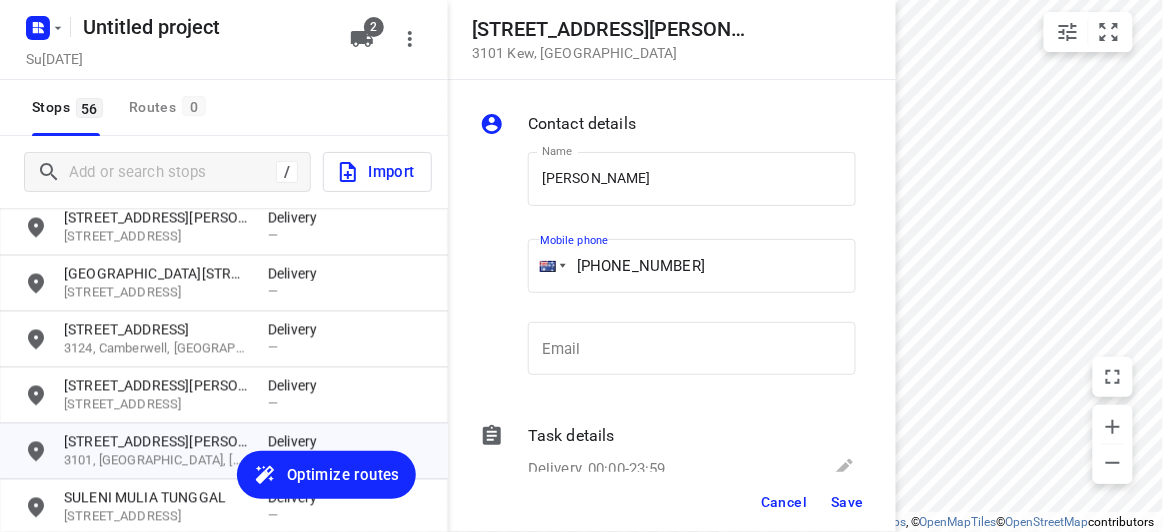 type on "[PHONE_NUMBER]" 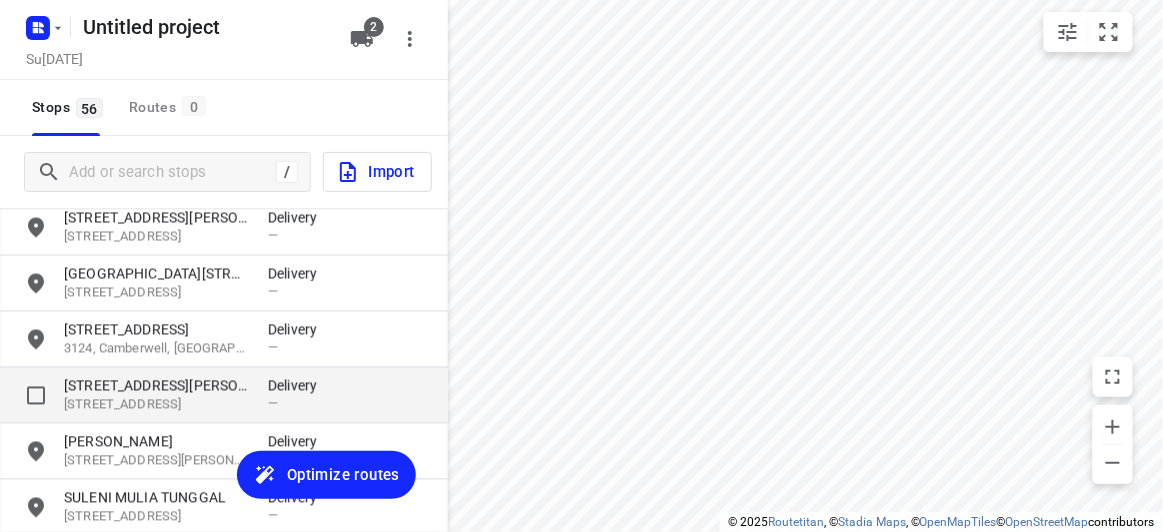 click on "[STREET_ADDRESS][PERSON_NAME]" at bounding box center [156, 386] 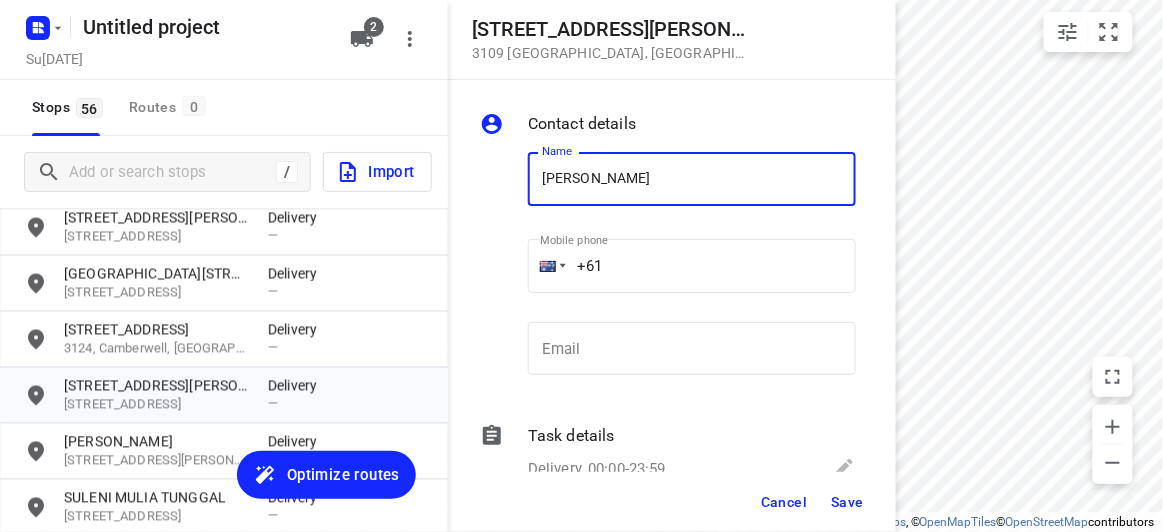 type on "[PERSON_NAME]" 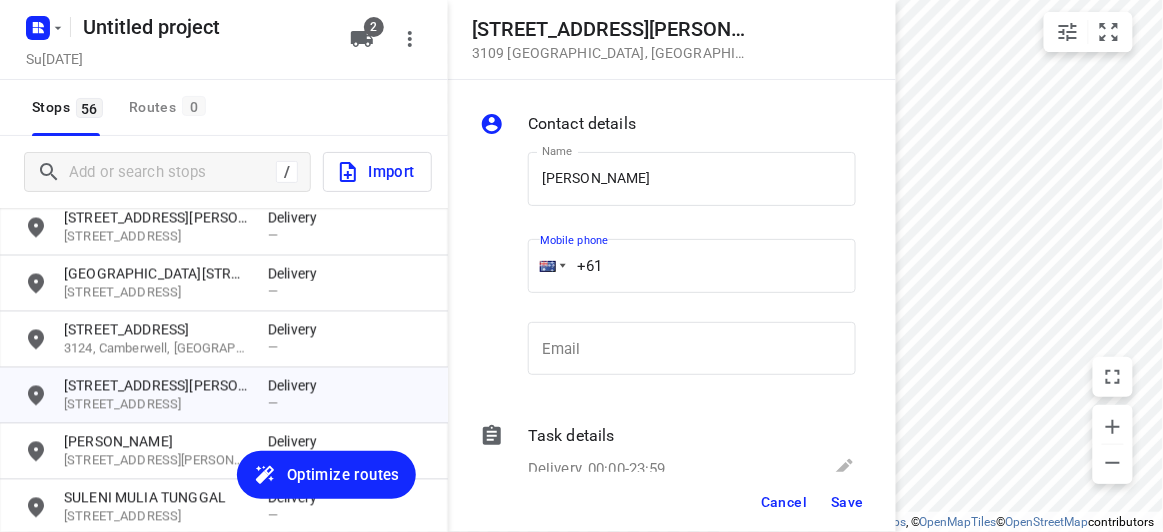 paste on "412969239" 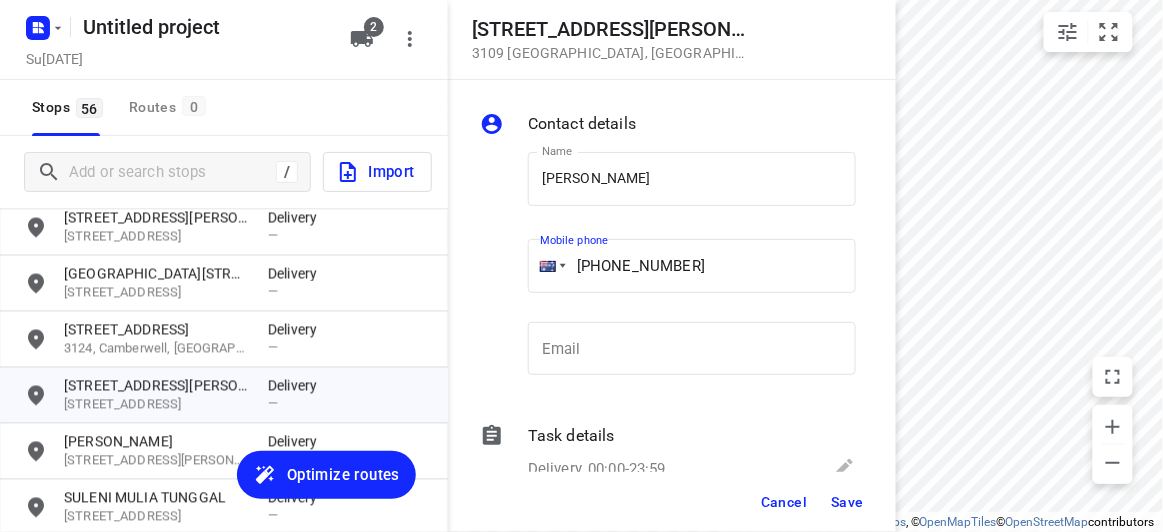 type on "[PHONE_NUMBER]" 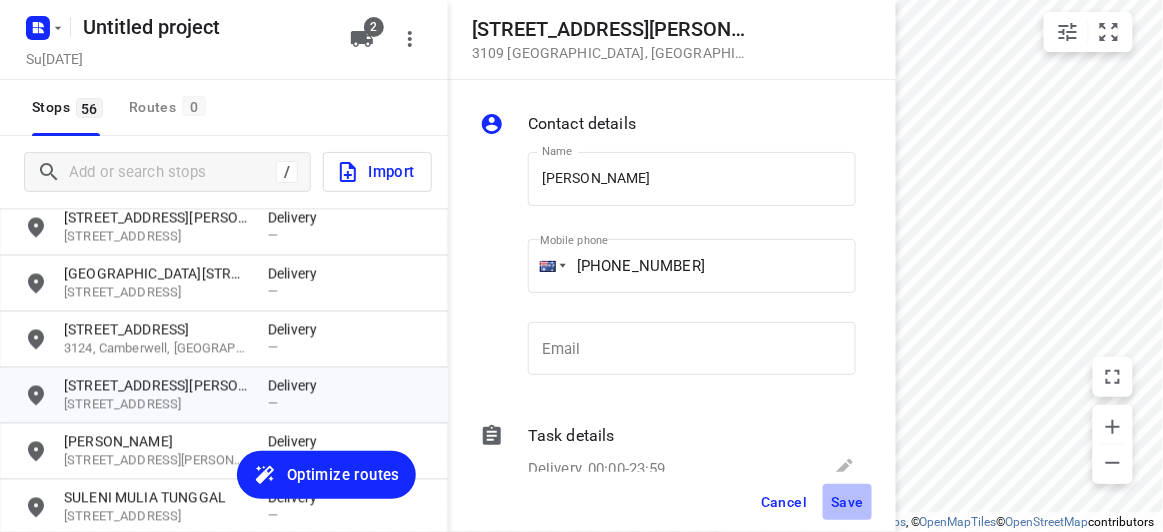 click on "Save" at bounding box center [847, 502] 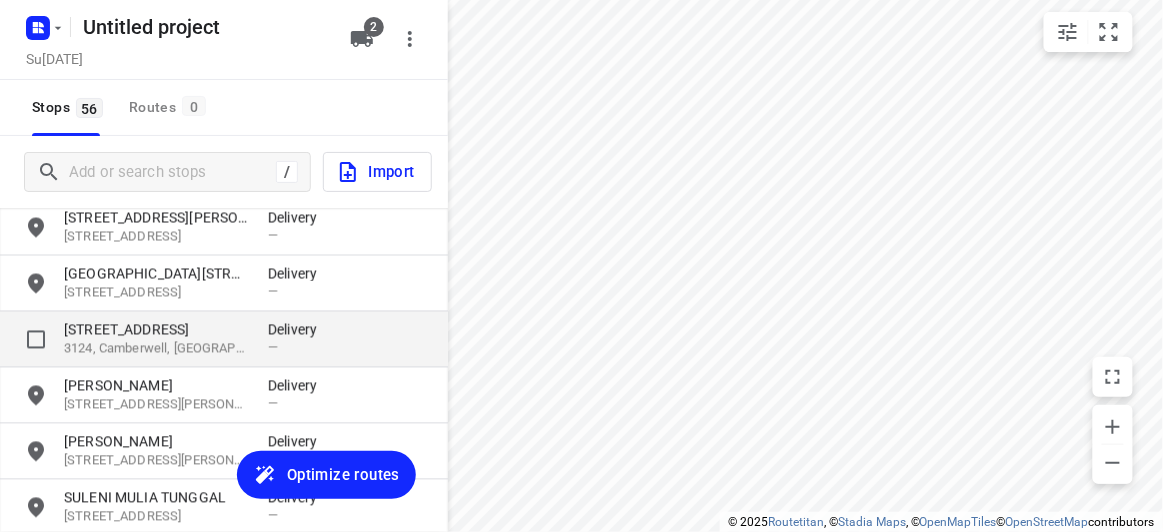 click on "[STREET_ADDRESS]" at bounding box center [156, 330] 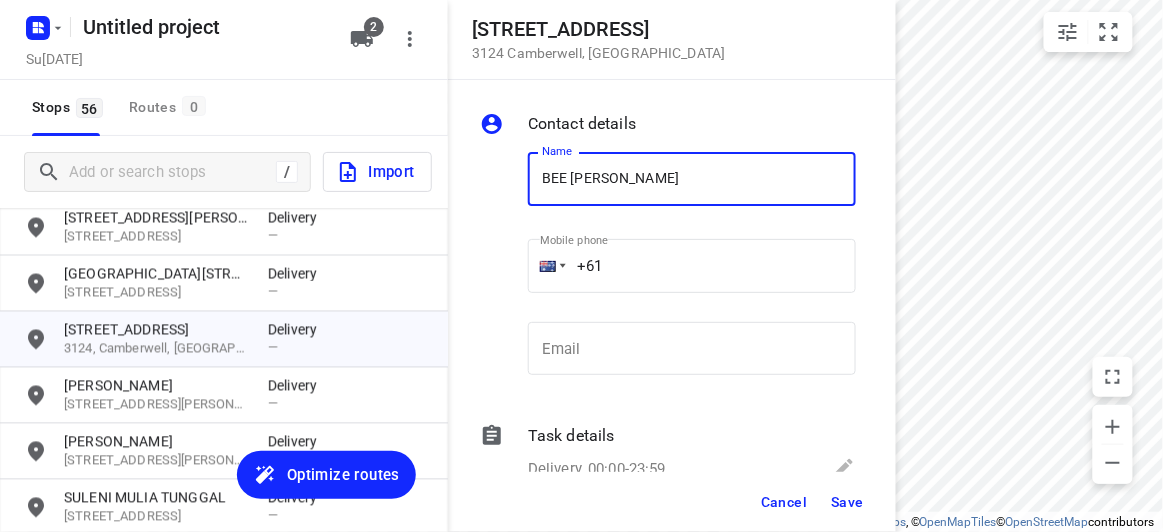 paste on "433117027" 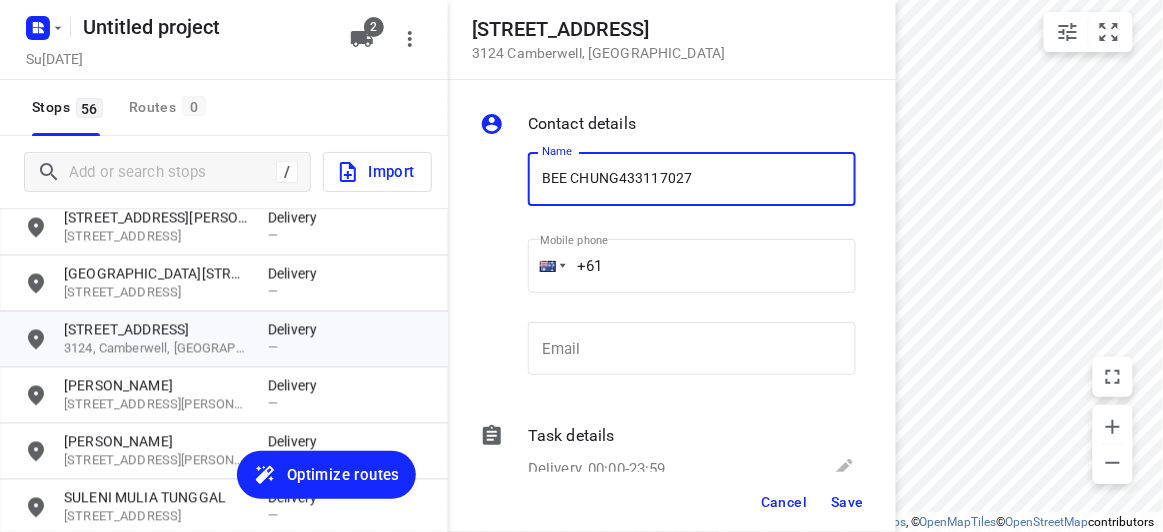 type on "BEE CHUNG433117027" 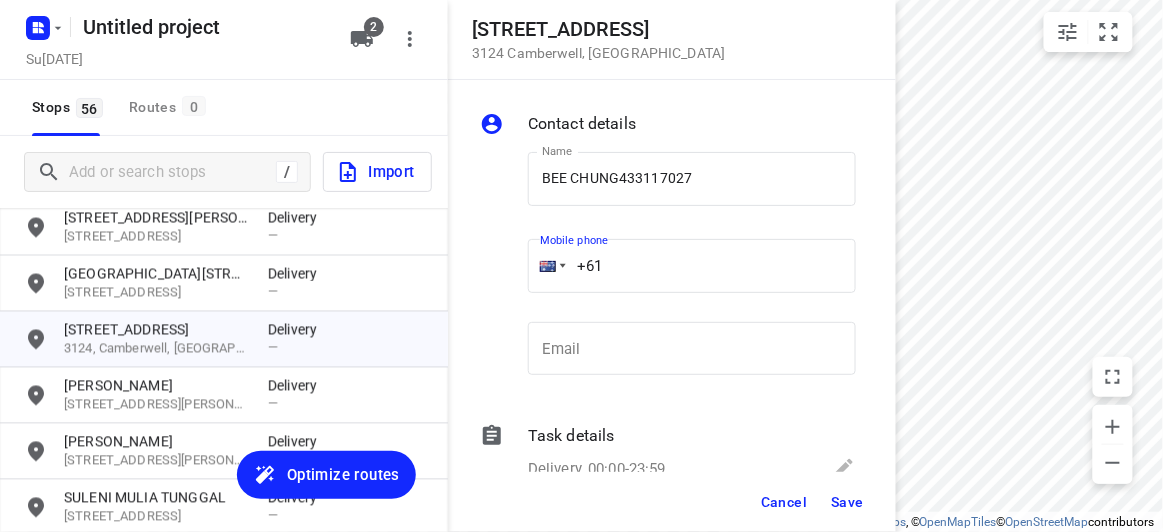 paste on "433117027" 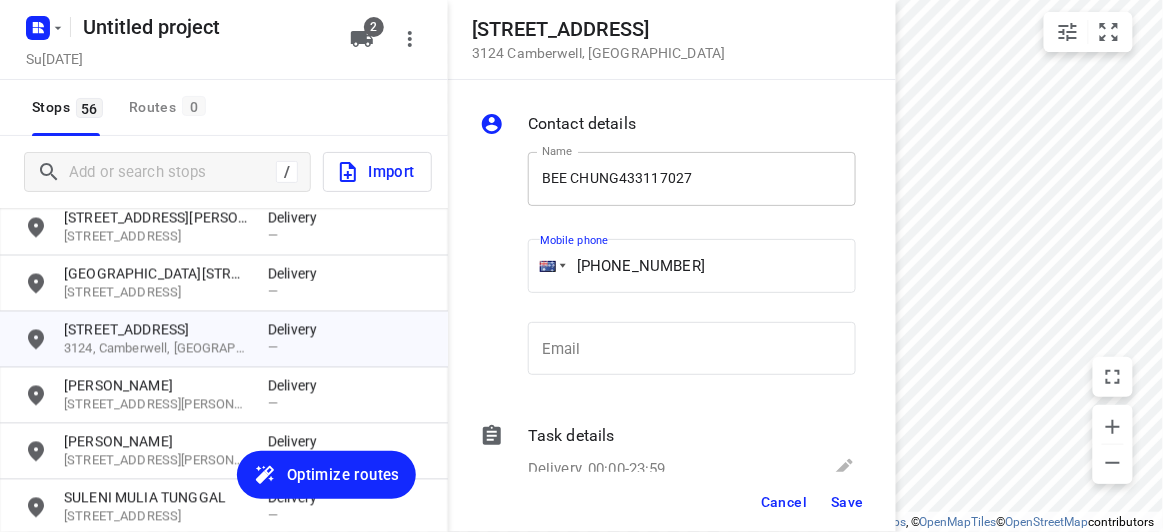 type on "[PHONE_NUMBER]" 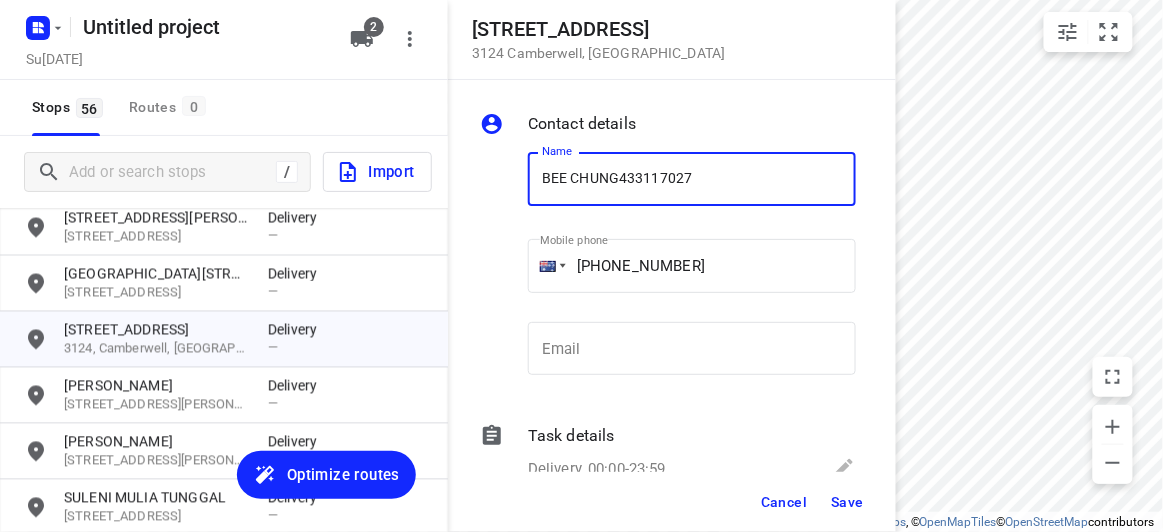 drag, startPoint x: 715, startPoint y: 176, endPoint x: 619, endPoint y: 176, distance: 96 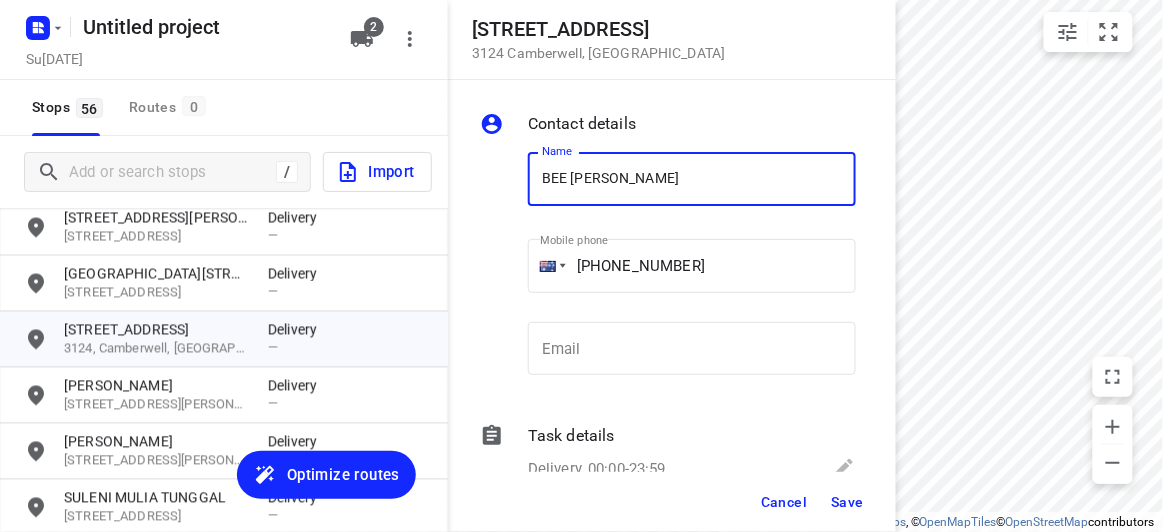 type on "BEE [PERSON_NAME]" 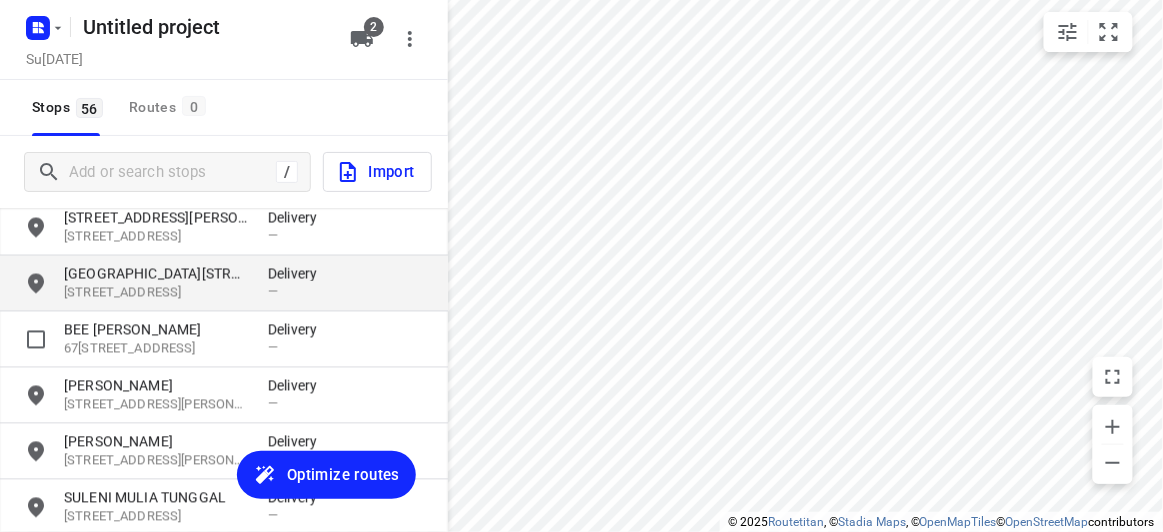 click on "[GEOGRAPHIC_DATA][STREET_ADDRESS]" at bounding box center (156, 274) 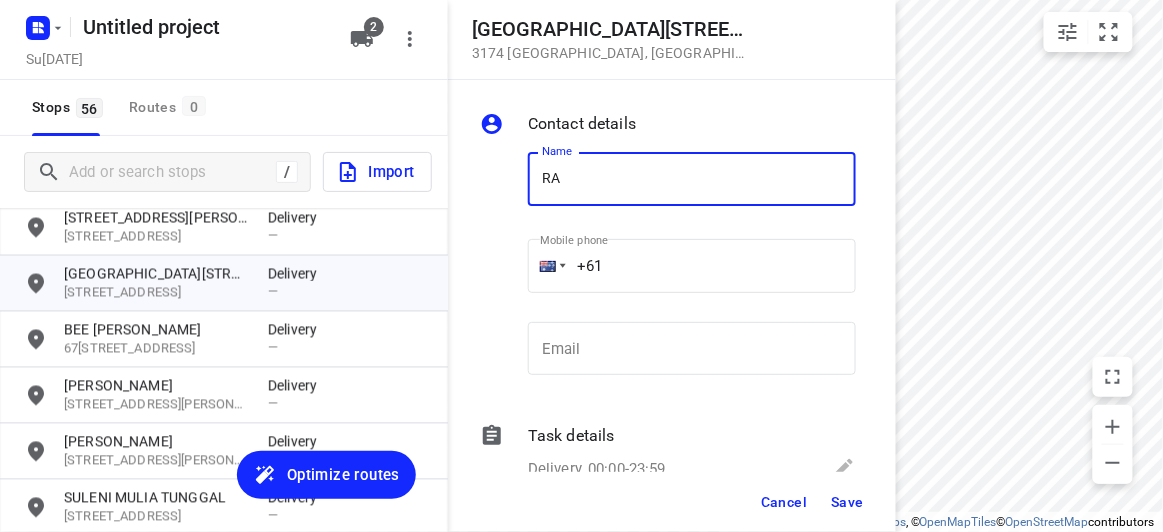 type on "[PERSON_NAME]" 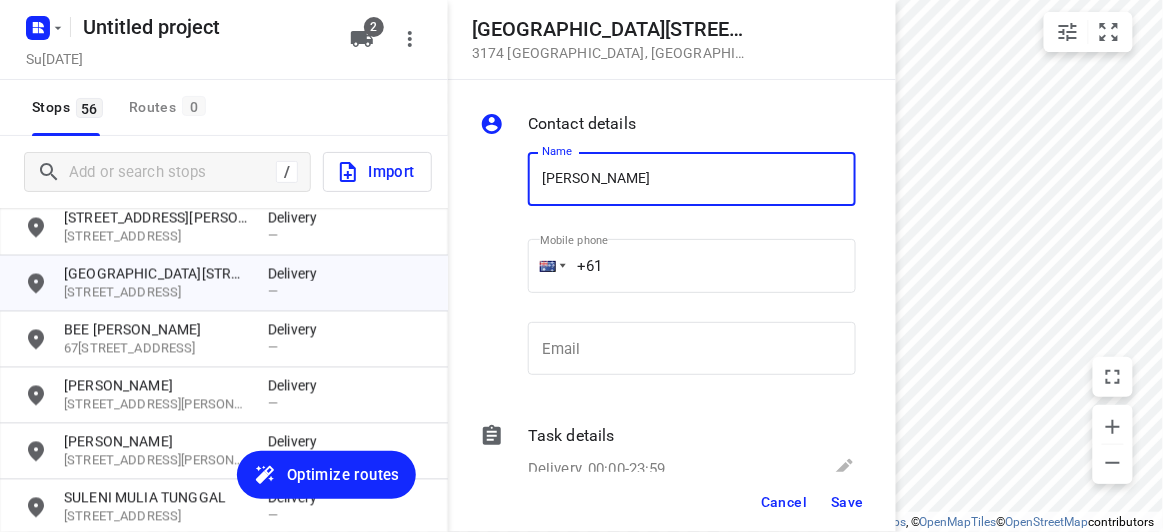 click on "+61" at bounding box center [692, 266] 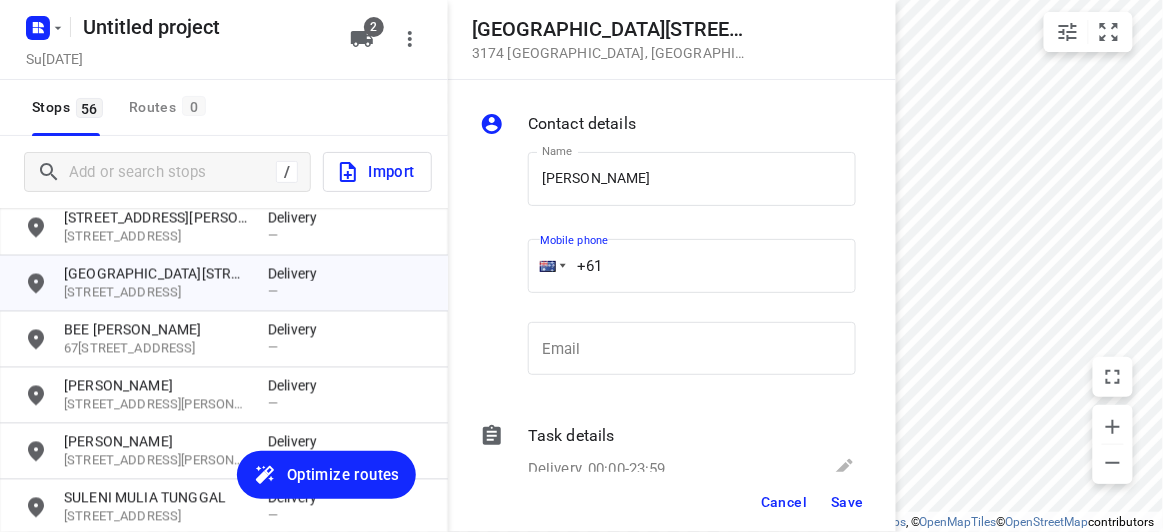 paste on "481741349" 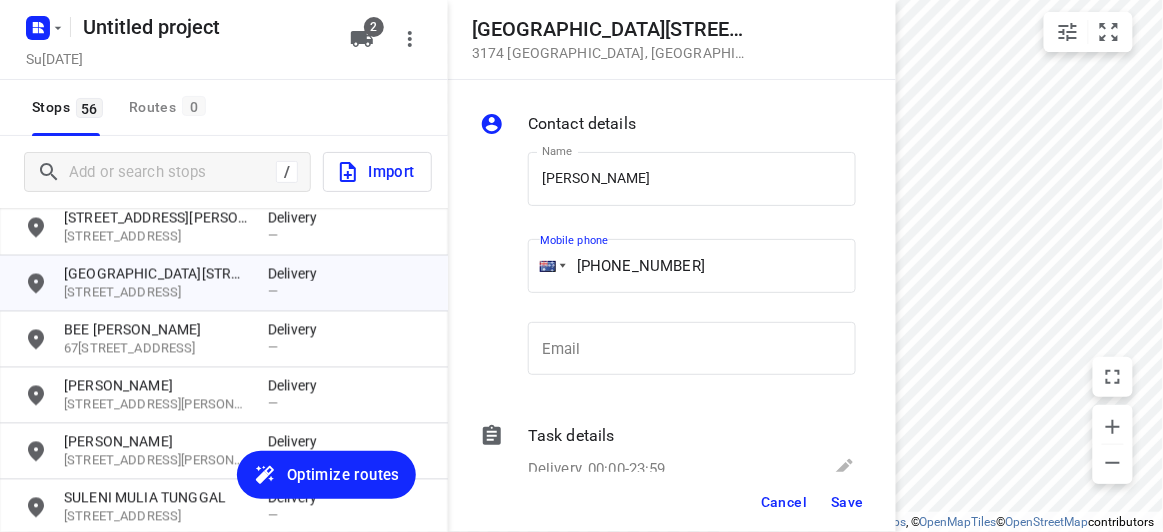 type on "[PHONE_NUMBER]" 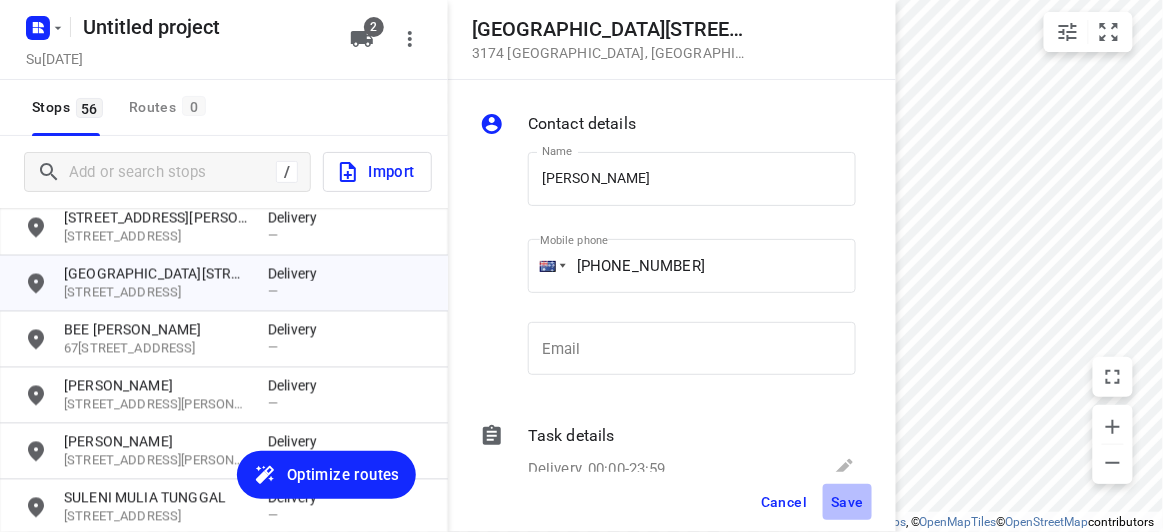 click on "Save" at bounding box center (847, 502) 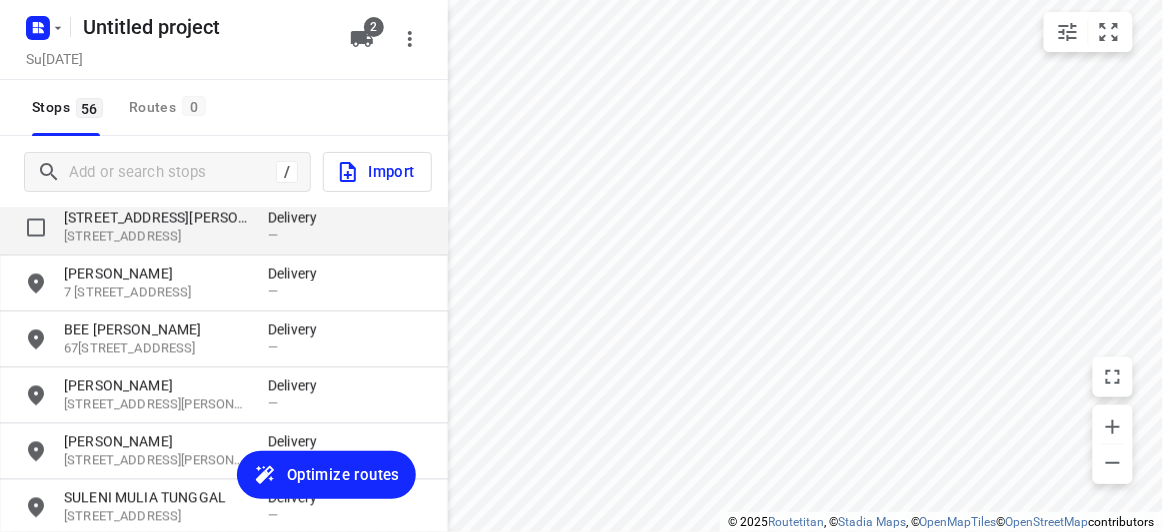 click on "[STREET_ADDRESS][PERSON_NAME]" at bounding box center [156, 218] 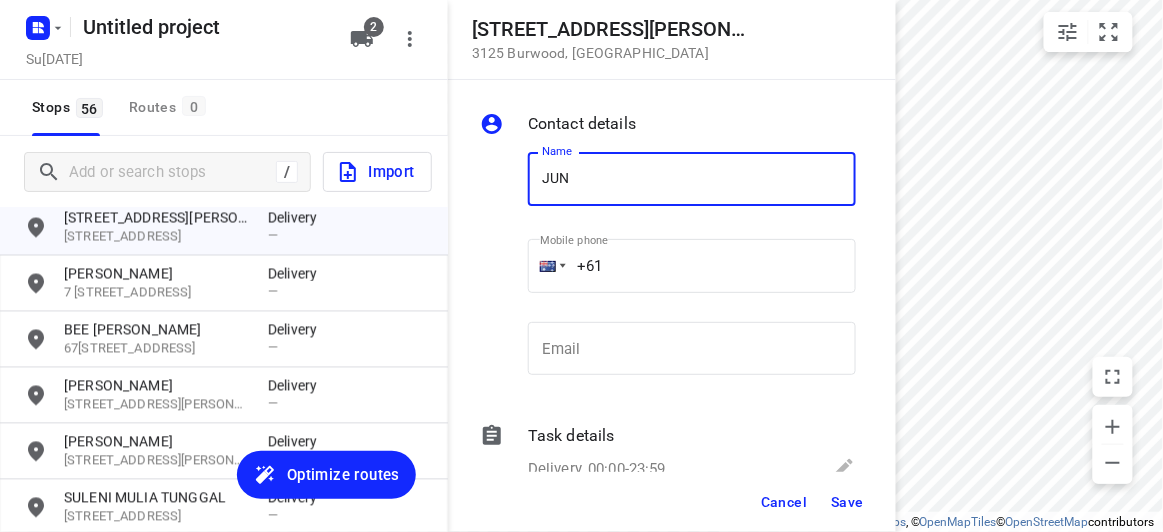 type on "[PERSON_NAME]" 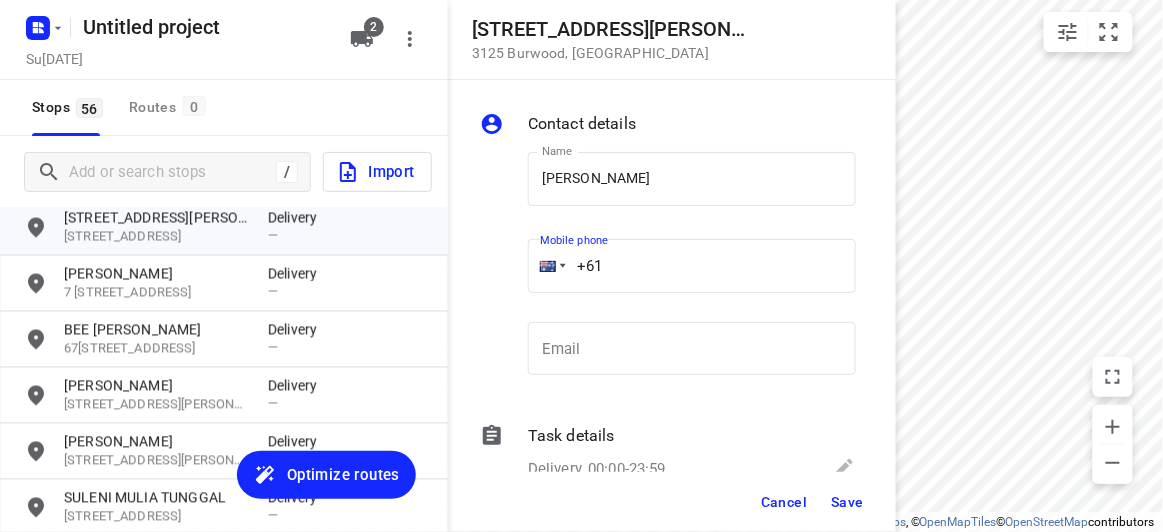 drag, startPoint x: 636, startPoint y: 205, endPoint x: 623, endPoint y: 257, distance: 53.600372 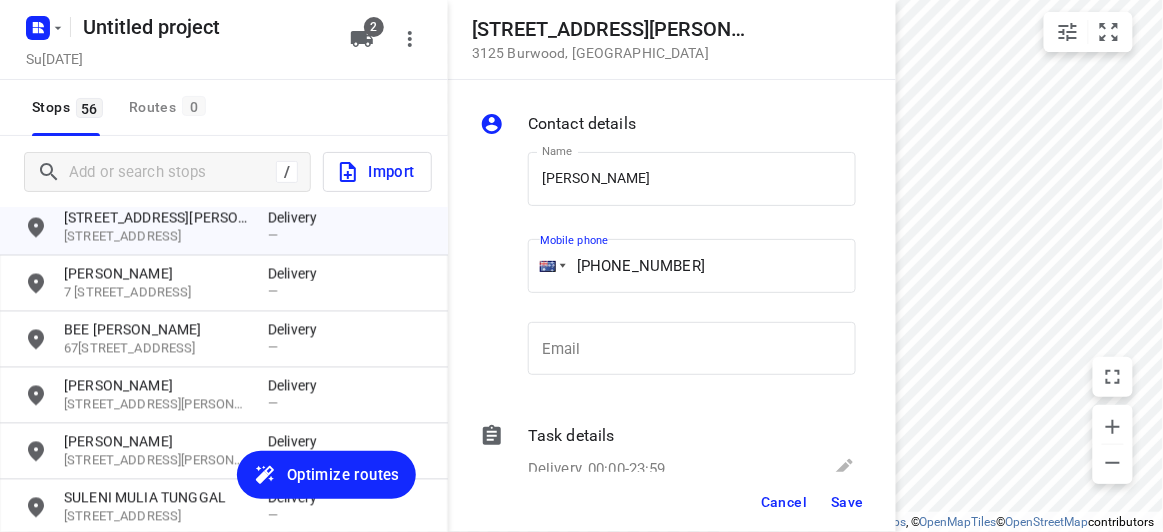 type on "[PHONE_NUMBER]" 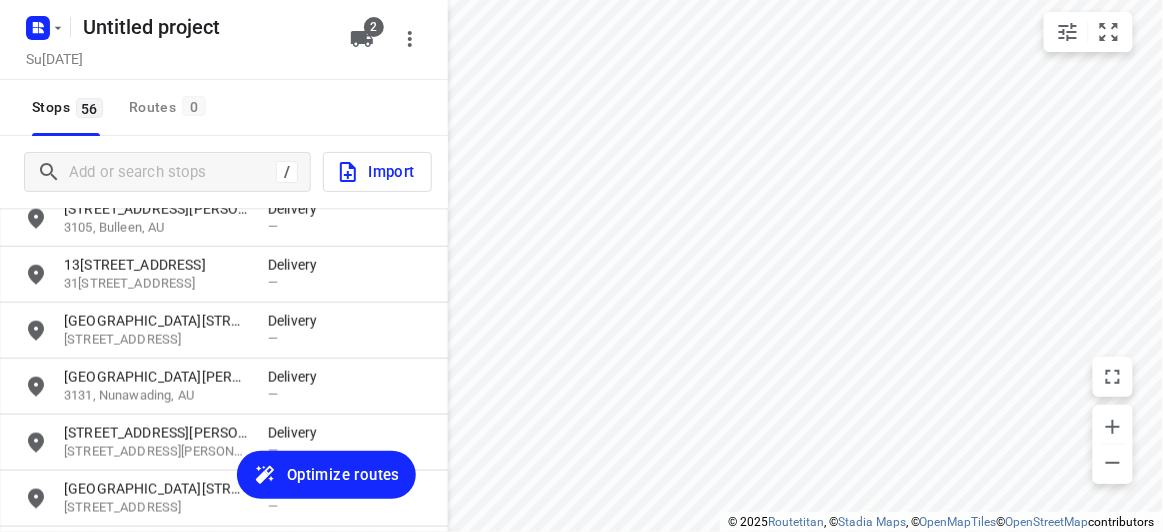 scroll, scrollTop: 579, scrollLeft: 0, axis: vertical 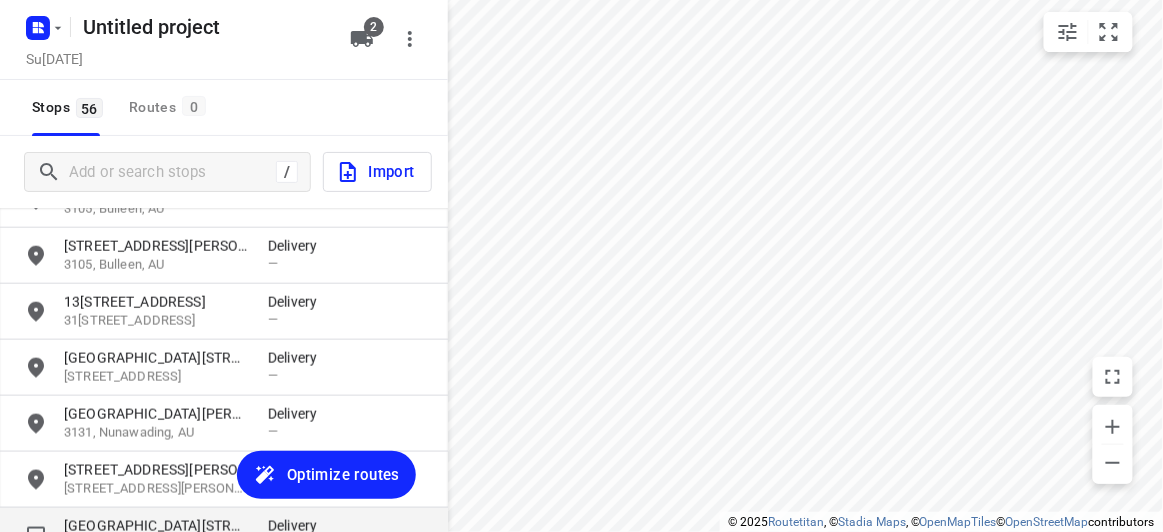 click on "[GEOGRAPHIC_DATA][STREET_ADDRESS]" at bounding box center [156, 526] 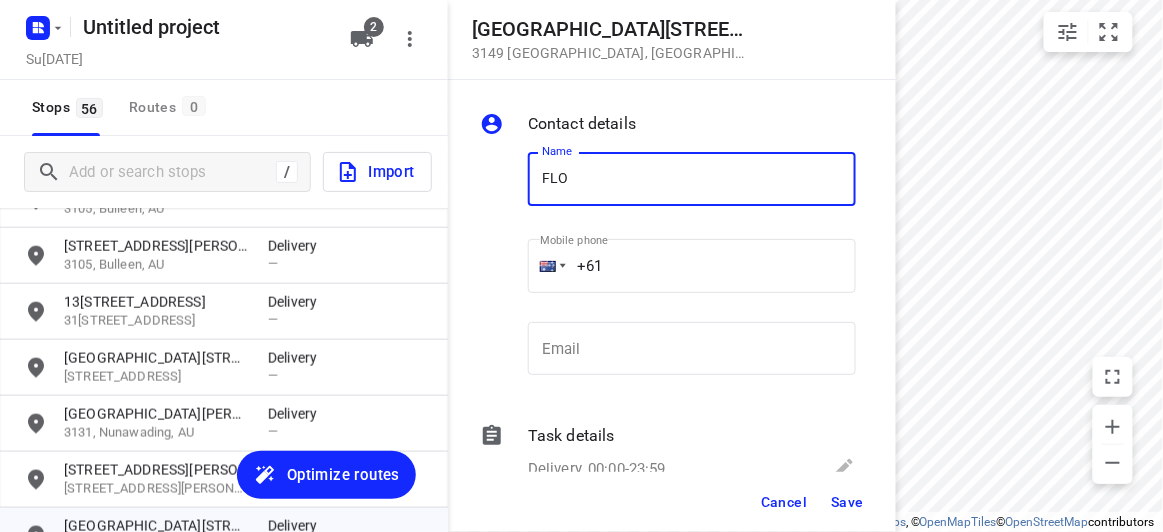 type on "[PERSON_NAME] 3/436" 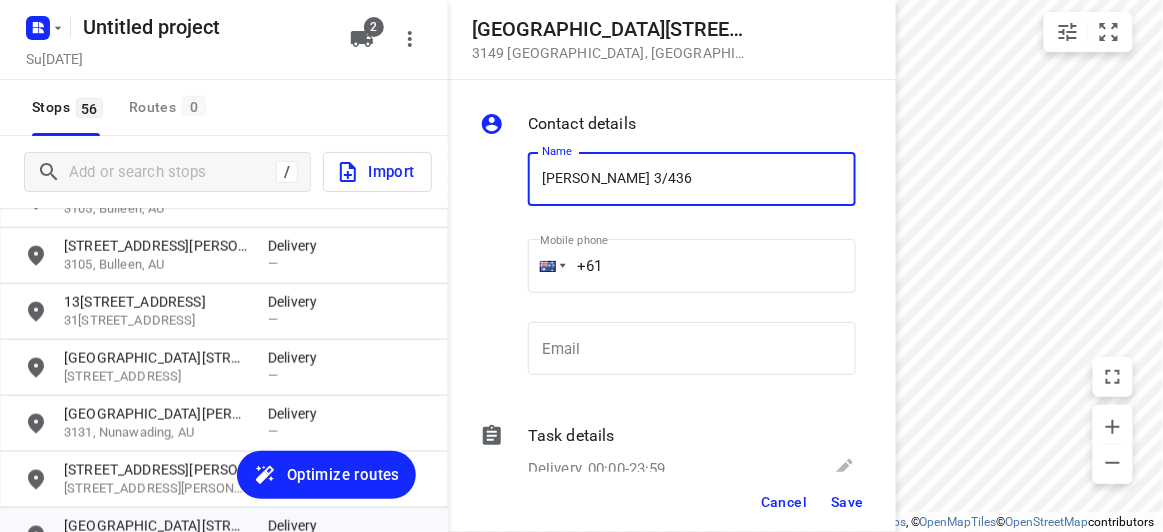 click on "+61" at bounding box center [692, 266] 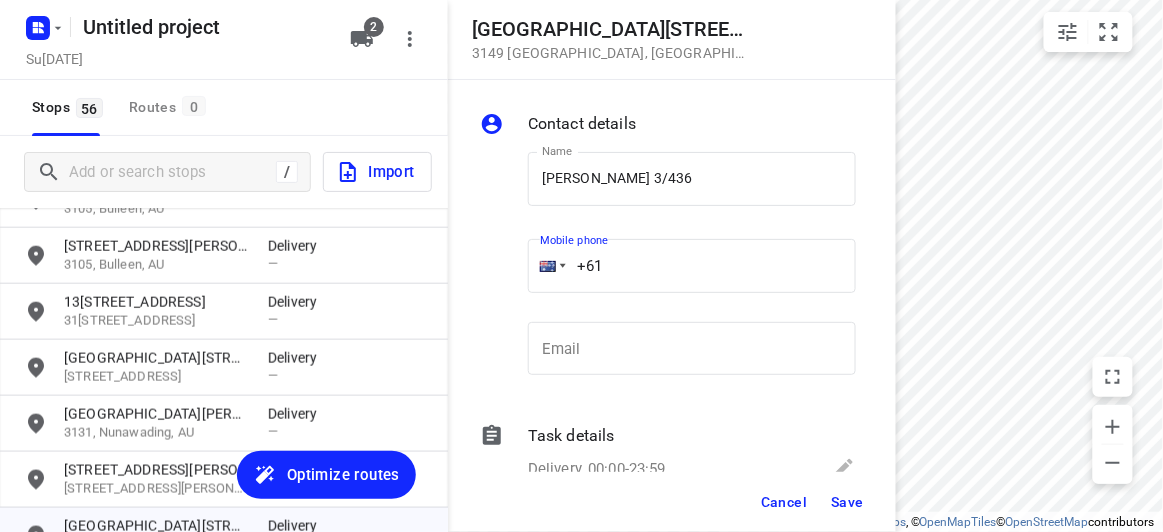 click on "Name [PERSON_NAME] 3/436 Name Mobile phone +61 ​ Email Email" at bounding box center [668, 268] 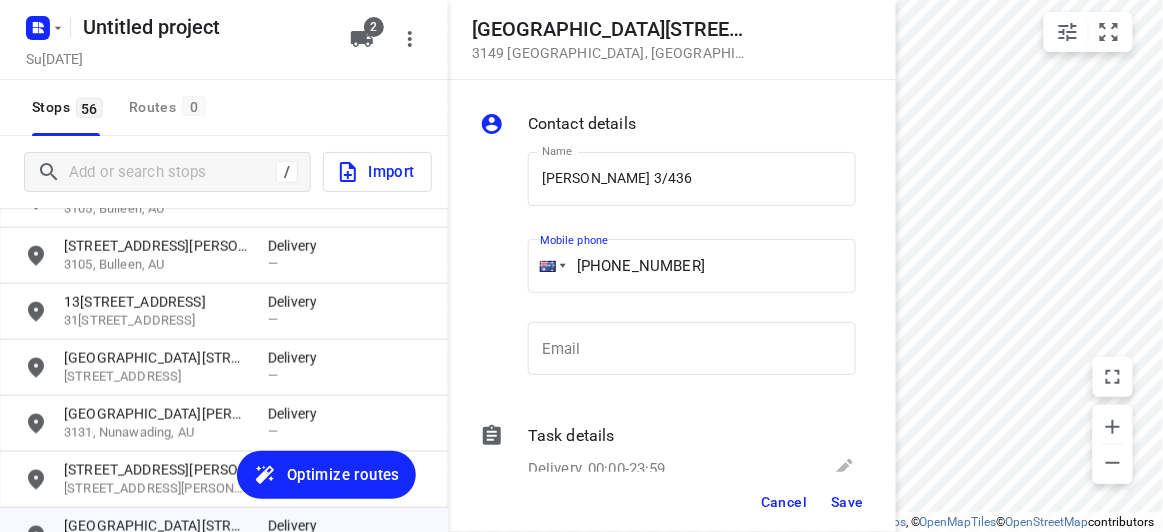 type on "[PHONE_NUMBER]" 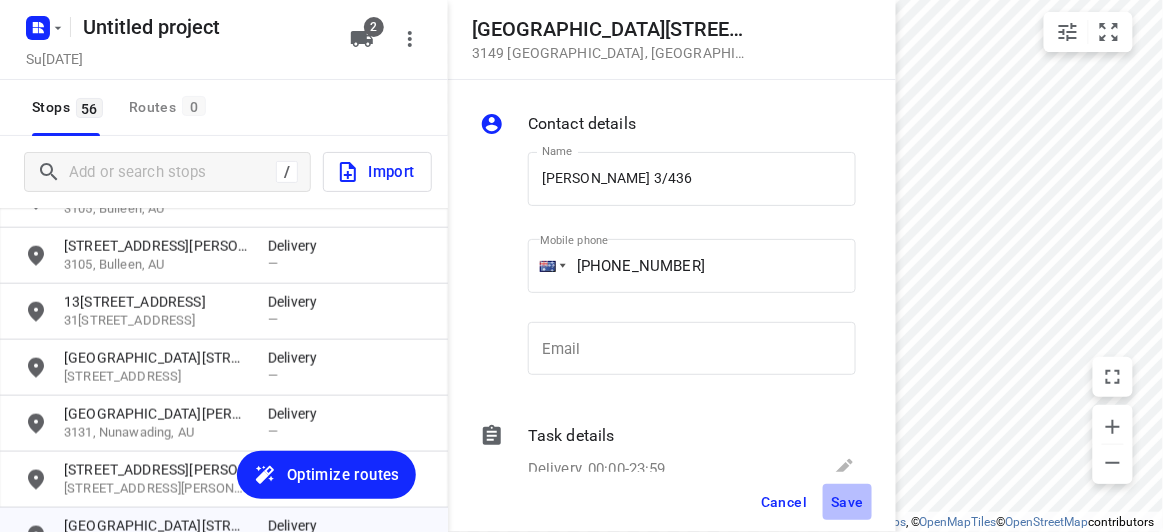 click on "Save" at bounding box center [847, 502] 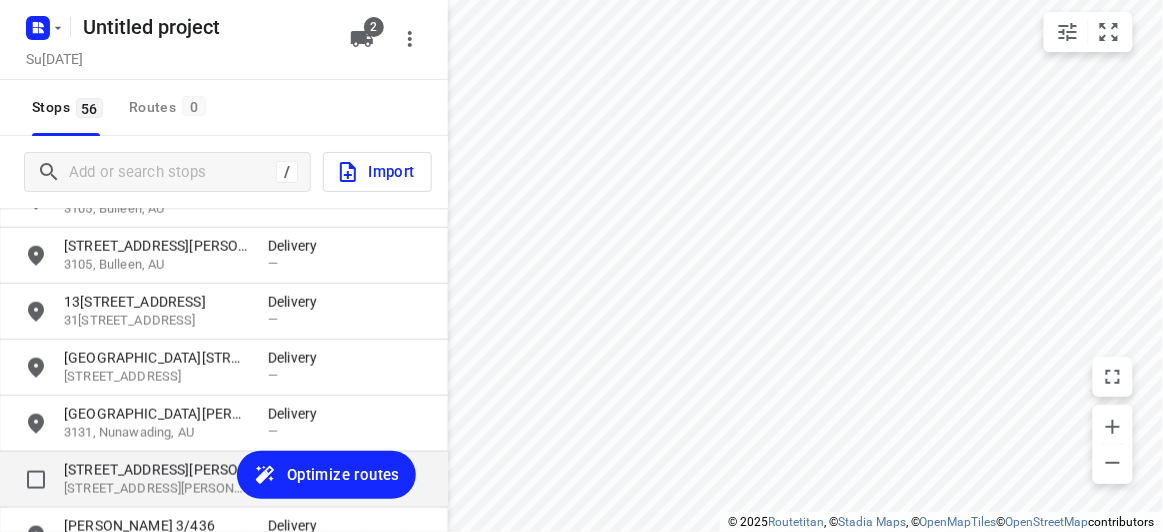 click on "[STREET_ADDRESS][PERSON_NAME]" at bounding box center (156, 489) 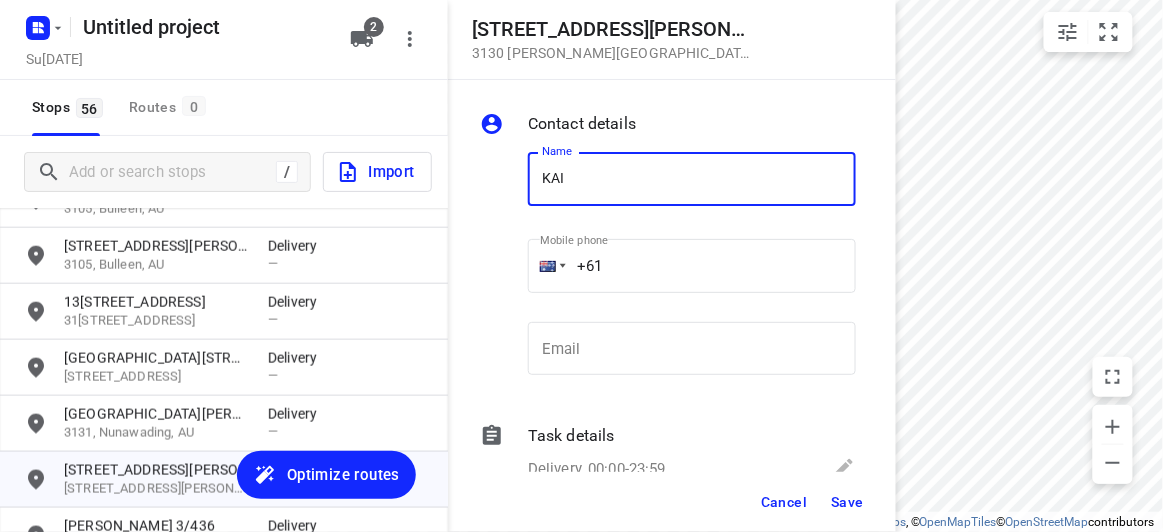 type on "[PERSON_NAME] [PERSON_NAME]" 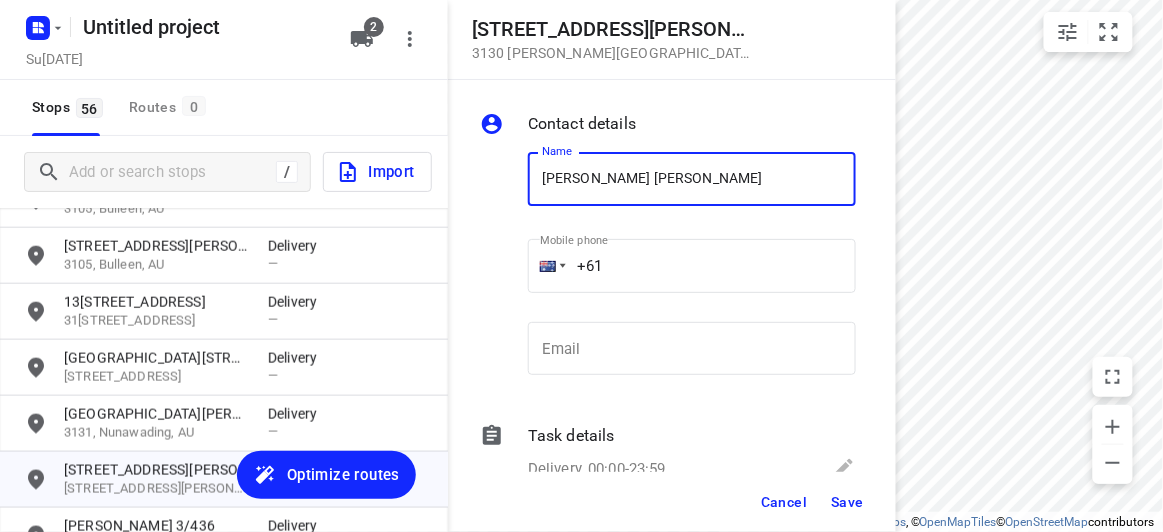drag, startPoint x: 630, startPoint y: 294, endPoint x: 642, endPoint y: 258, distance: 37.94733 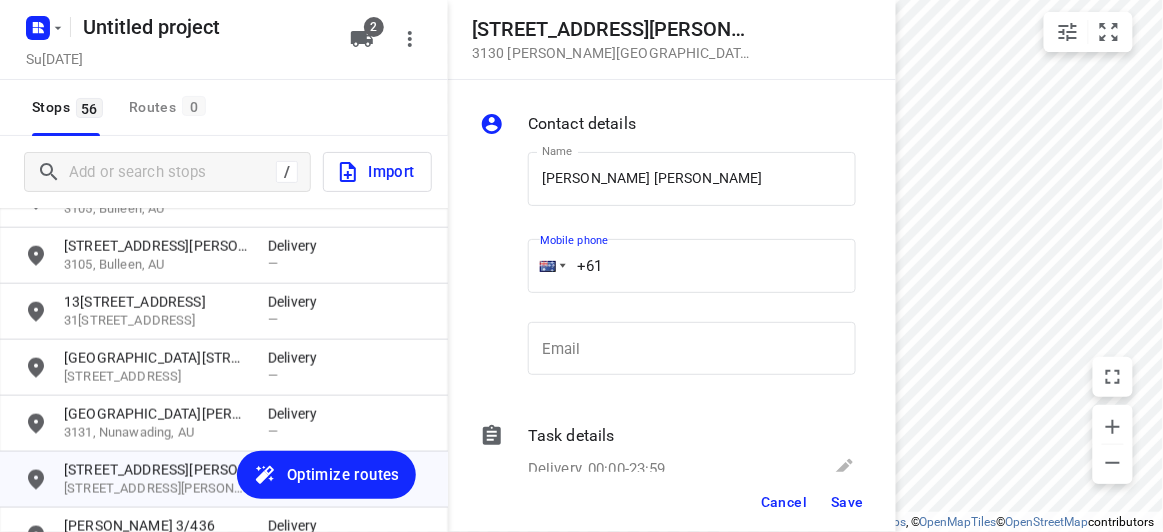 paste on "430029891" 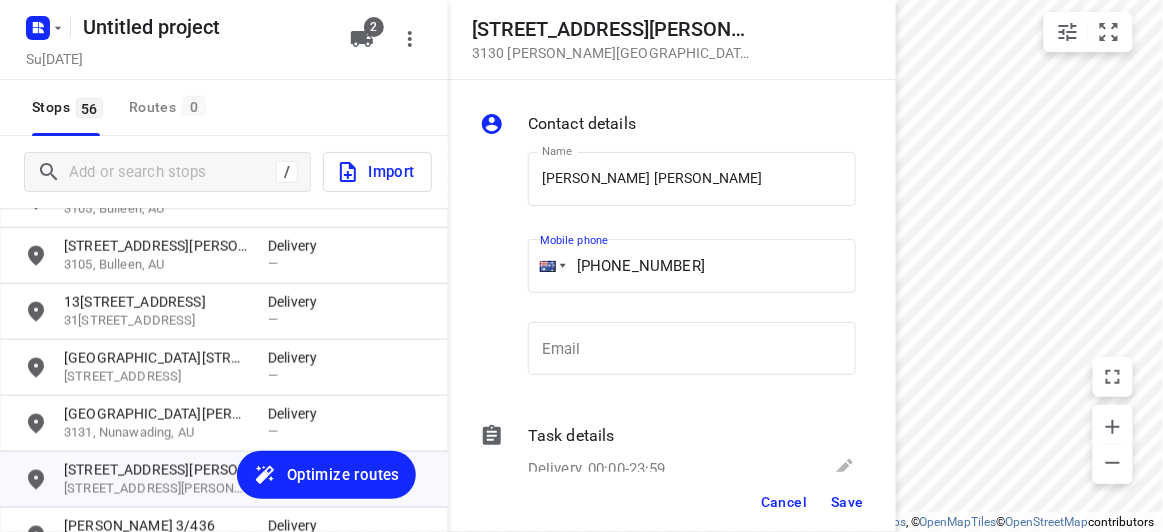 type on "[PHONE_NUMBER]" 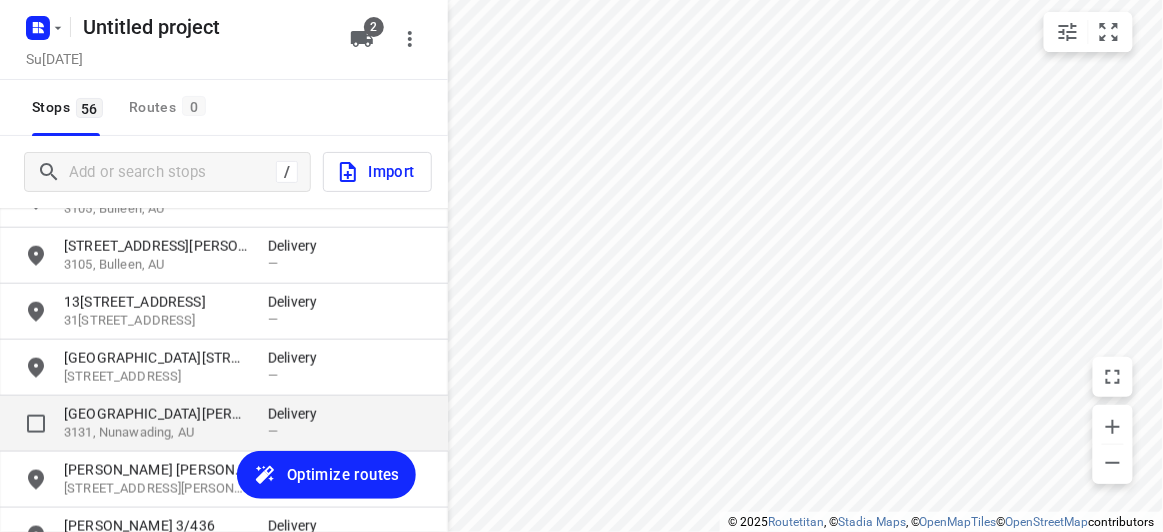 click on "[GEOGRAPHIC_DATA][PERSON_NAME][STREET_ADDRESS]" at bounding box center [156, 414] 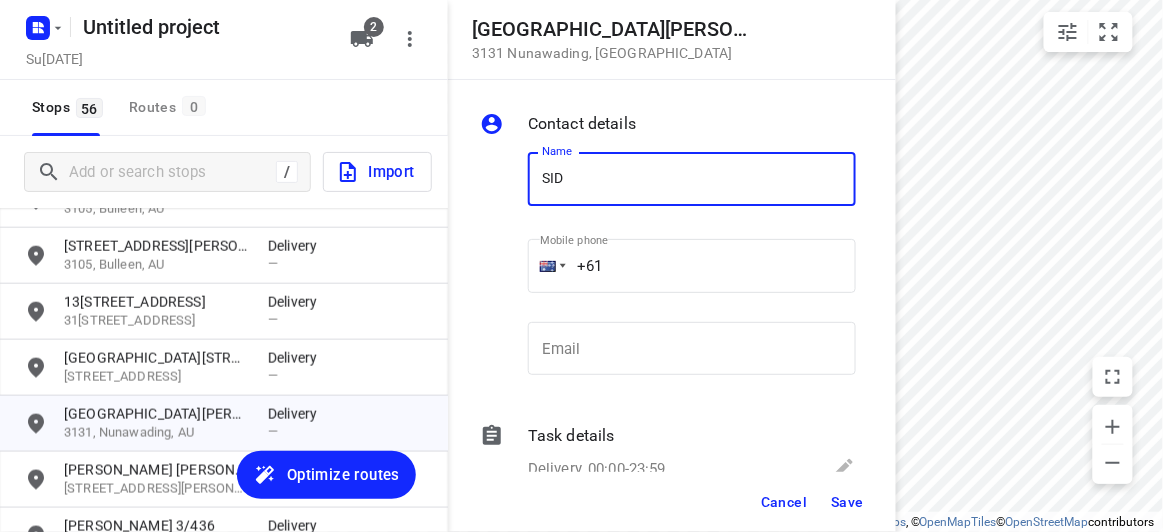type on "[PERSON_NAME]" 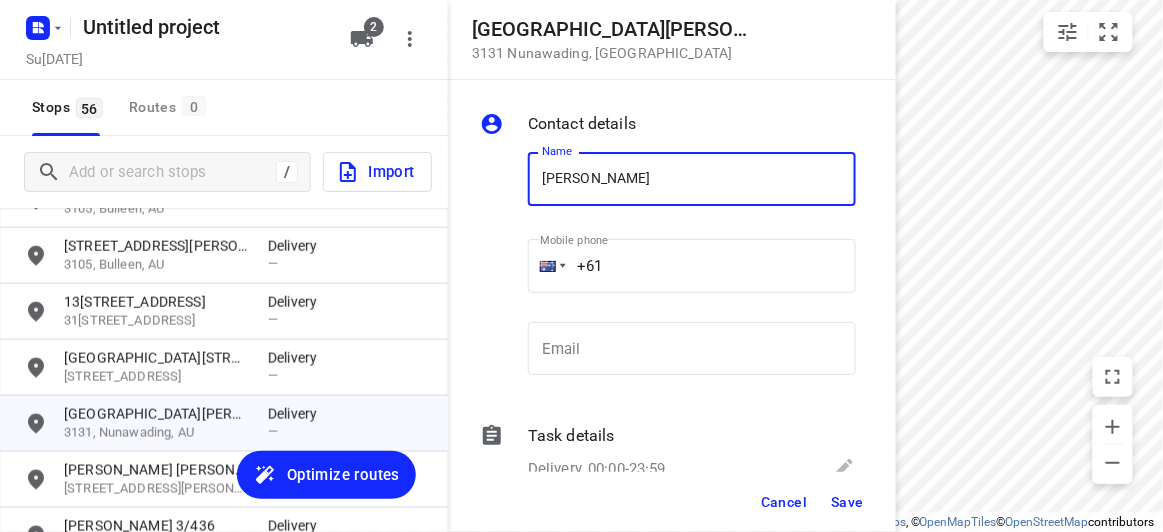 click on "+61" at bounding box center [692, 266] 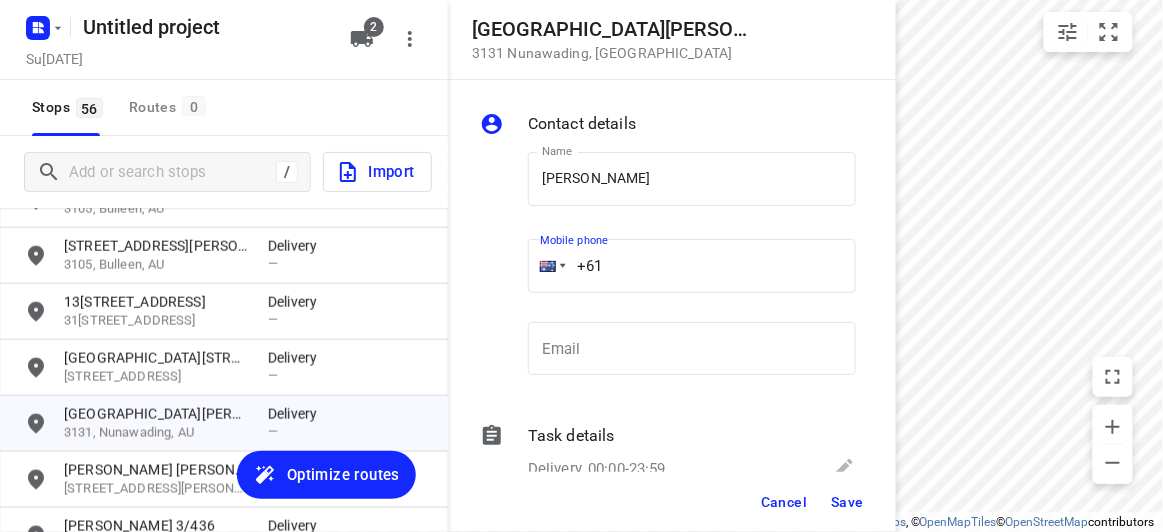 paste on "401441121" 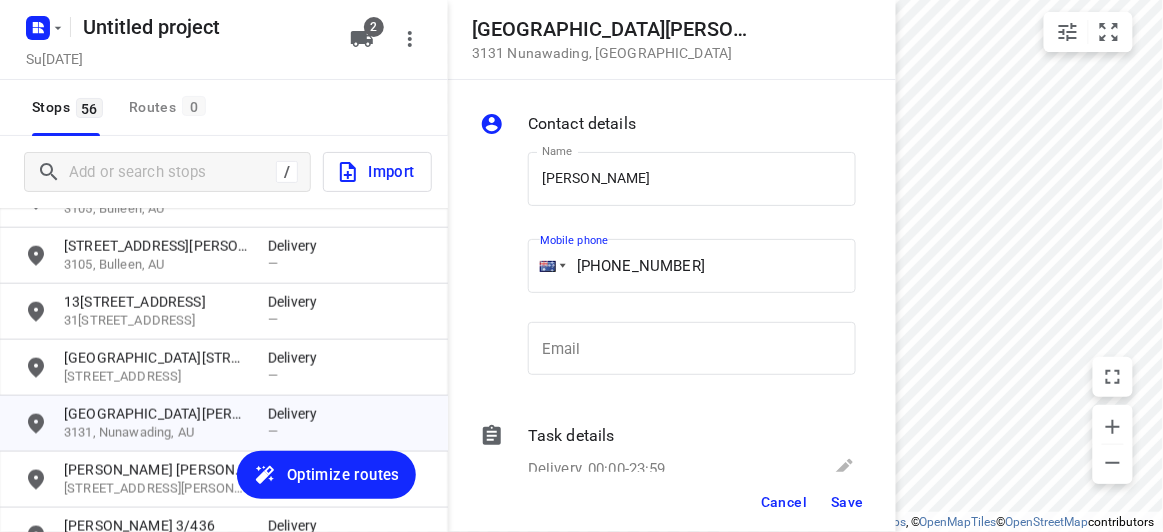 type on "[PHONE_NUMBER]" 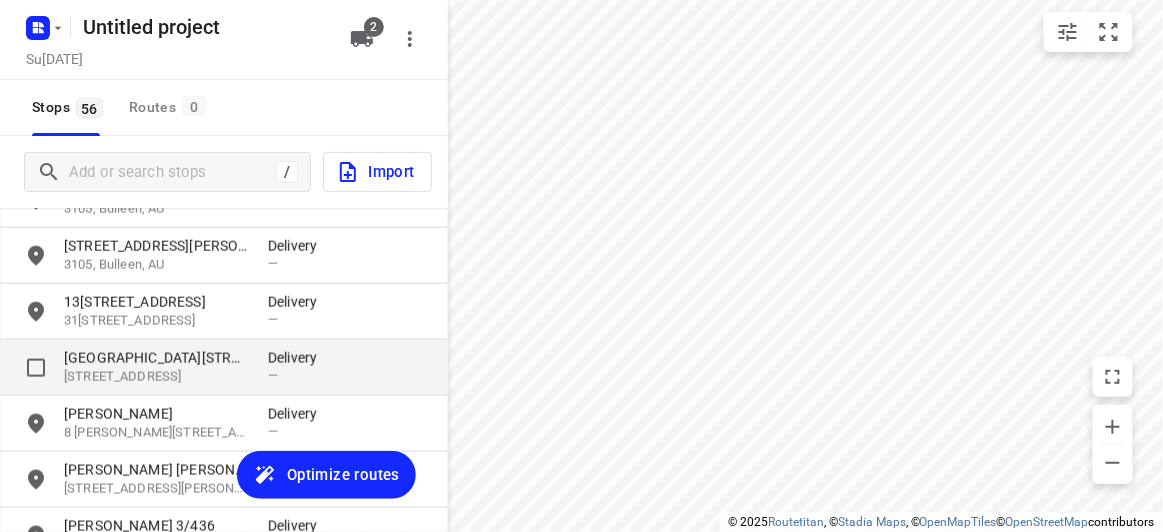 click on "[STREET_ADDRESS]" at bounding box center (156, 377) 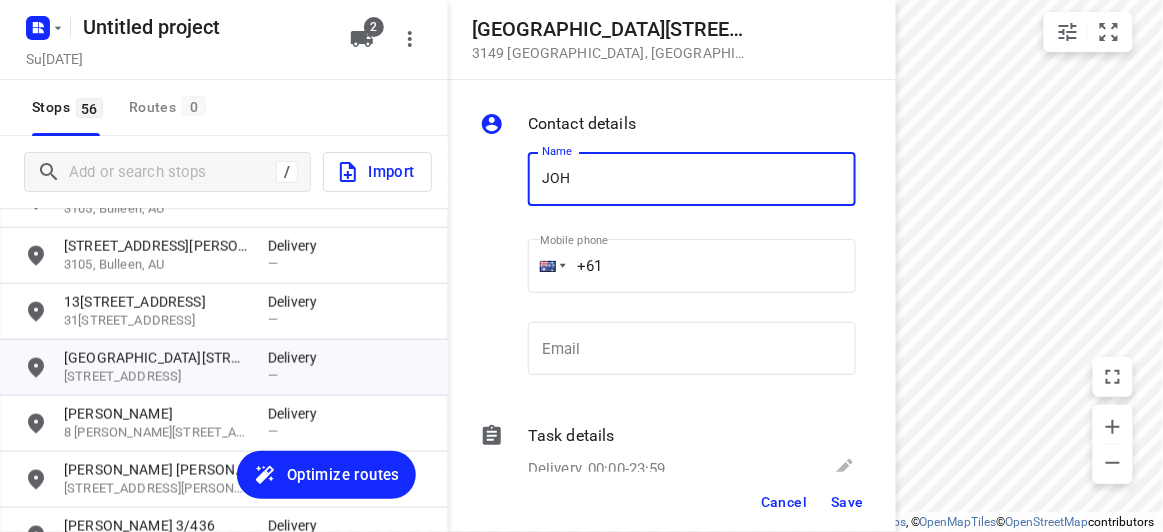 type on "[PERSON_NAME] 1/56" 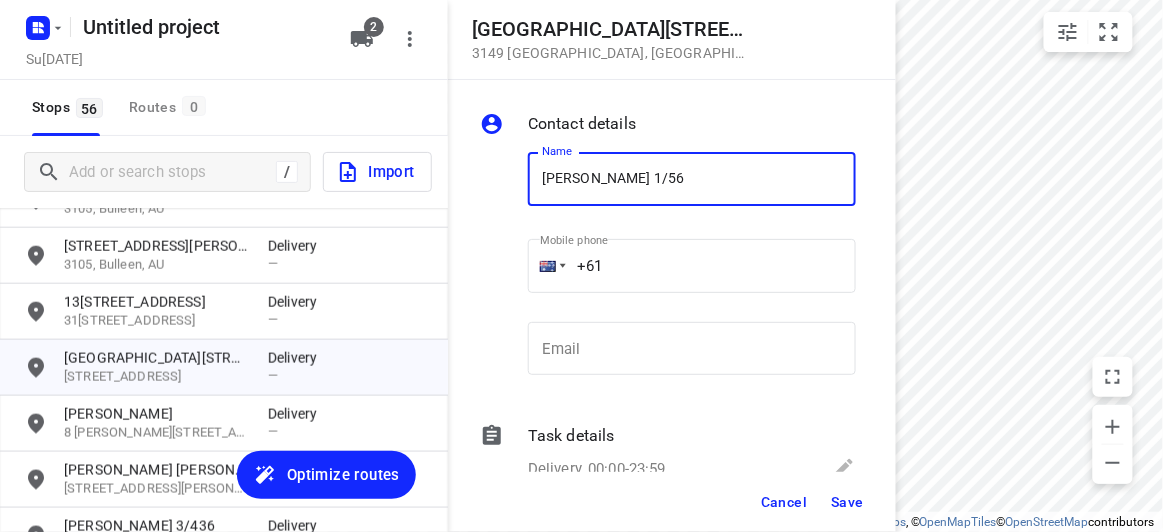 click on "+61" at bounding box center (692, 266) 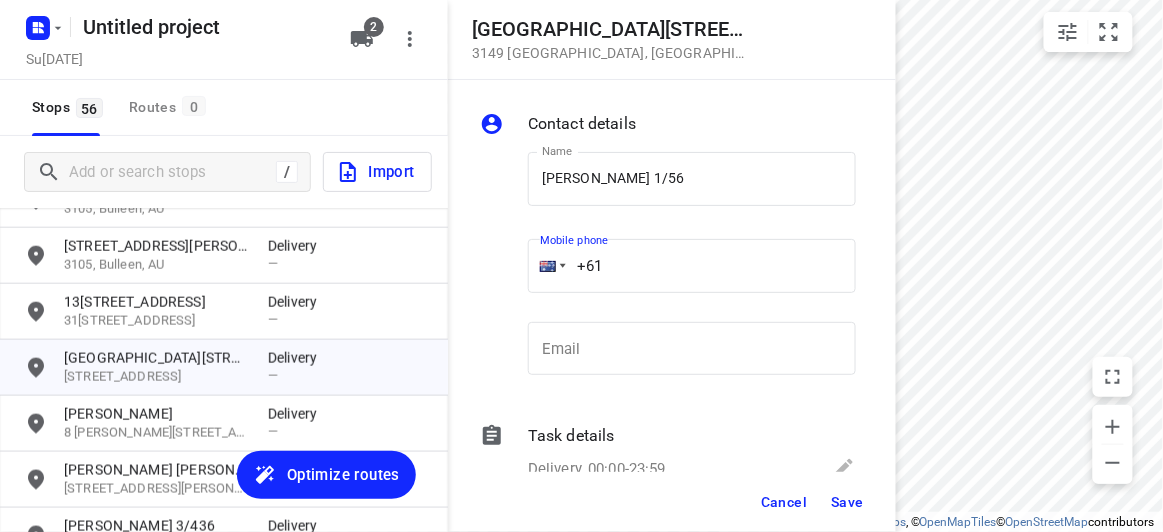paste on "61433708869" 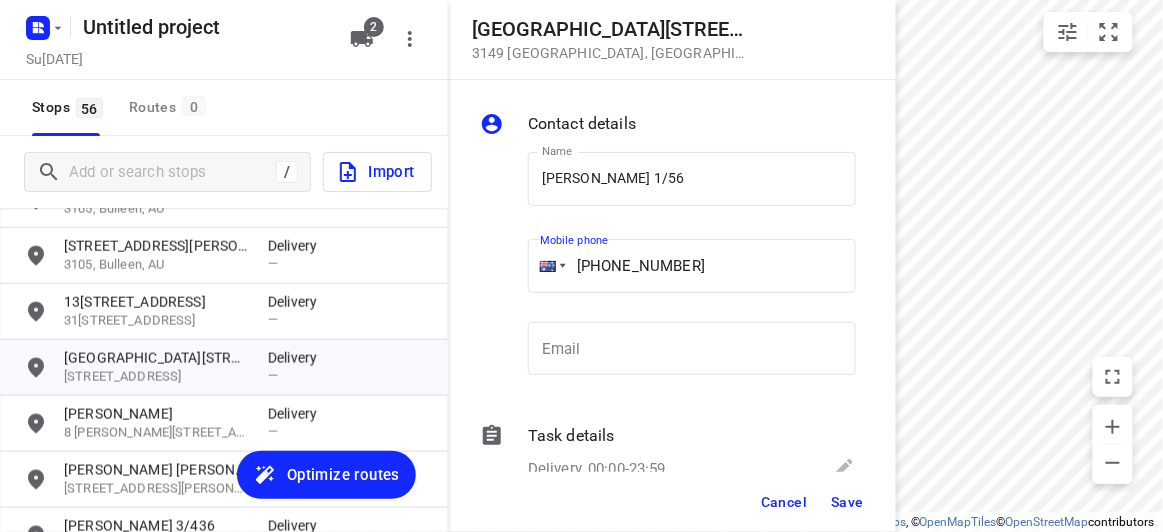 drag, startPoint x: 698, startPoint y: 245, endPoint x: 568, endPoint y: 304, distance: 142.76204 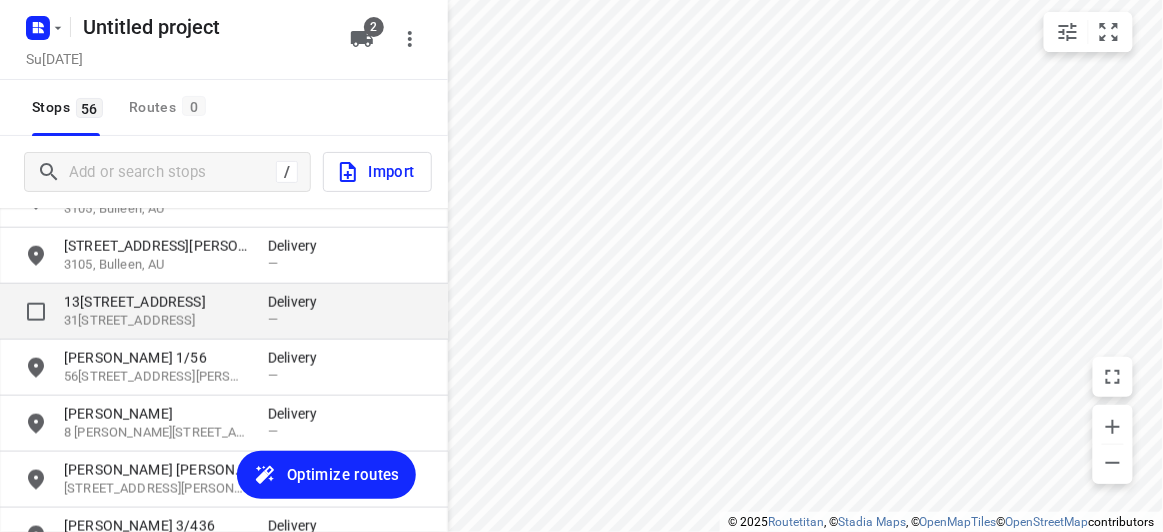 click on "13[STREET_ADDRESS]" at bounding box center [156, 302] 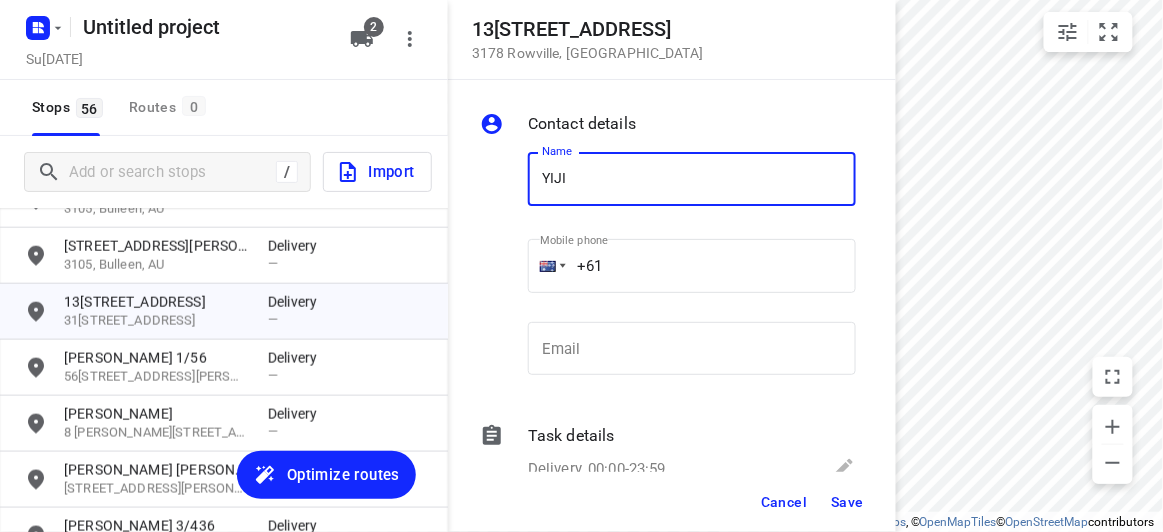 type on "[PERSON_NAME]" 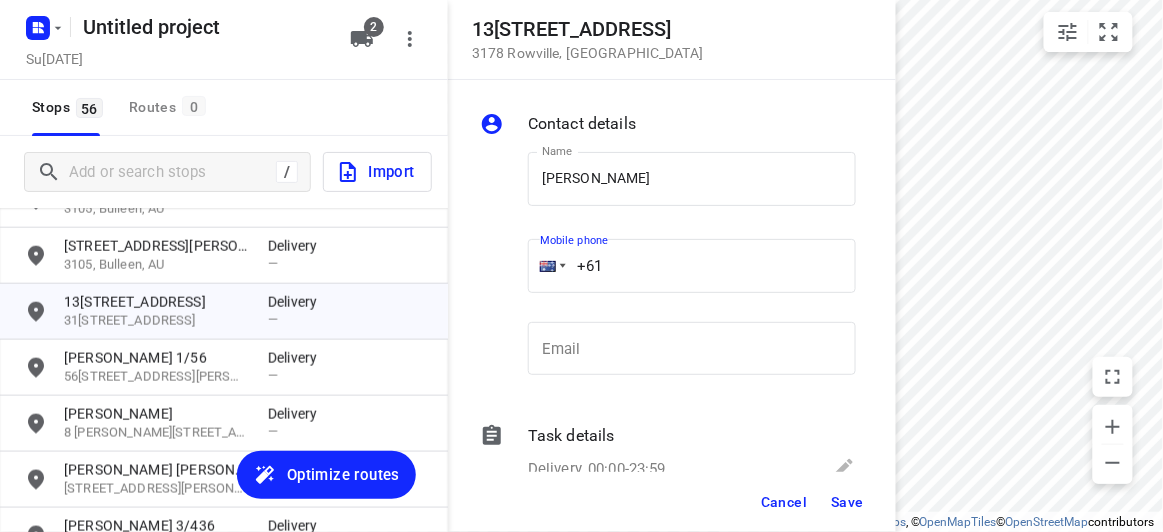 drag, startPoint x: 529, startPoint y: 255, endPoint x: 516, endPoint y: 254, distance: 13.038404 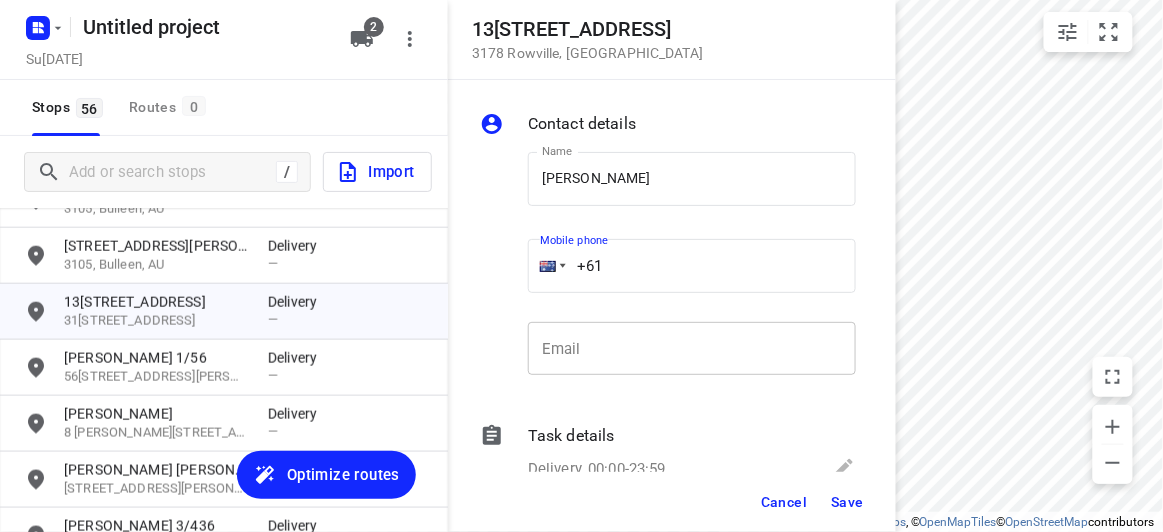 paste on "452609476" 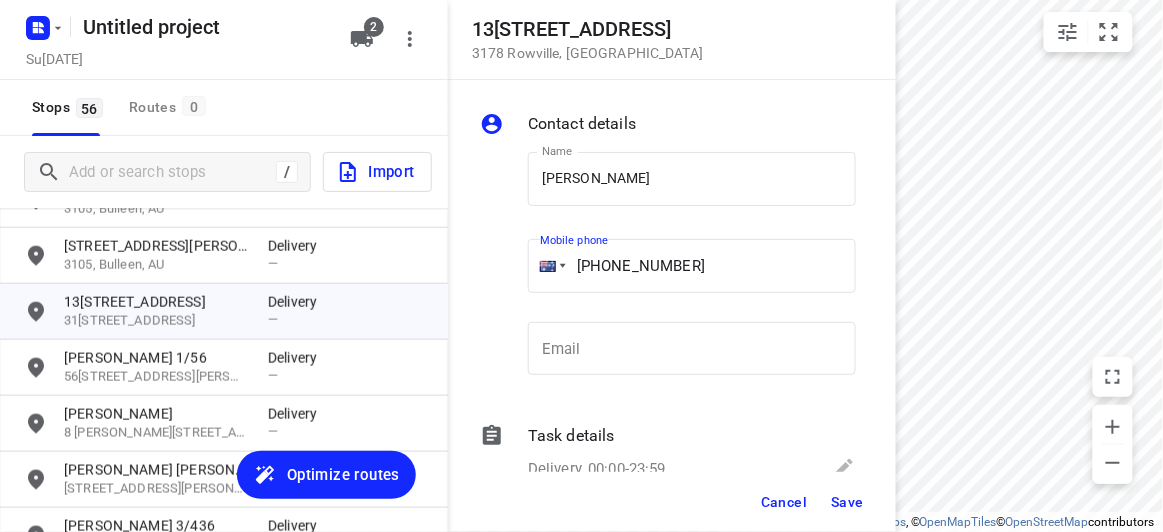 type on "[PHONE_NUMBER]" 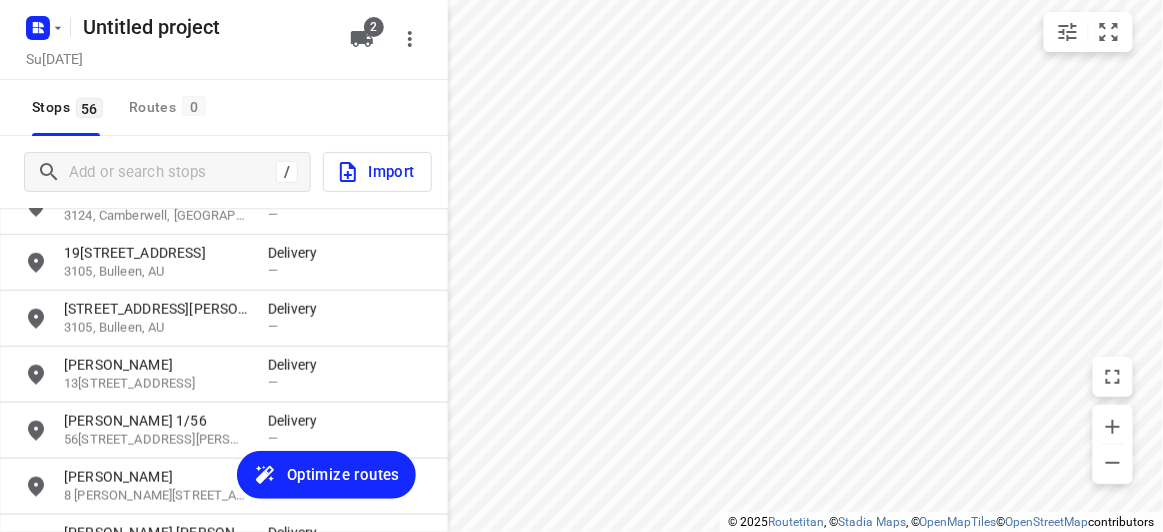 scroll, scrollTop: 488, scrollLeft: 0, axis: vertical 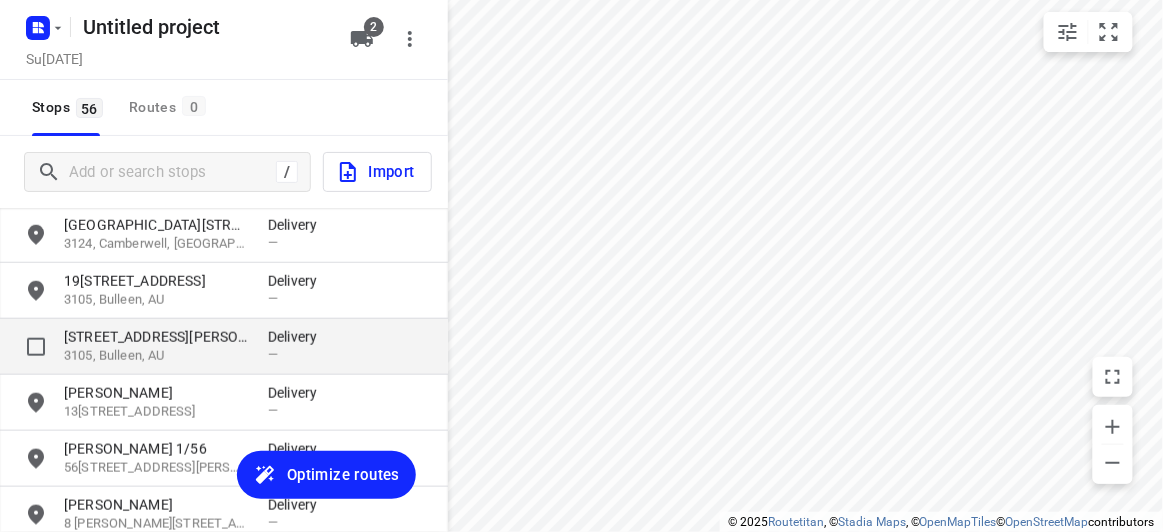 click on "3105, Bulleen, AU" at bounding box center [156, 356] 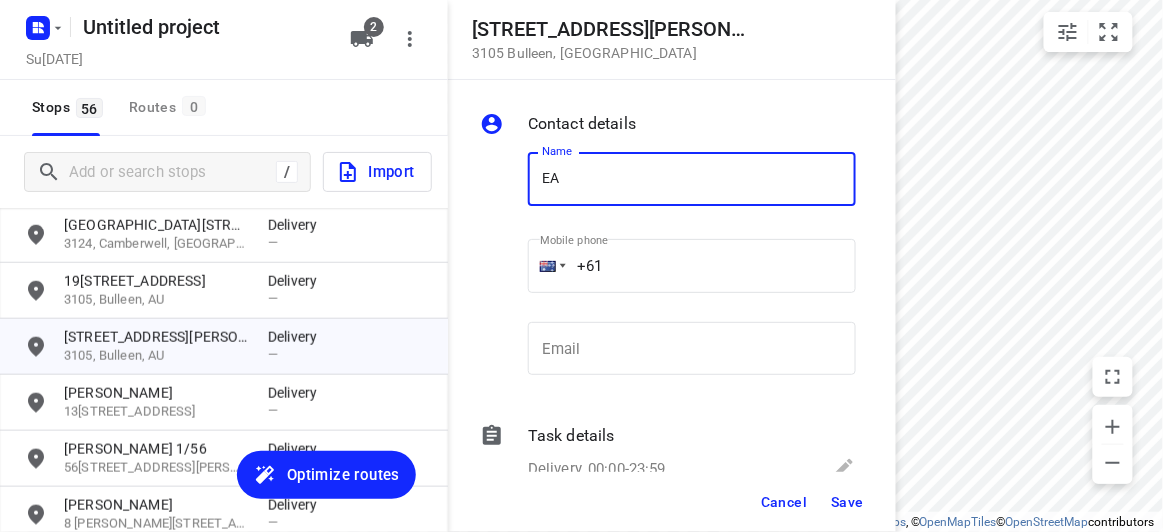 click on "EA" at bounding box center (692, 179) 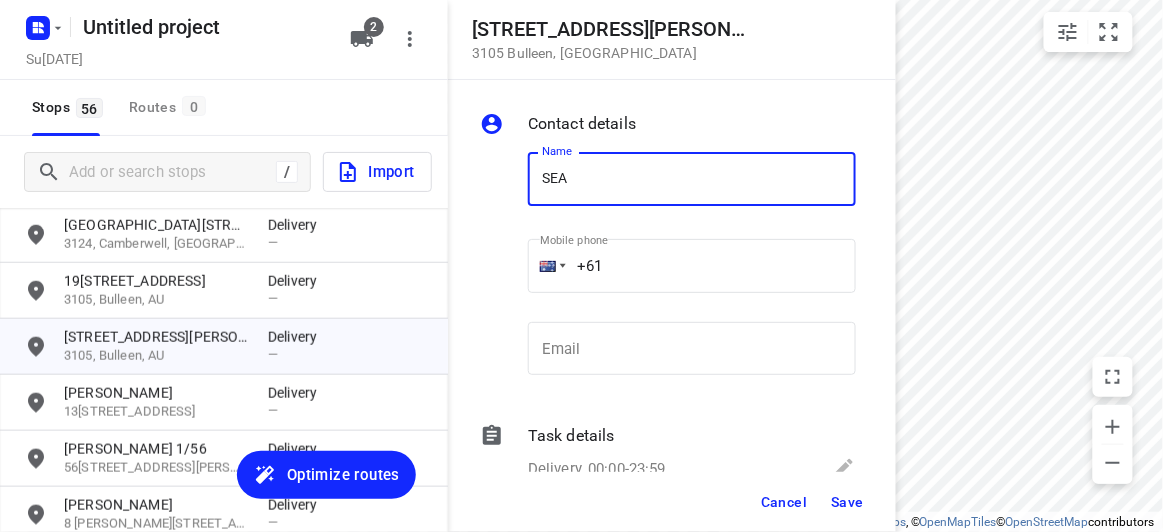 click on "SEA" at bounding box center [692, 179] 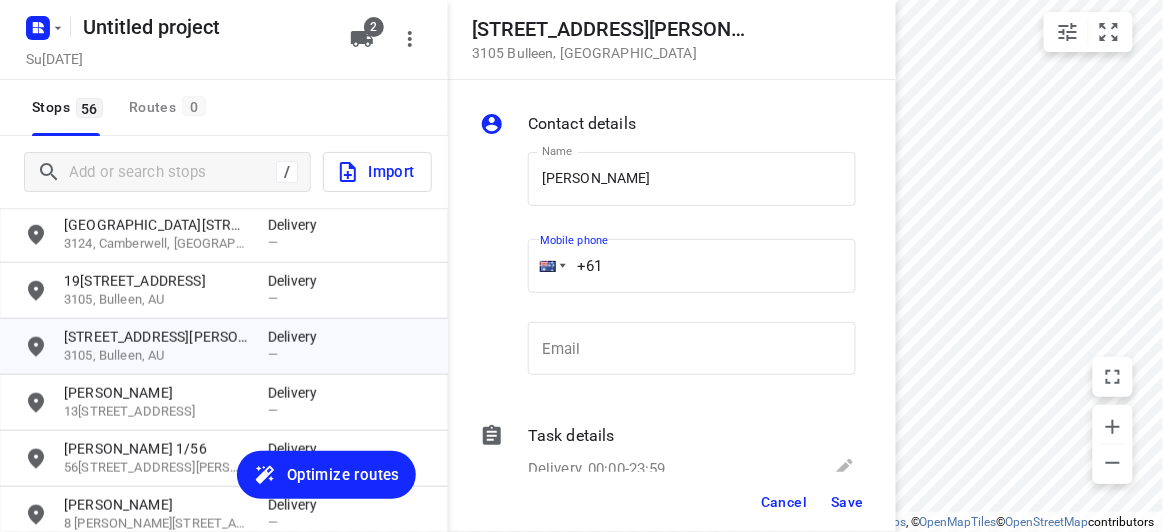 drag, startPoint x: 546, startPoint y: 256, endPoint x: 516, endPoint y: 259, distance: 30.149628 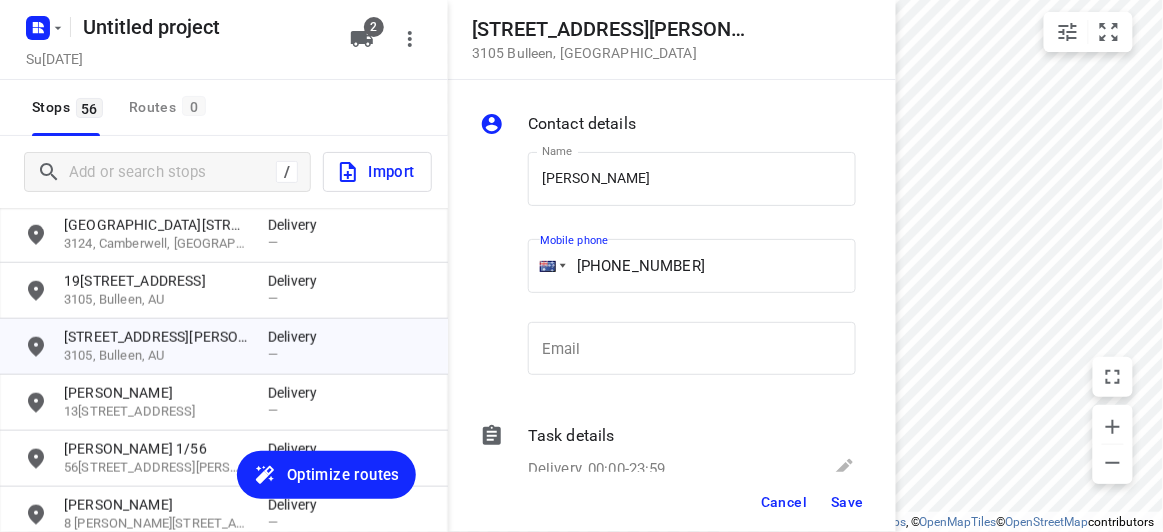 type on "[PHONE_NUMBER]" 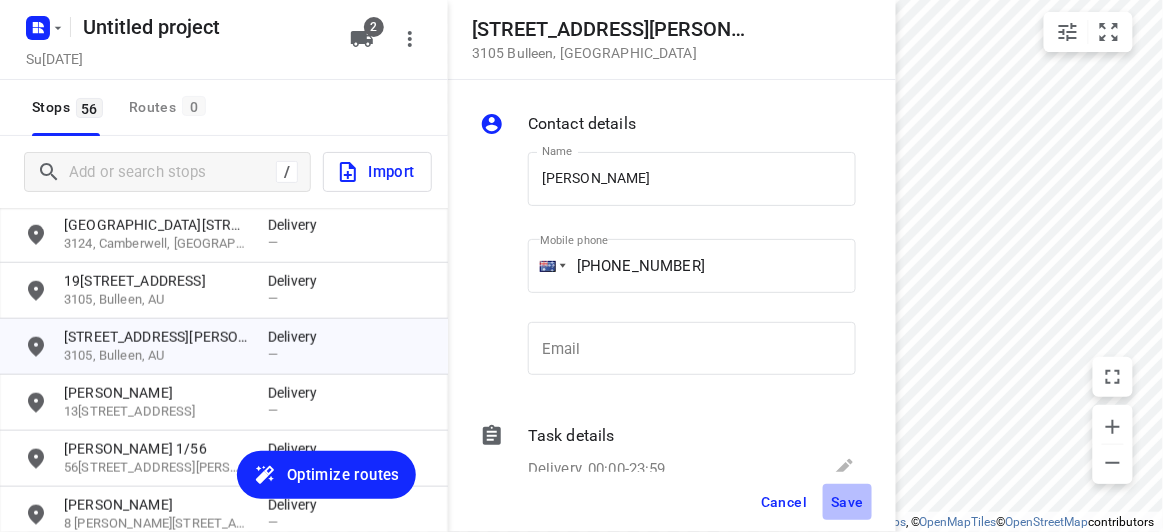 click on "Save" at bounding box center (847, 502) 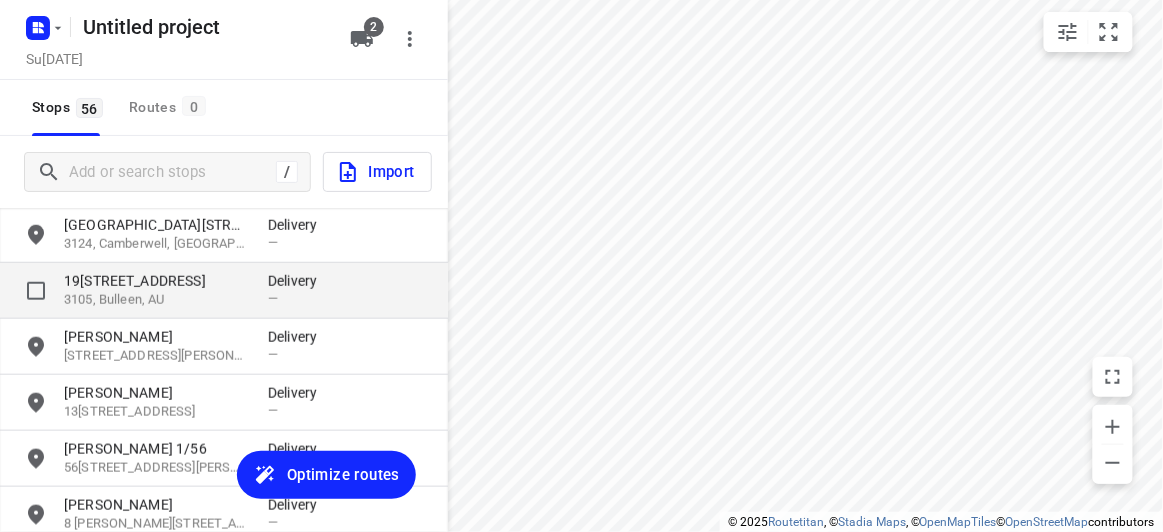 click on "19[STREET_ADDRESS]" at bounding box center [156, 281] 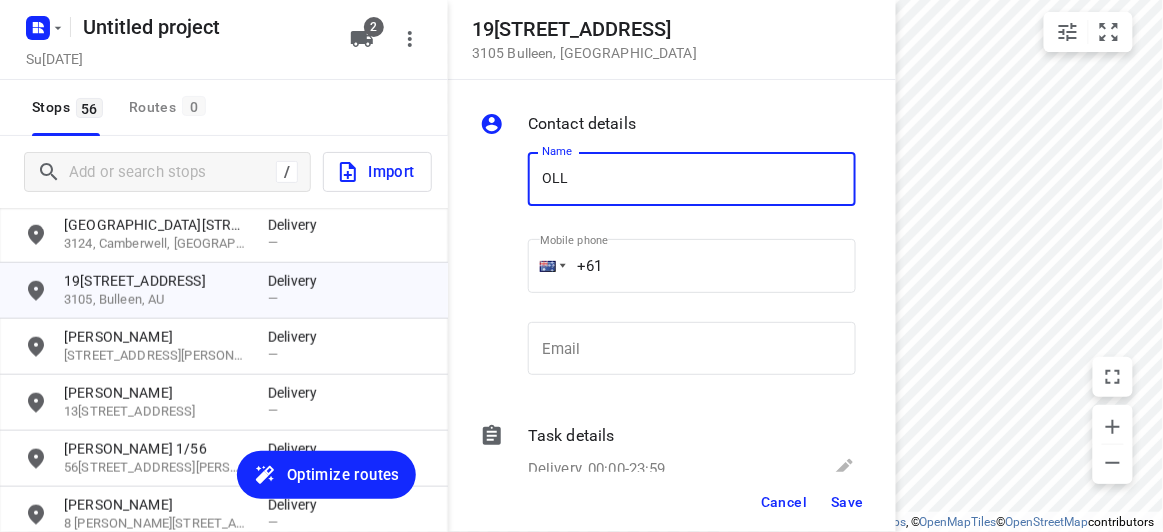 click on "Name OLL Name" at bounding box center [692, 183] 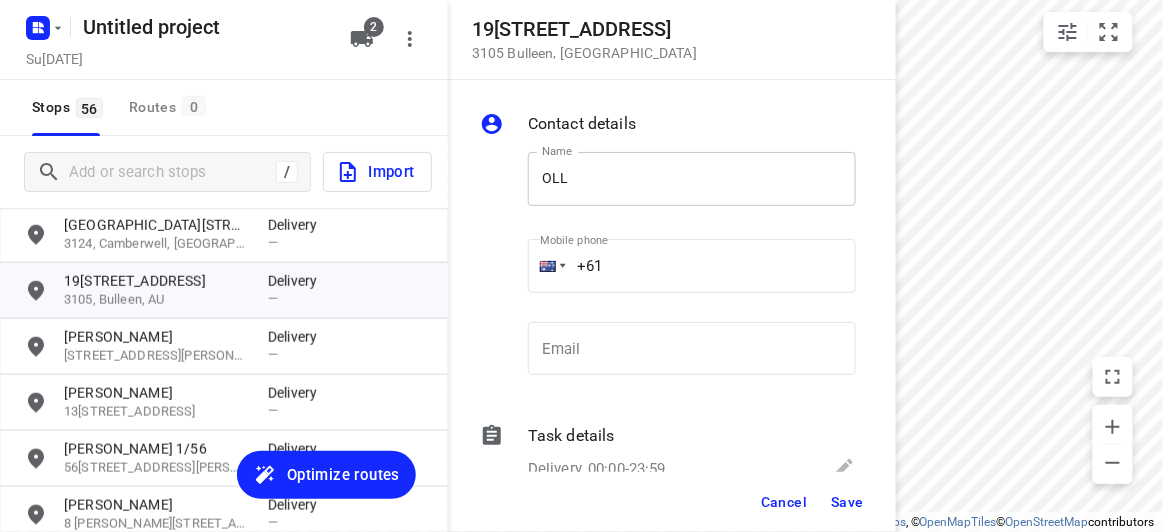 click on "OLL" at bounding box center [692, 179] 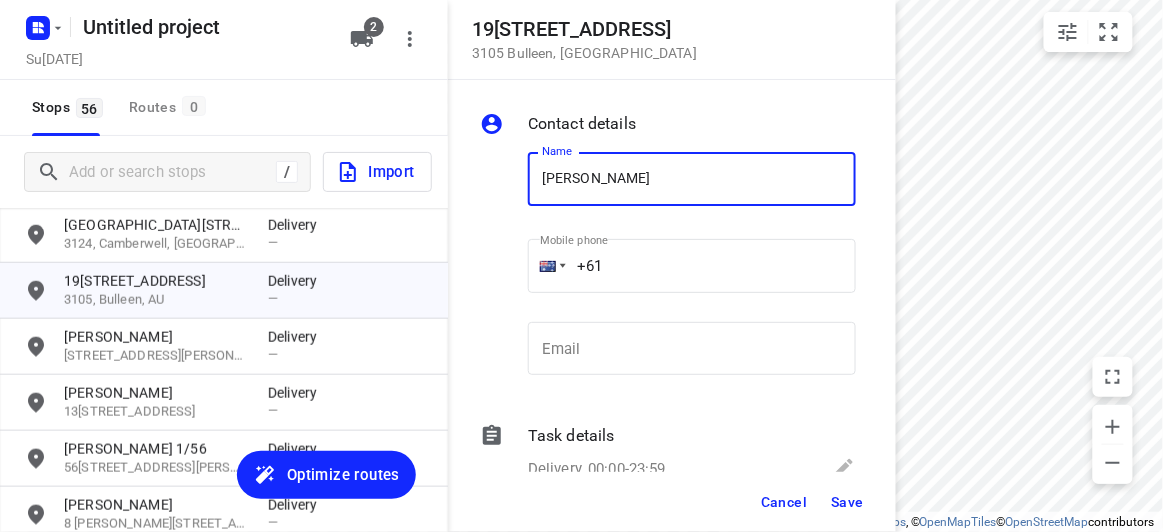 click on "[PERSON_NAME]" at bounding box center [692, 179] 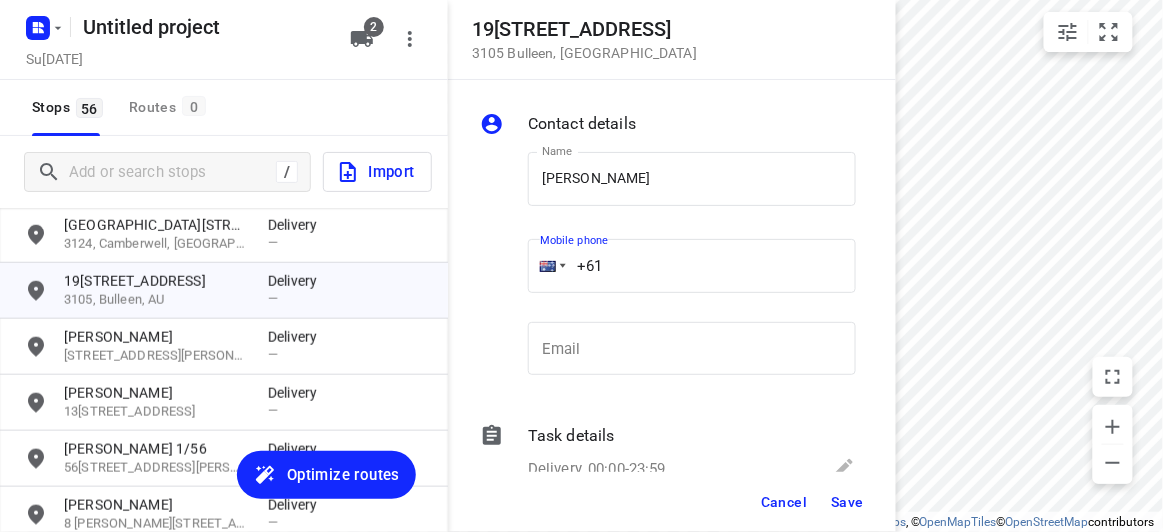 click on "+61" at bounding box center [692, 266] 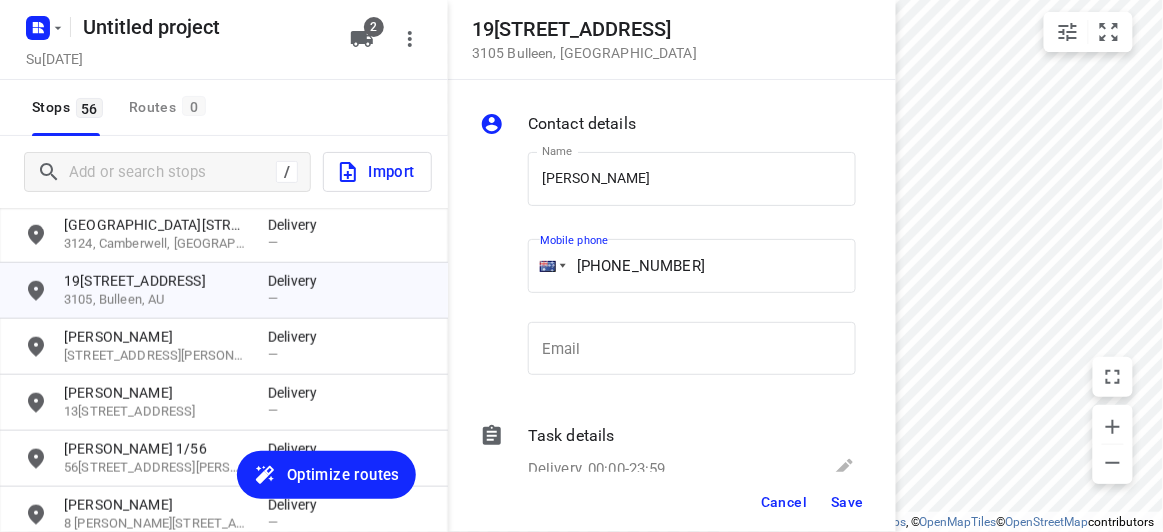 type on "[PHONE_NUMBER]" 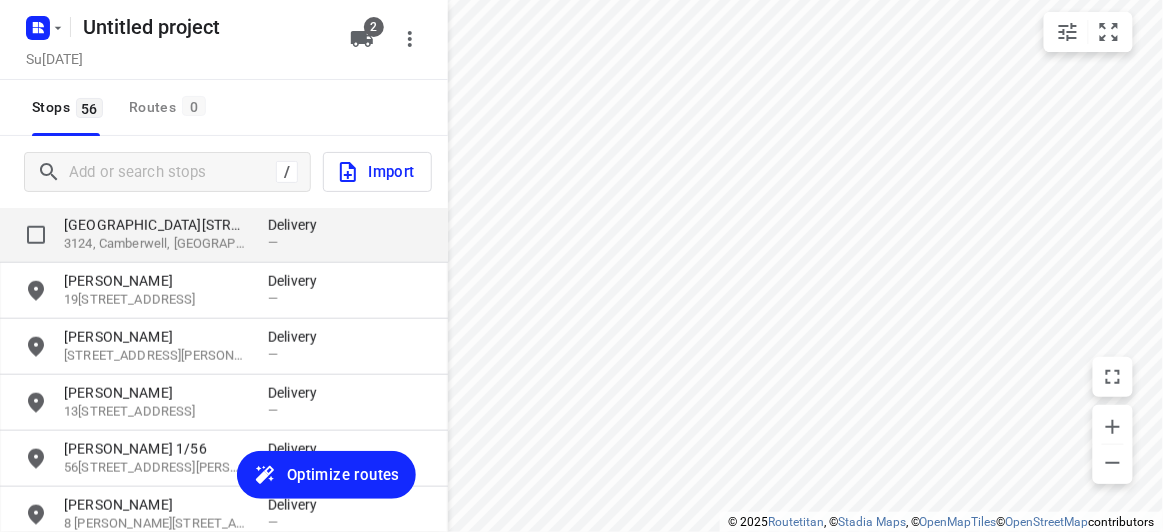 click on "[GEOGRAPHIC_DATA][STREET_ADDRESS][PERSON_NAME]" at bounding box center [156, 225] 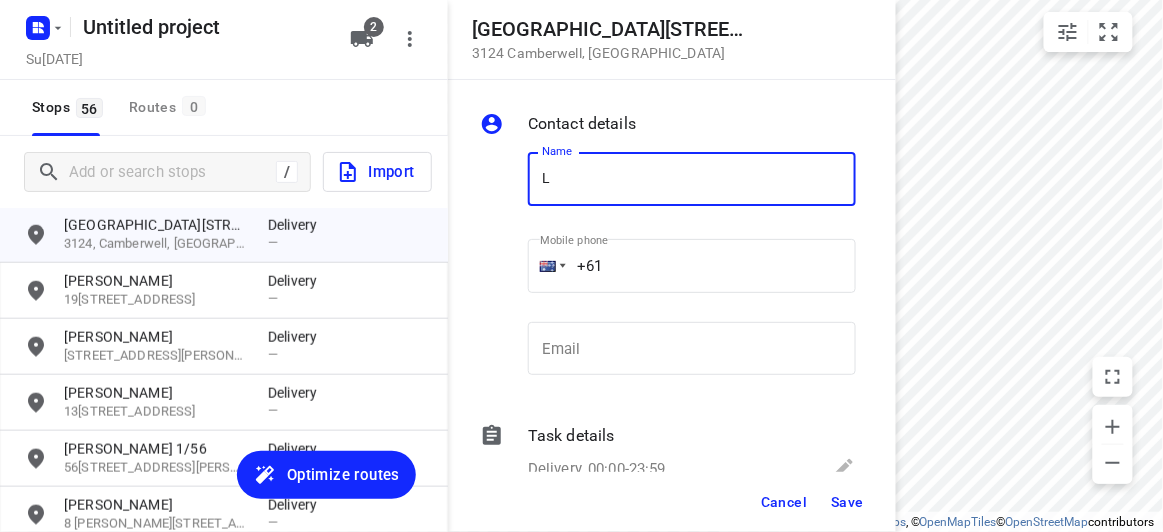 drag, startPoint x: 568, startPoint y: 176, endPoint x: 544, endPoint y: 180, distance: 24.33105 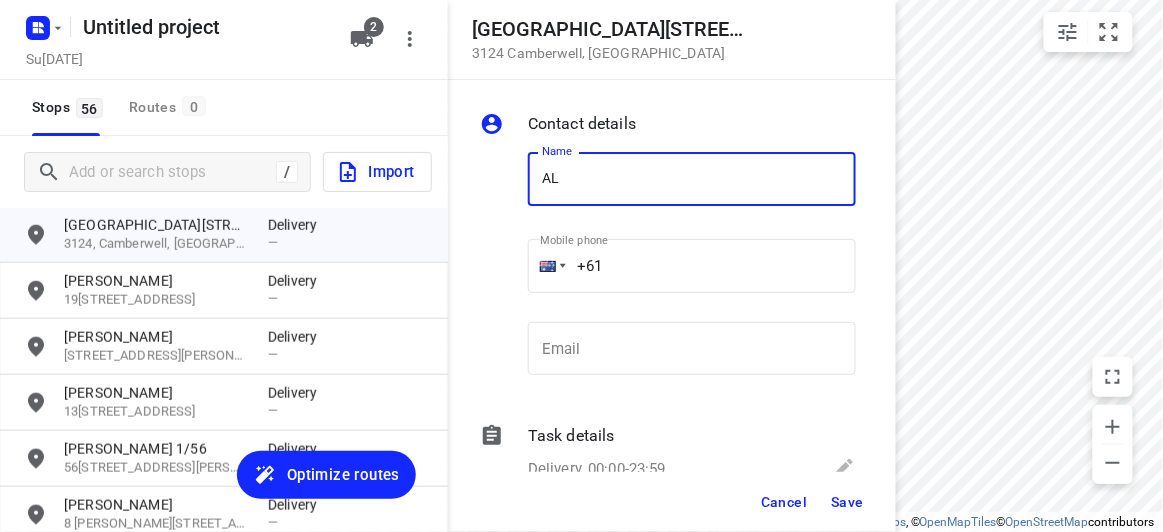 click on "AL" at bounding box center [692, 179] 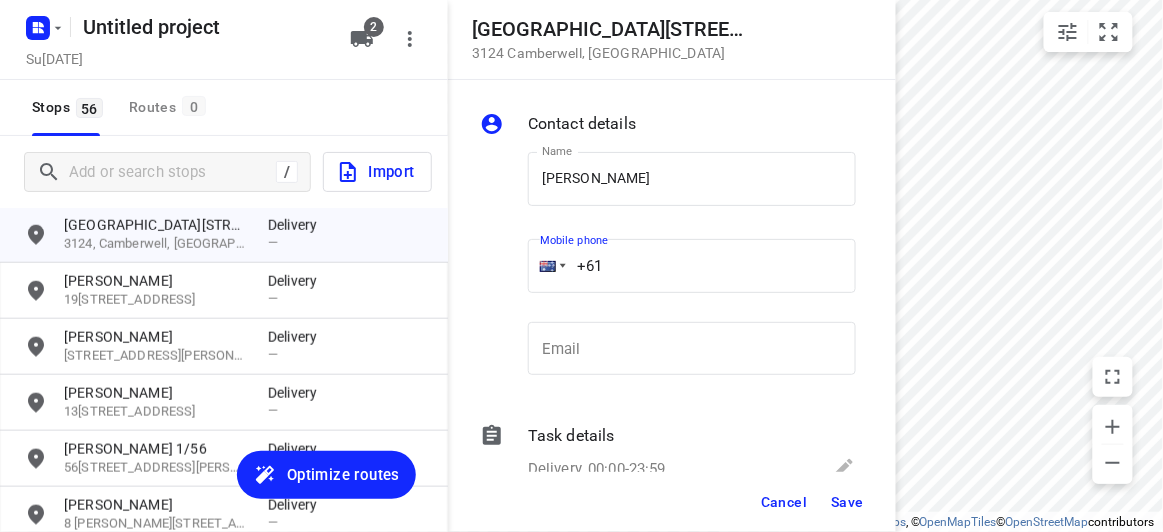 drag, startPoint x: 652, startPoint y: 248, endPoint x: 519, endPoint y: 263, distance: 133.84319 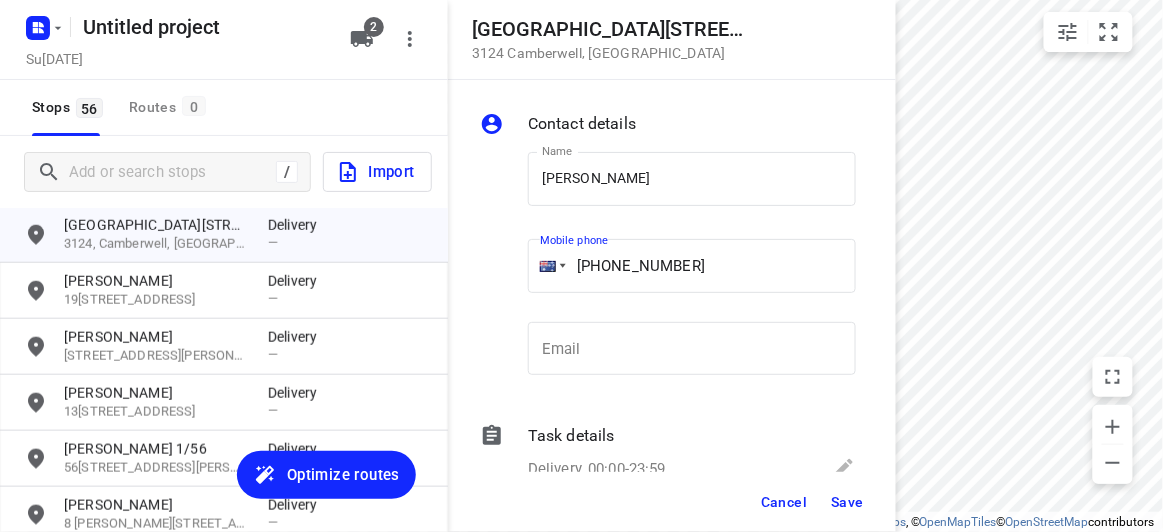type on "[PHONE_NUMBER]" 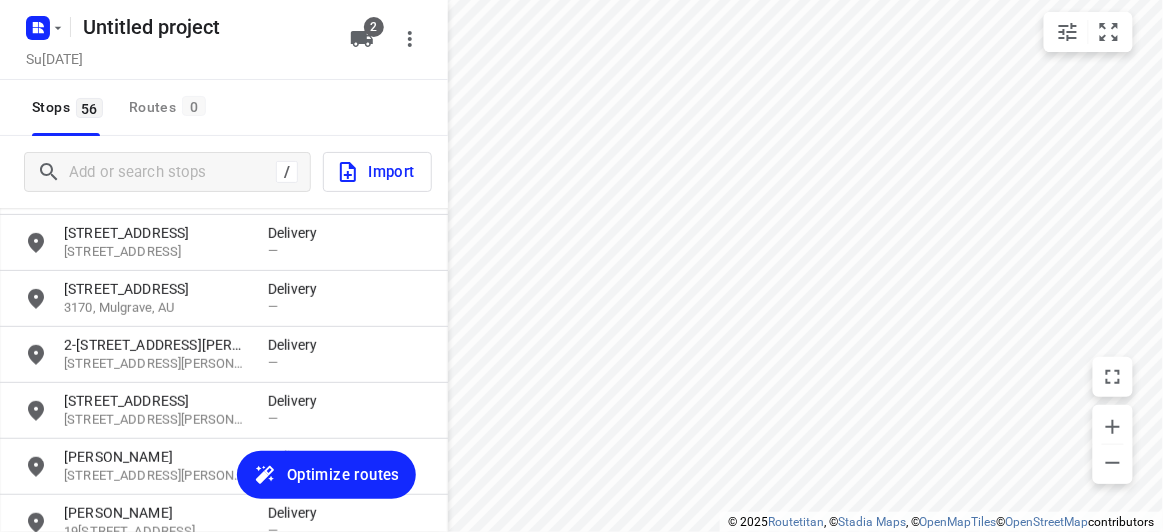 scroll, scrollTop: 215, scrollLeft: 0, axis: vertical 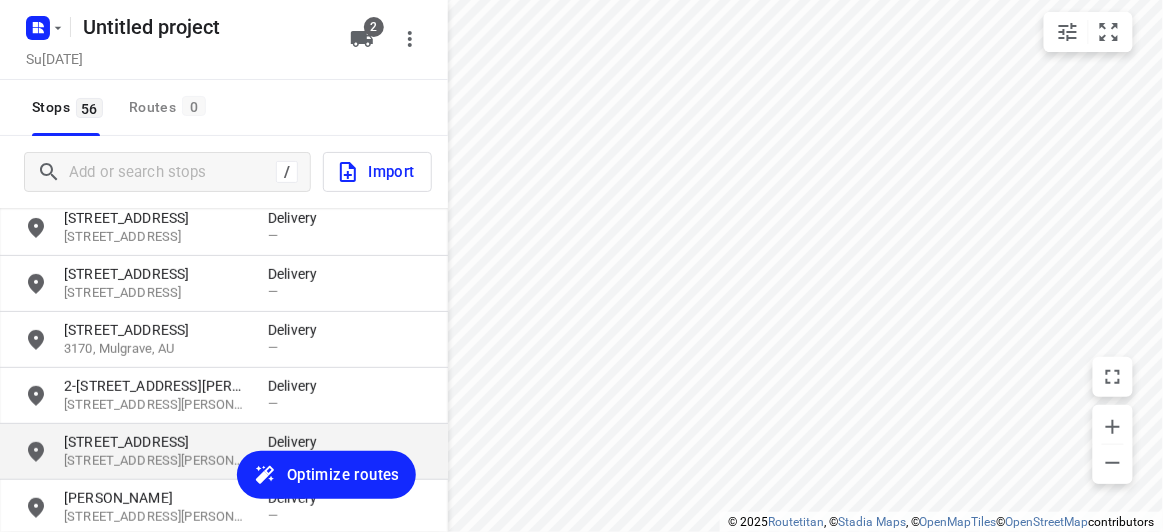 click on "[STREET_ADDRESS]" at bounding box center [156, 442] 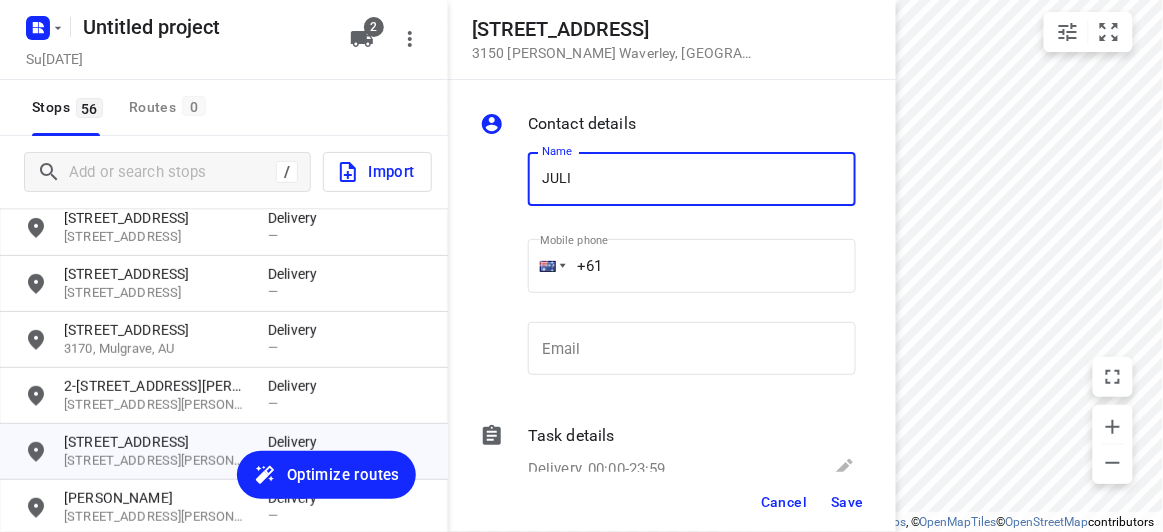 type on "[PERSON_NAME]" 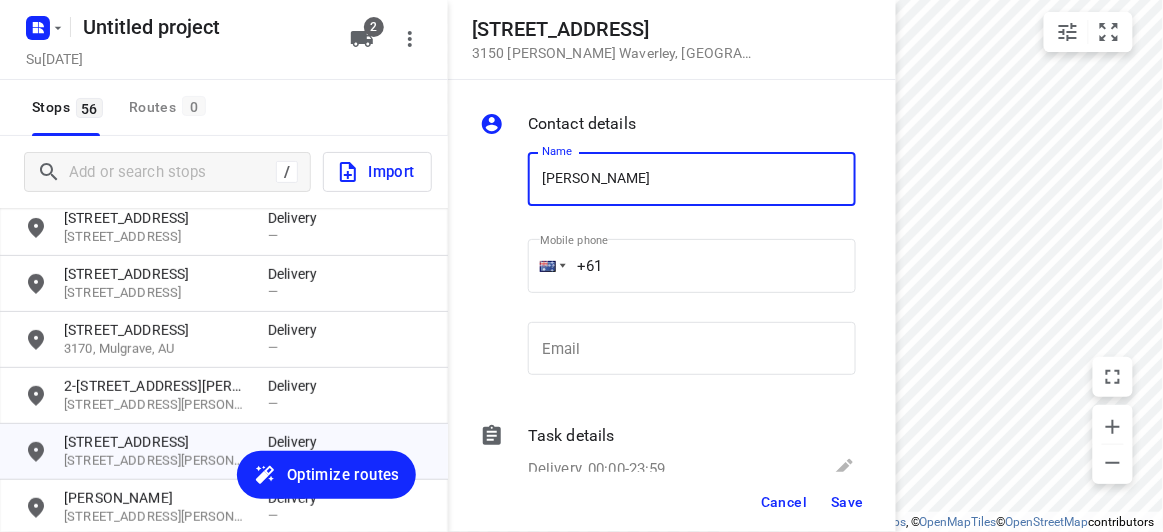 click on "+61" at bounding box center [692, 266] 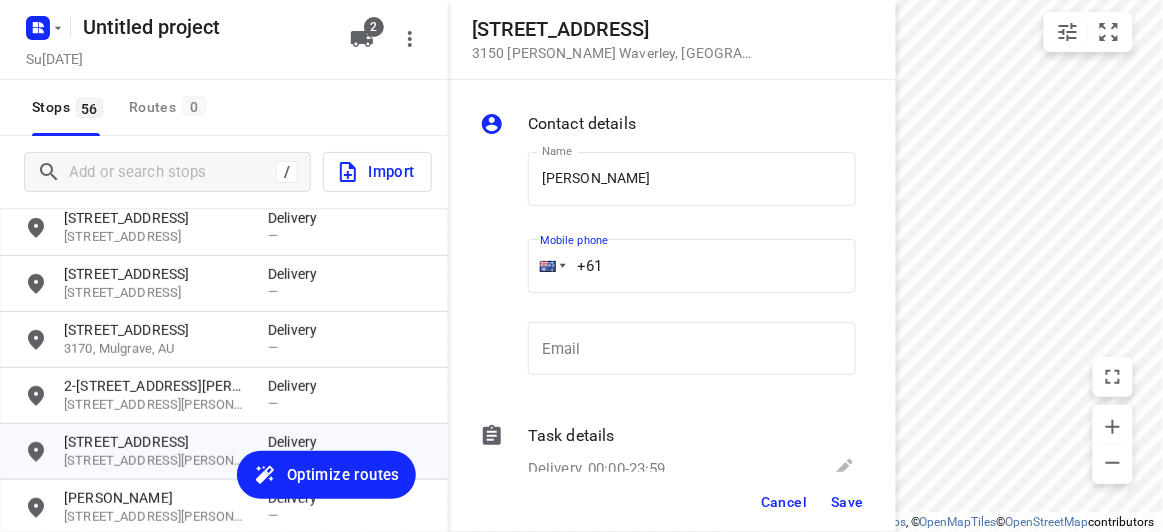 paste 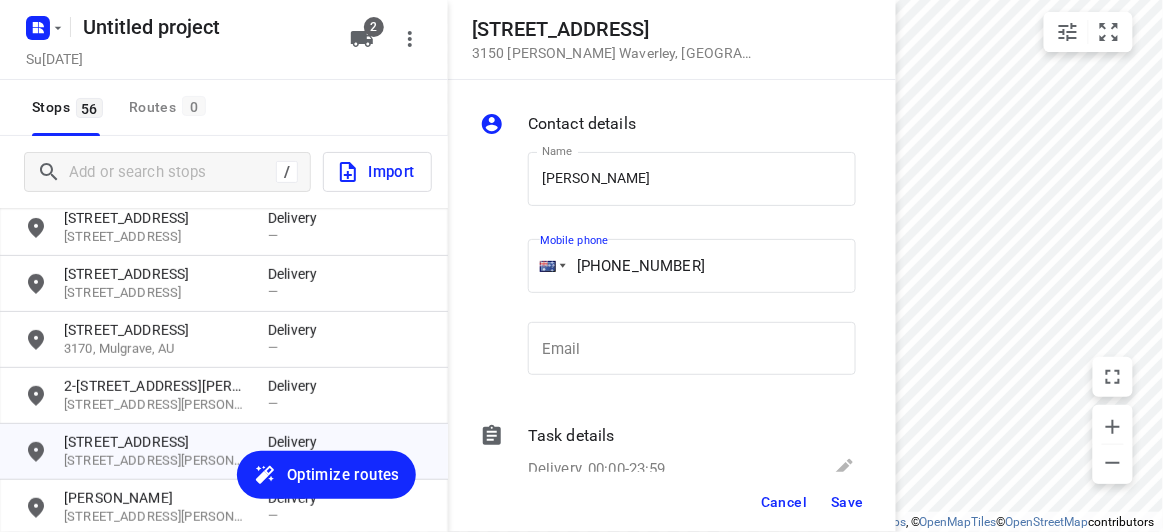 type on "[PHONE_NUMBER]" 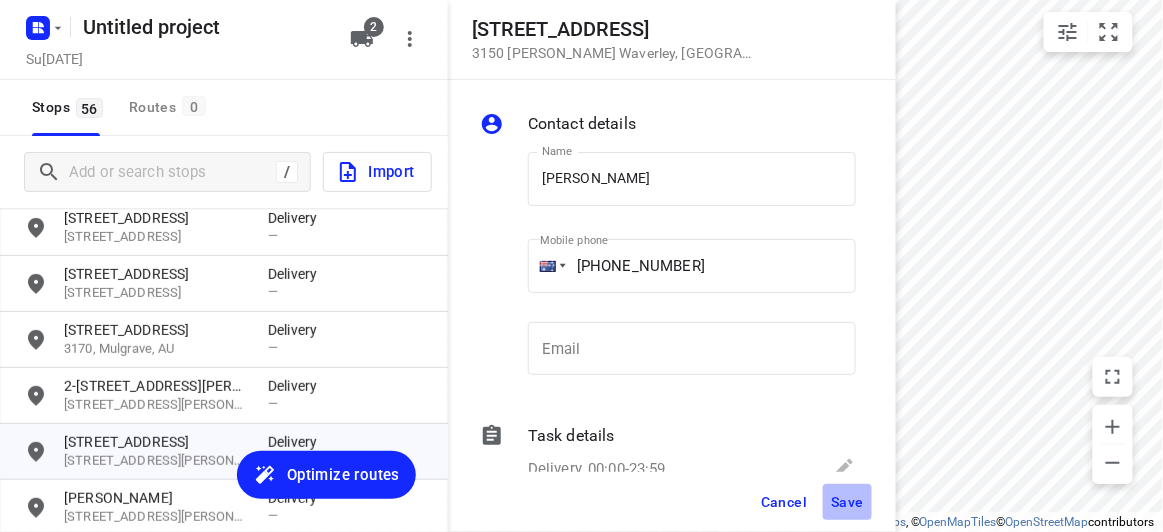 click on "Save" at bounding box center (847, 502) 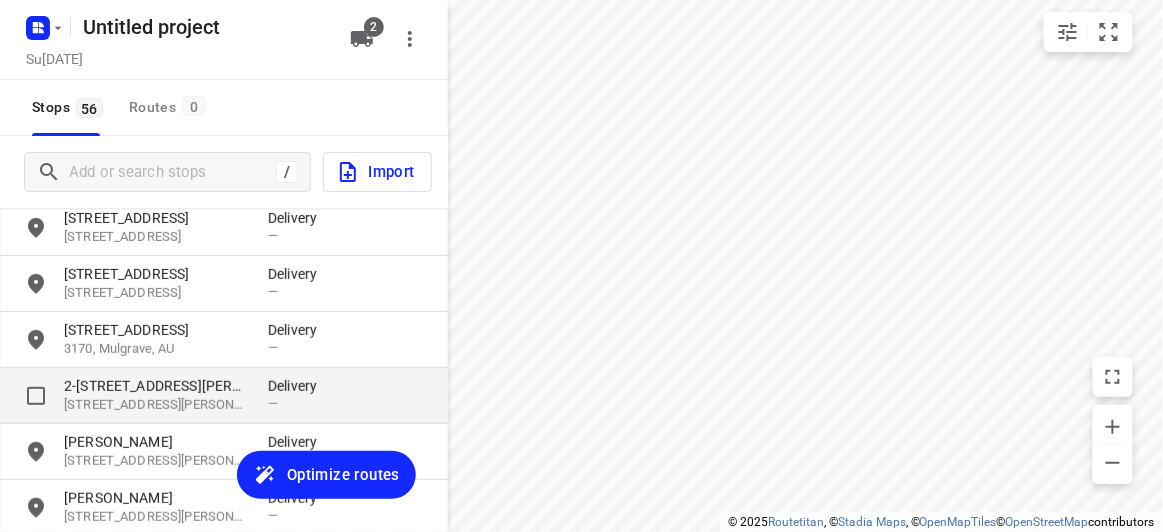 click on "2-[STREET_ADDRESS][PERSON_NAME]" at bounding box center [156, 386] 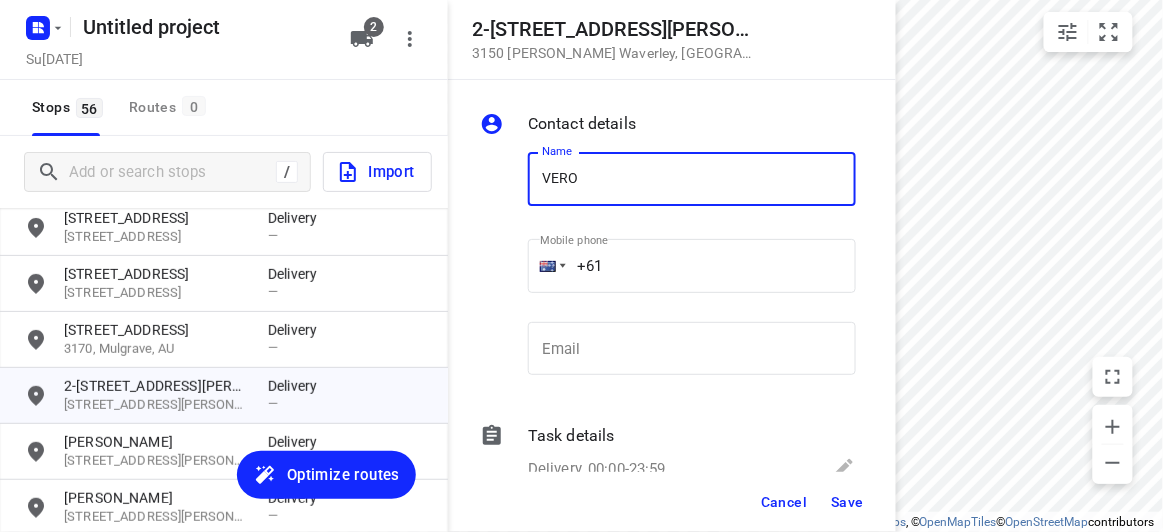 type on "[PERSON_NAME] 17/2-4" 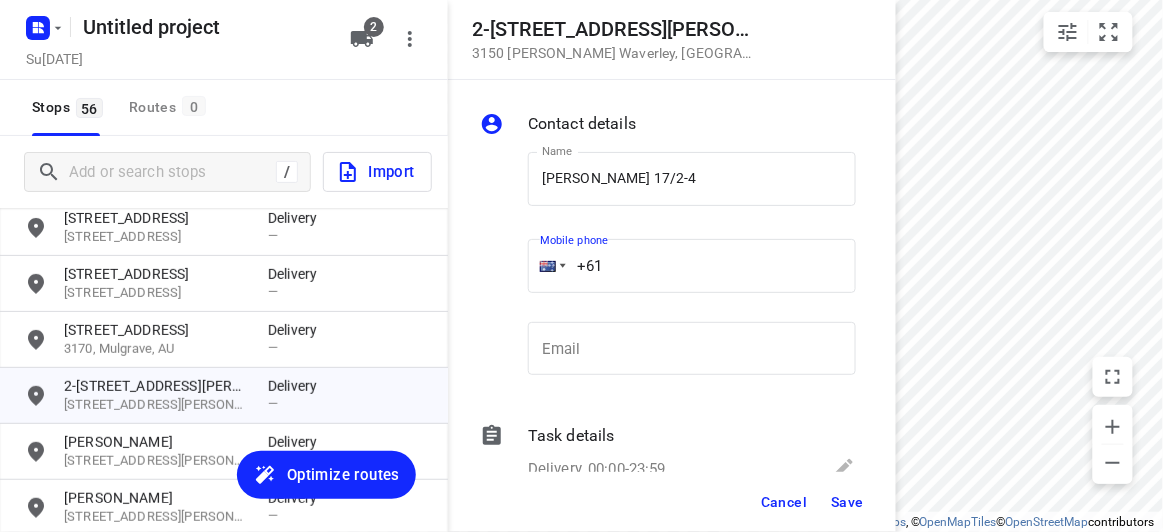 click on "+61" at bounding box center (692, 266) 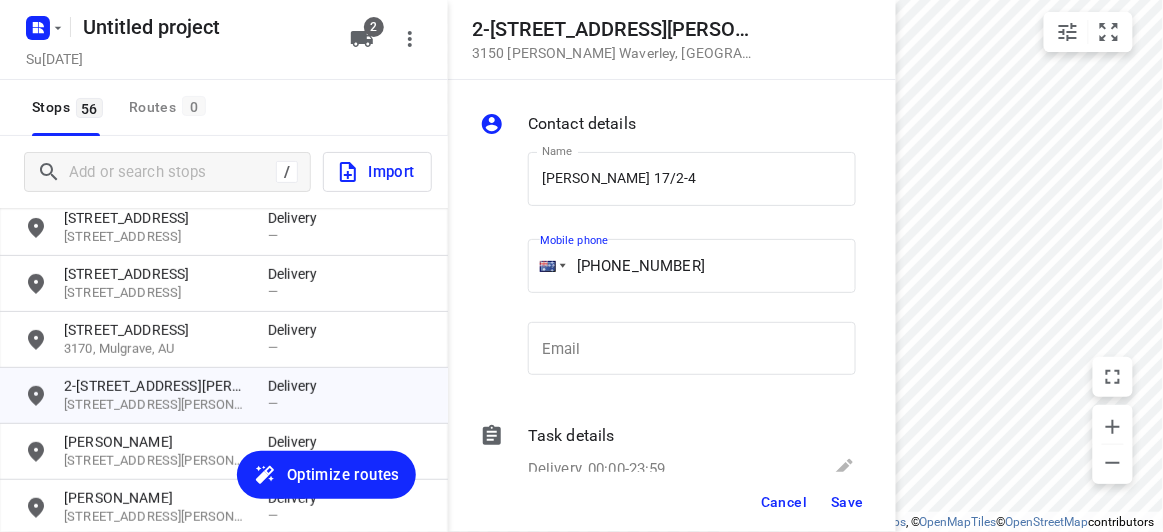 type on "[PHONE_NUMBER]" 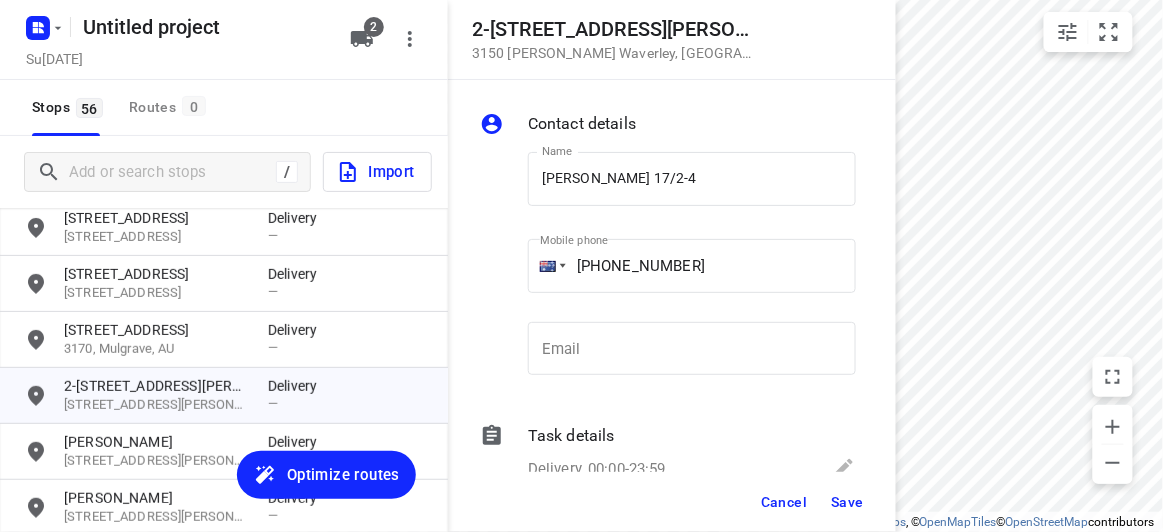 click on "Save" at bounding box center [847, 502] 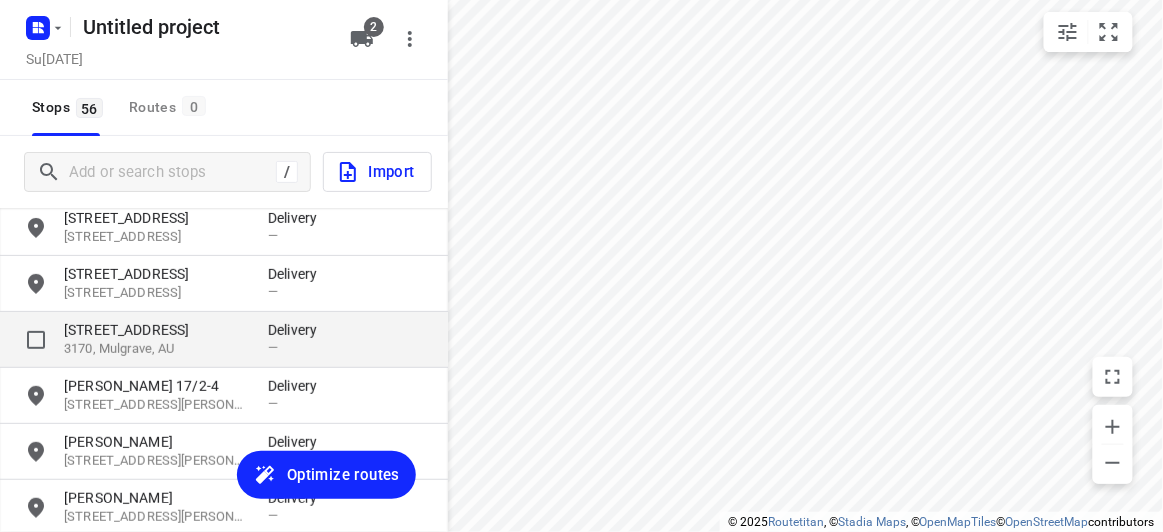 click on "[STREET_ADDRESS]" at bounding box center [156, 330] 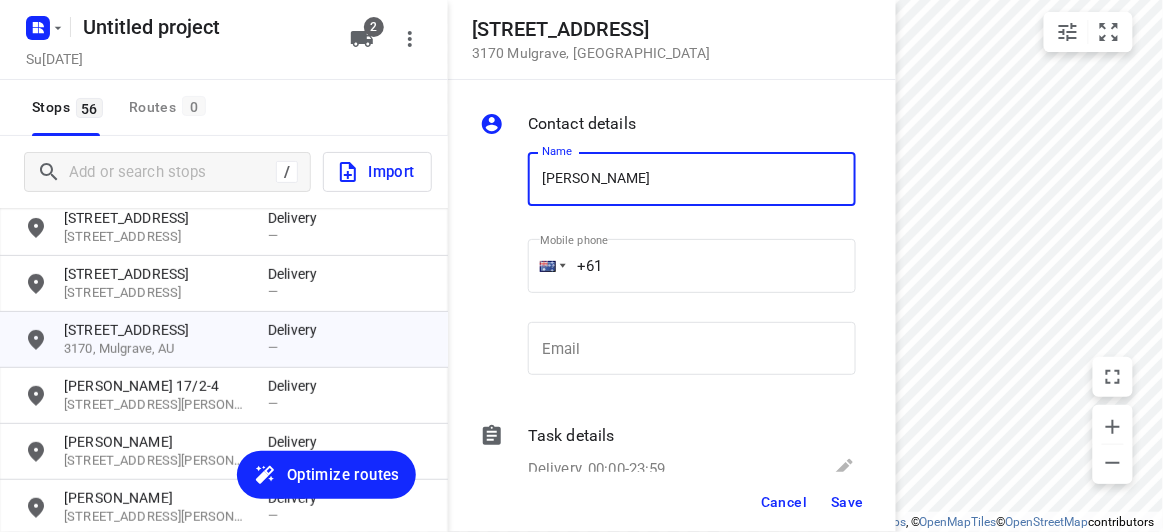 type on "[PERSON_NAME]" 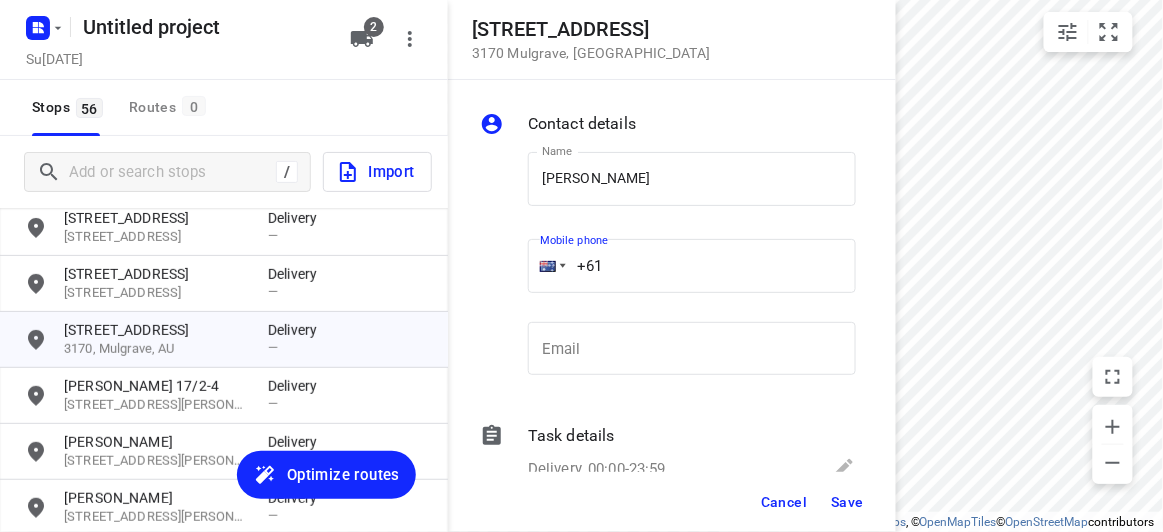 paste on "422264796" 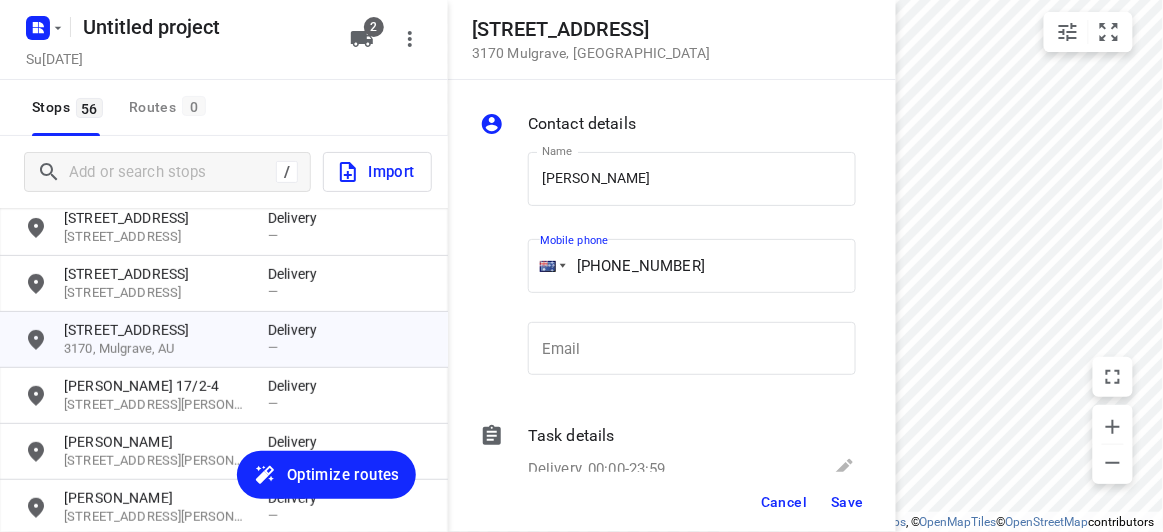 type on "[PHONE_NUMBER]" 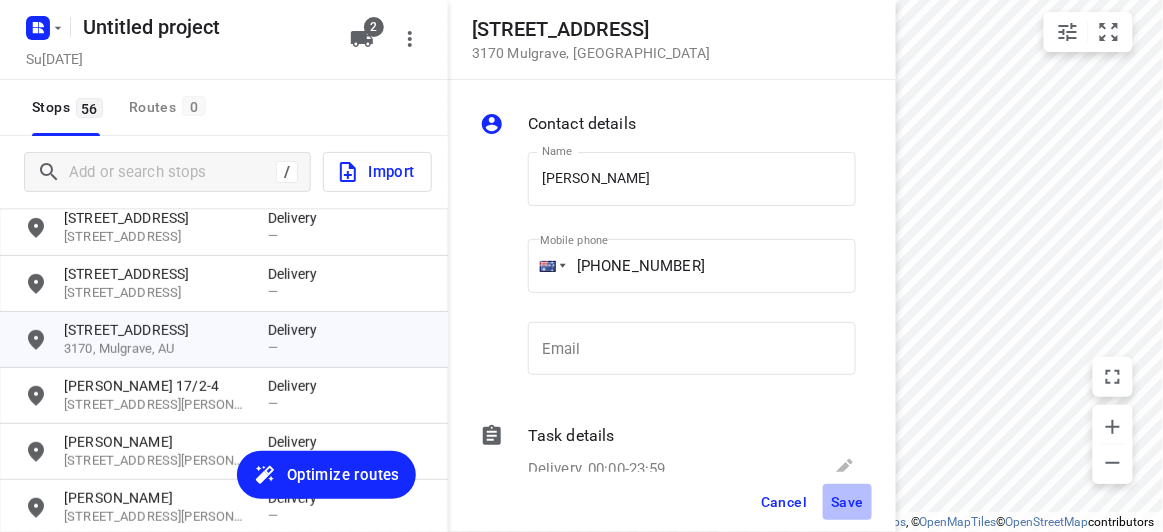 click on "Save" at bounding box center (847, 502) 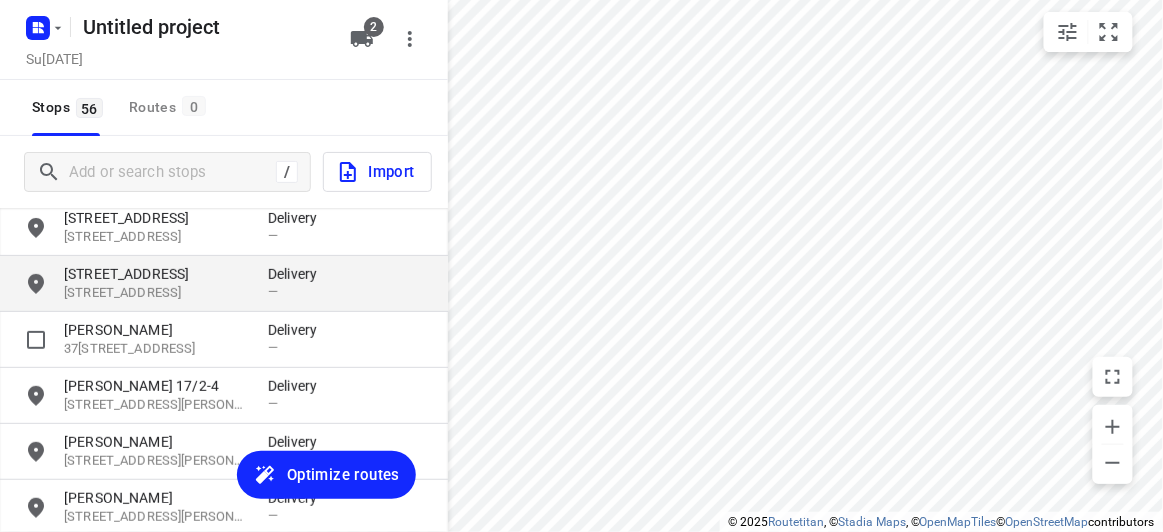 click on "[STREET_ADDRESS]" at bounding box center (156, 274) 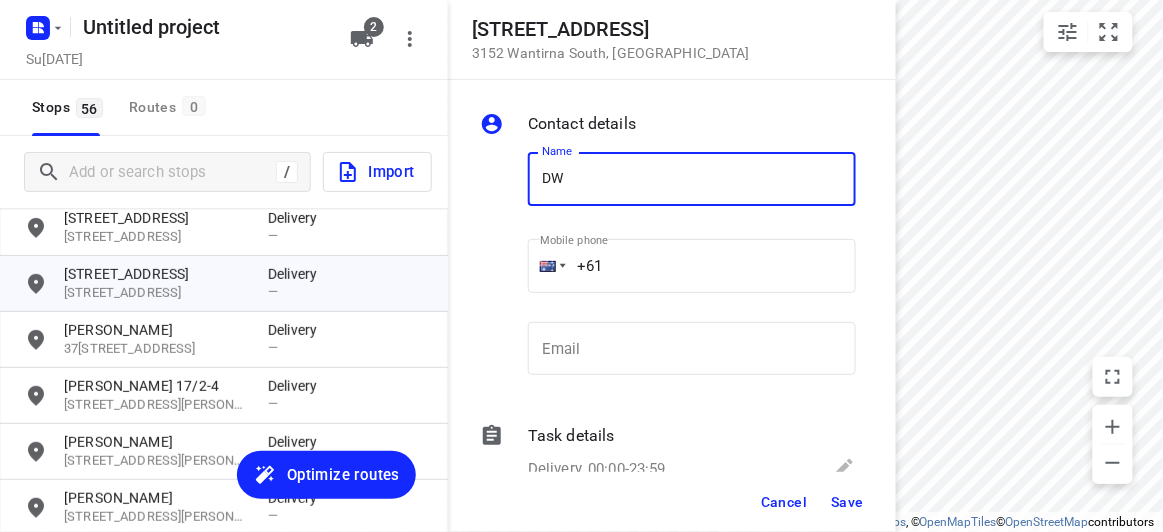 click on "DW" at bounding box center (692, 179) 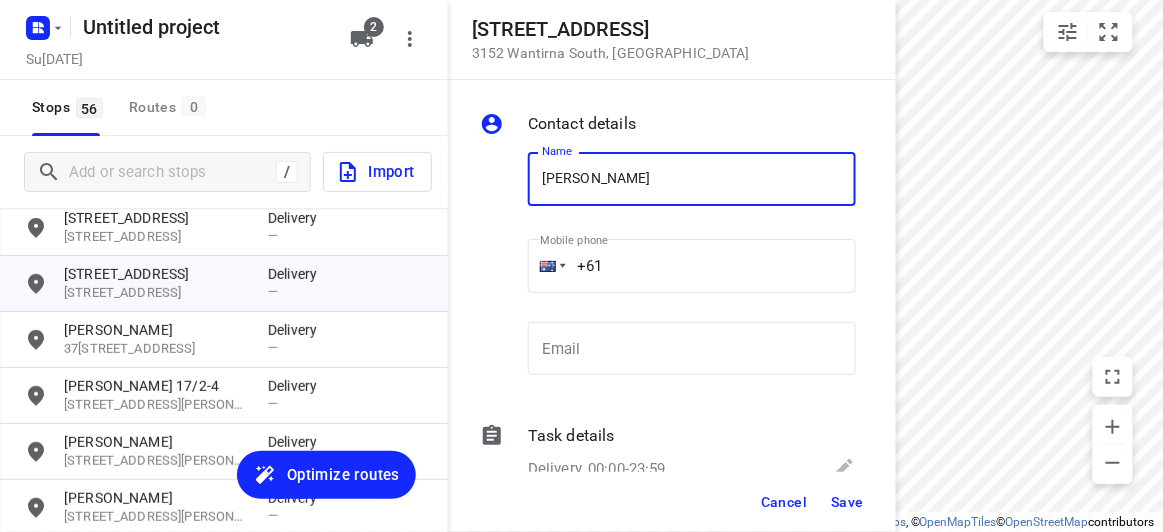 click on "[PERSON_NAME]" at bounding box center (692, 179) 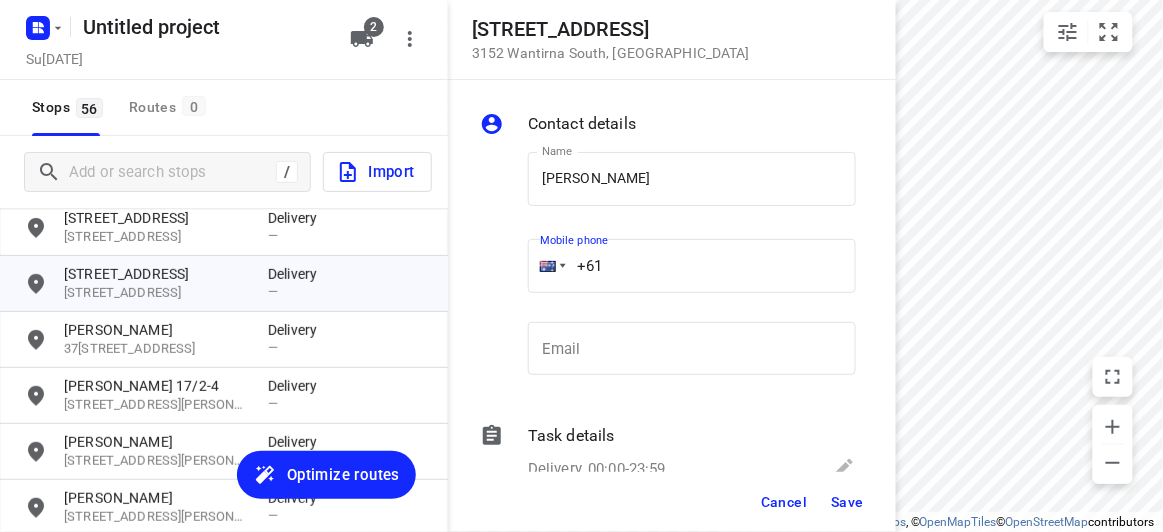click on "+61" at bounding box center [692, 266] 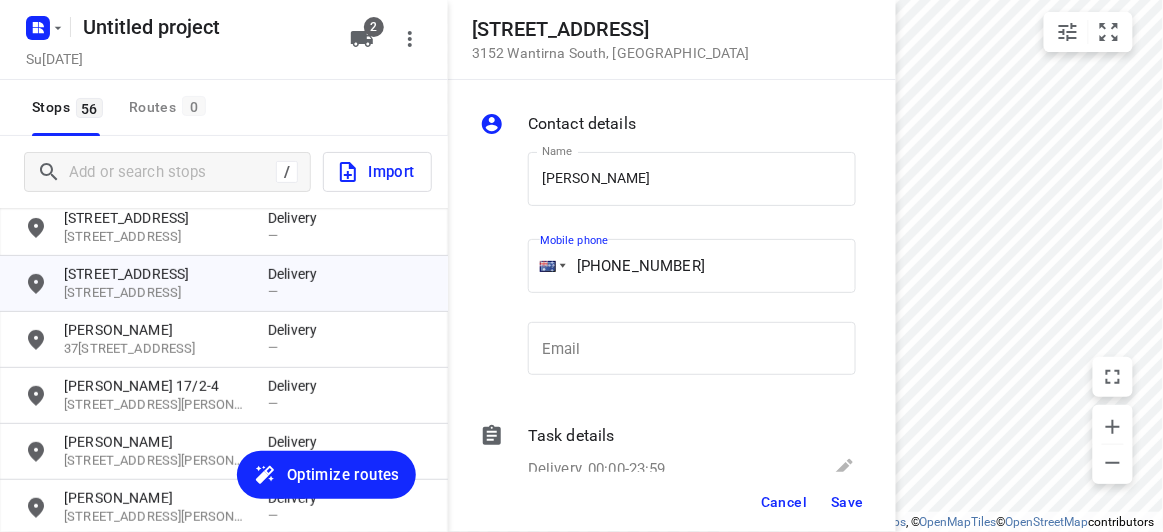 type on "[PHONE_NUMBER]" 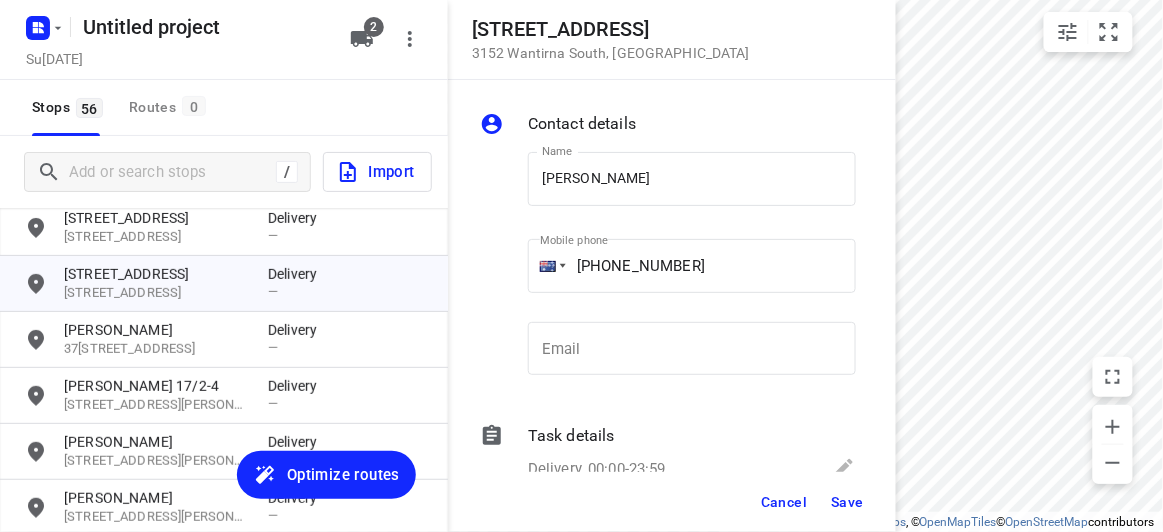 click on "Save" at bounding box center [847, 502] 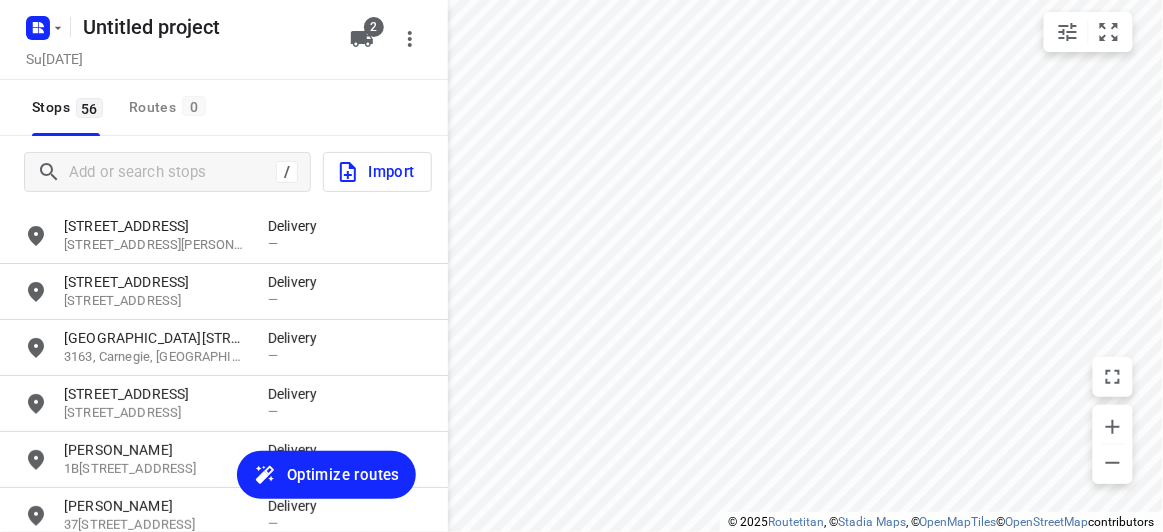 scroll, scrollTop: 0, scrollLeft: 0, axis: both 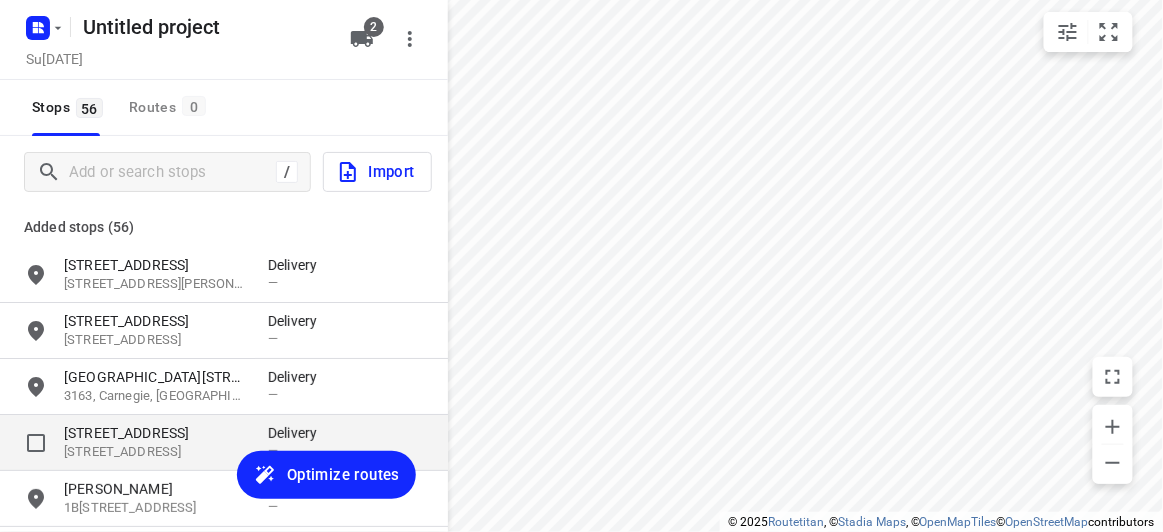click on "[STREET_ADDRESS] Delivery —" at bounding box center [224, 443] 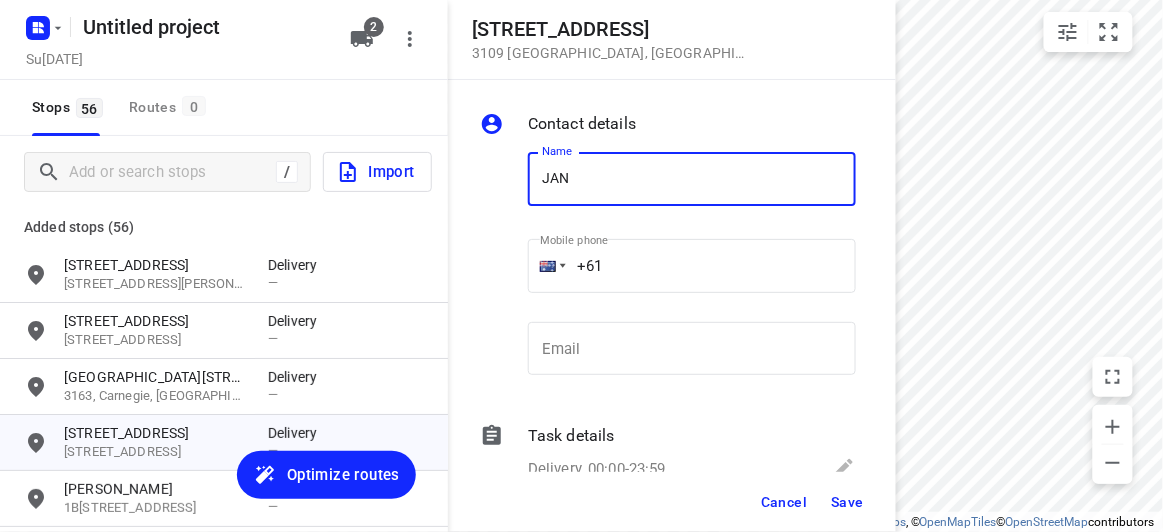 type on "[PERSON_NAME]" 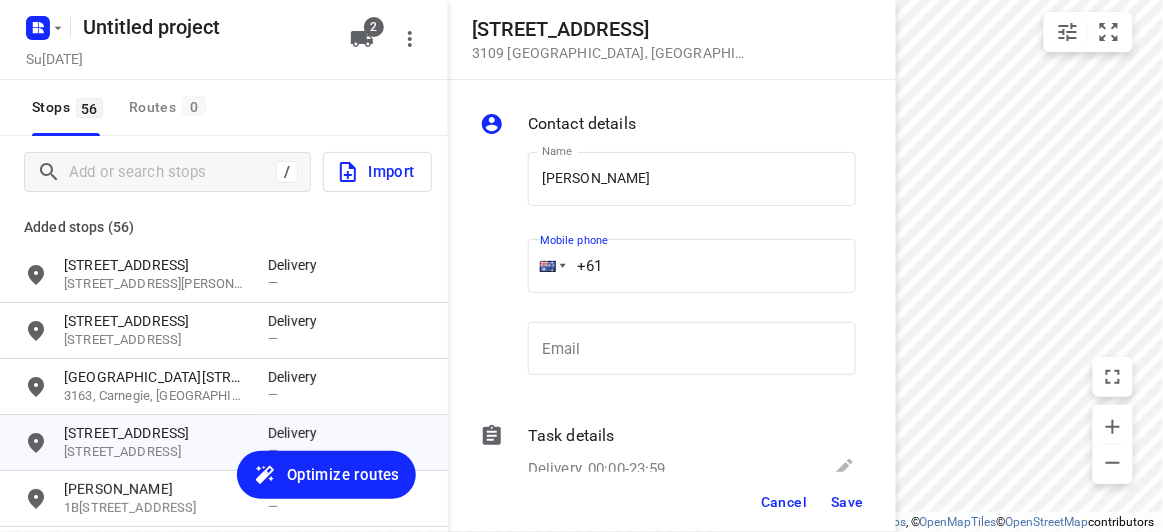 click on "+61" at bounding box center [692, 266] 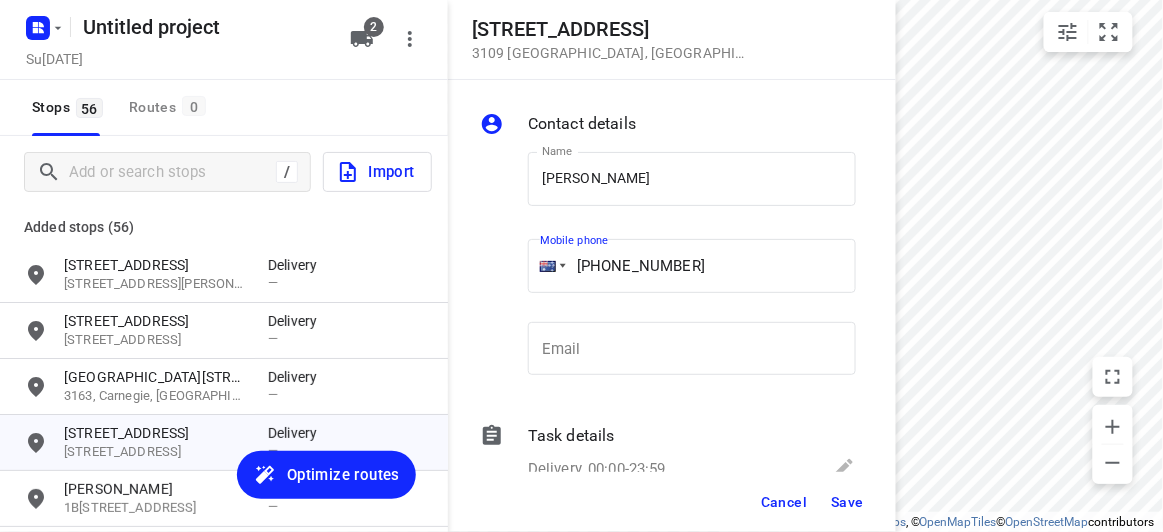 type on "[PHONE_NUMBER]" 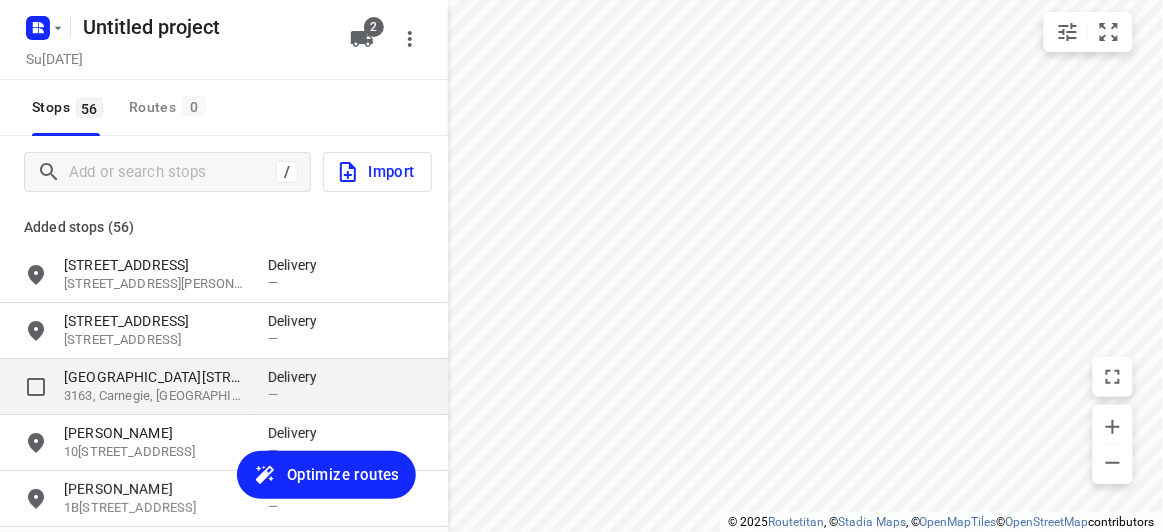 click on "[GEOGRAPHIC_DATA][STREET_ADDRESS][PERSON_NAME]" at bounding box center [156, 377] 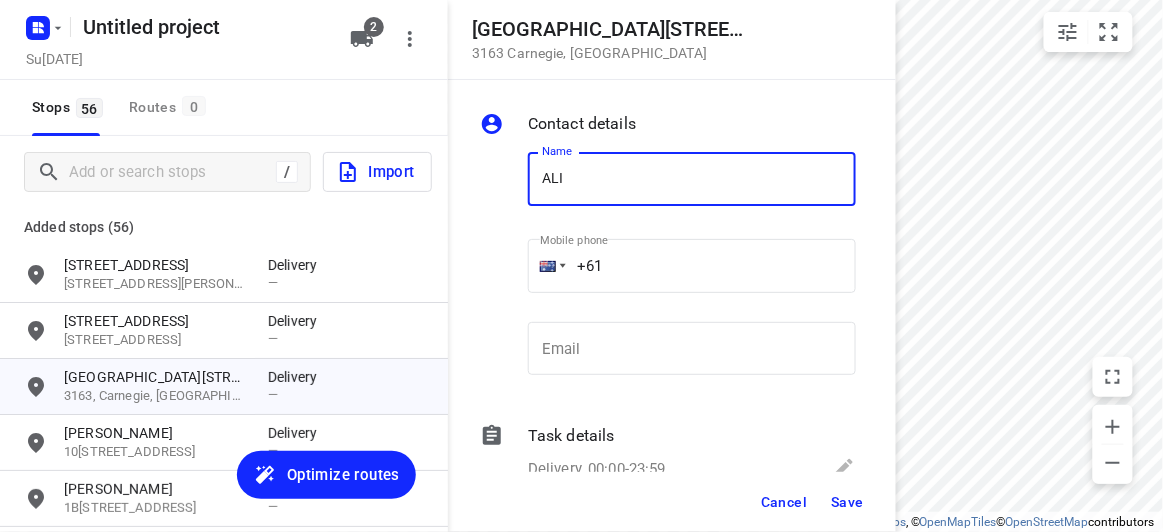 type on "[PERSON_NAME]" 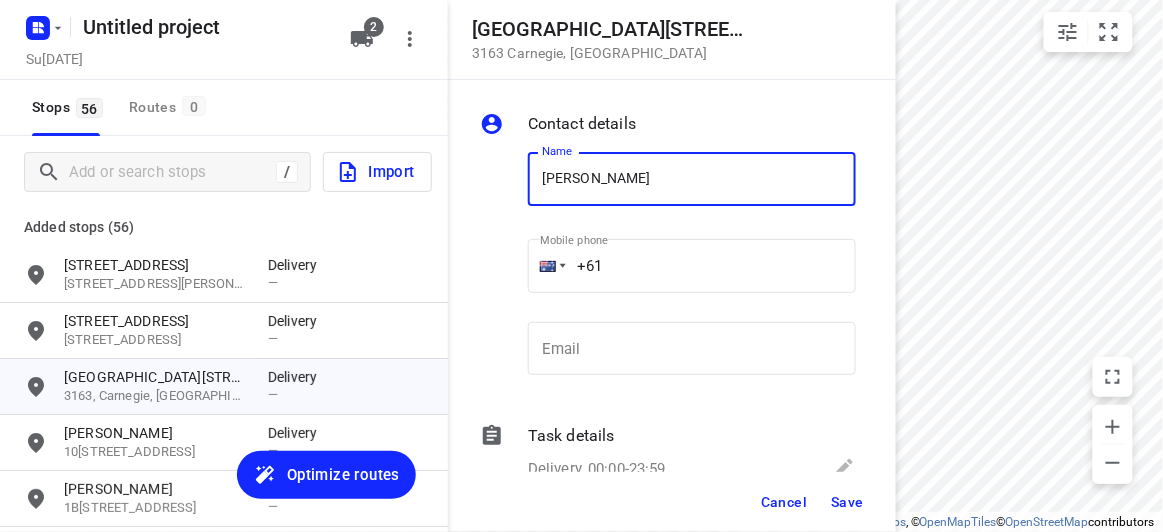click on "+61" at bounding box center [692, 266] 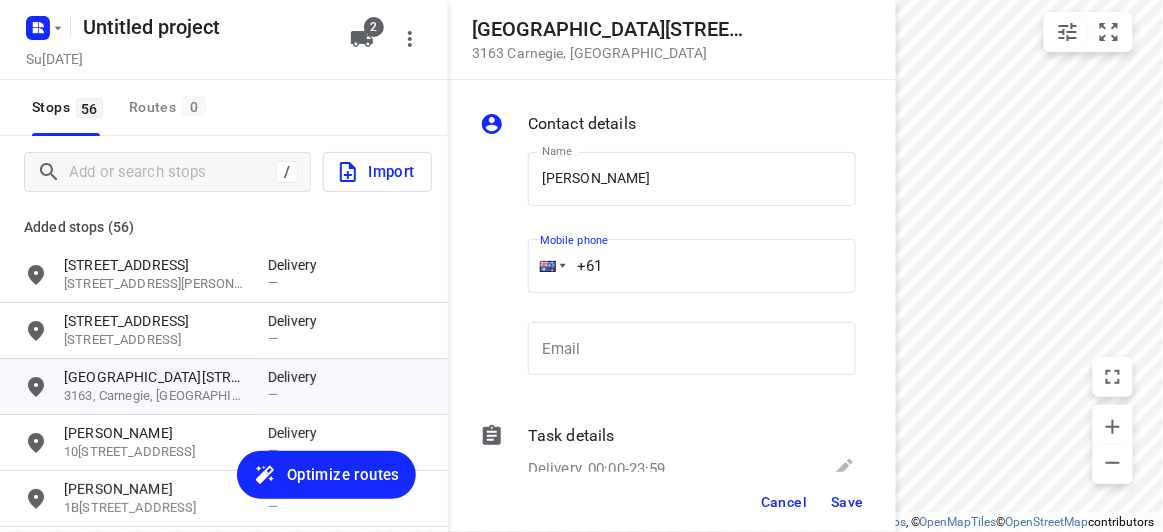 paste on "422791989" 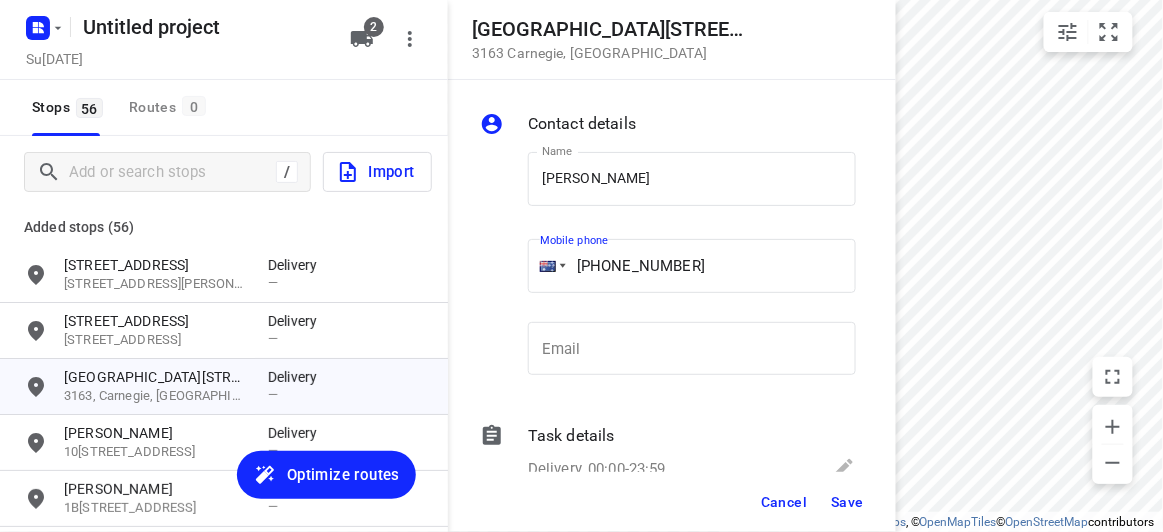 type on "[PHONE_NUMBER]" 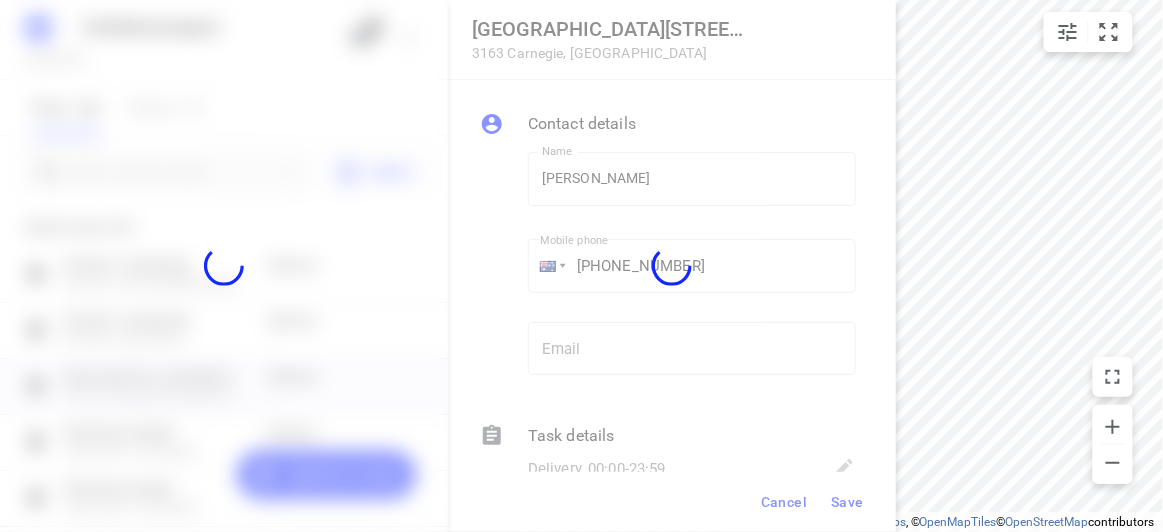 drag, startPoint x: 856, startPoint y: 488, endPoint x: 852, endPoint y: 500, distance: 12.649111 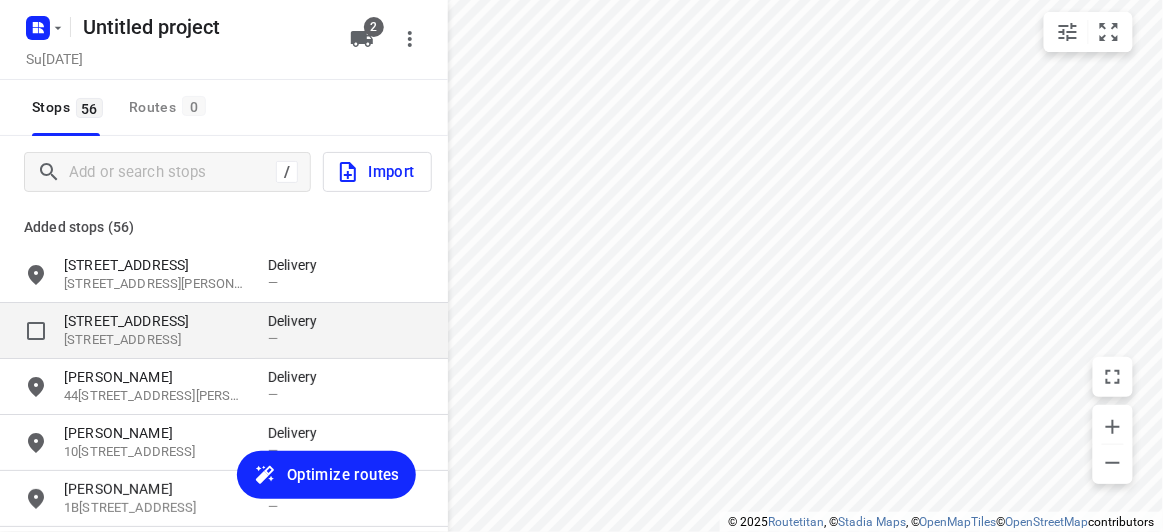 drag, startPoint x: 144, startPoint y: 303, endPoint x: 147, endPoint y: 317, distance: 14.3178215 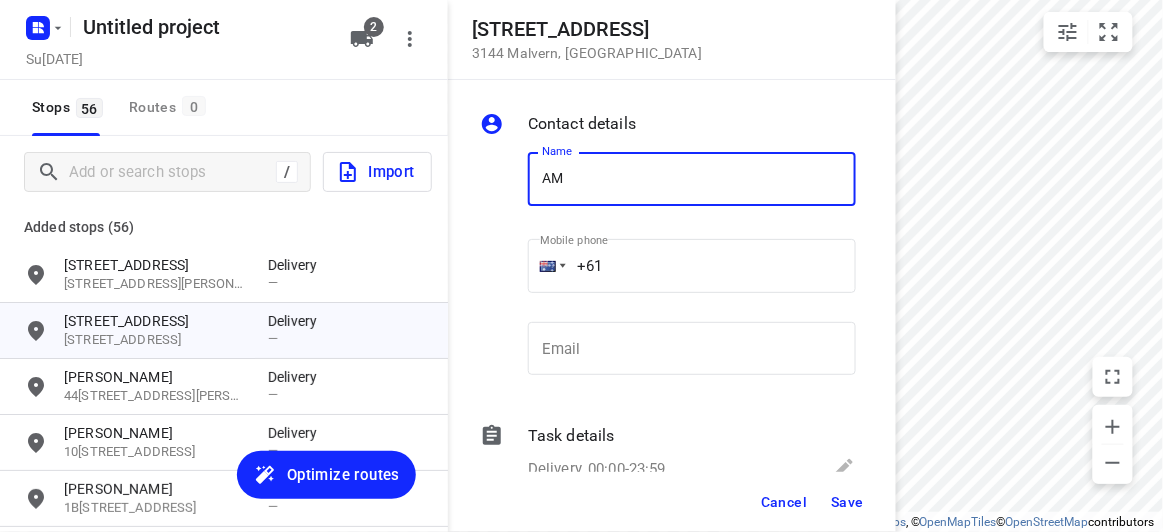 type on "[PERSON_NAME]" 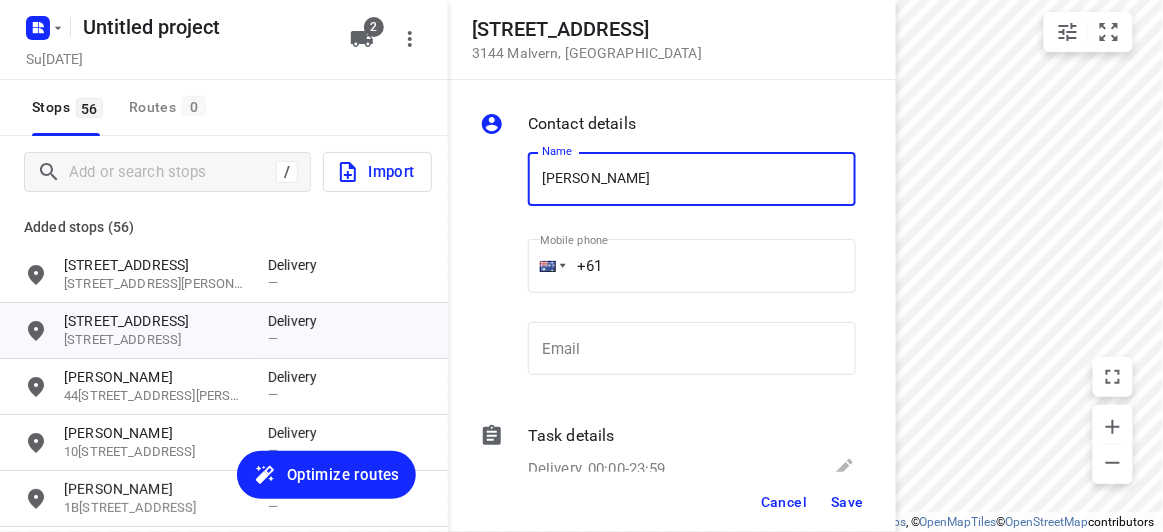 drag, startPoint x: 612, startPoint y: 226, endPoint x: 627, endPoint y: 279, distance: 55.081757 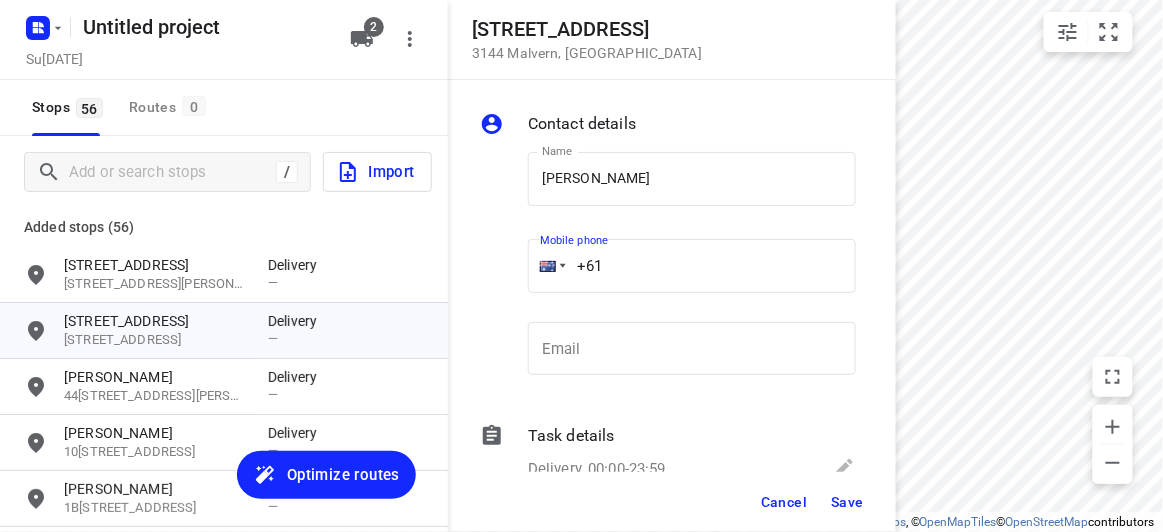 paste on "451175117" 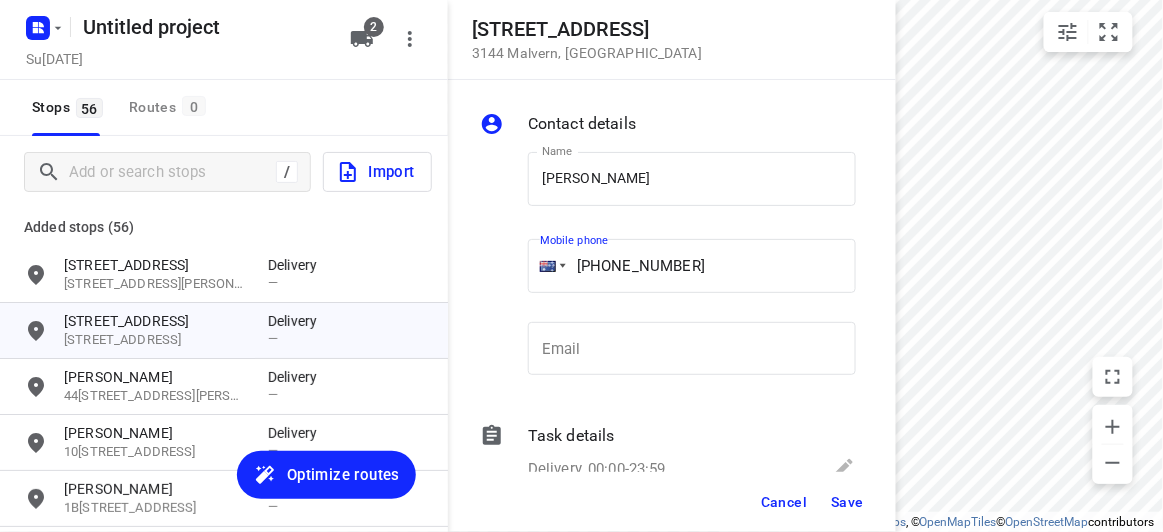 type on "[PHONE_NUMBER]" 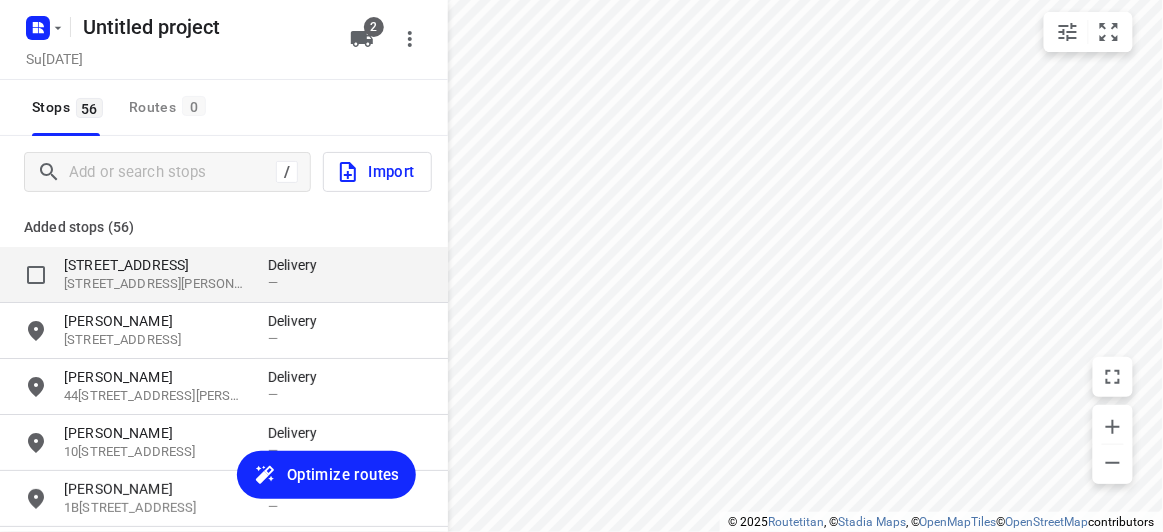 click on "[STREET_ADDRESS]" at bounding box center [156, 265] 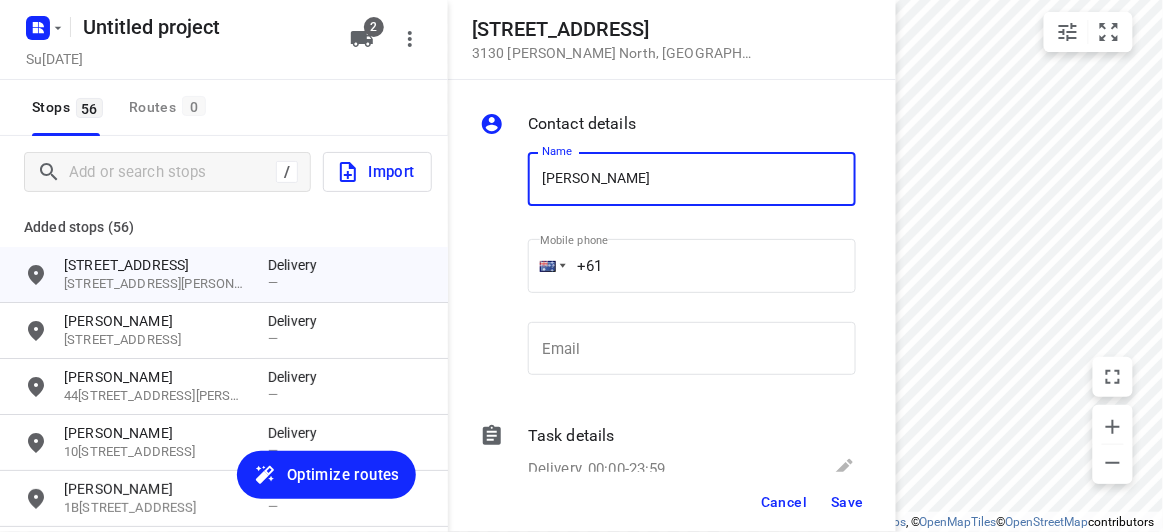 type on "[PERSON_NAME]" 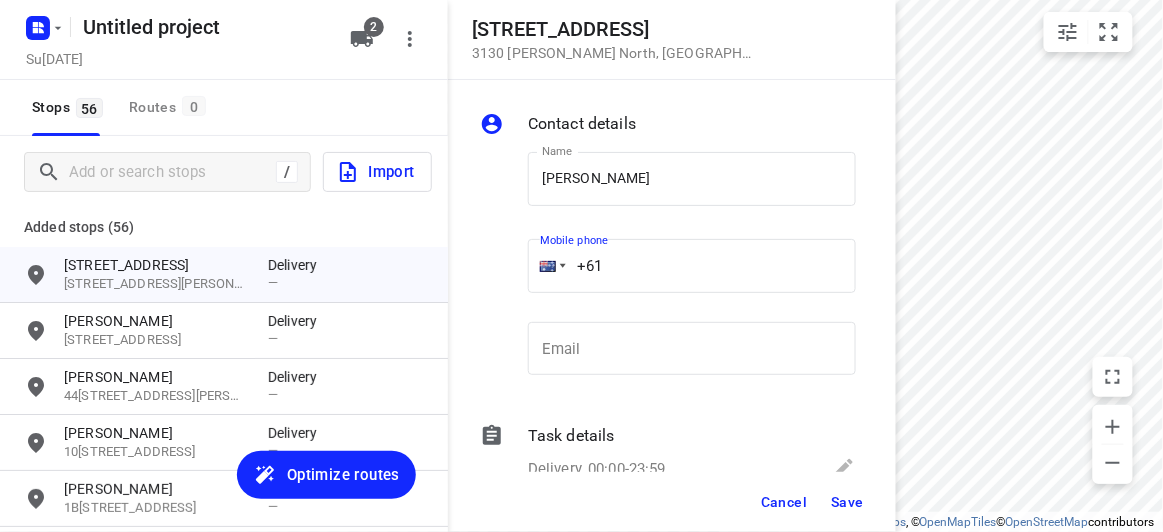 click on "+61" at bounding box center (692, 266) 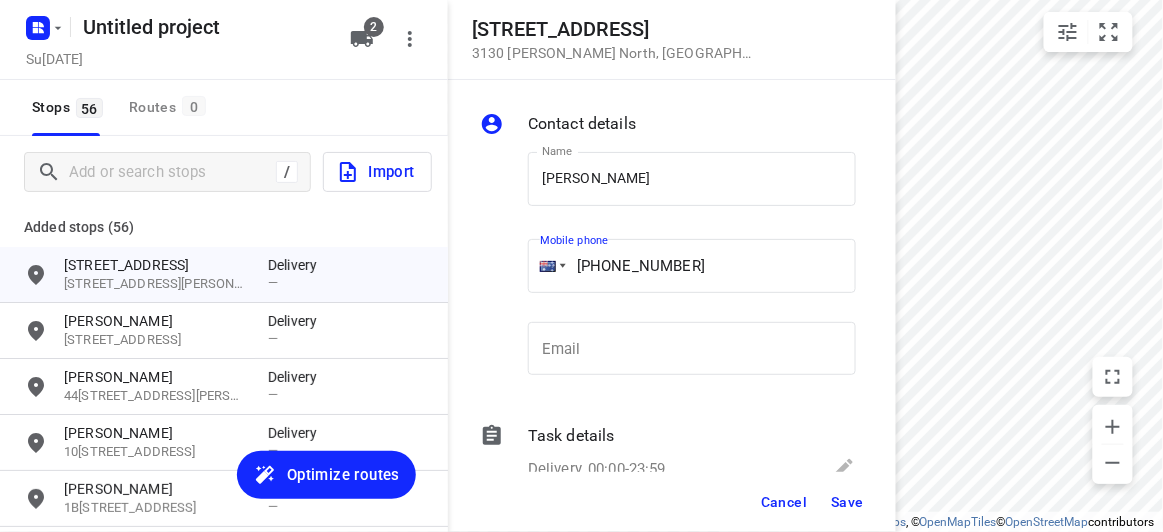 type on "[PHONE_NUMBER]" 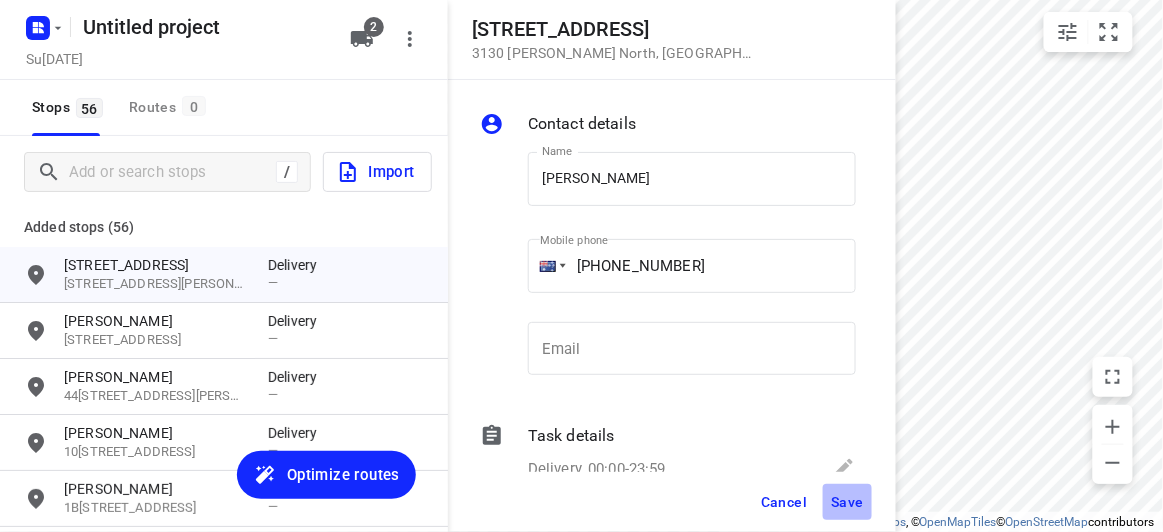 click on "Save" at bounding box center (847, 502) 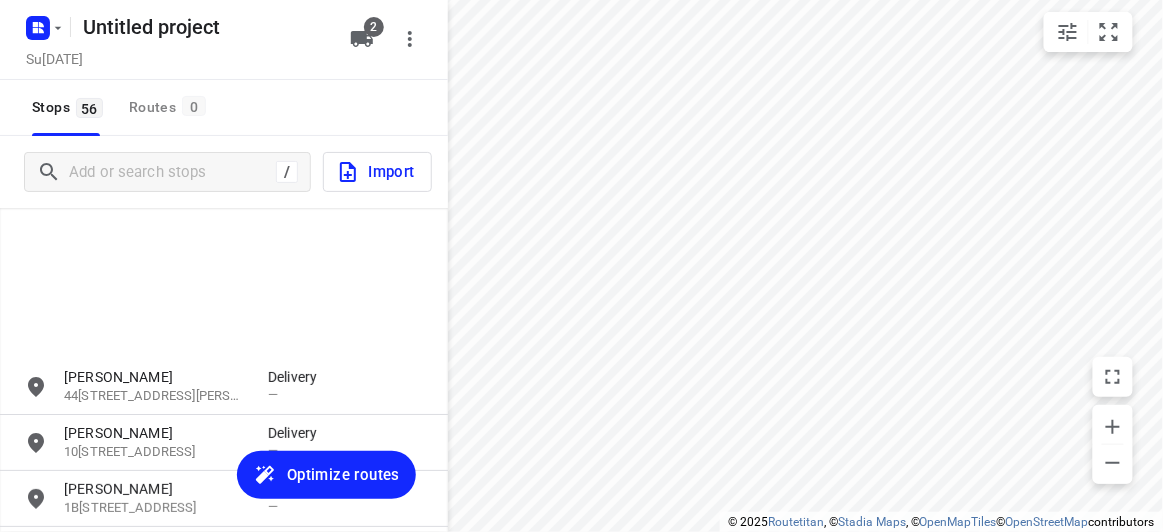 scroll, scrollTop: 636, scrollLeft: 0, axis: vertical 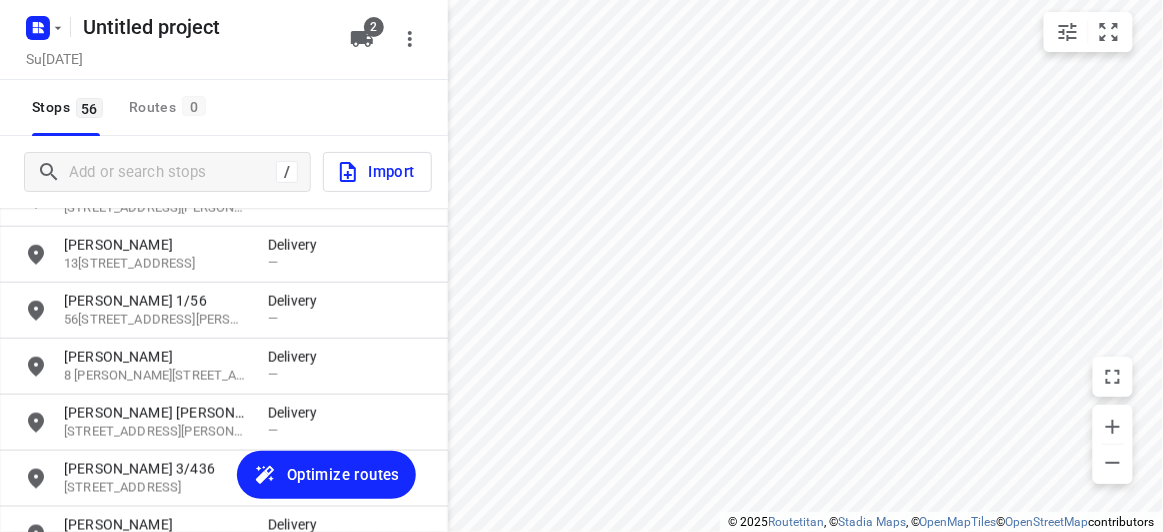 click on "Optimize routes" at bounding box center (343, 475) 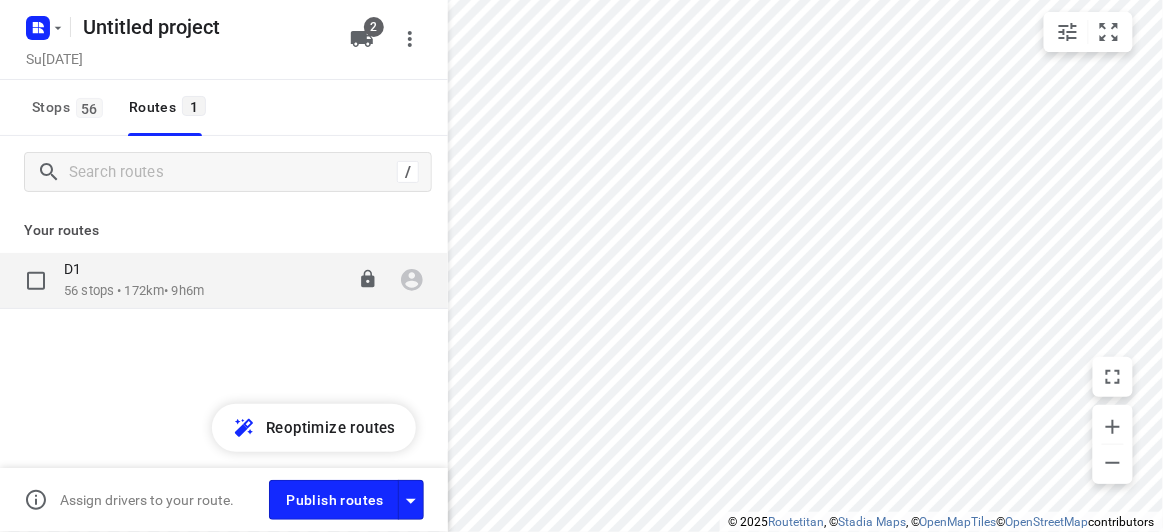 click on "D1 56   stops •   172km  •   9h6m 13:30-22:36" at bounding box center [256, 280] 